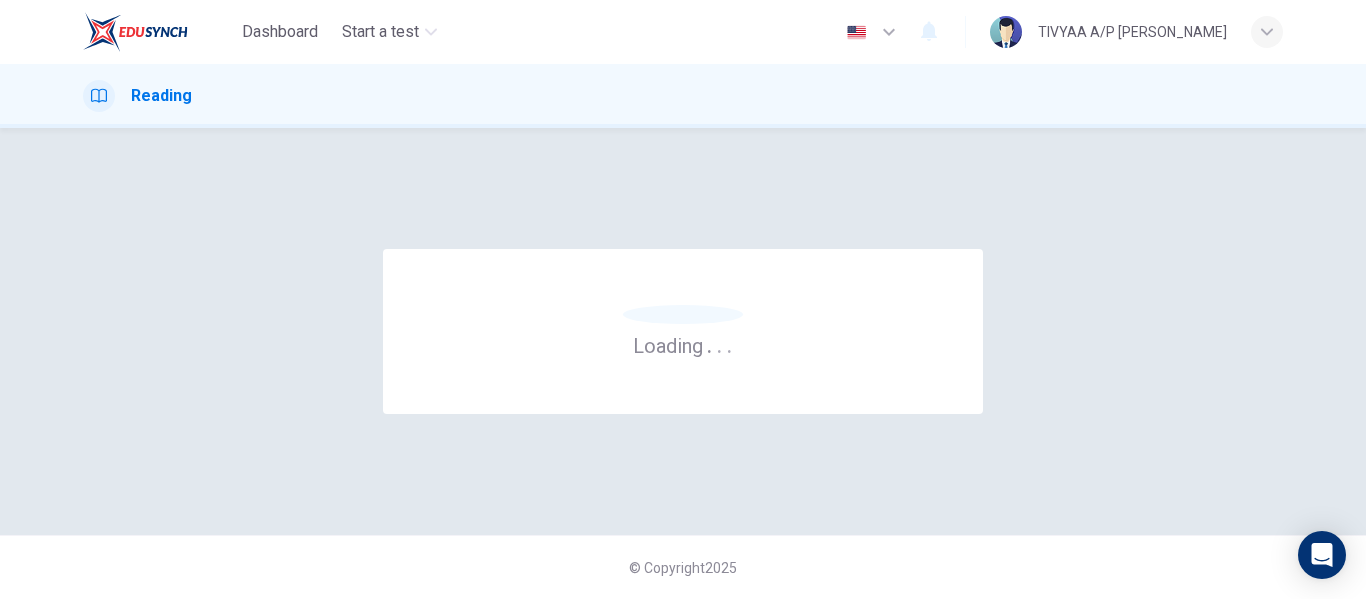 scroll, scrollTop: 0, scrollLeft: 0, axis: both 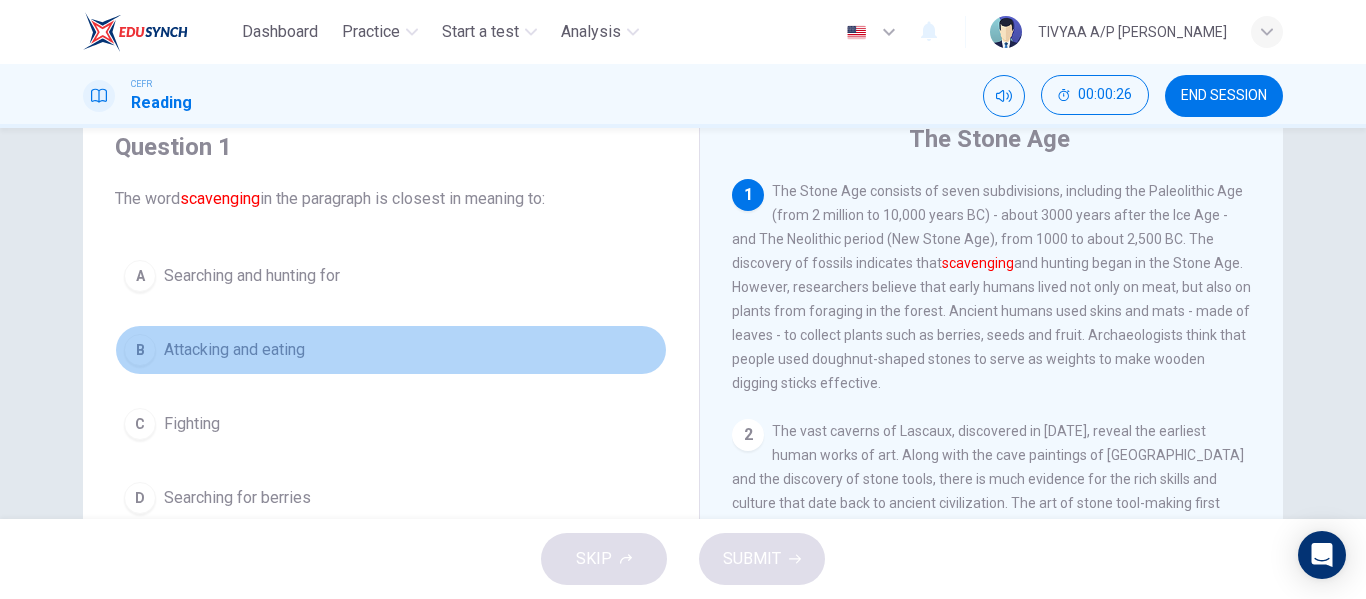 click on "B" at bounding box center (140, 350) 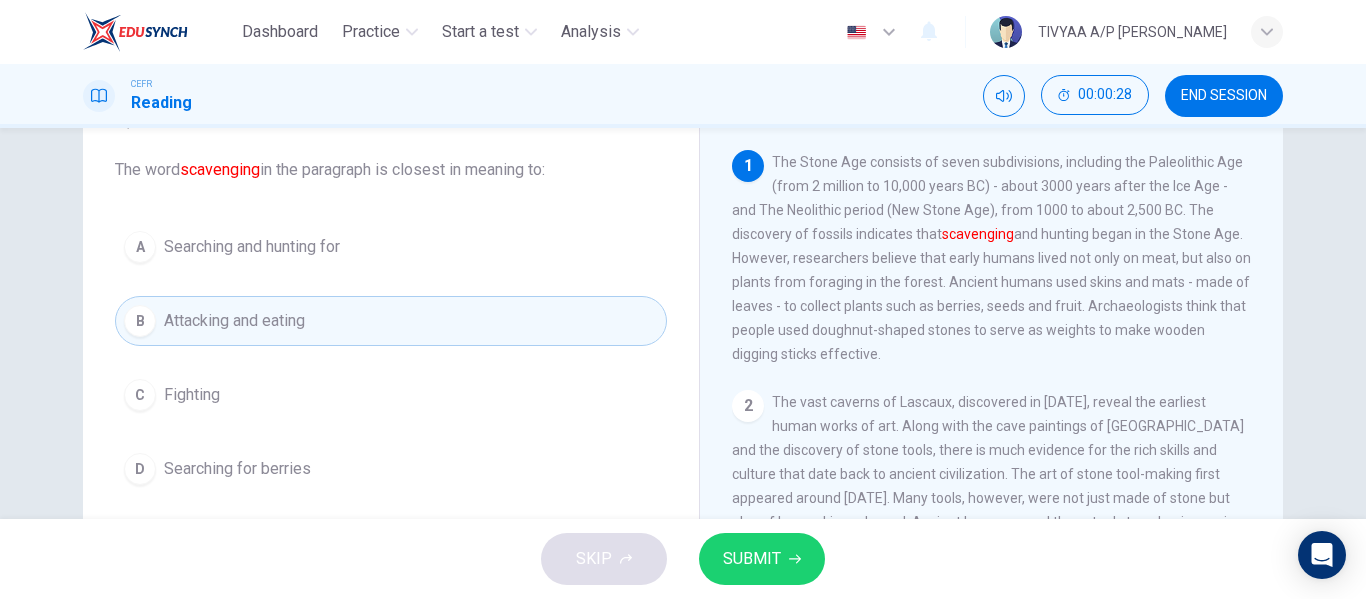 scroll, scrollTop: 107, scrollLeft: 0, axis: vertical 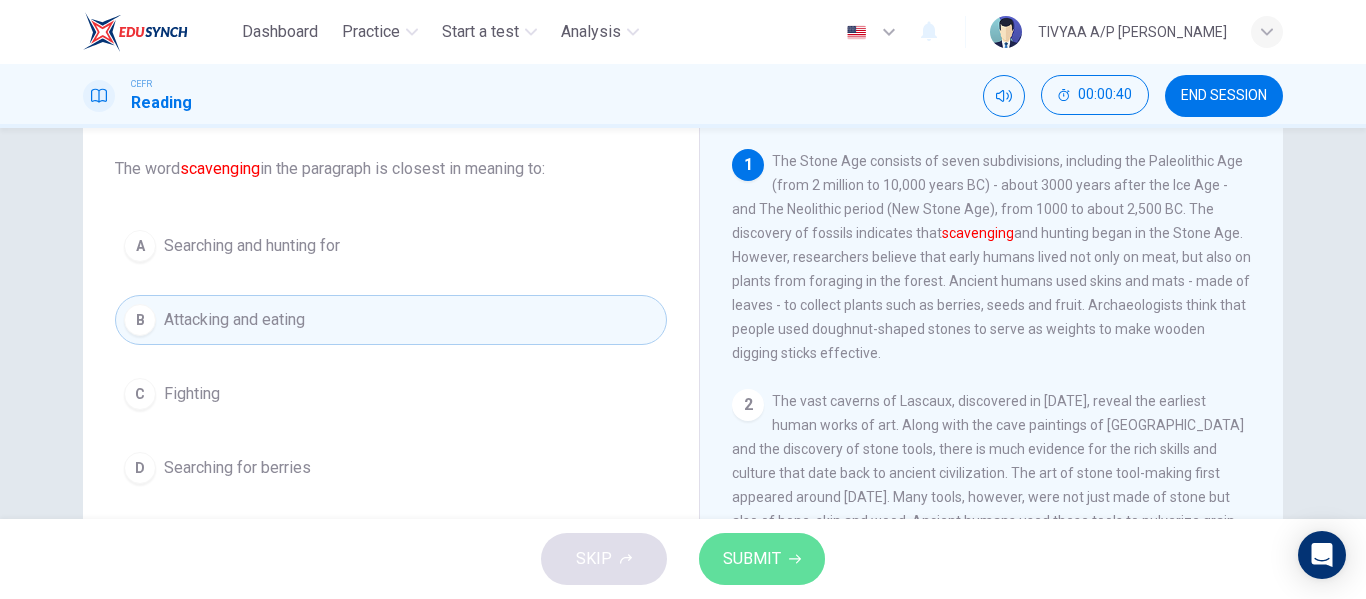 click on "SUBMIT" at bounding box center [752, 559] 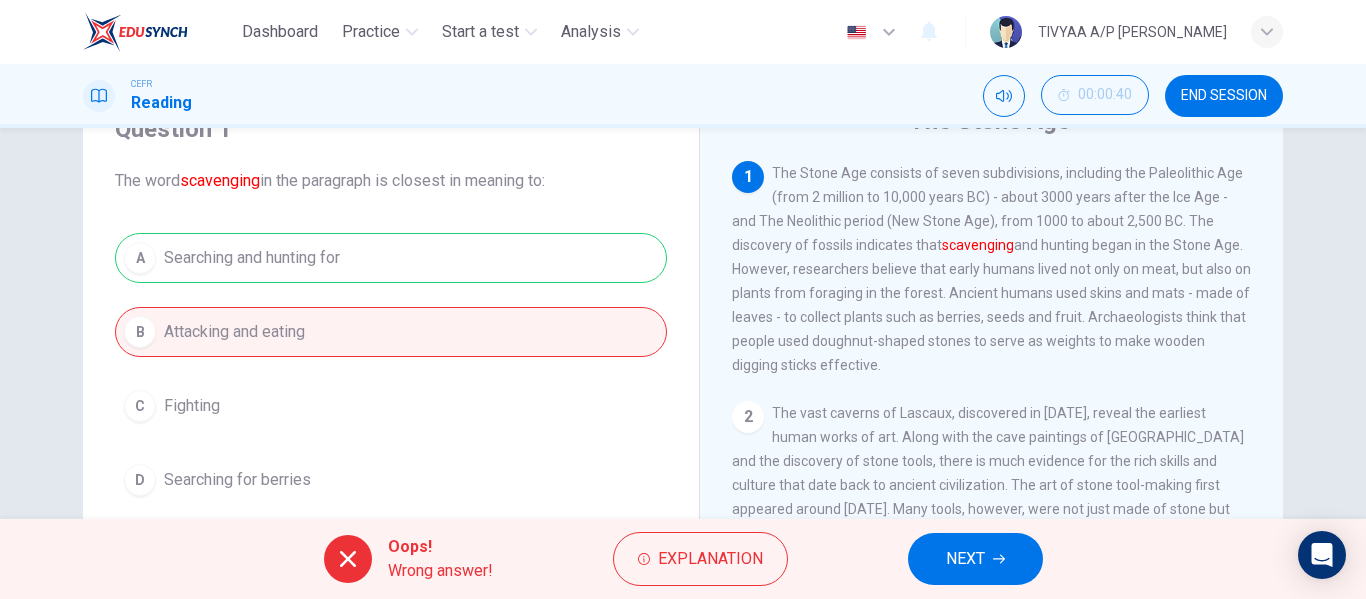 scroll, scrollTop: 87, scrollLeft: 0, axis: vertical 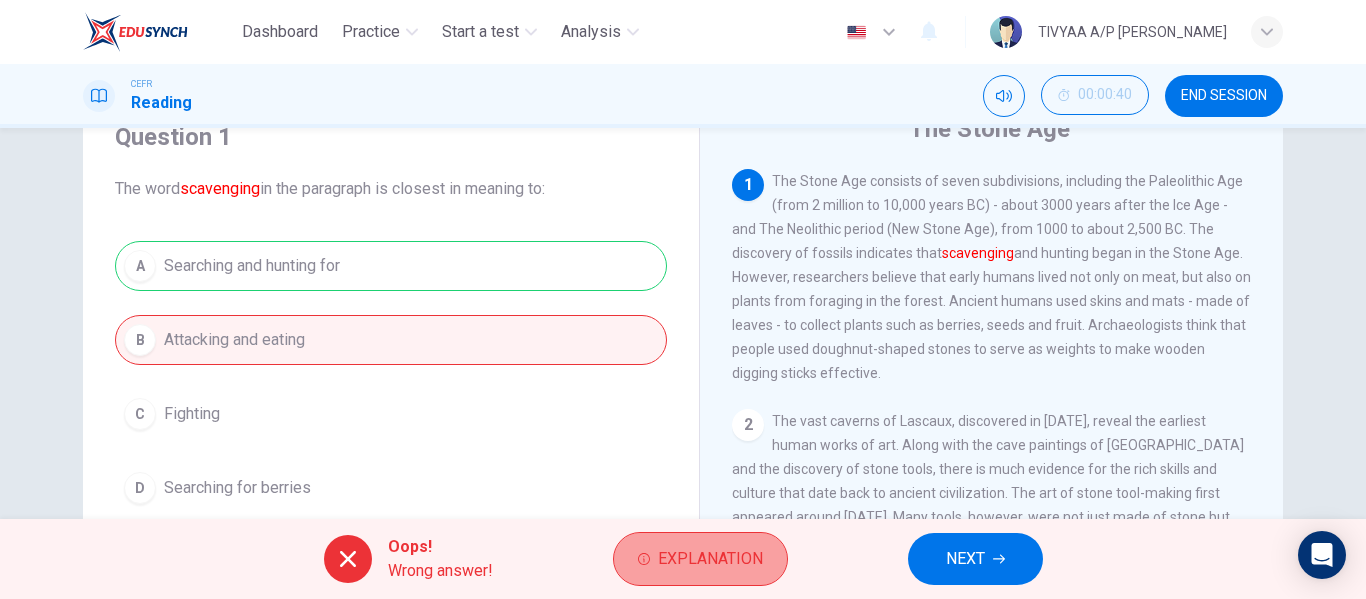 click on "Explanation" at bounding box center (700, 559) 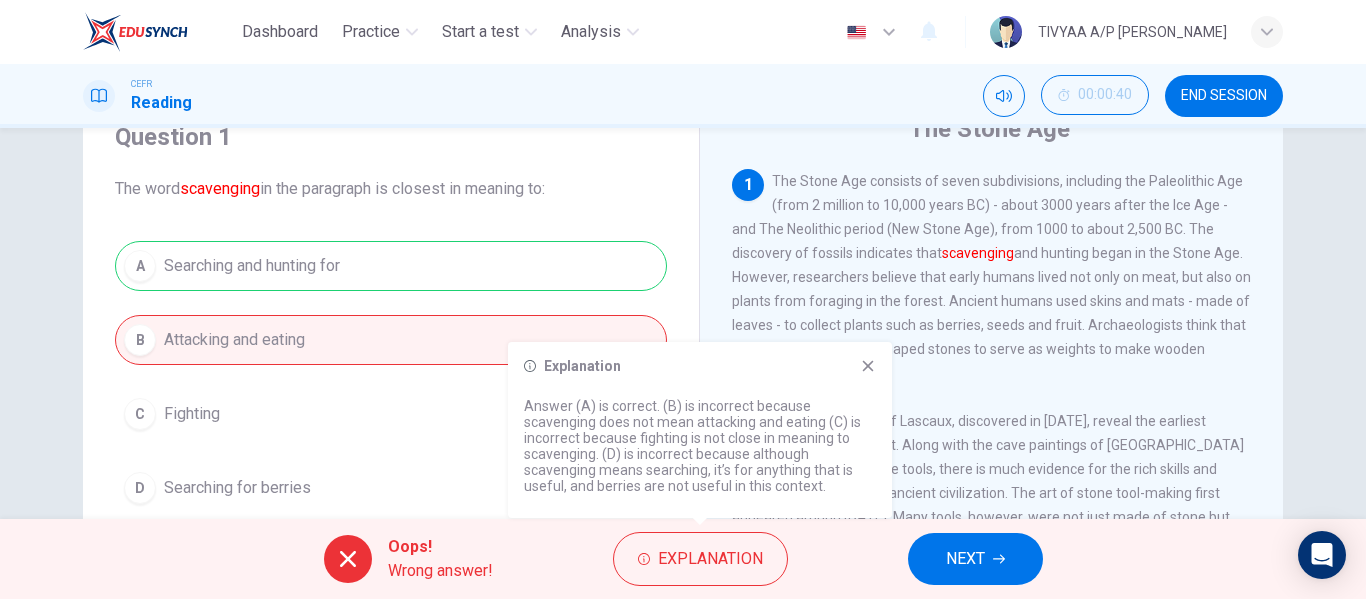 click on "A Searching and hunting for B Attacking and eating C Fighting D Searching for berries" at bounding box center (391, 377) 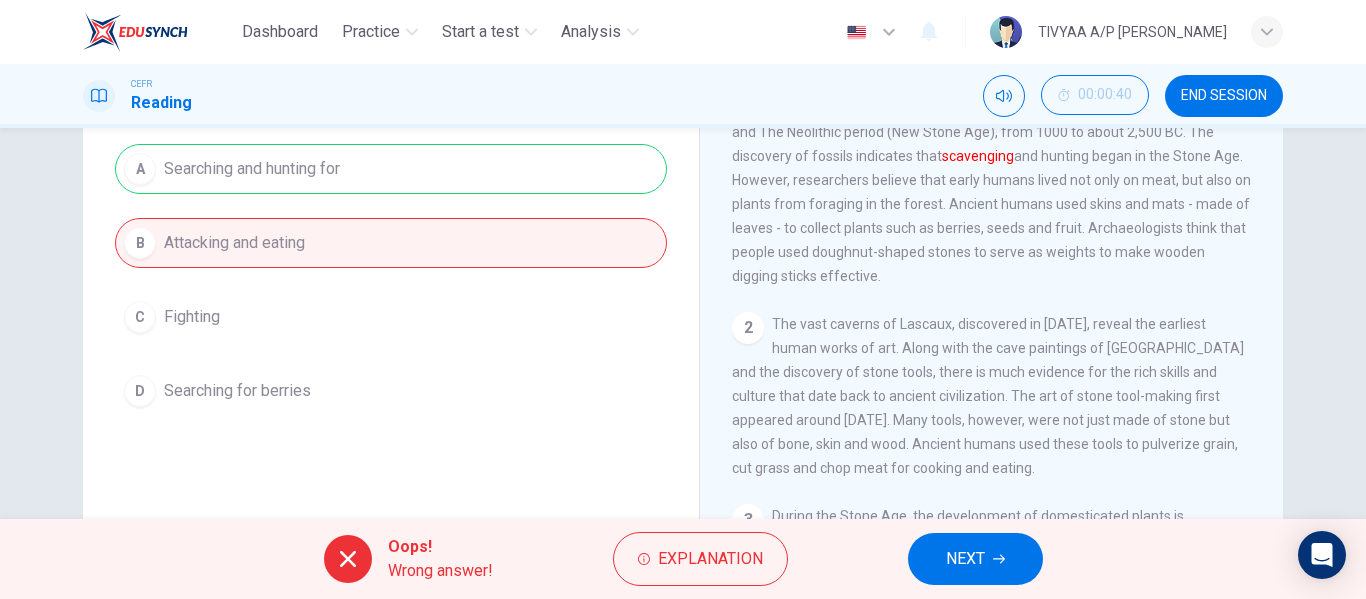 scroll, scrollTop: 187, scrollLeft: 0, axis: vertical 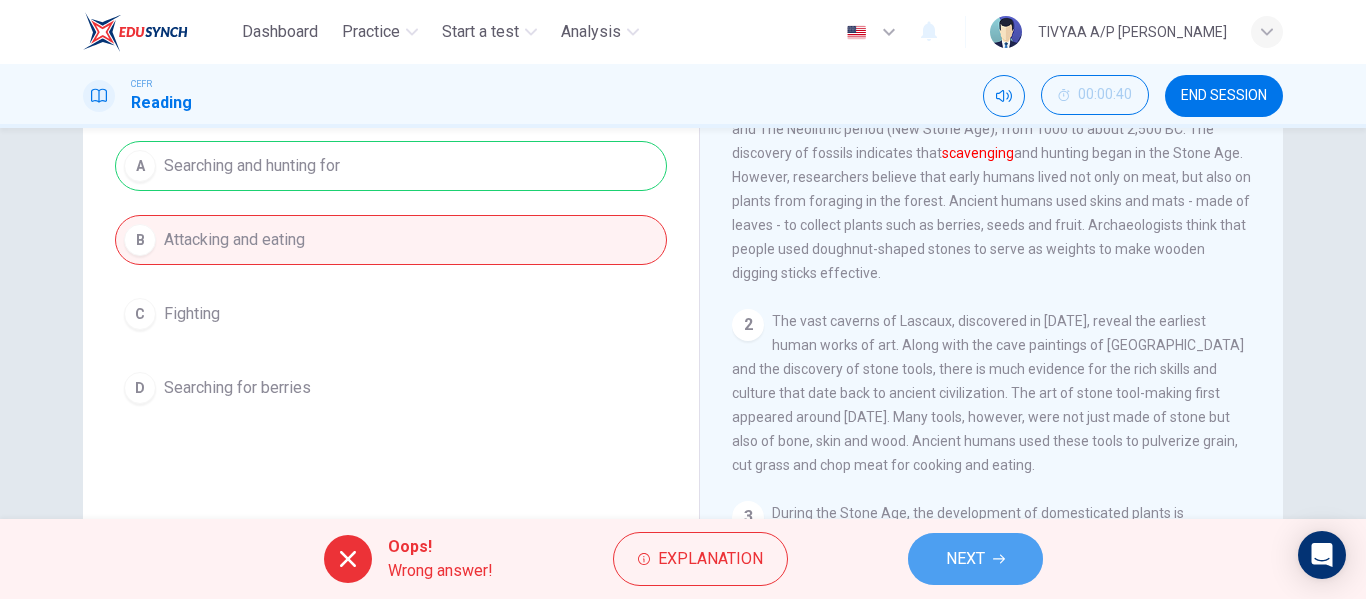 click on "NEXT" at bounding box center [975, 559] 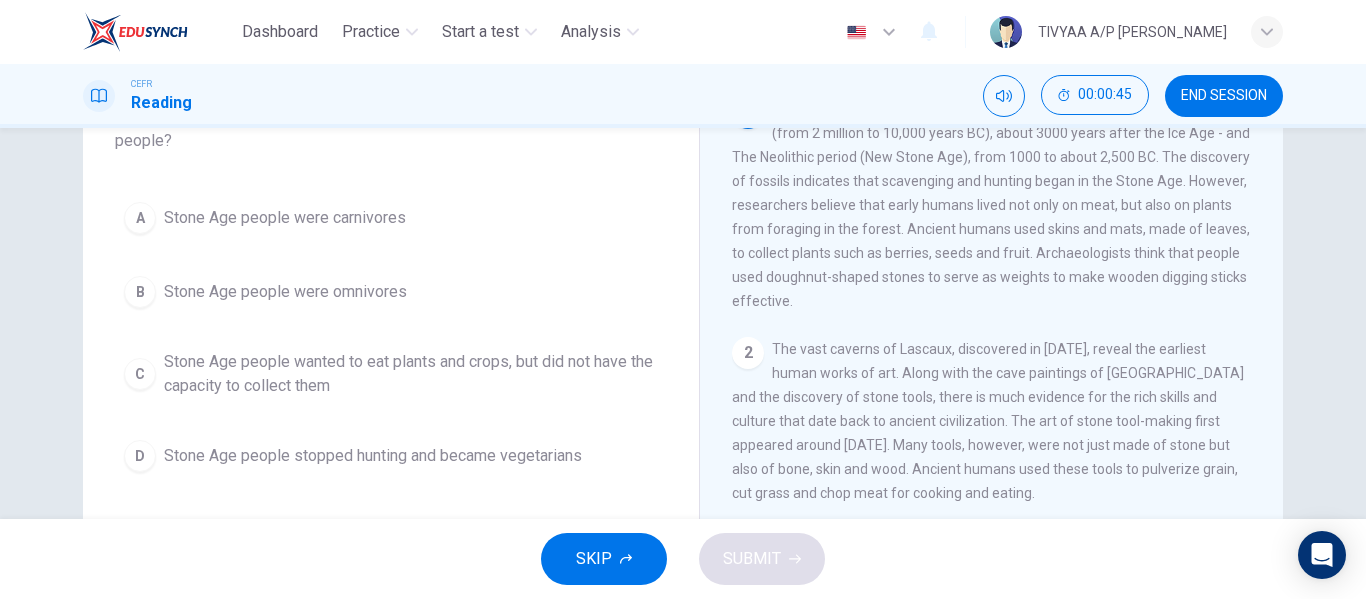 scroll, scrollTop: 160, scrollLeft: 0, axis: vertical 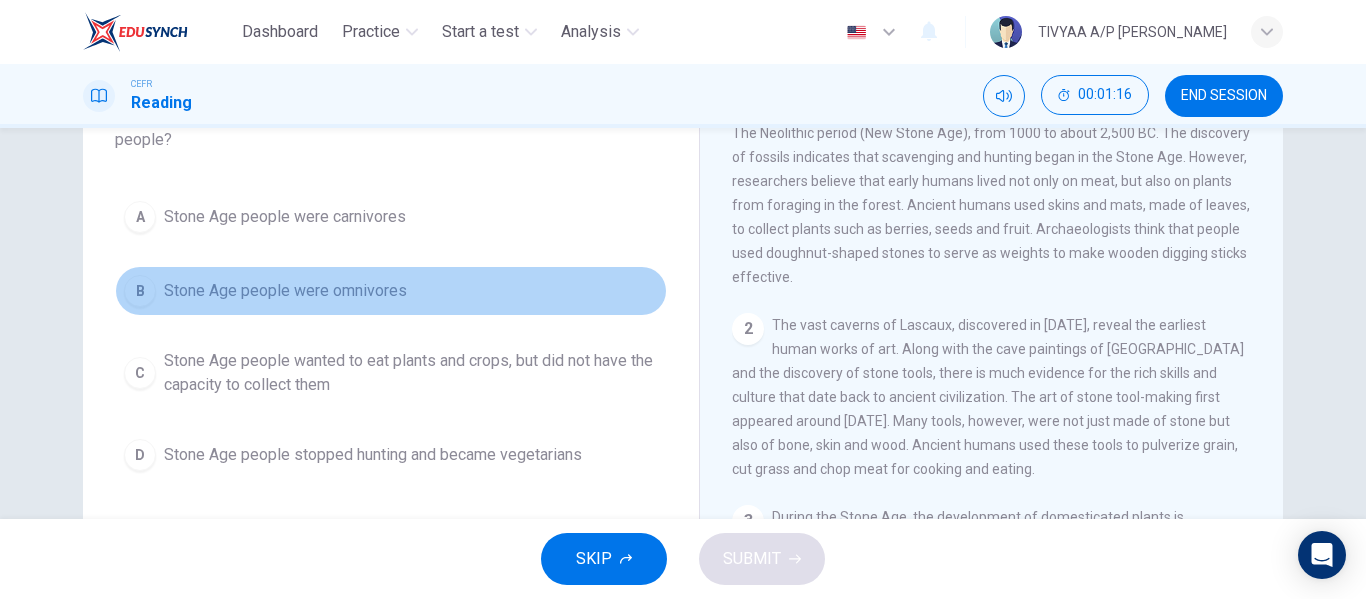 click on "B" at bounding box center [140, 291] 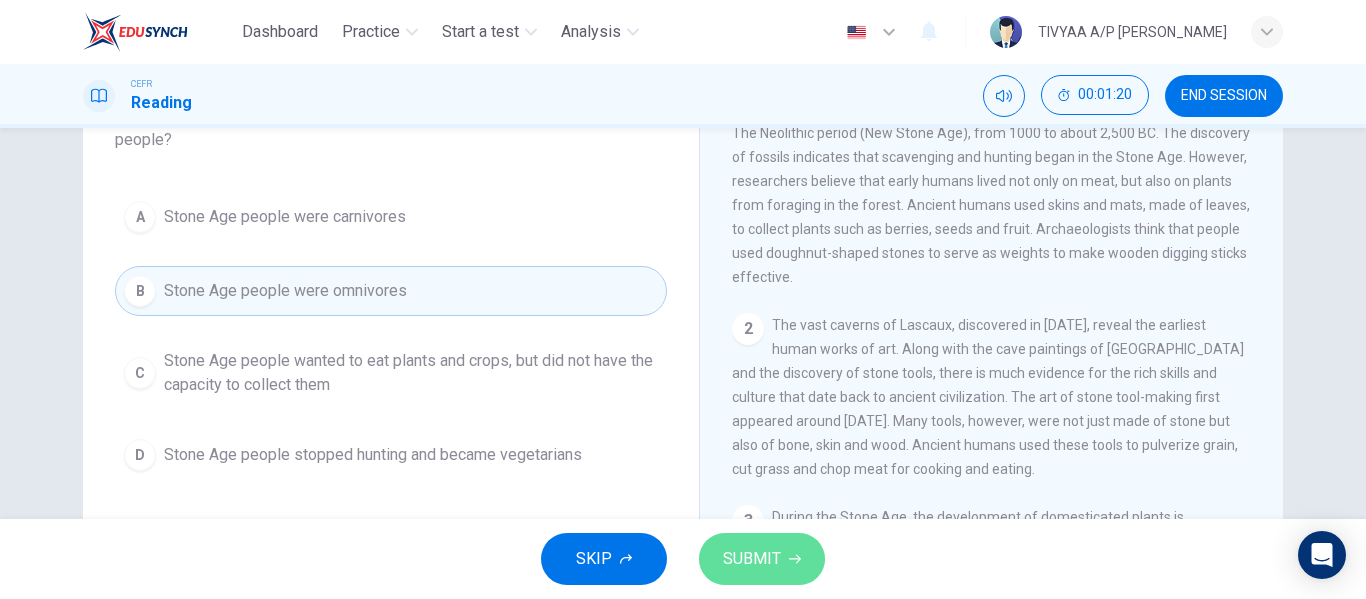 click on "SUBMIT" at bounding box center (752, 559) 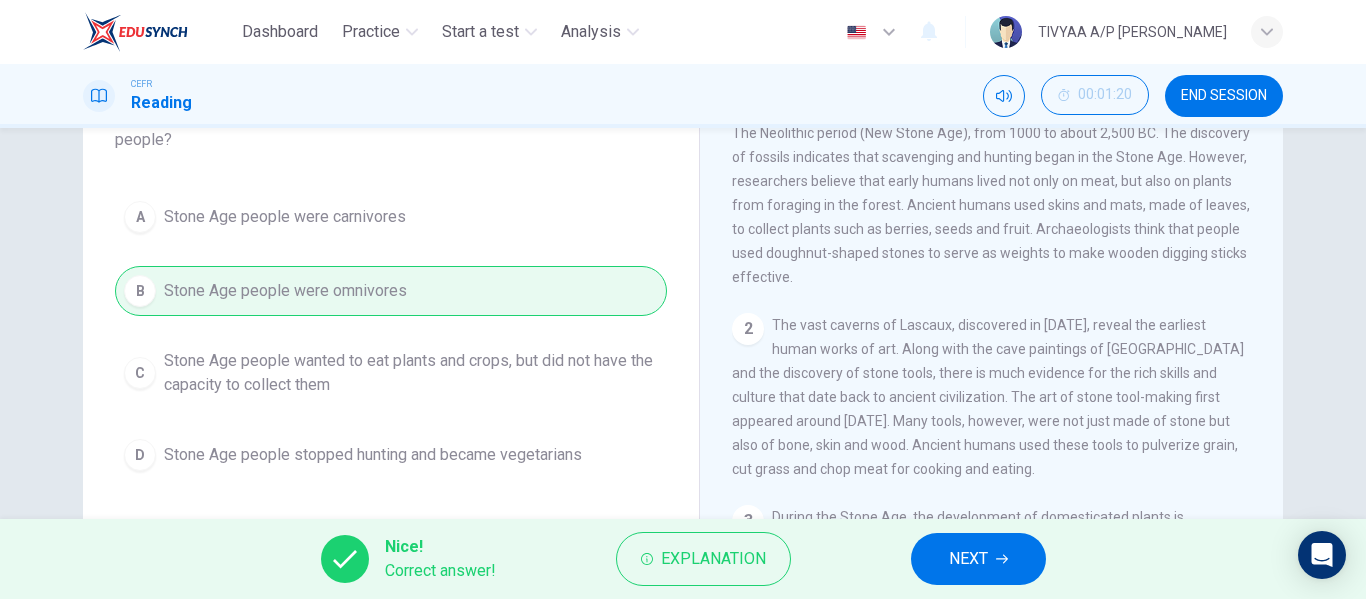 click on "NEXT" at bounding box center (978, 559) 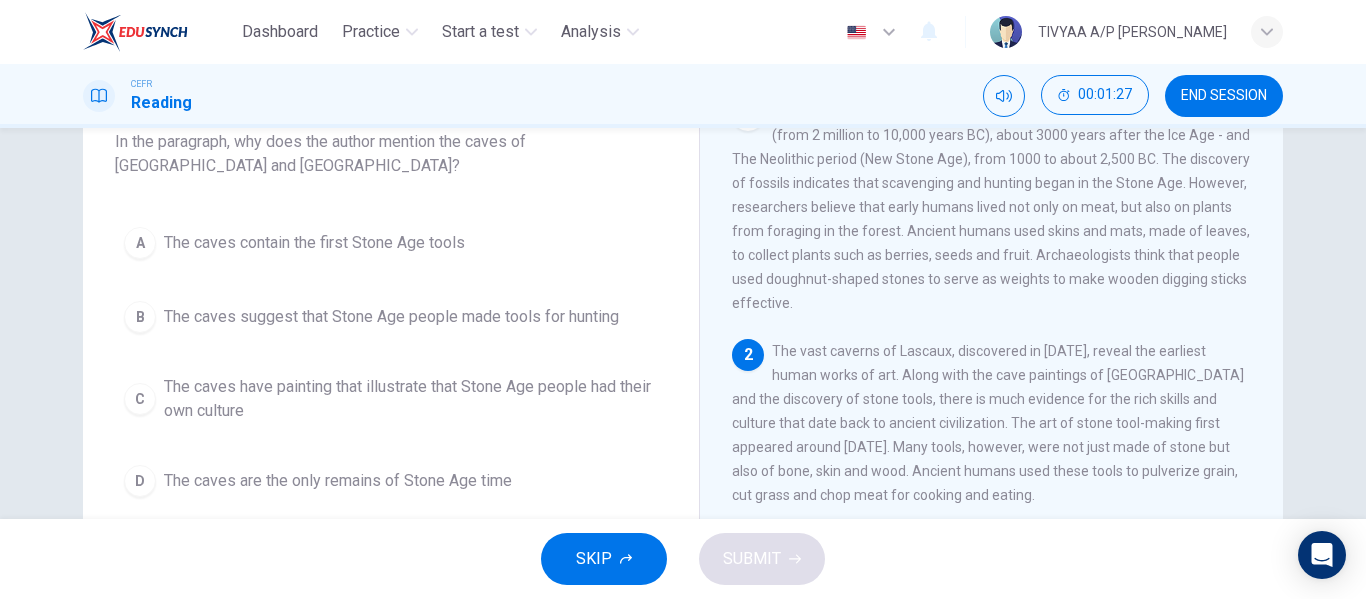 scroll, scrollTop: 135, scrollLeft: 0, axis: vertical 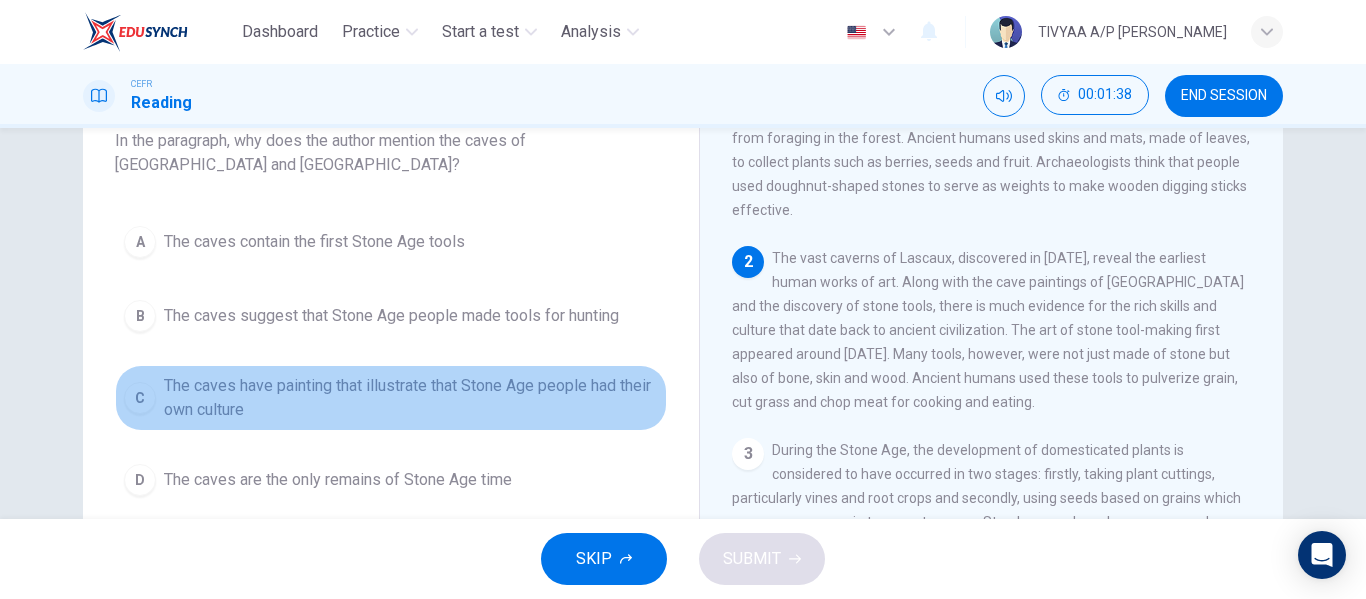 click on "The caves have painting that illustrate that Stone Age people had their own culture" at bounding box center [411, 398] 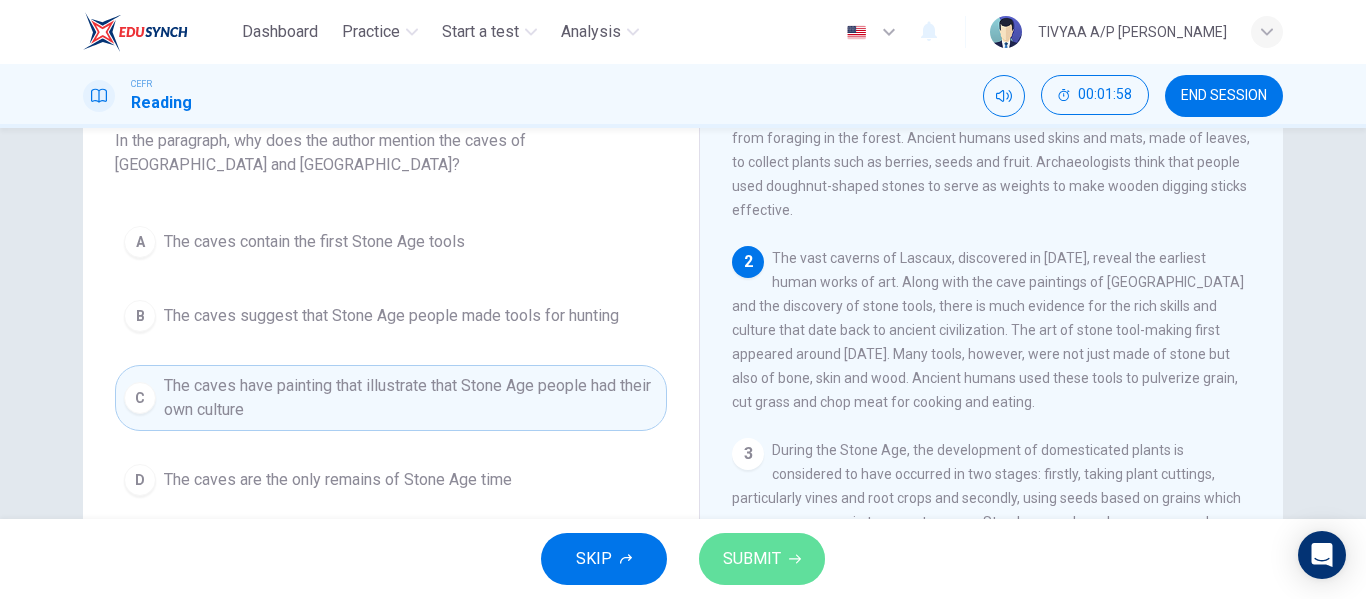 click on "SUBMIT" at bounding box center (752, 559) 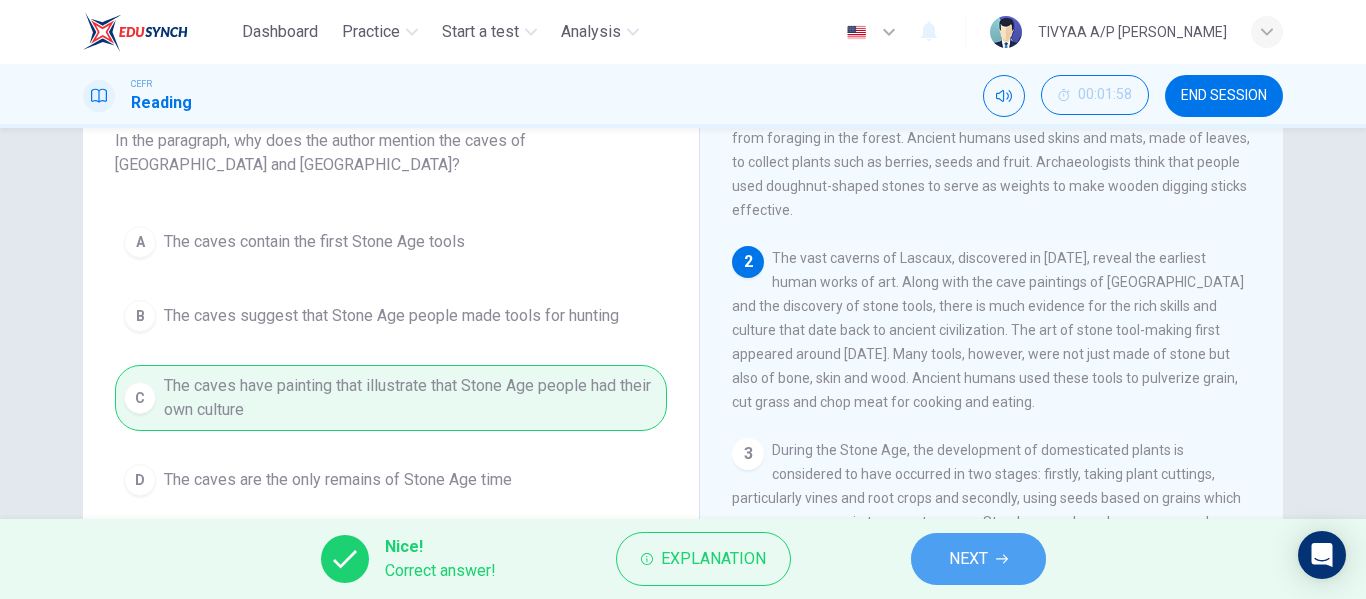 click on "NEXT" at bounding box center [968, 559] 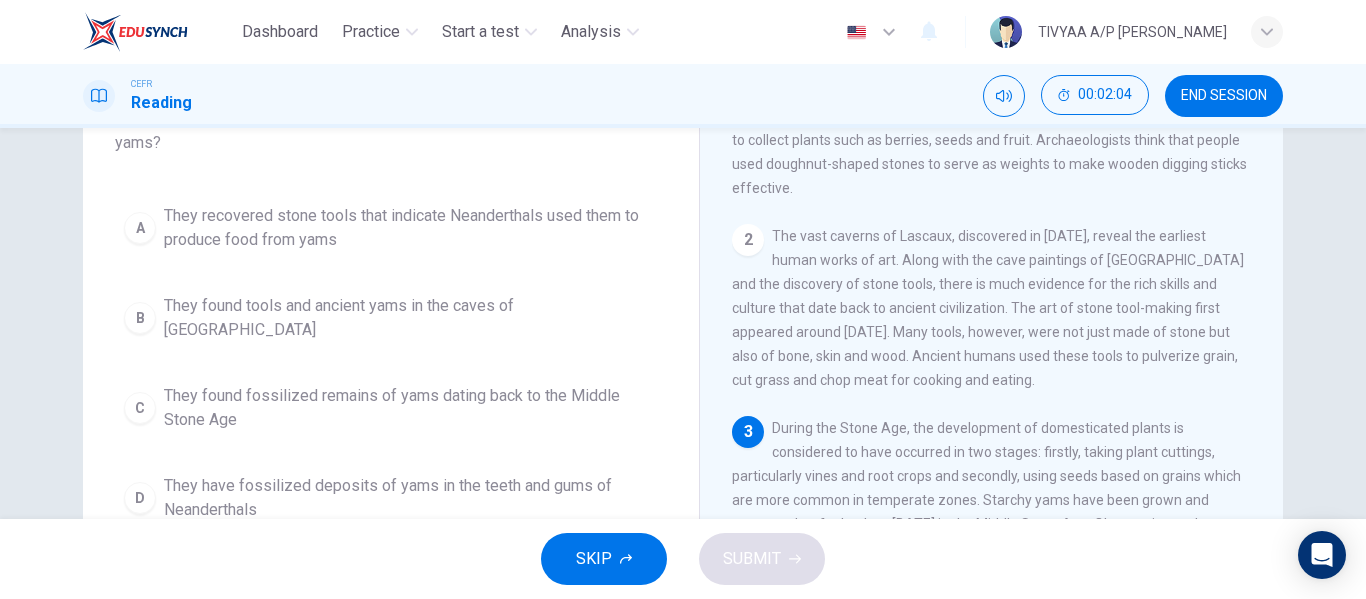 scroll, scrollTop: 158, scrollLeft: 0, axis: vertical 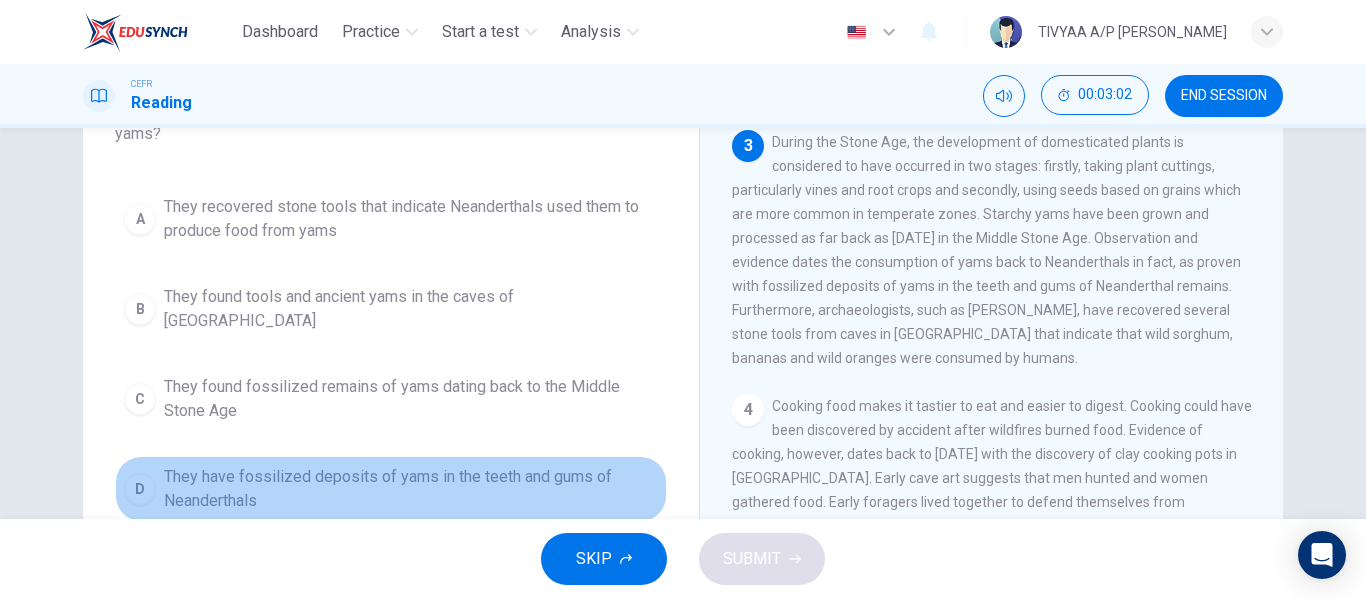 click on "They have fossilized deposits of yams in the teeth and gums of Neanderthals" at bounding box center (411, 489) 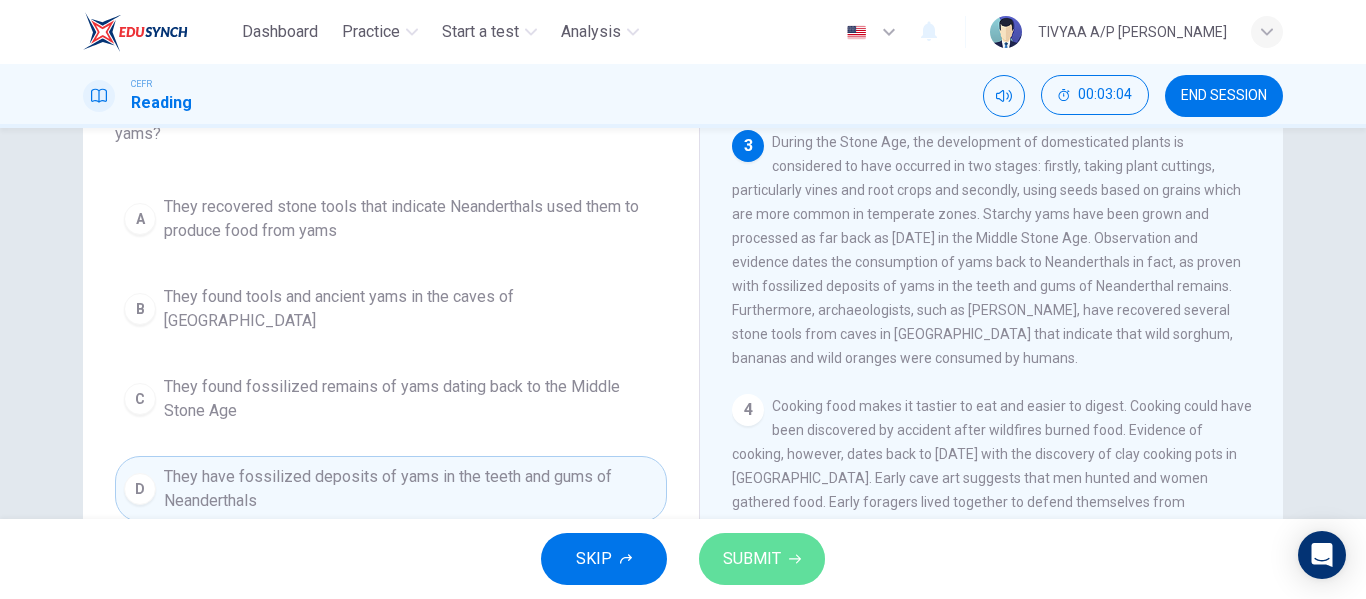 click on "SUBMIT" at bounding box center (762, 559) 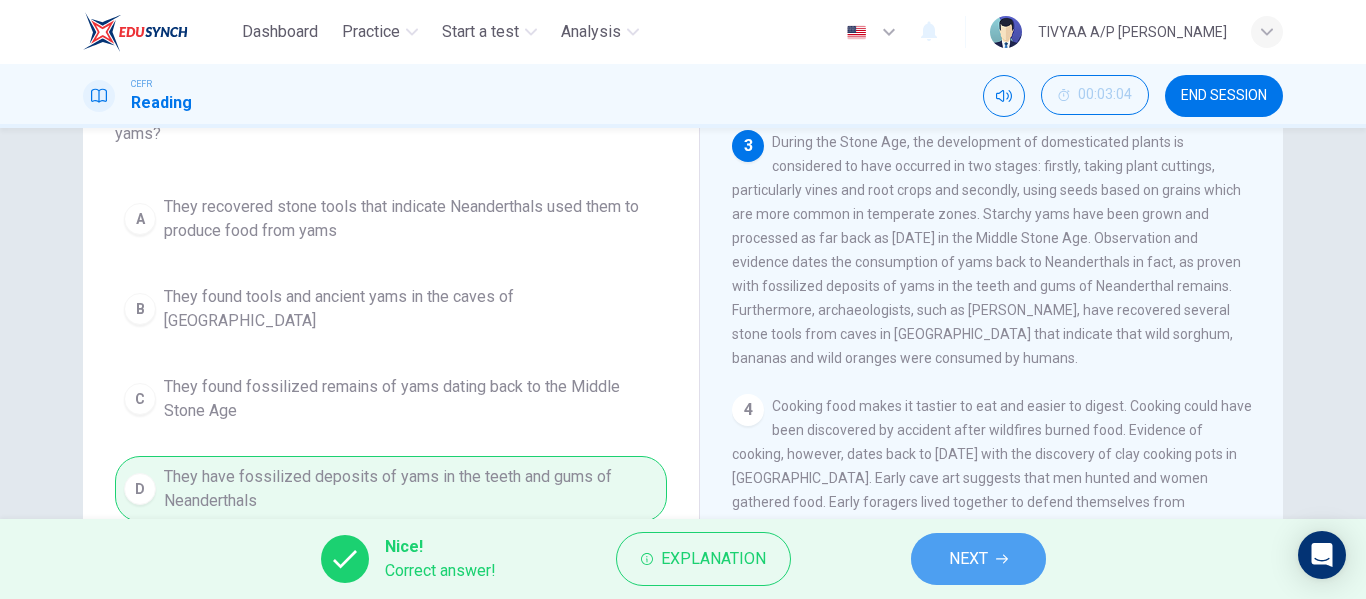 click on "NEXT" at bounding box center [978, 559] 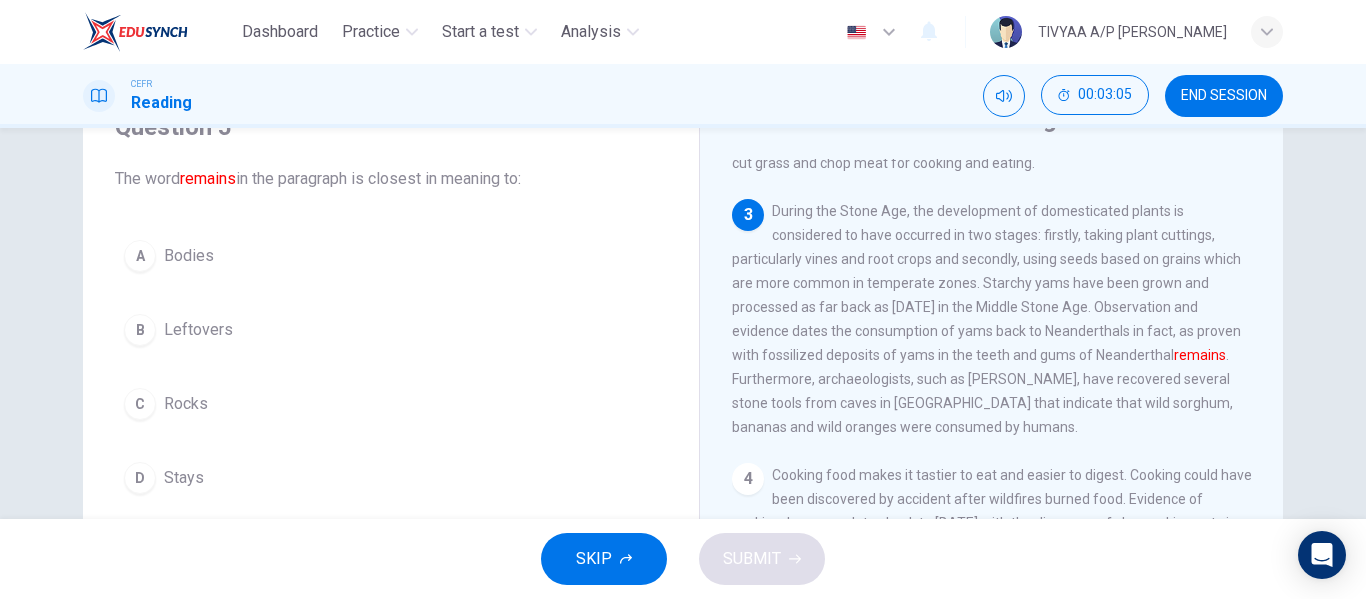 scroll, scrollTop: 96, scrollLeft: 0, axis: vertical 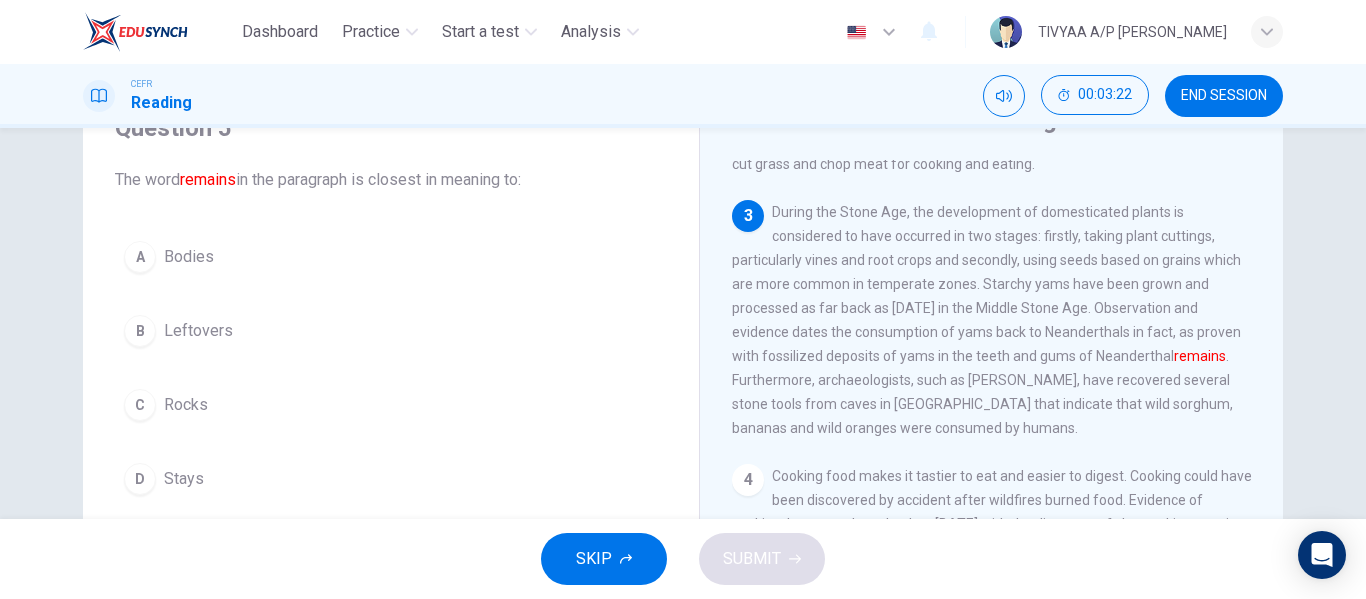 click on "Stays" at bounding box center (184, 479) 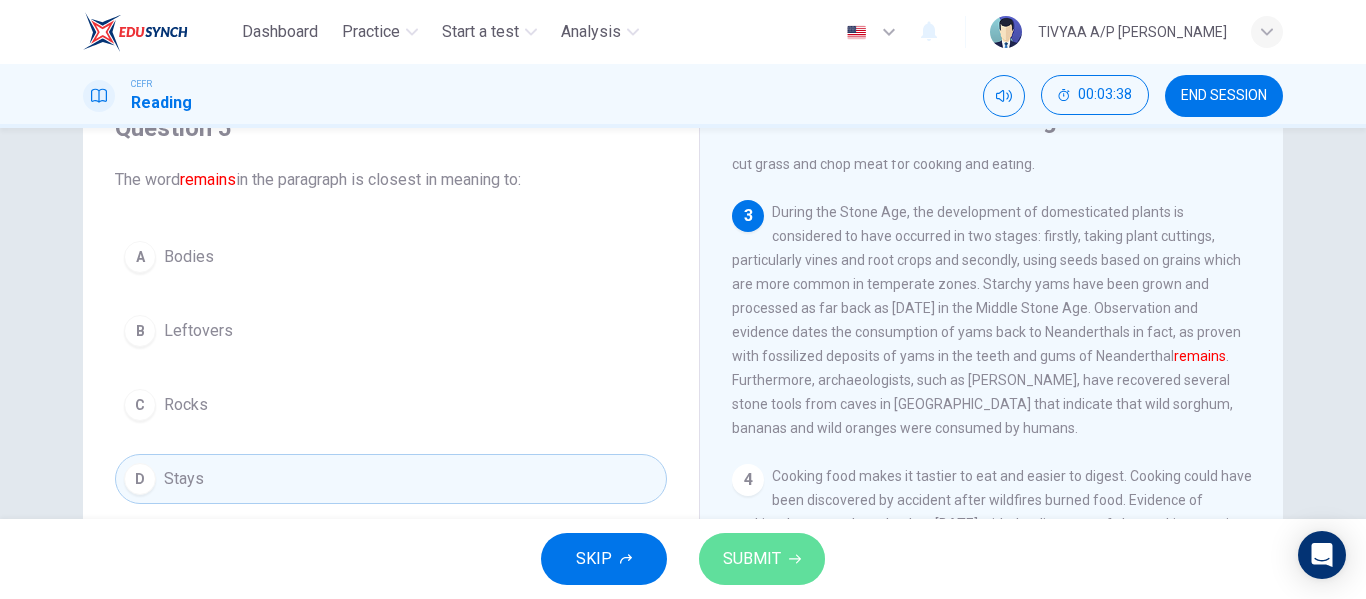 click on "SUBMIT" at bounding box center [752, 559] 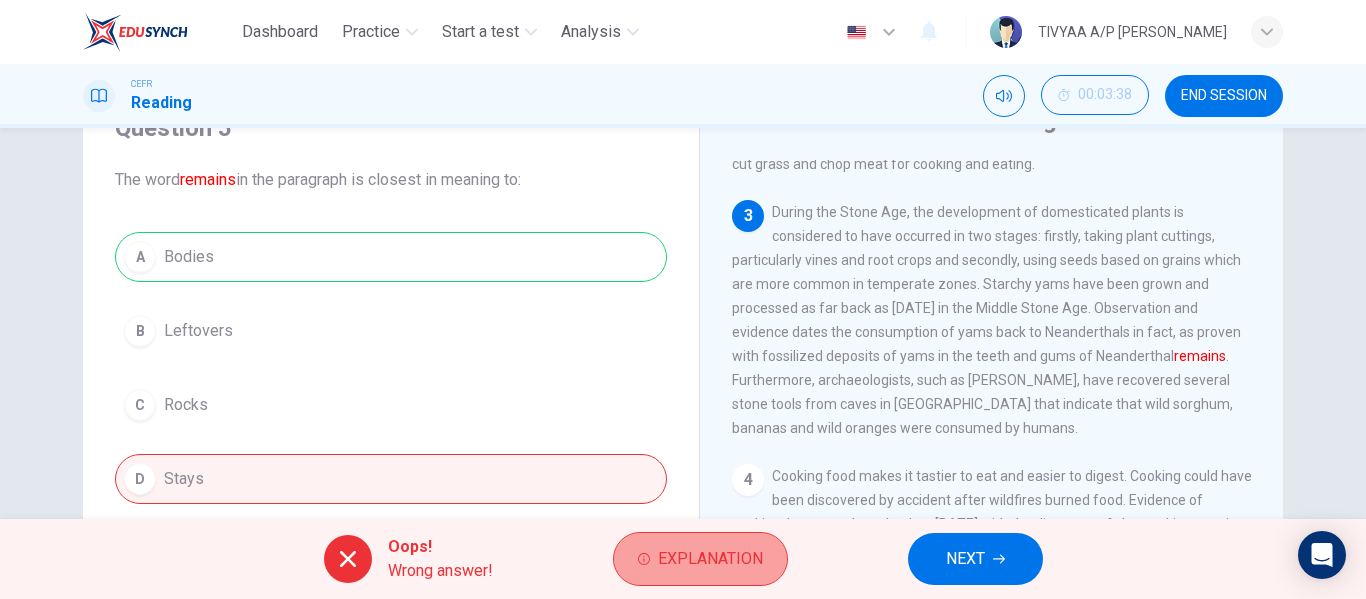click on "Explanation" at bounding box center (710, 559) 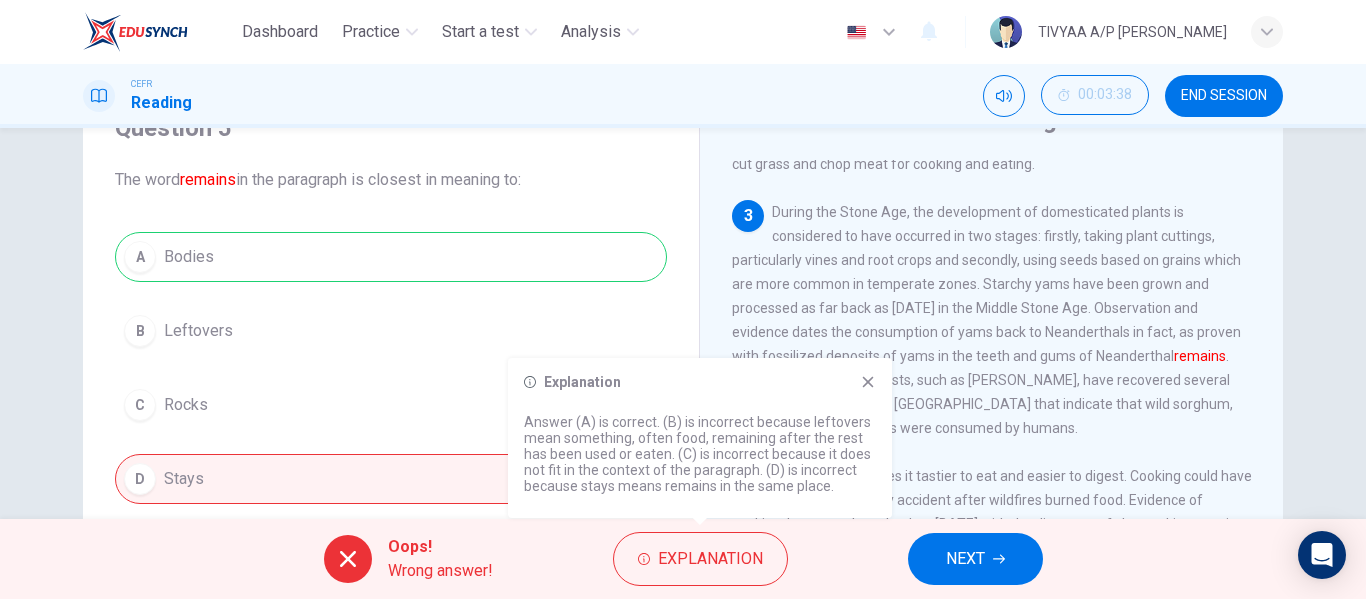 click 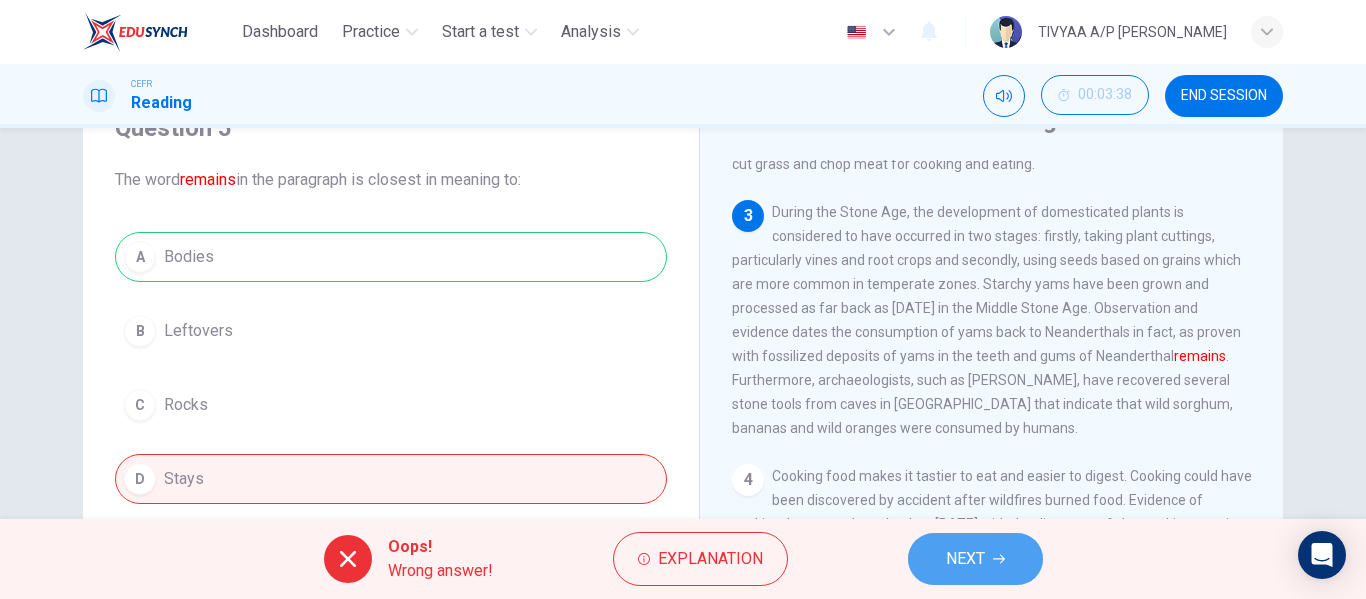 click on "NEXT" at bounding box center (965, 559) 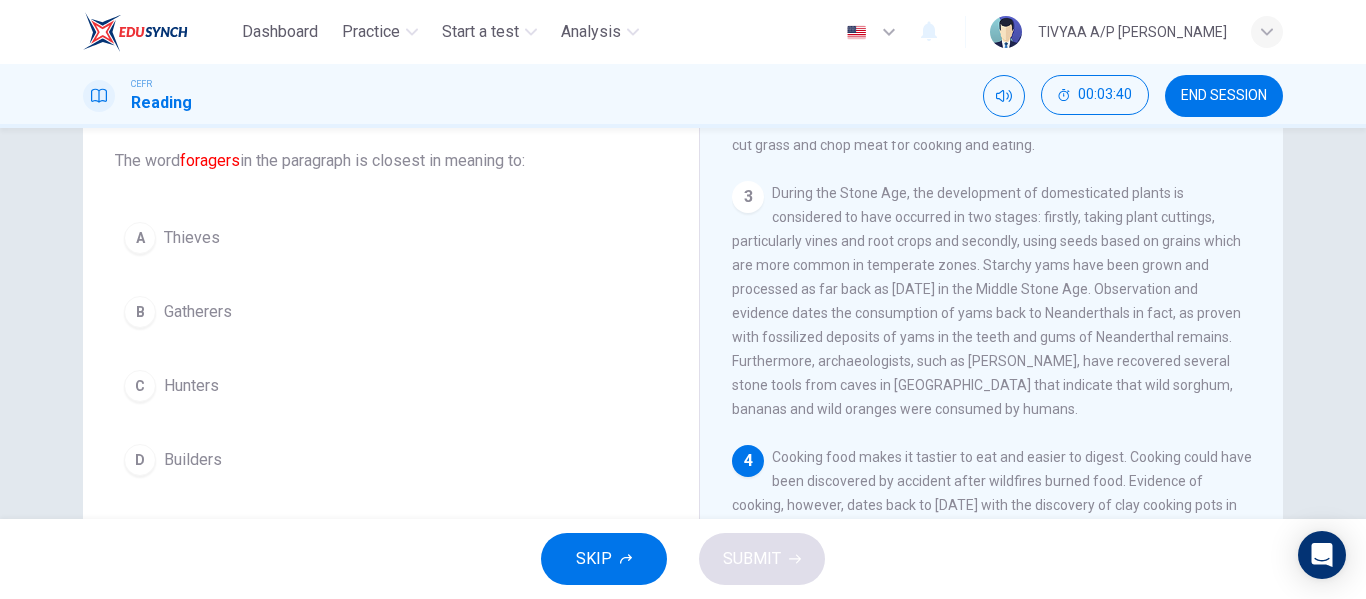 scroll, scrollTop: 114, scrollLeft: 0, axis: vertical 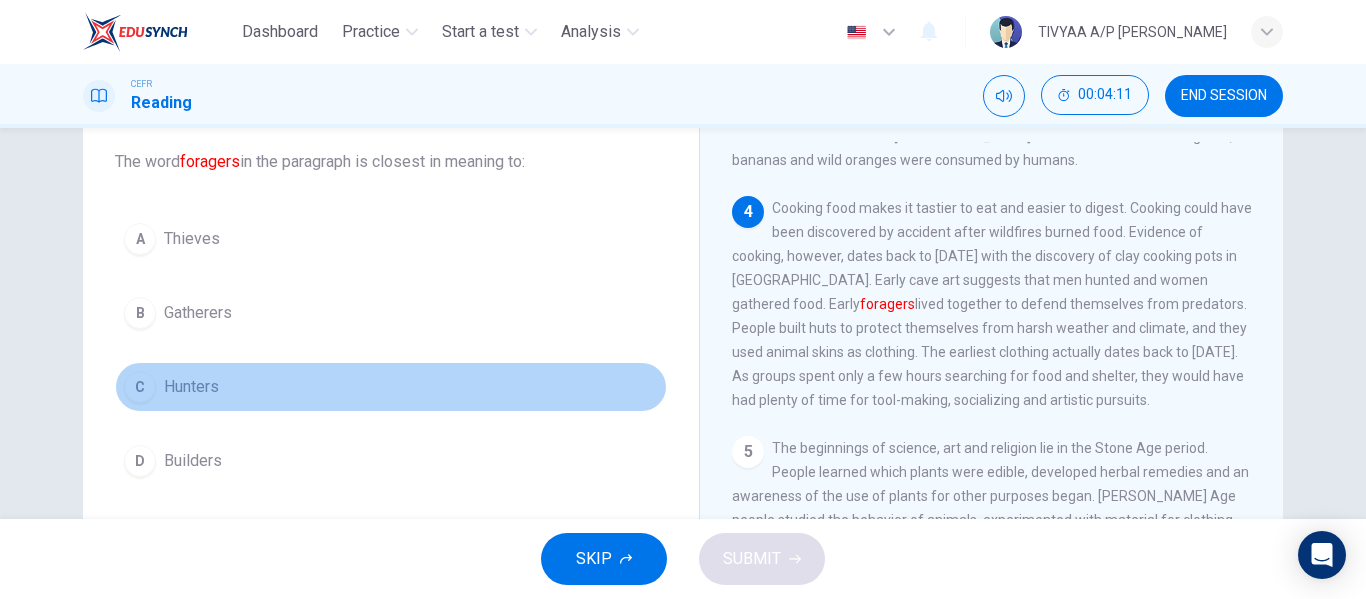 click on "Hunters" at bounding box center [191, 387] 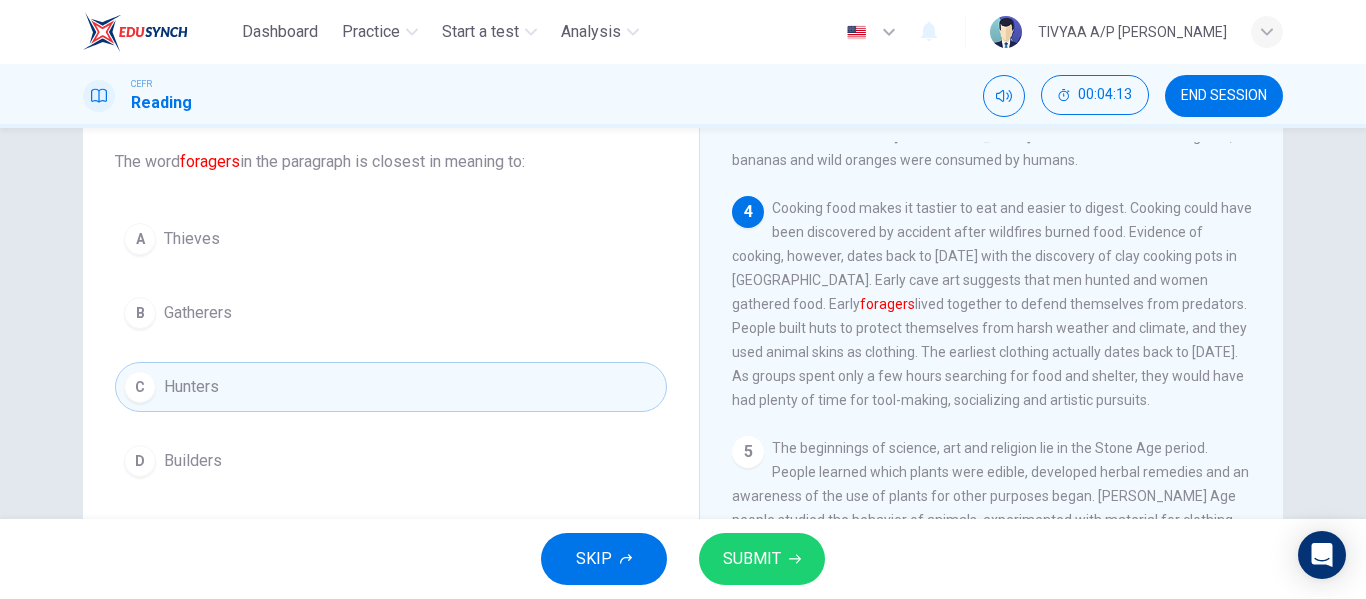 click on "SUBMIT" at bounding box center (752, 559) 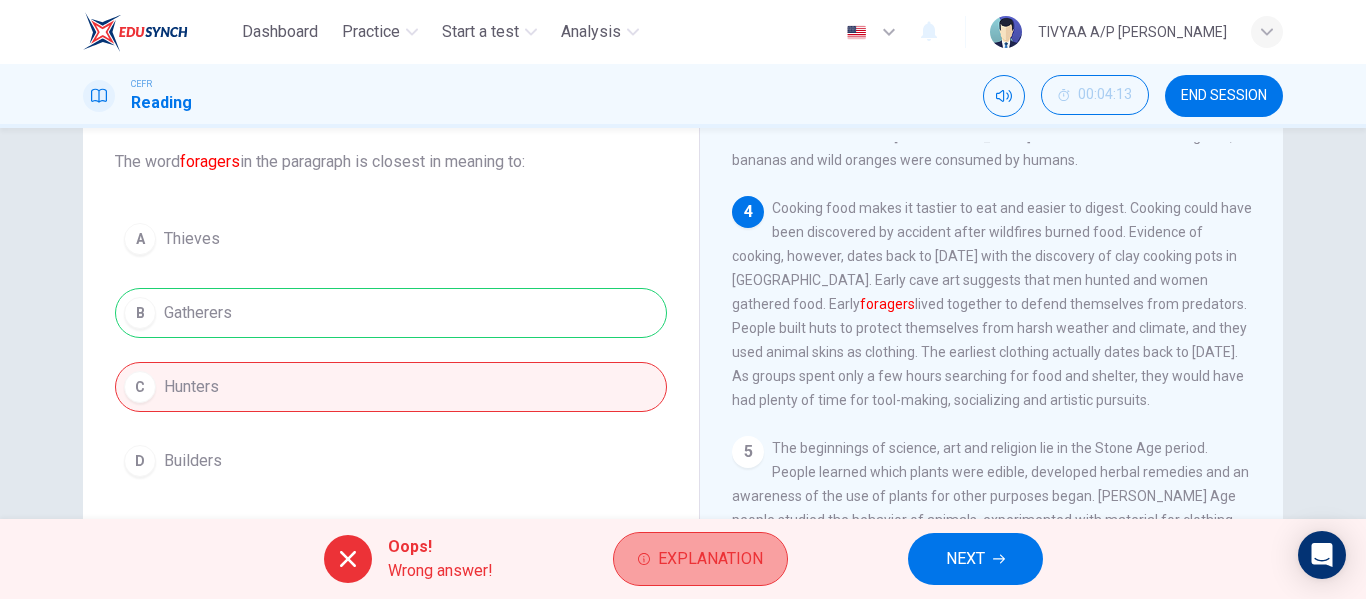 click on "Explanation" at bounding box center (710, 559) 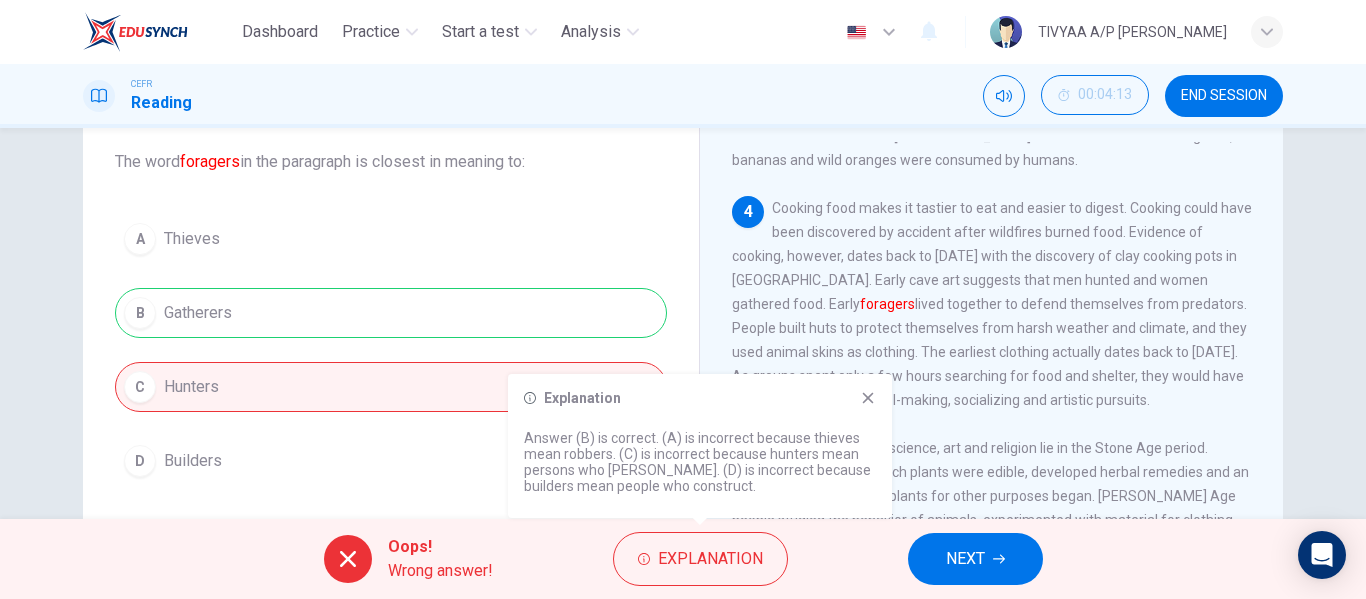 click 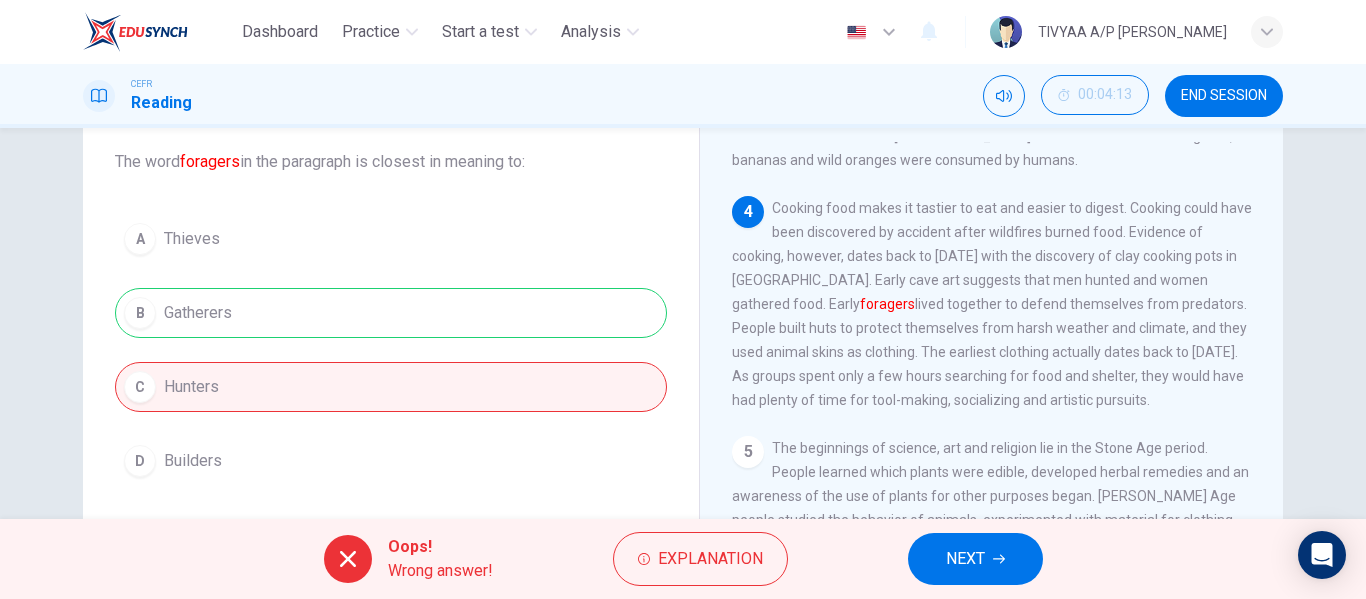 click on "NEXT" at bounding box center [965, 559] 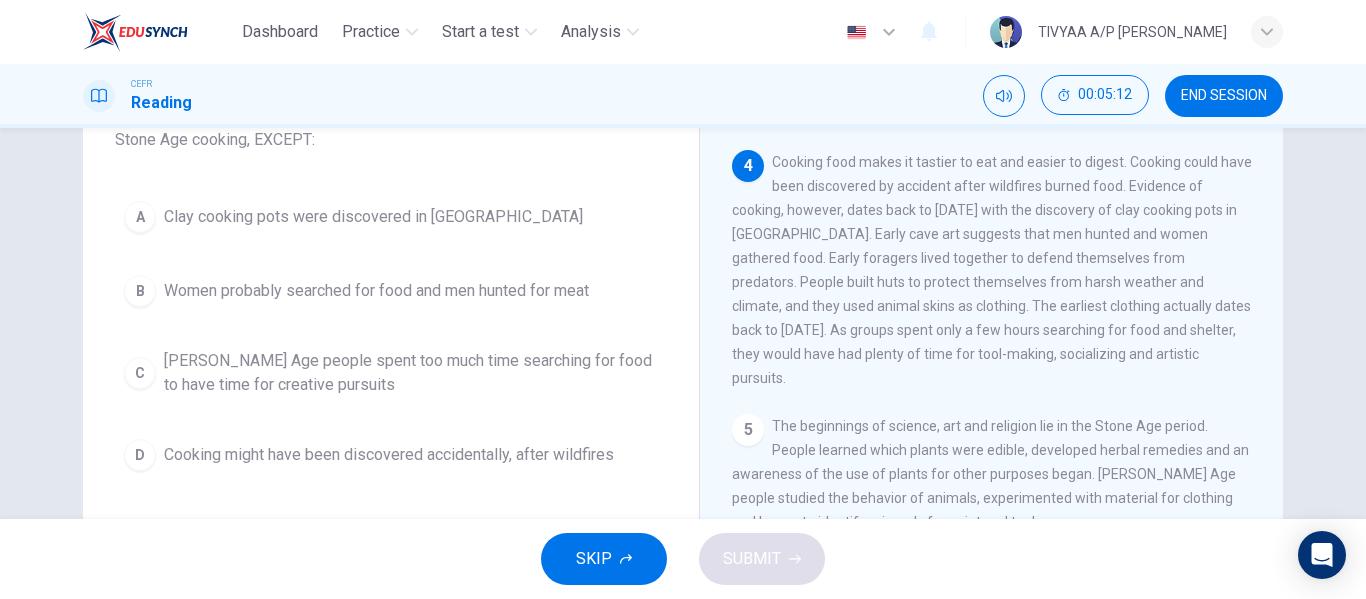 scroll, scrollTop: 159, scrollLeft: 0, axis: vertical 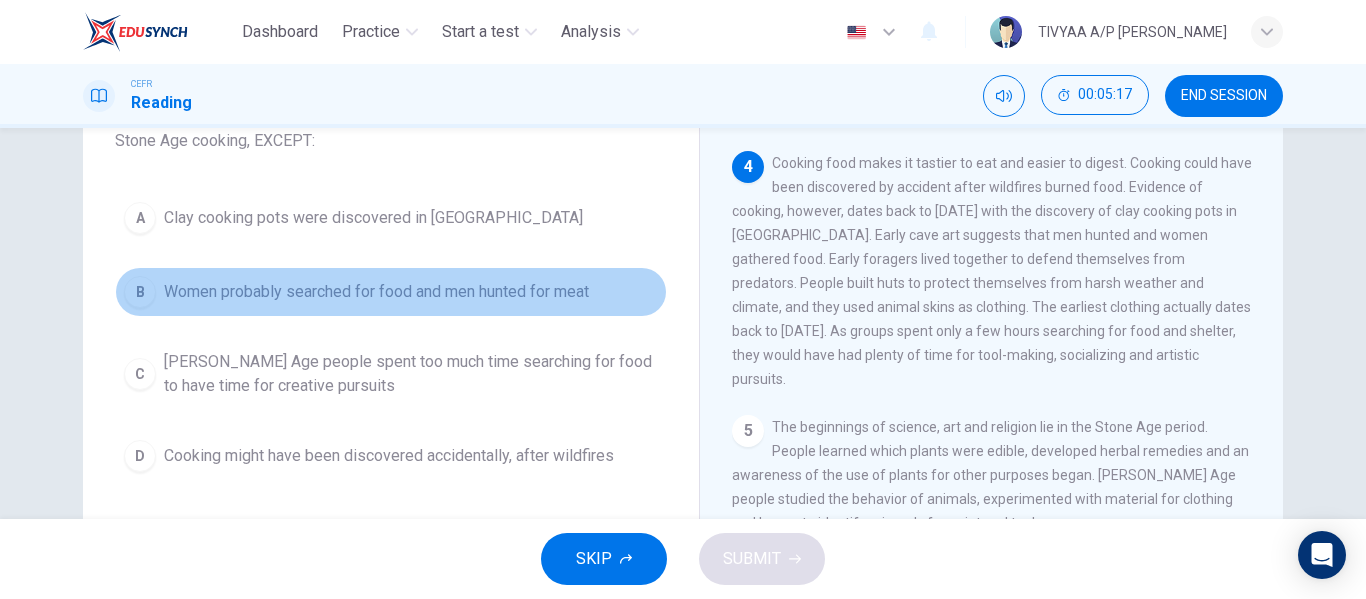 click on "Women probably searched for food and men hunted for meat" at bounding box center [376, 292] 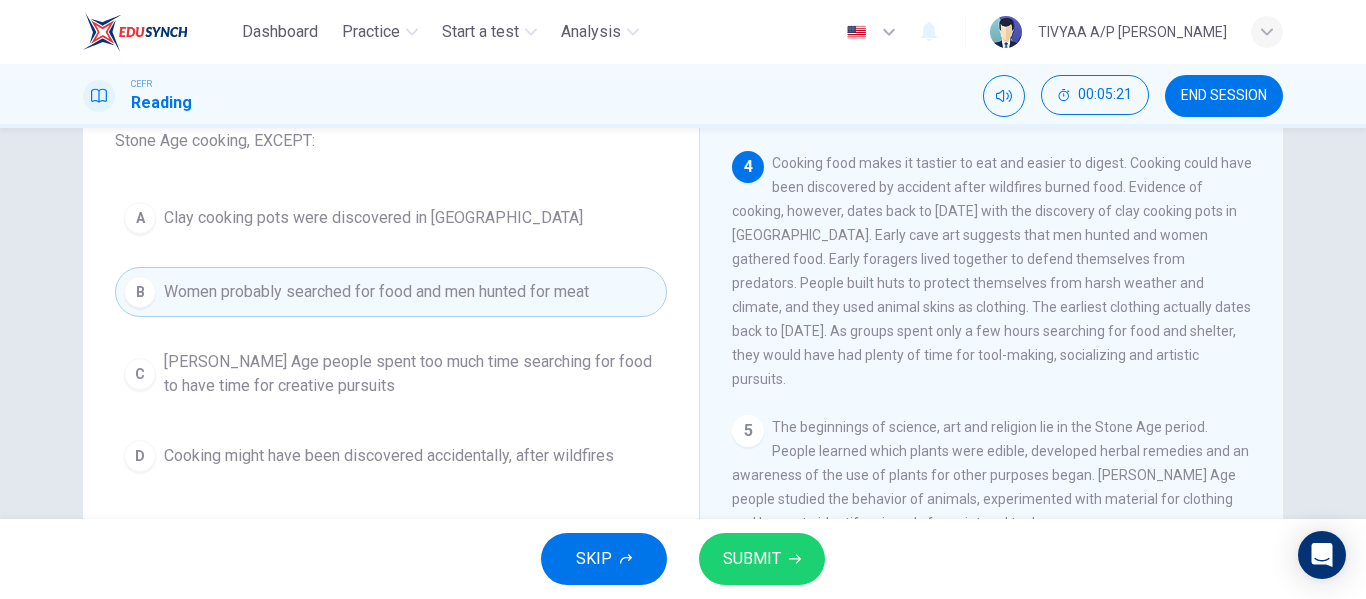 click on "SUBMIT" at bounding box center [752, 559] 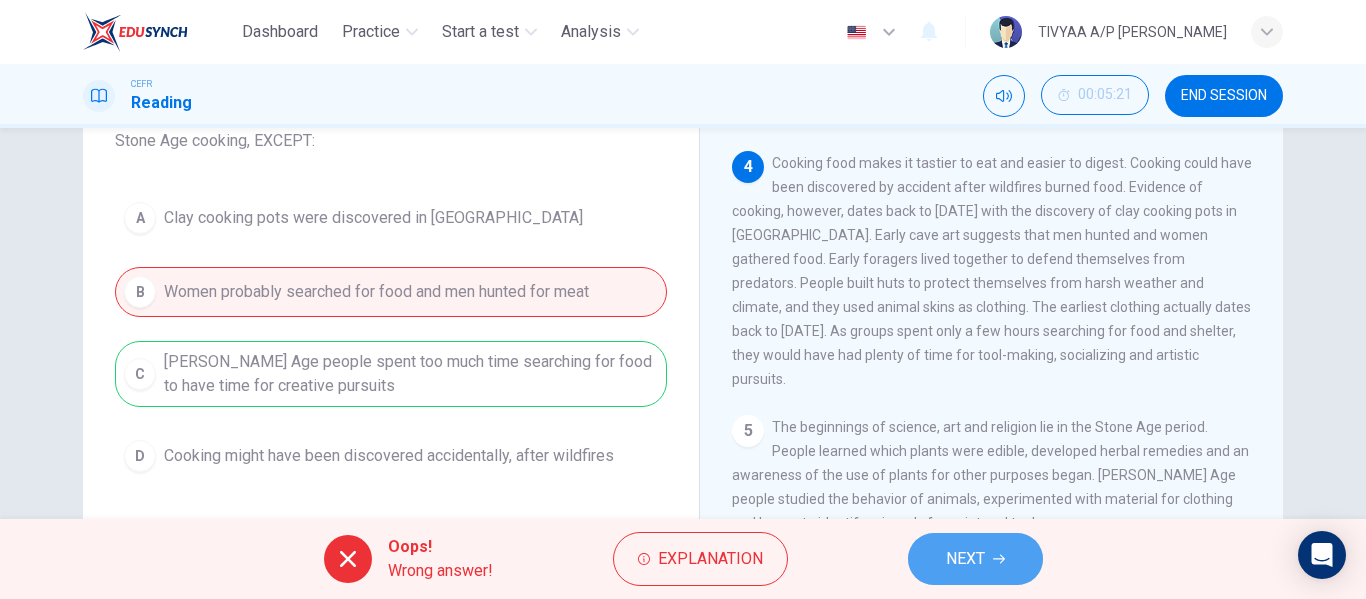 click on "NEXT" at bounding box center [975, 559] 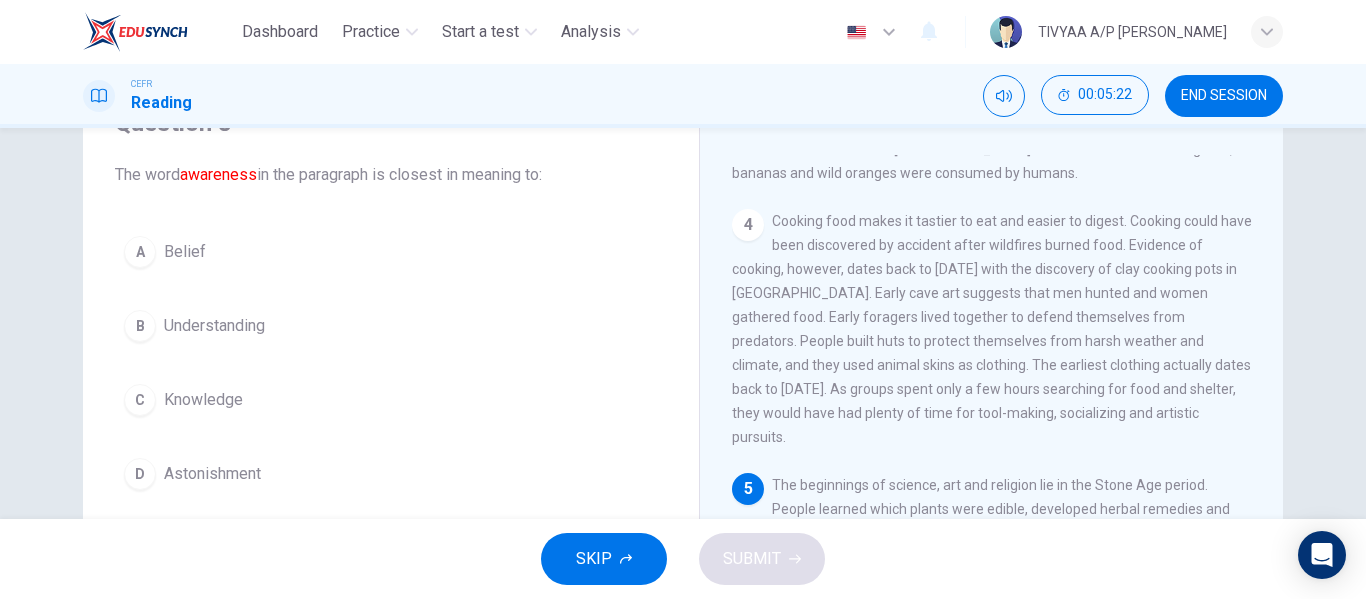 scroll, scrollTop: 100, scrollLeft: 0, axis: vertical 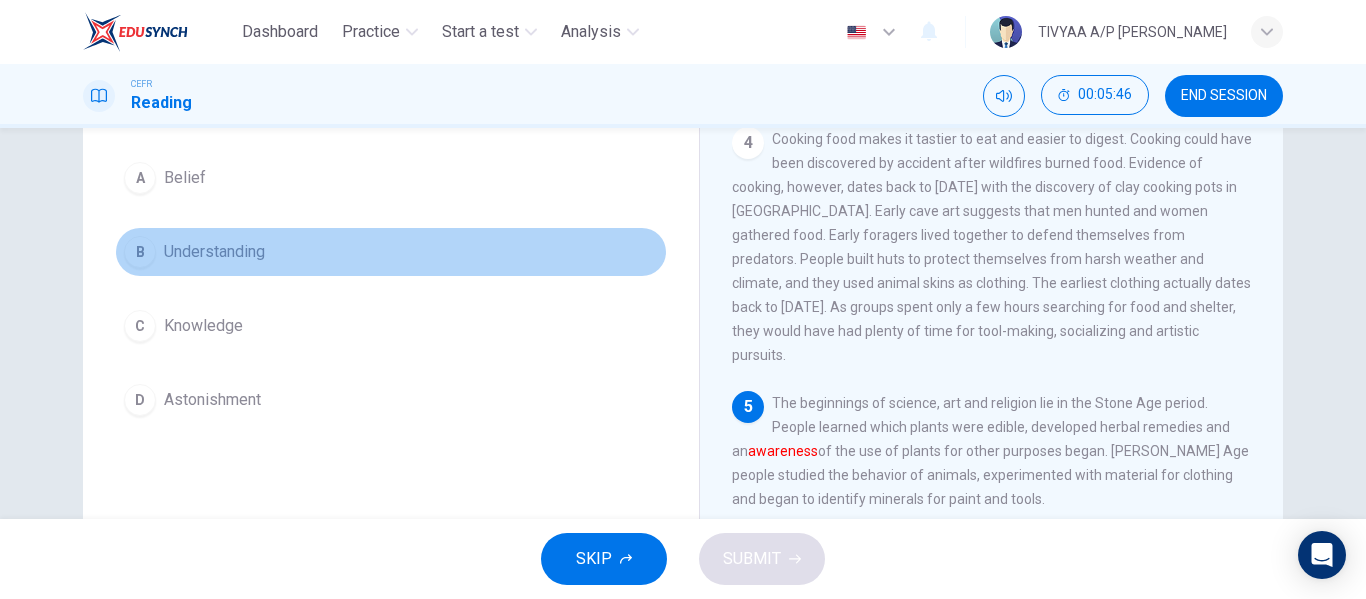 click on "Understanding" at bounding box center (214, 252) 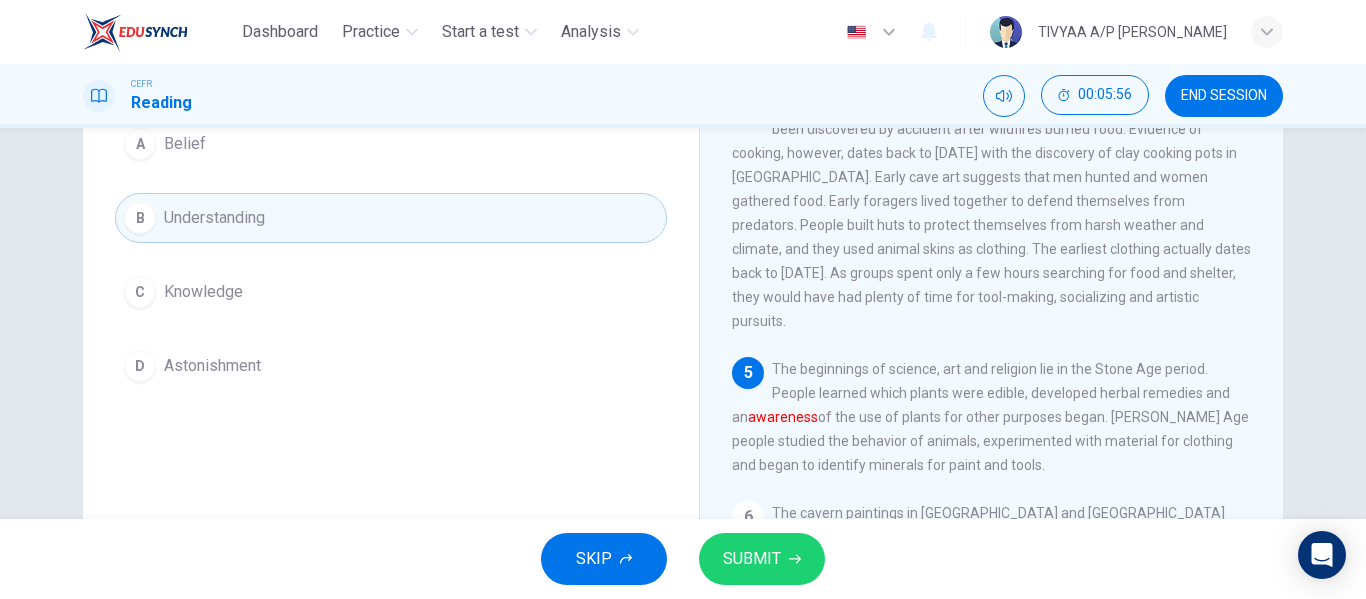 scroll, scrollTop: 210, scrollLeft: 0, axis: vertical 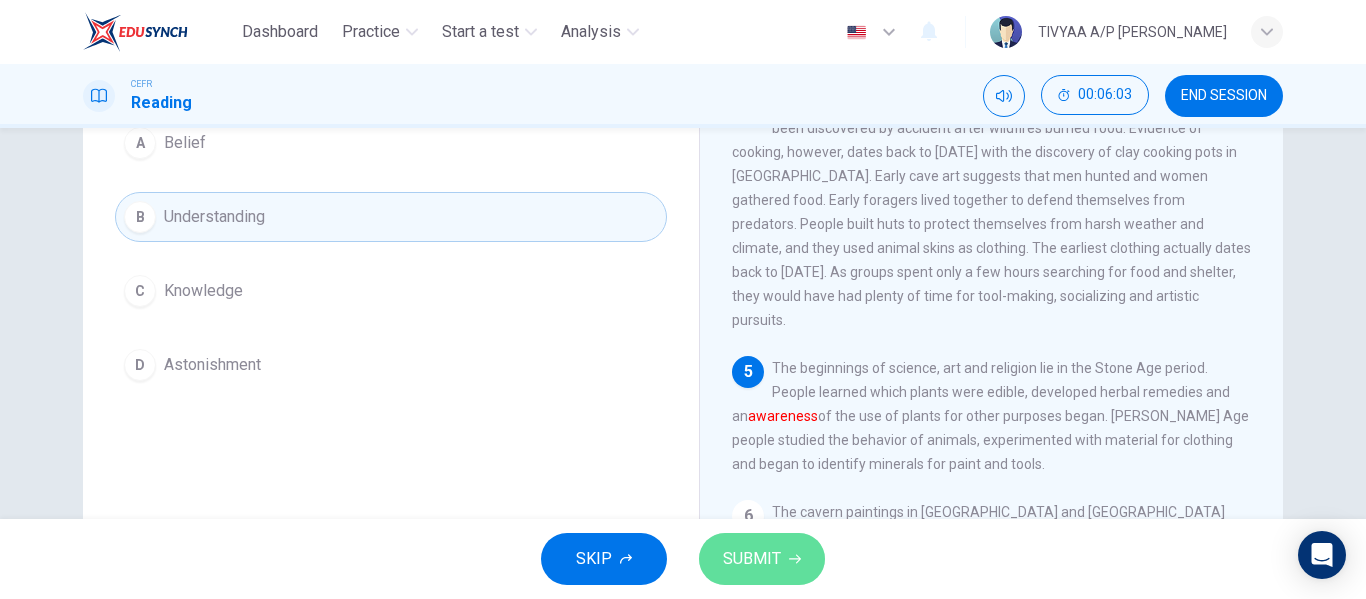 click on "SUBMIT" at bounding box center (752, 559) 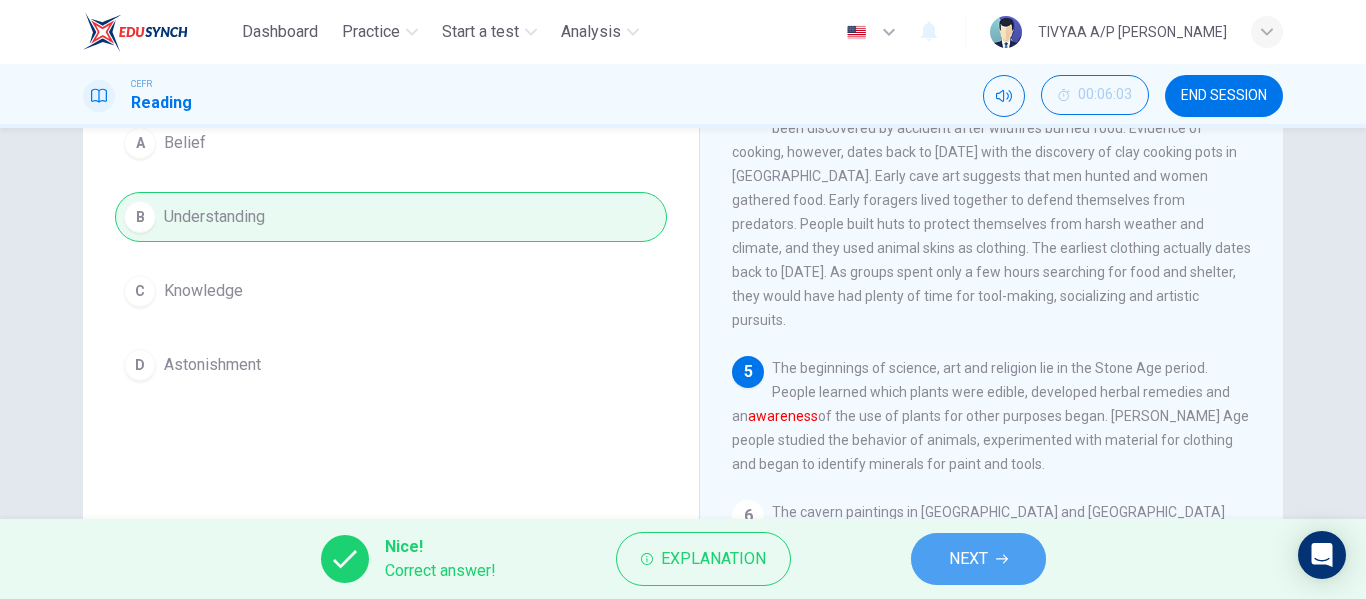 click on "NEXT" at bounding box center [968, 559] 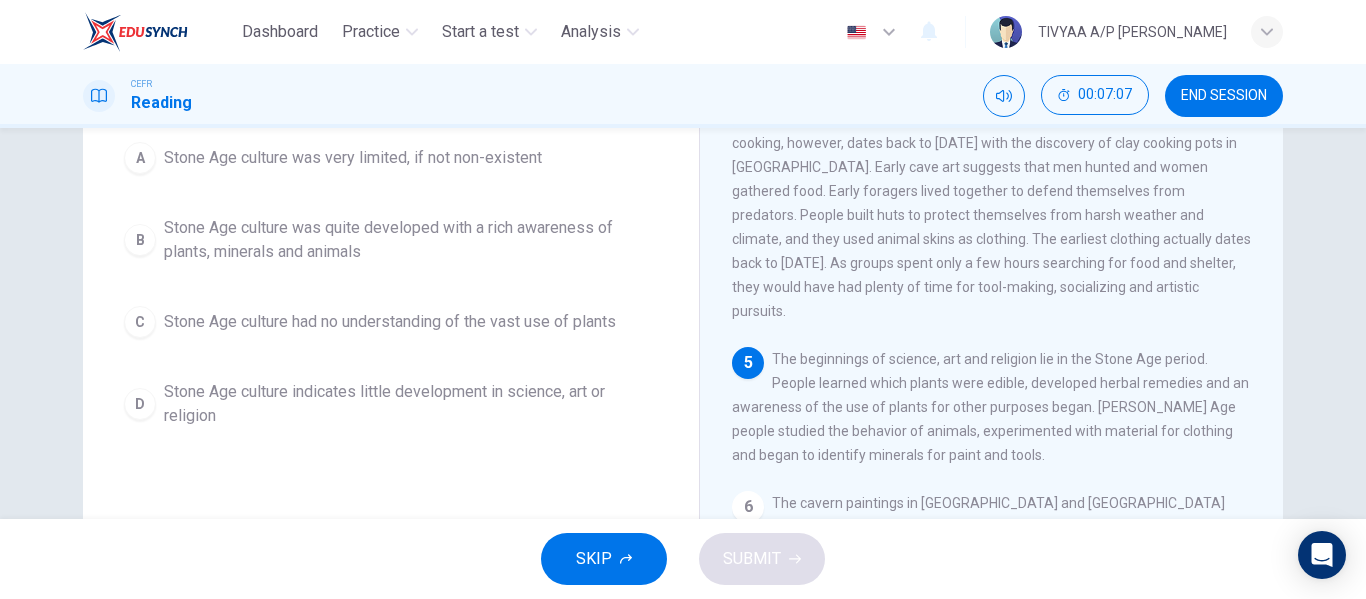 scroll, scrollTop: 216, scrollLeft: 0, axis: vertical 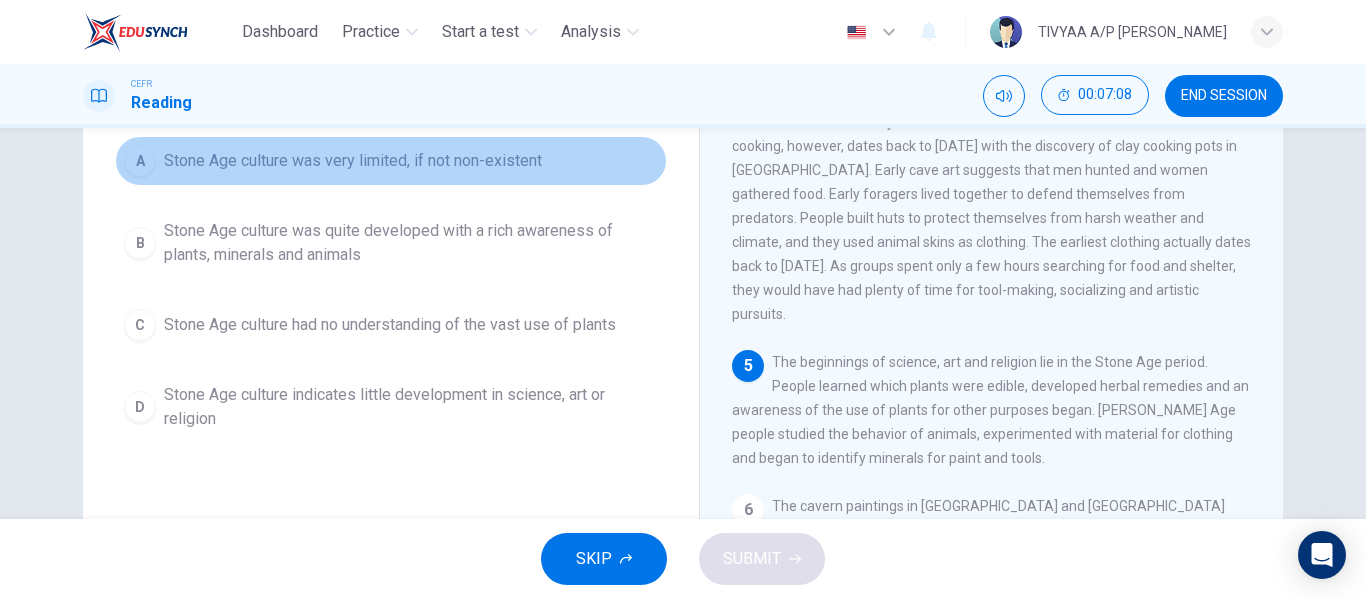 click on "Stone Age culture was very limited, if not non-existent" at bounding box center [353, 161] 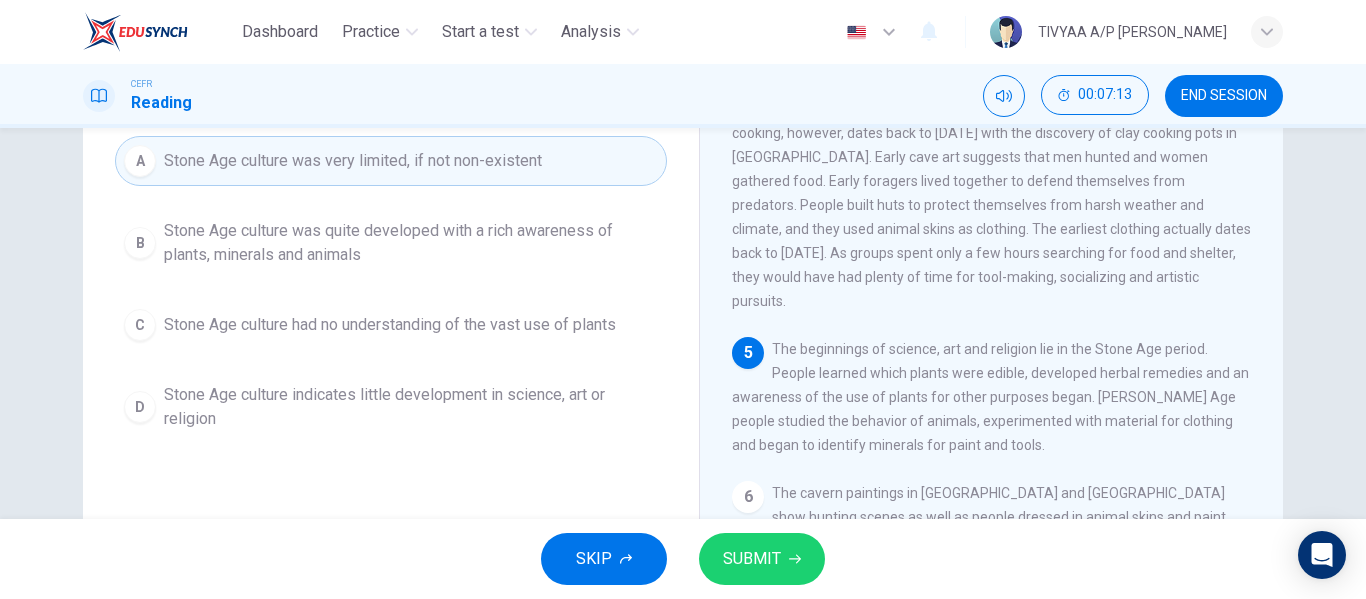 scroll, scrollTop: 664, scrollLeft: 0, axis: vertical 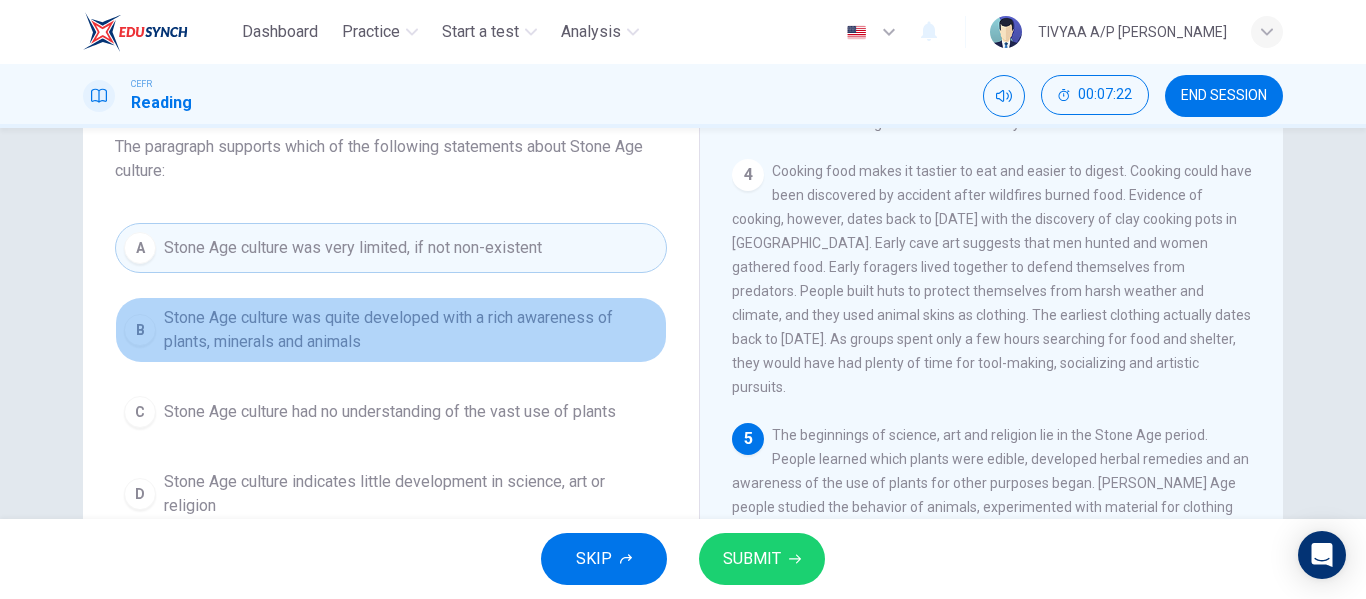 click on "Stone Age culture was quite developed with a rich awareness of plants, minerals and animals" at bounding box center [411, 330] 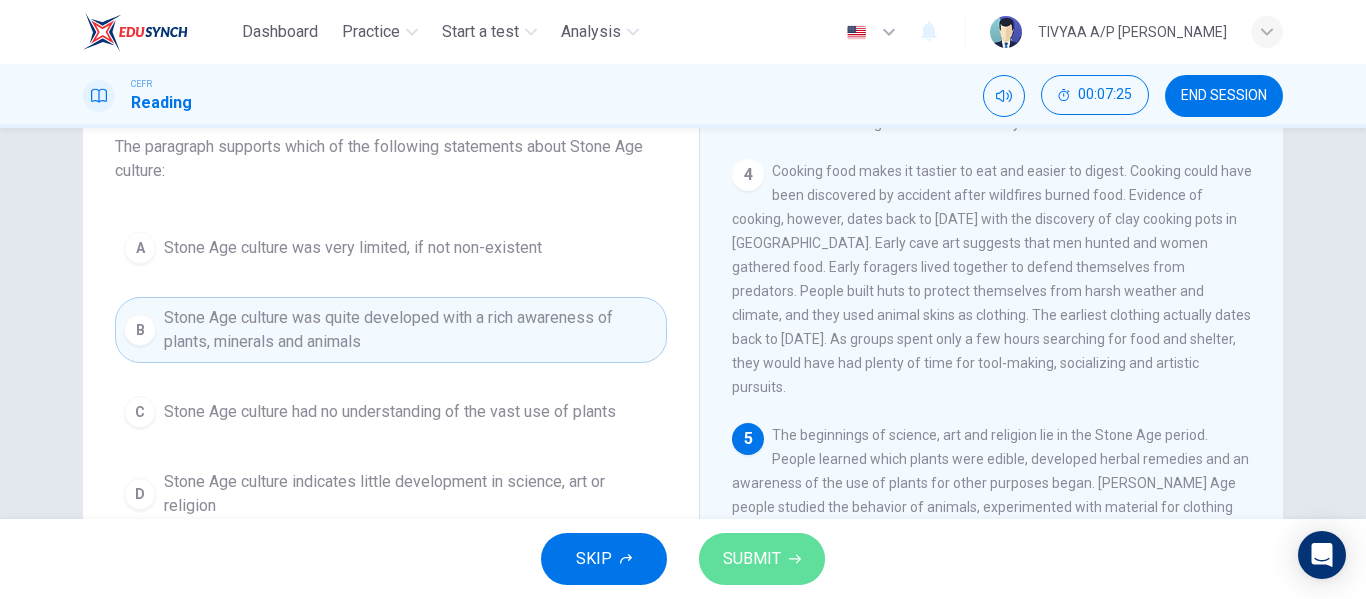click on "SUBMIT" at bounding box center [752, 559] 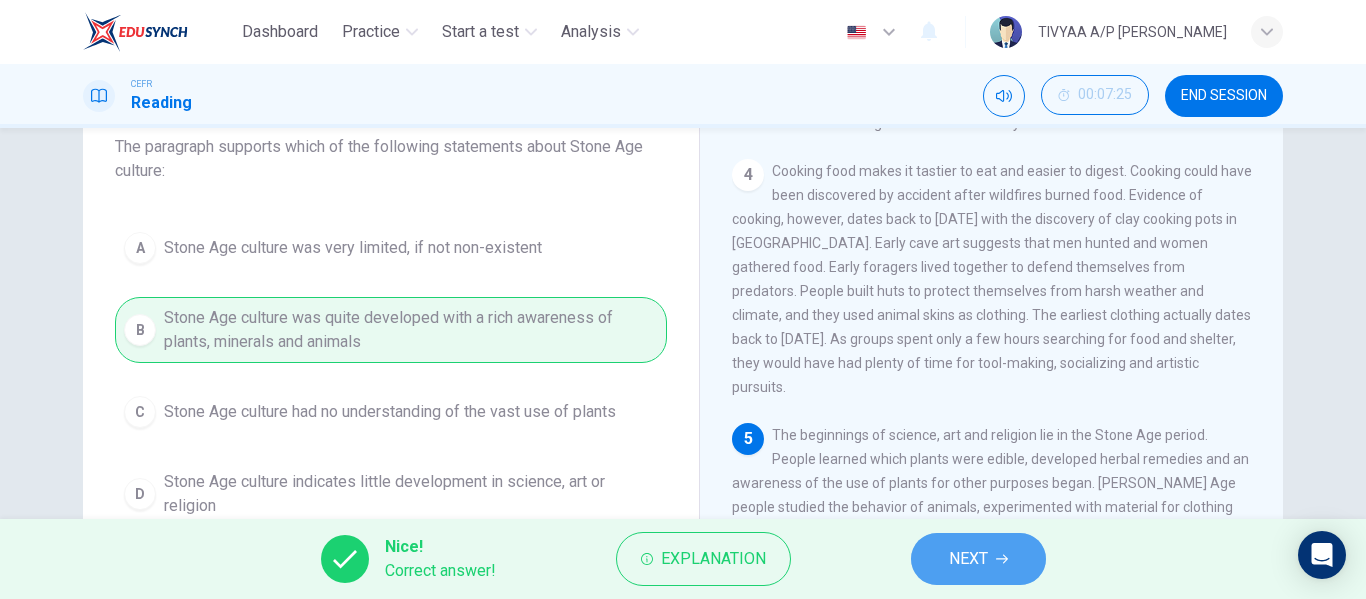 click on "NEXT" at bounding box center (978, 559) 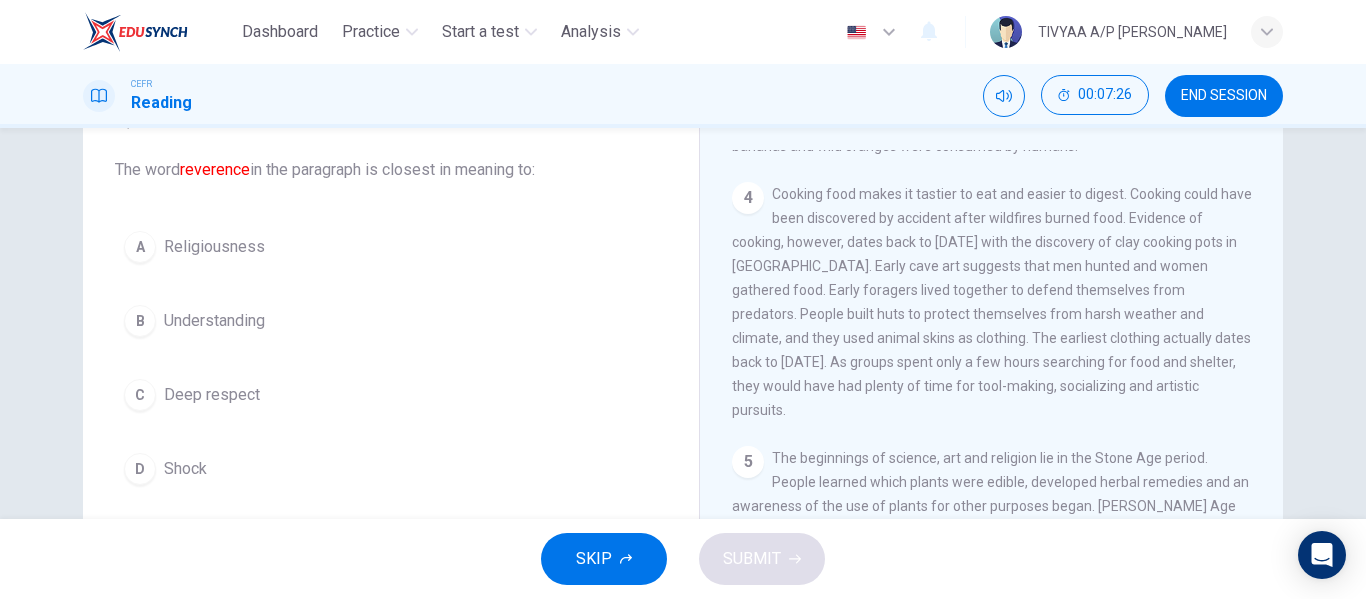 scroll, scrollTop: 105, scrollLeft: 0, axis: vertical 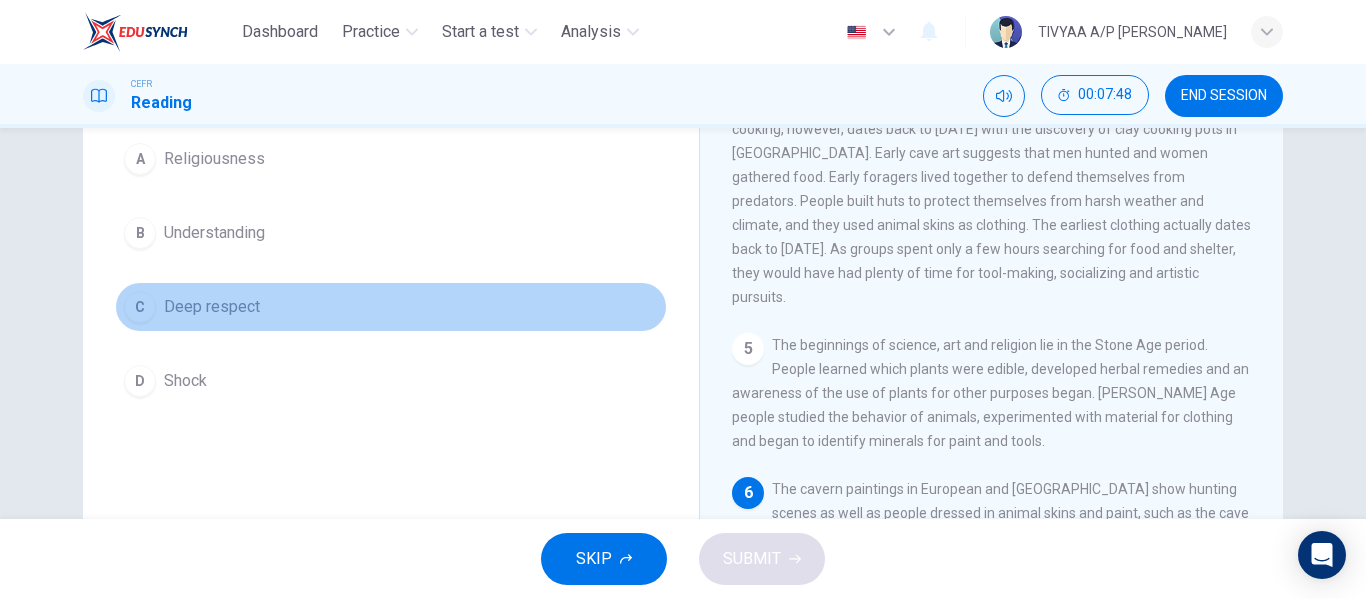click on "Deep respect" at bounding box center [212, 307] 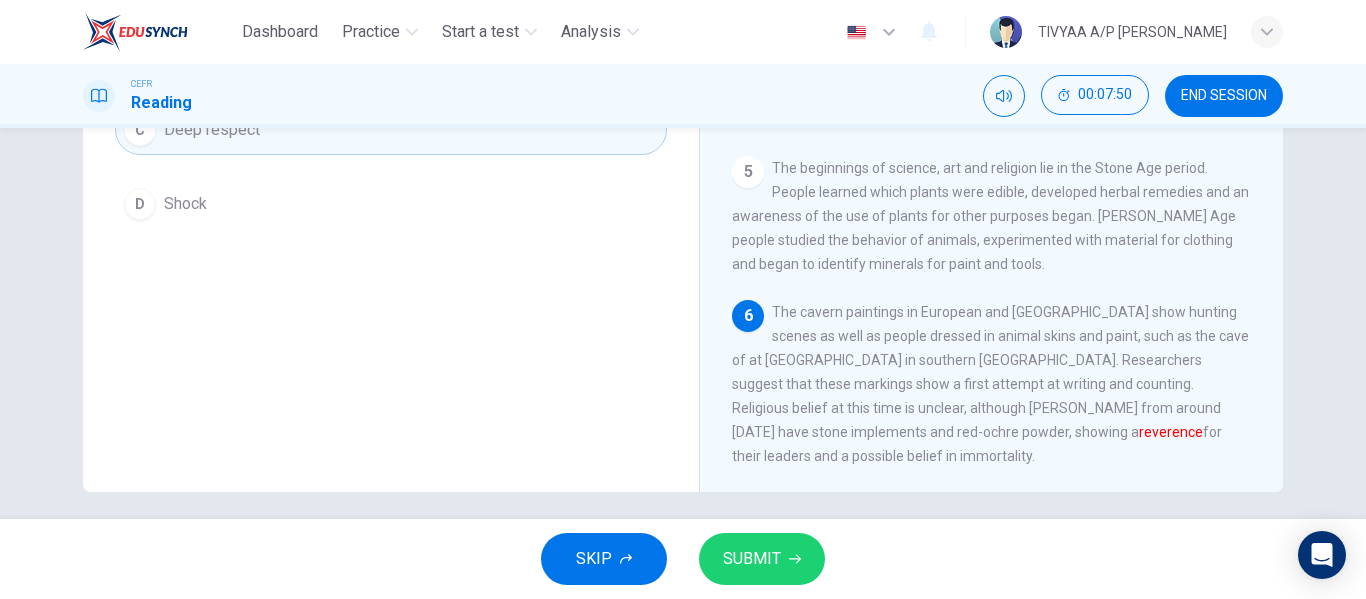 scroll, scrollTop: 372, scrollLeft: 0, axis: vertical 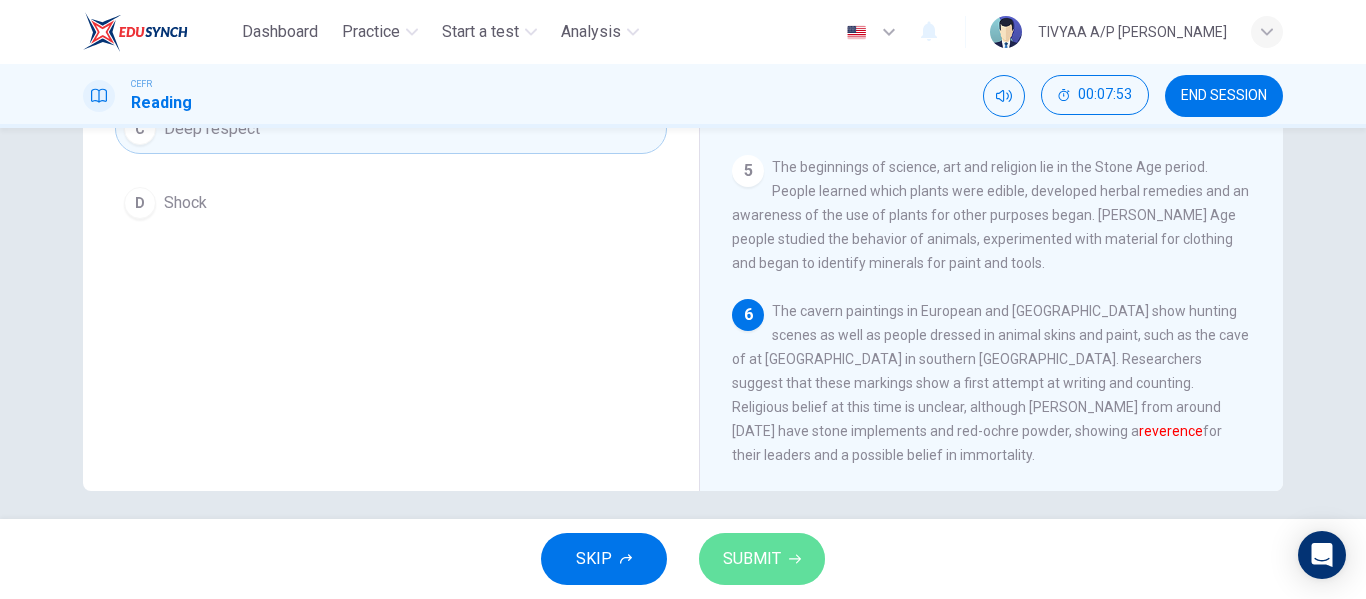 click on "SUBMIT" at bounding box center [762, 559] 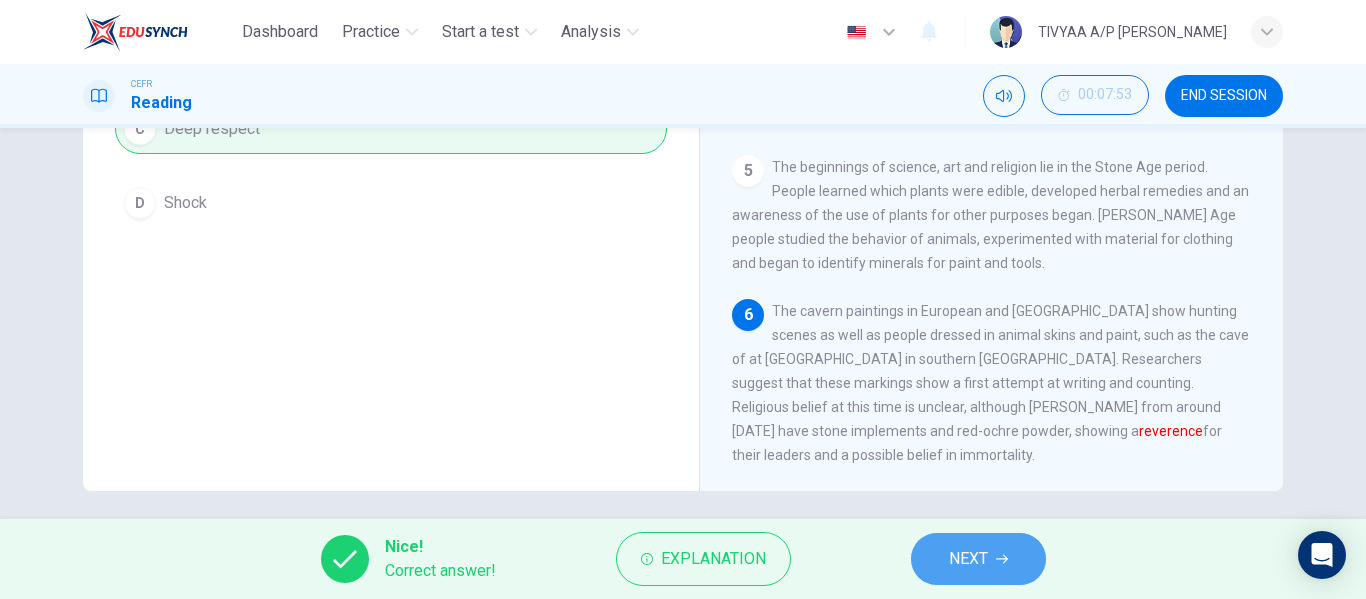 click on "NEXT" at bounding box center [978, 559] 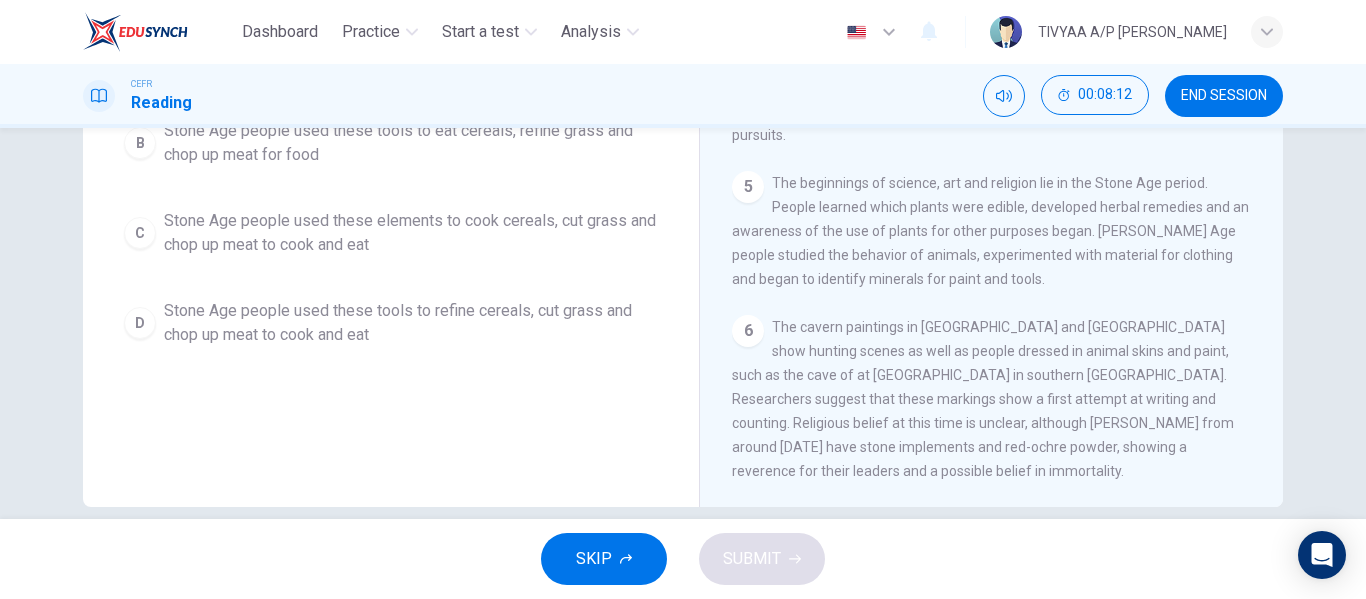scroll, scrollTop: 384, scrollLeft: 0, axis: vertical 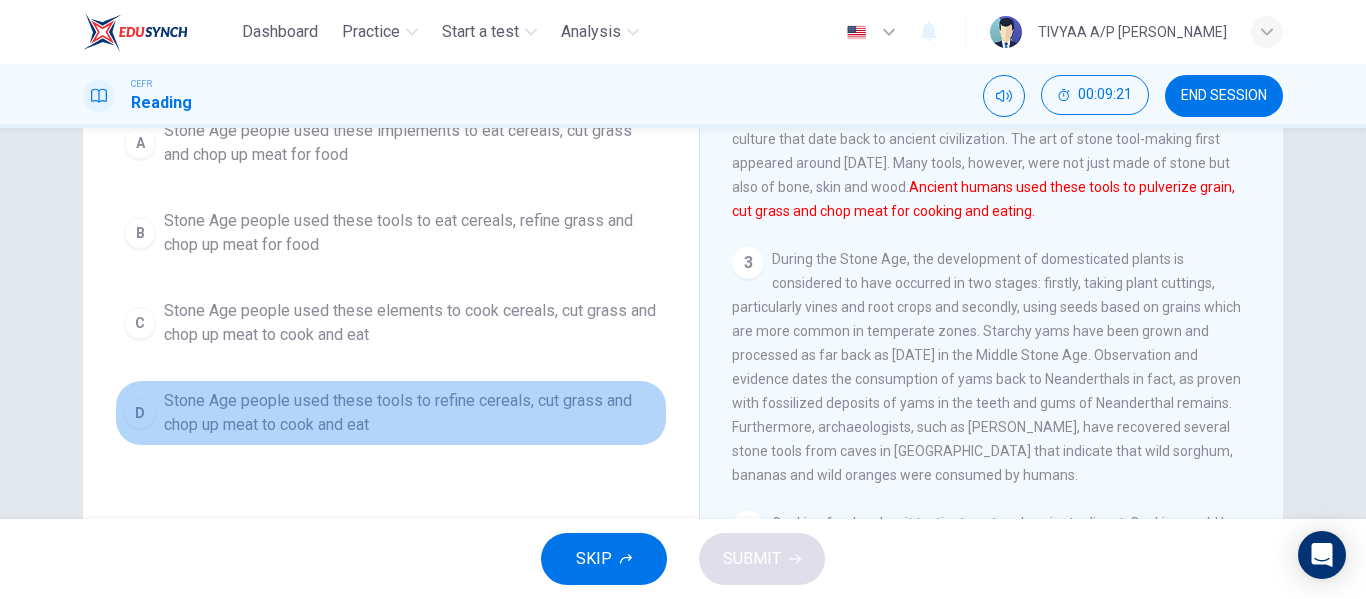 click on "Stone Age people used these tools to refine cereals, cut grass and chop up meat to cook and eat" at bounding box center (411, 413) 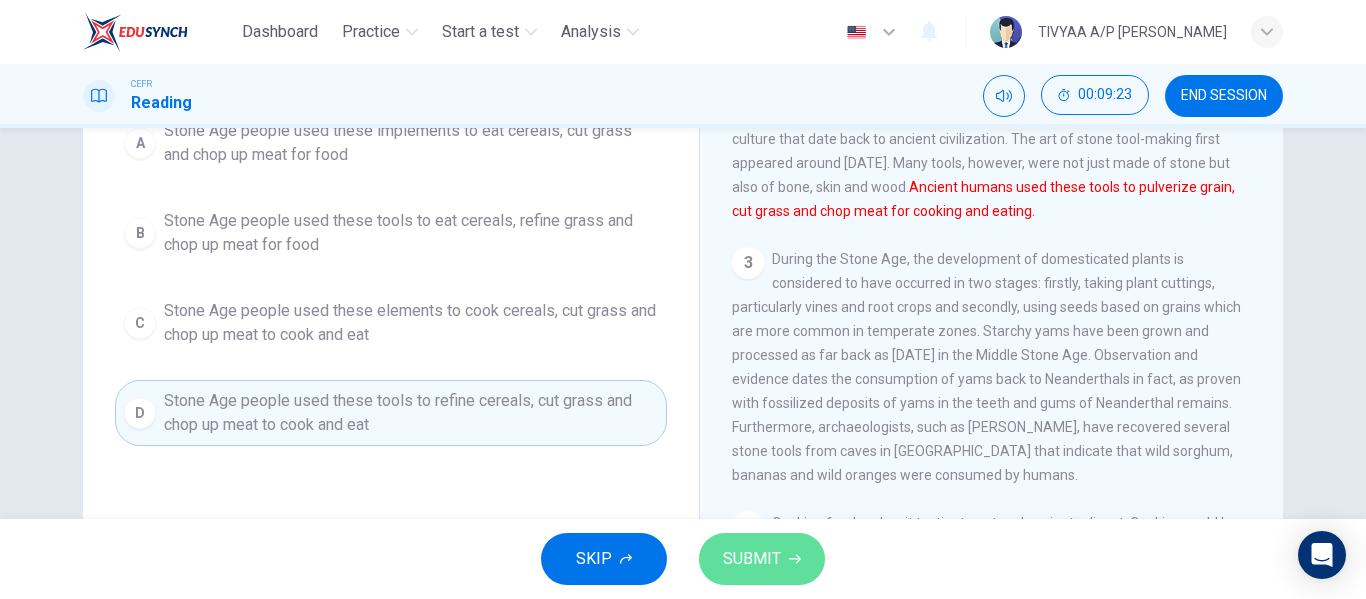 click on "SUBMIT" at bounding box center [752, 559] 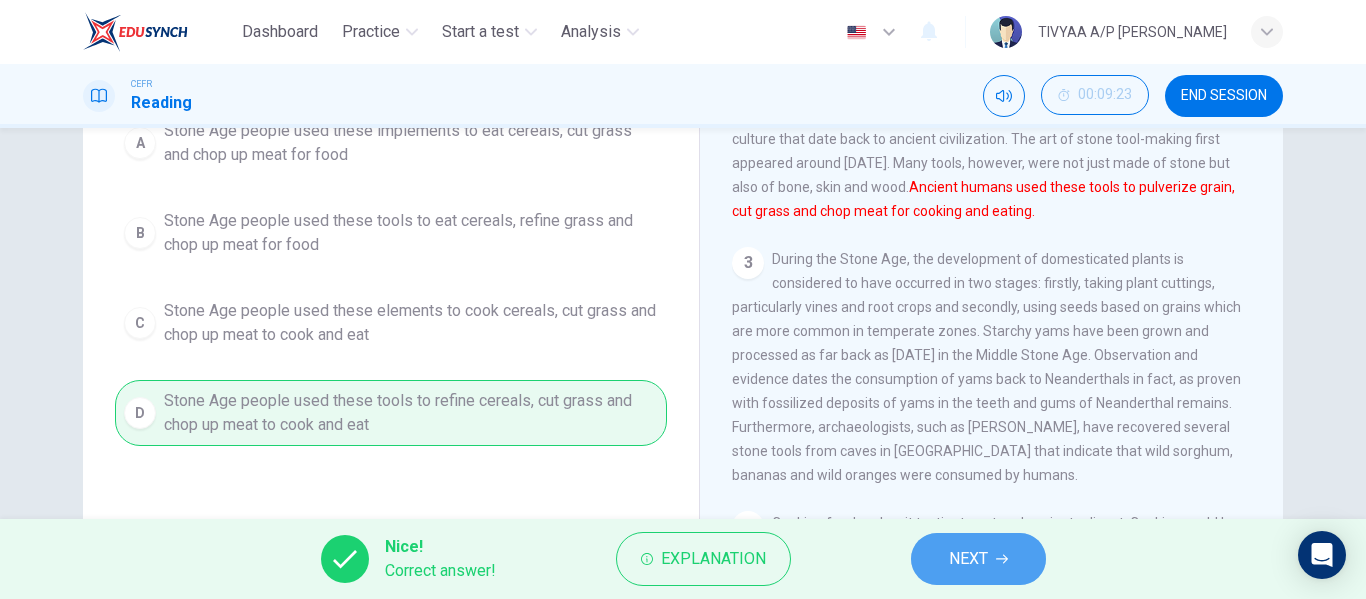 click on "NEXT" at bounding box center [978, 559] 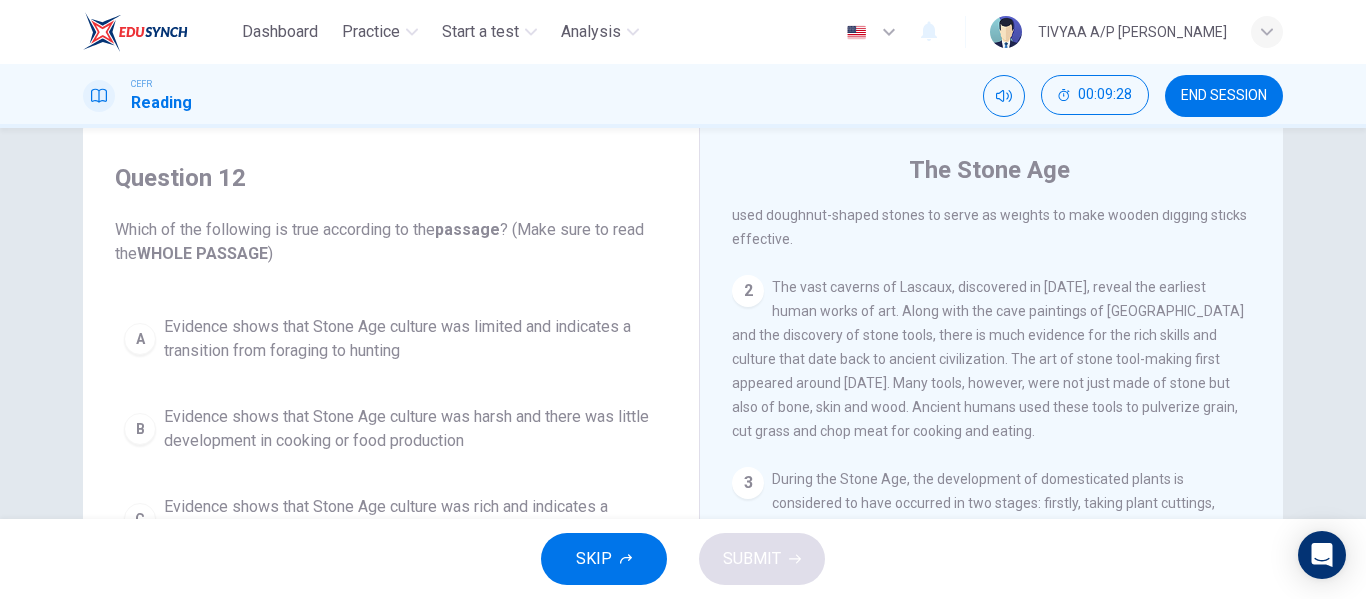 scroll, scrollTop: 62, scrollLeft: 0, axis: vertical 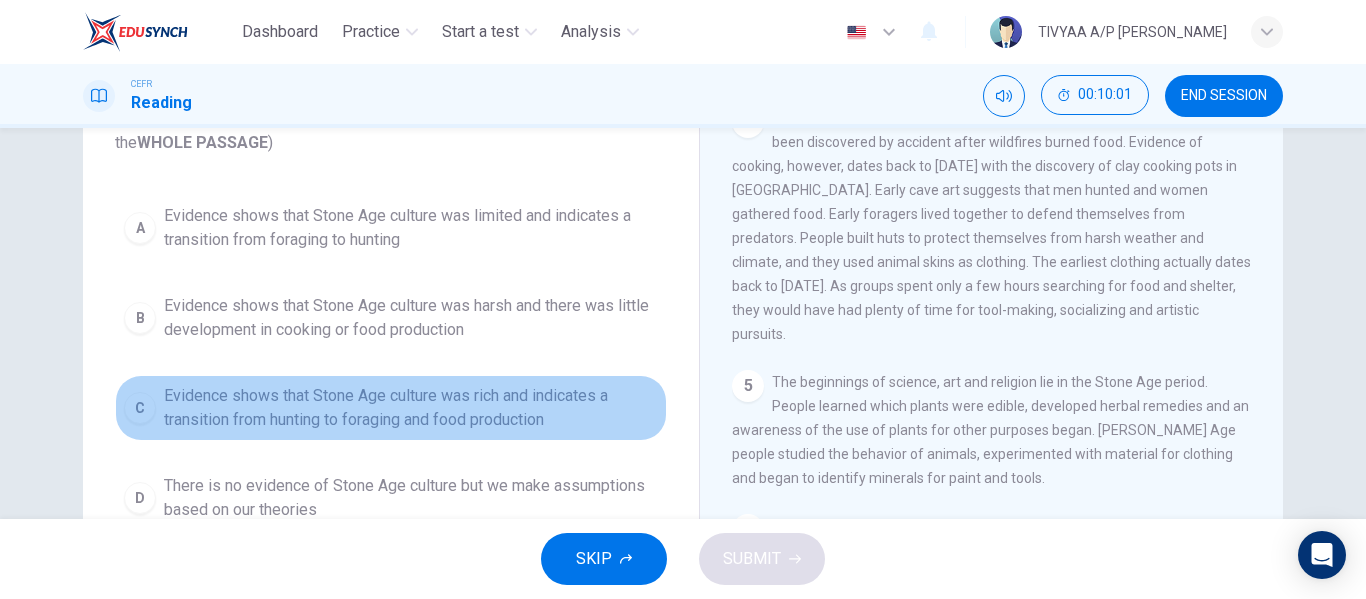 click on "Evidence shows that Stone Age culture was rich and indicates a transition from hunting to foraging and food production" at bounding box center (411, 408) 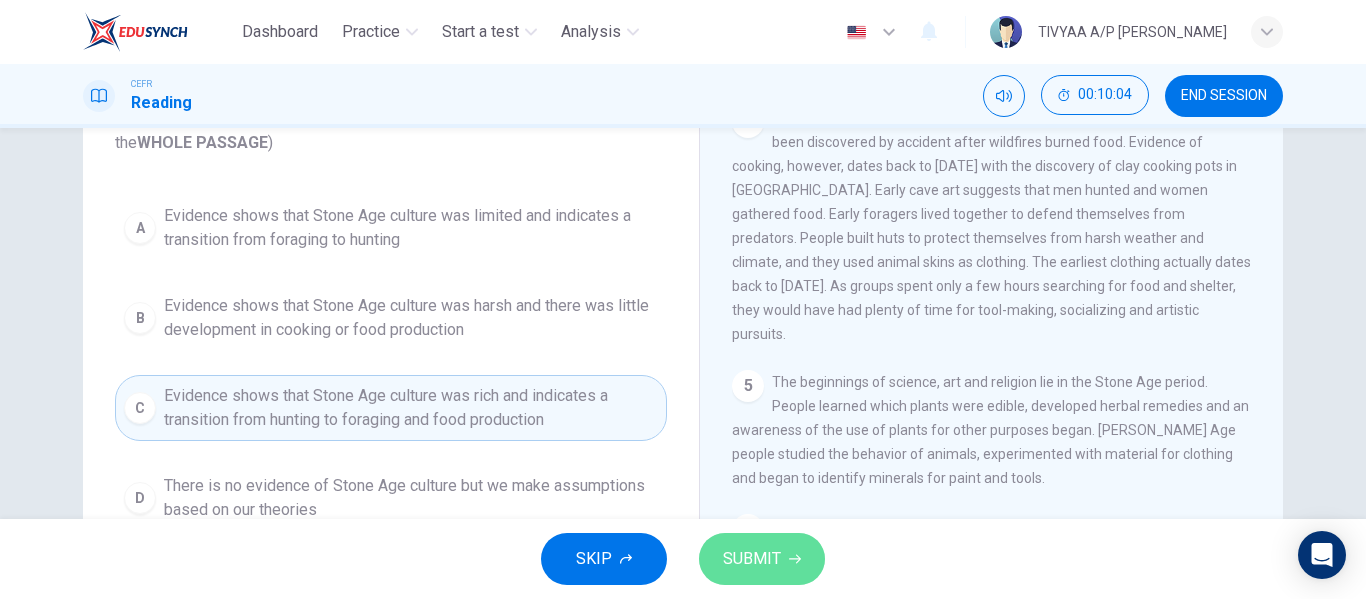 click on "SUBMIT" at bounding box center (762, 559) 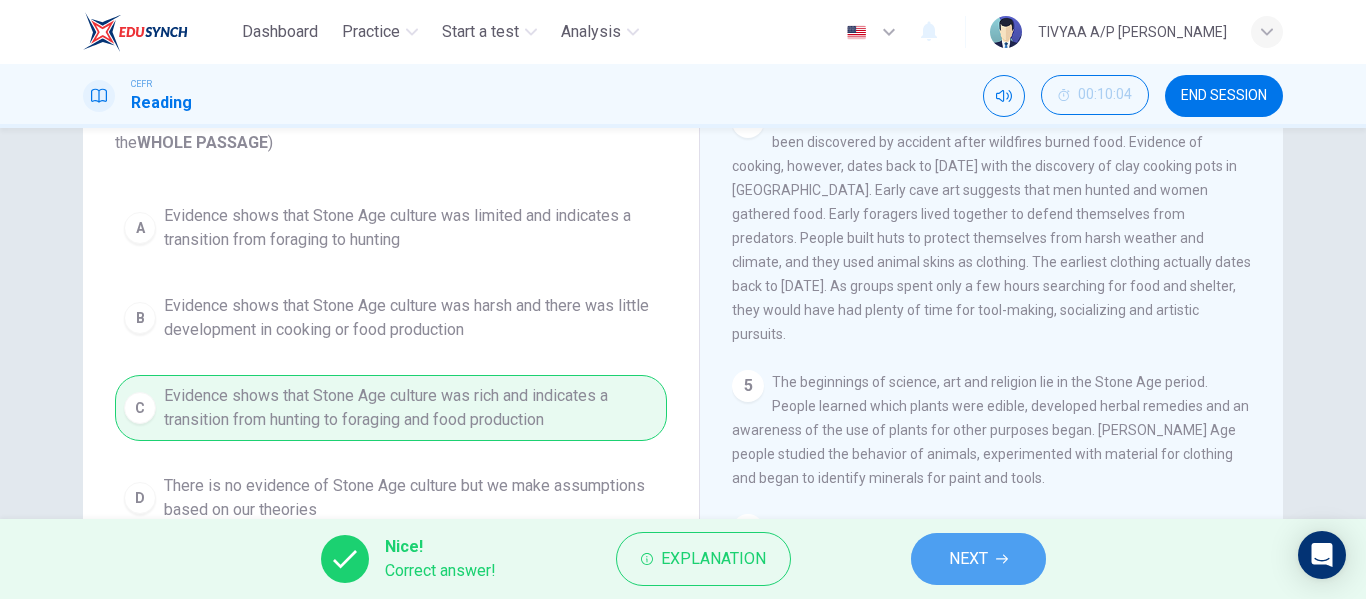 click on "NEXT" at bounding box center [968, 559] 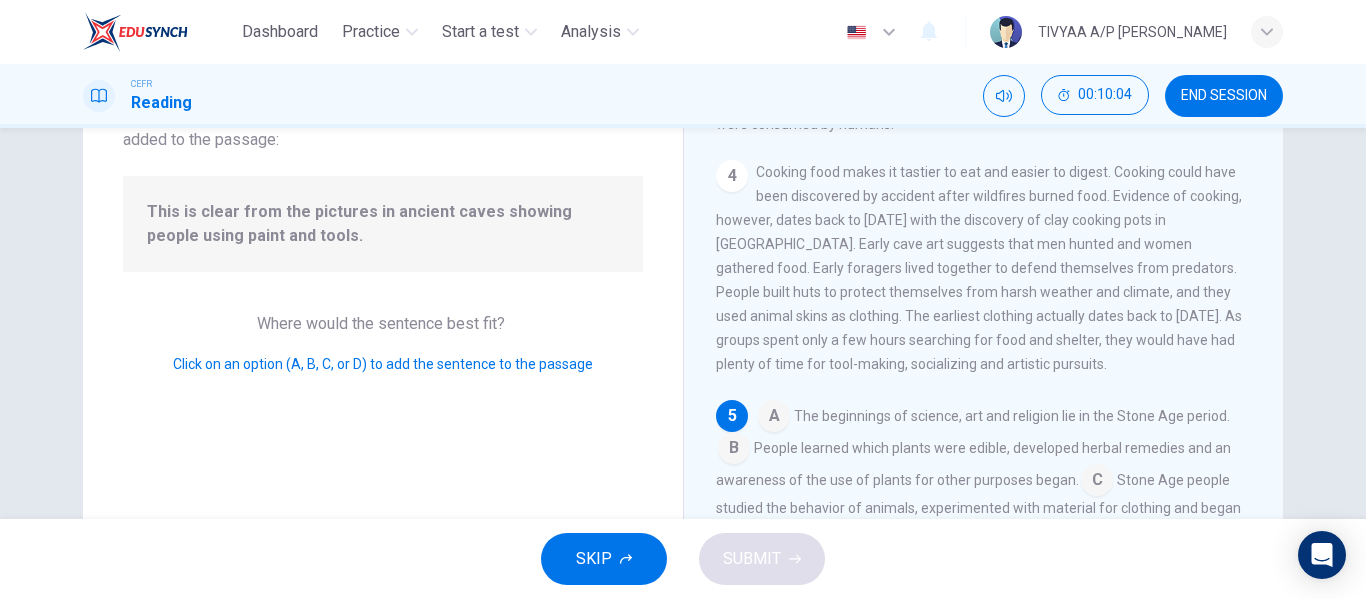 scroll, scrollTop: 746, scrollLeft: 0, axis: vertical 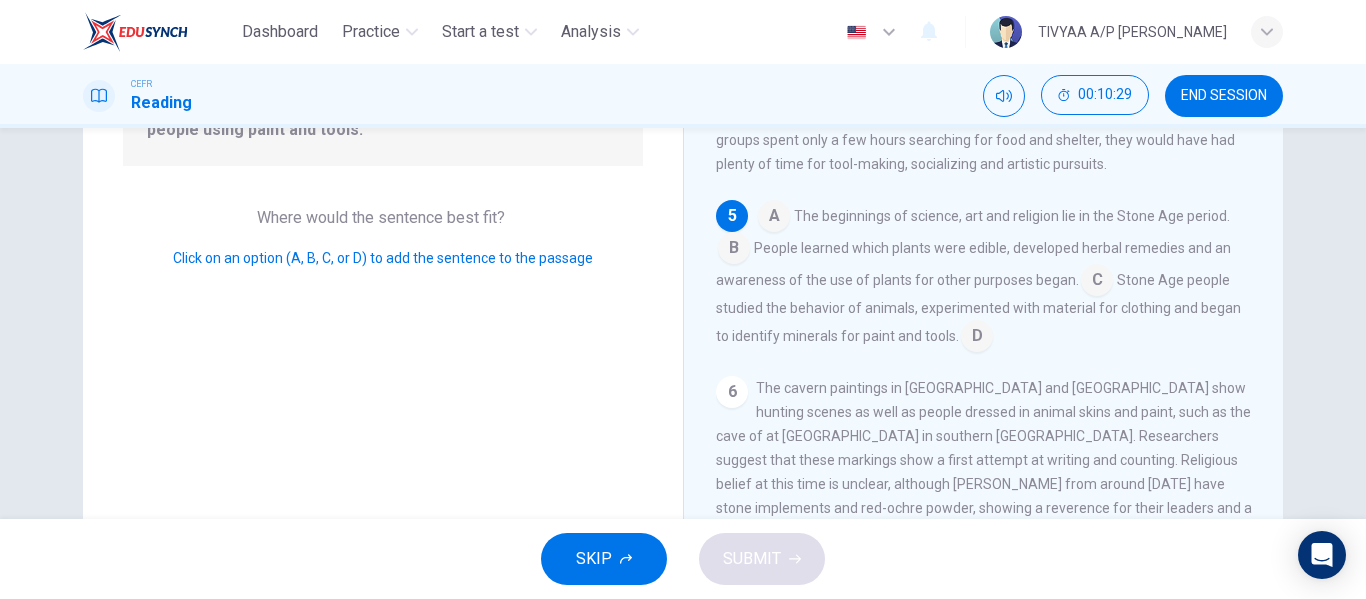 click at bounding box center [774, 218] 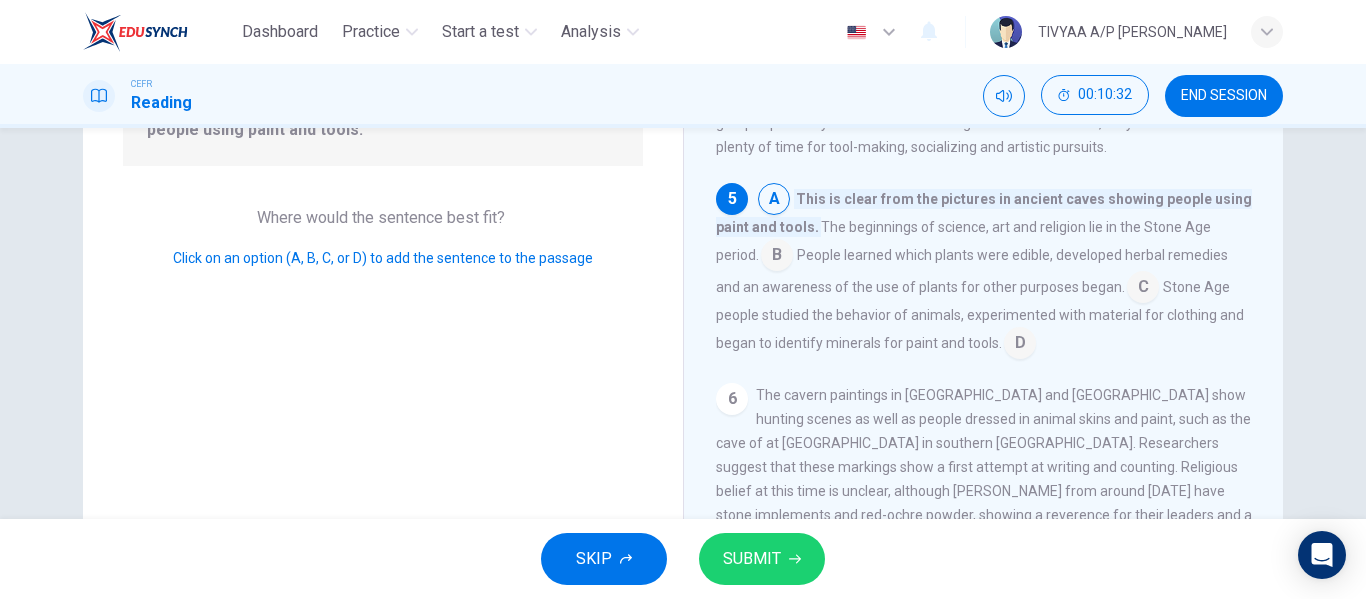 click on "Question 13 Look at the four     that indicate where the following sentence could be added to the passage: This is clear from the pictures in ancient caves showing people using paint and tools. Where would the sentence best fit?   Click on an option (A, B, C, or D) to add the sentence to the passage" at bounding box center (383, 252) 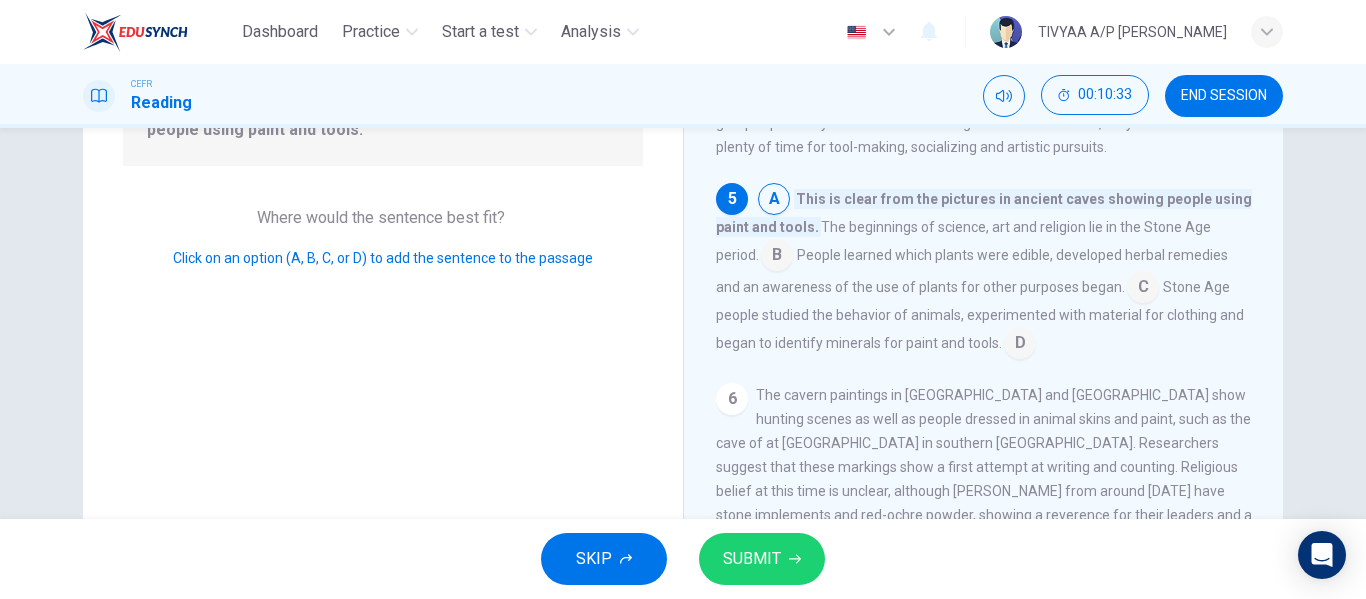 scroll, scrollTop: 246, scrollLeft: 0, axis: vertical 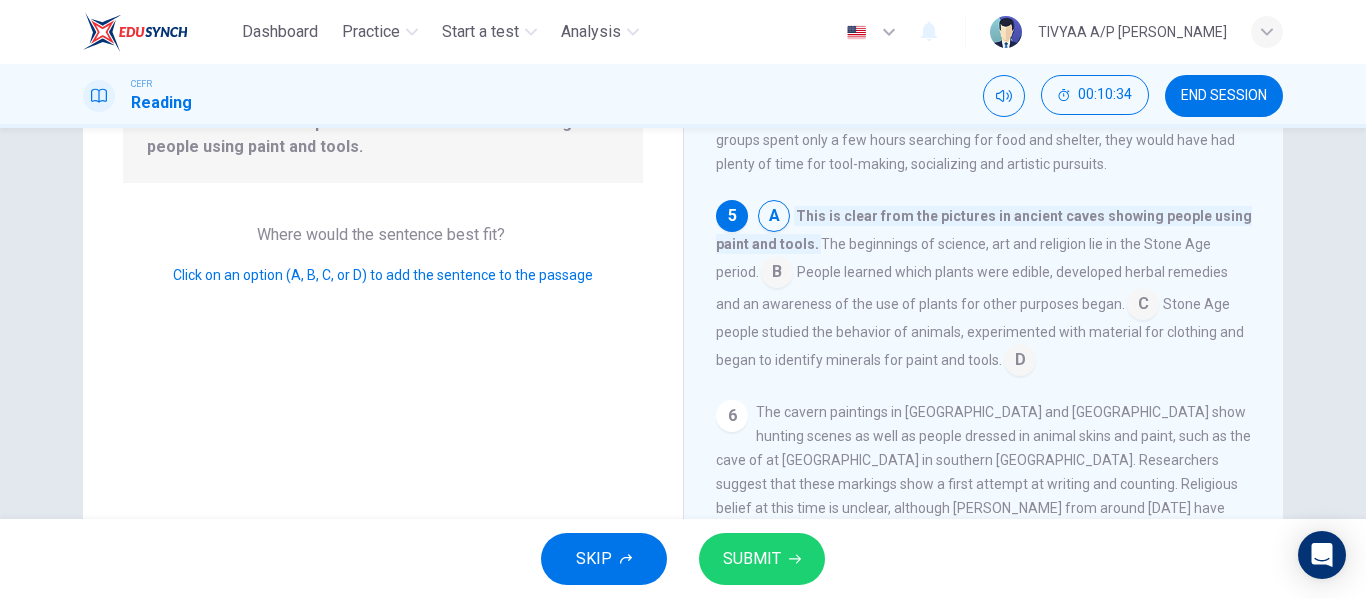 click on "This is clear from the pictures in ancient caves showing people using paint and tools." at bounding box center [984, 230] 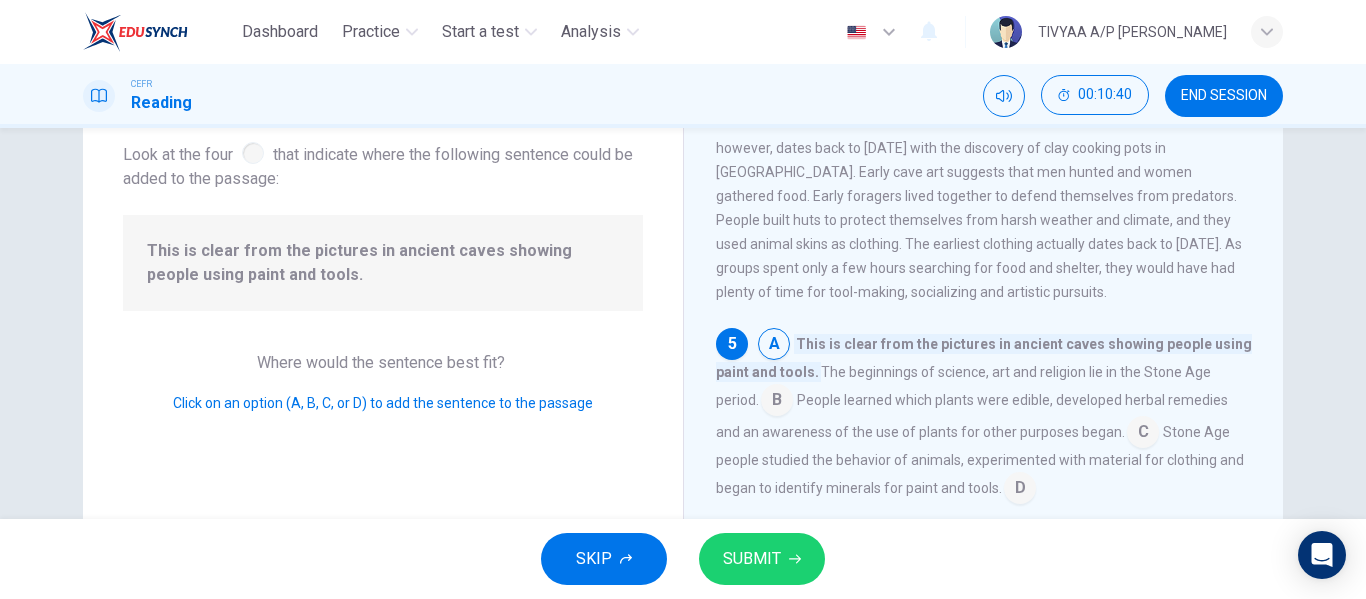 scroll, scrollTop: 117, scrollLeft: 0, axis: vertical 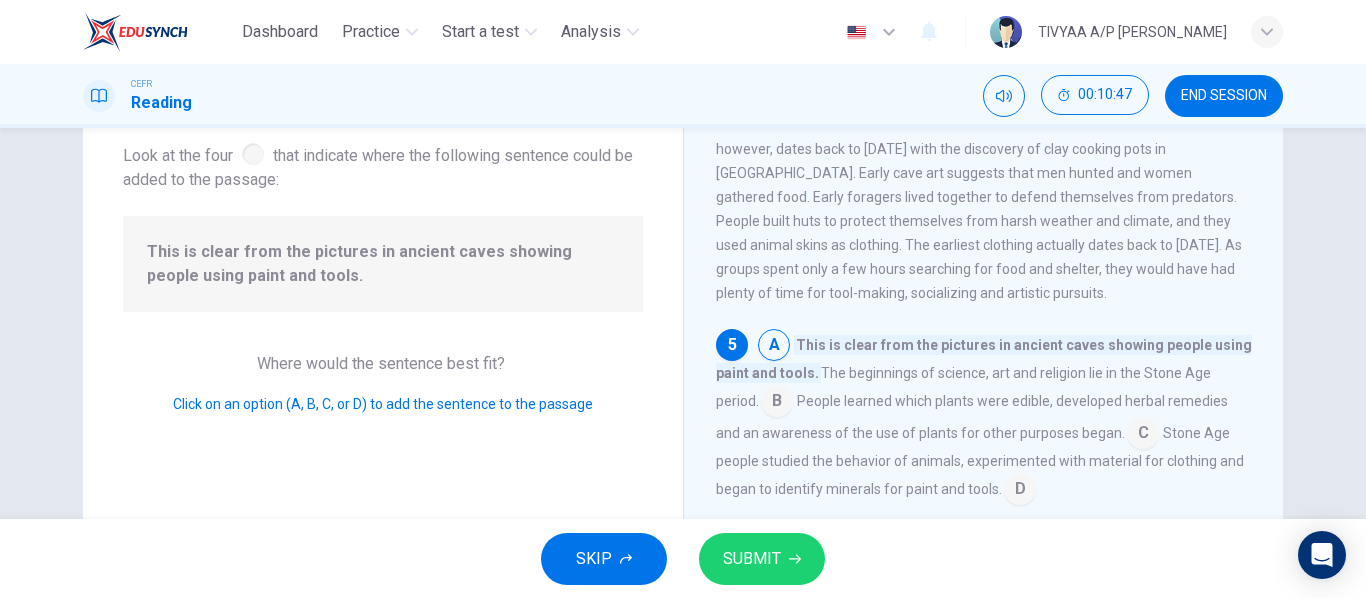 click on "Question 13 Look at the four     that indicate where the following sentence could be added to the passage: This is clear from the pictures in ancient caves showing people using paint and tools. Where would the sentence best fit?   Click on an option (A, B, C, or D) to add the sentence to the passage" at bounding box center (383, 398) 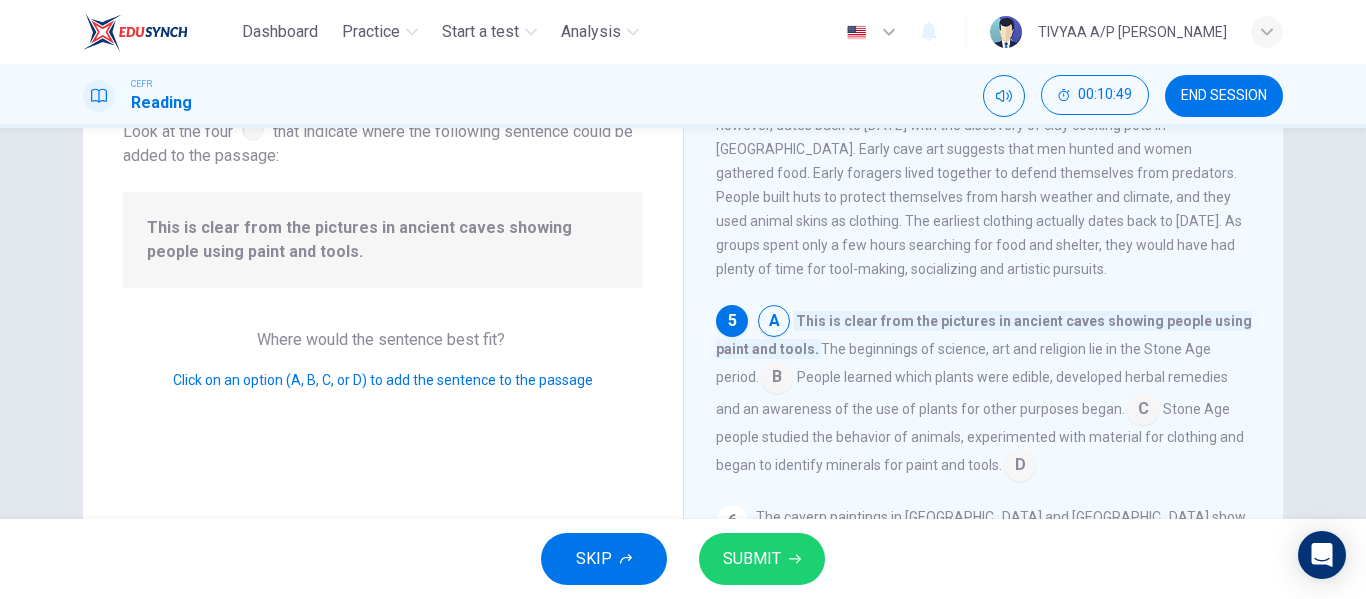 scroll, scrollTop: 177, scrollLeft: 0, axis: vertical 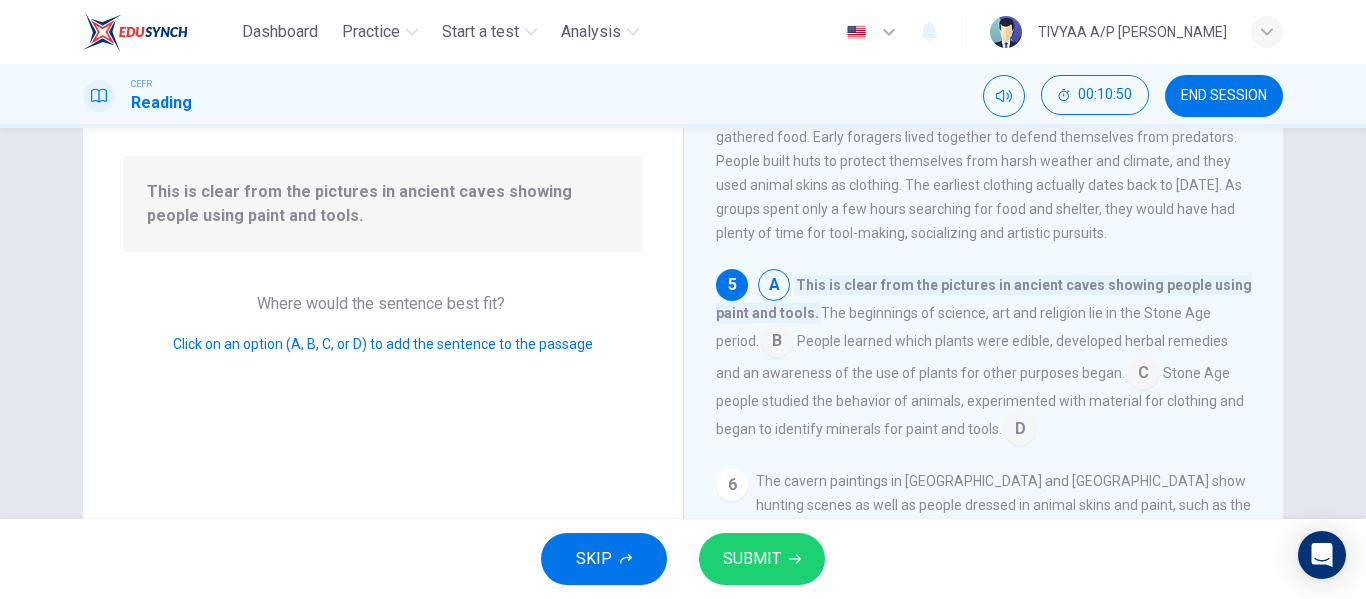 click at bounding box center (774, 287) 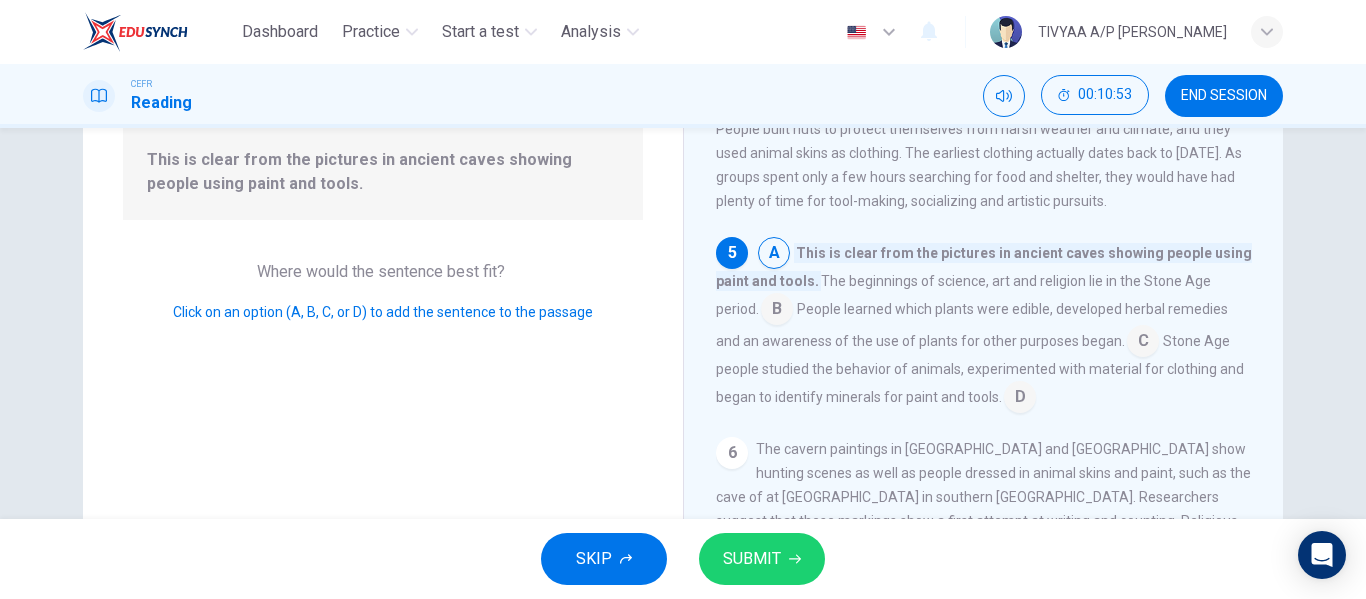 scroll, scrollTop: 210, scrollLeft: 0, axis: vertical 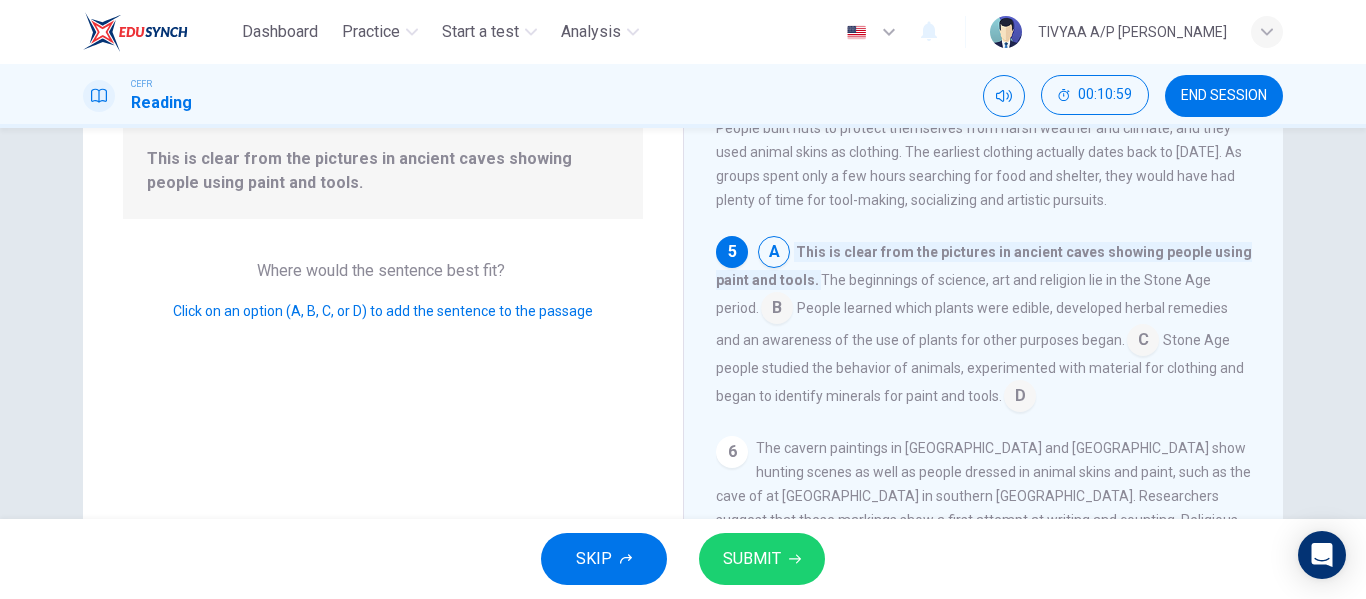 click at bounding box center (777, 310) 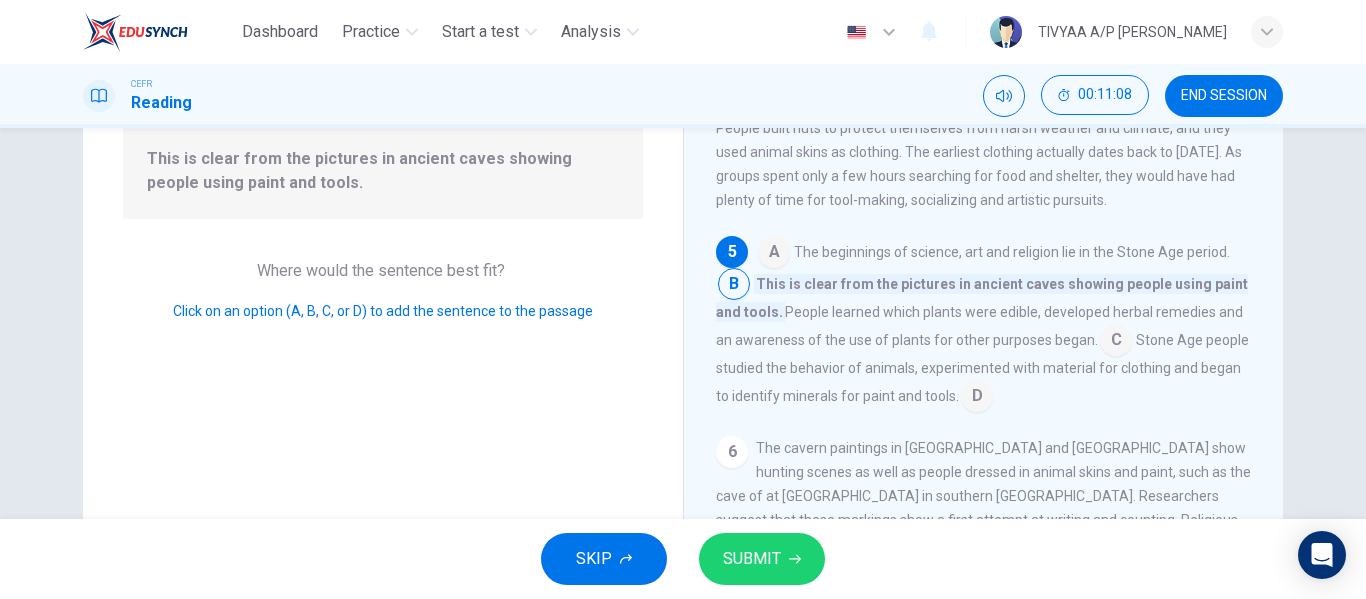 click at bounding box center [1116, 342] 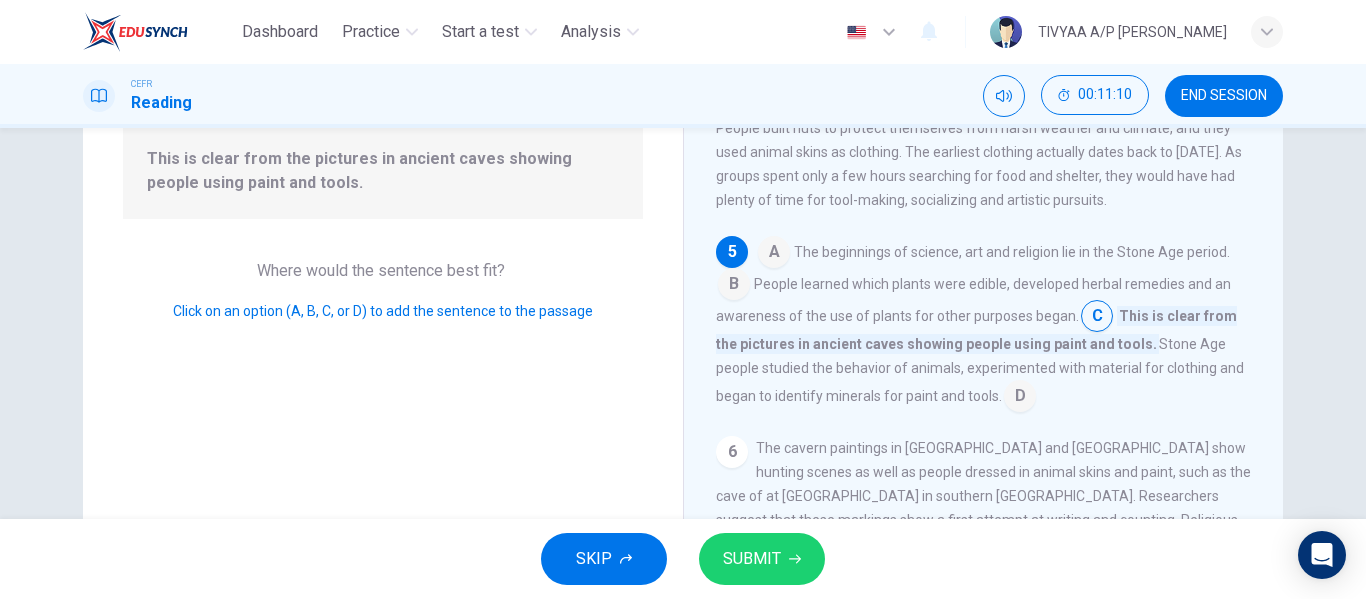 click at bounding box center [1020, 398] 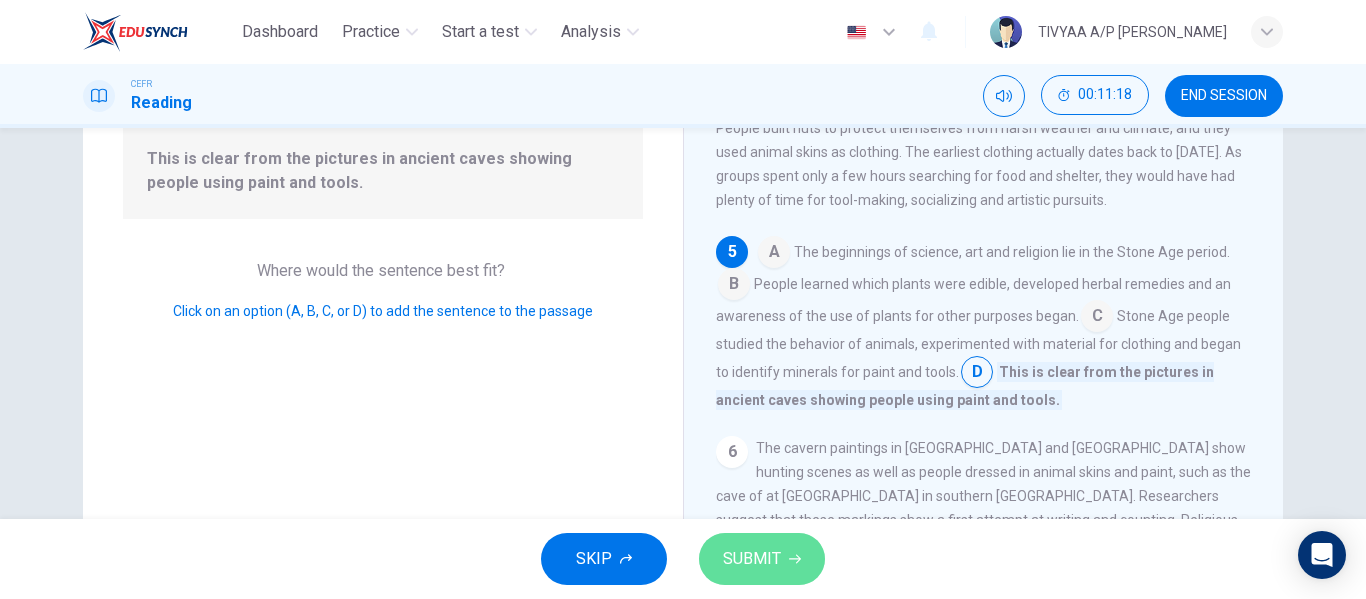 click on "SUBMIT" at bounding box center [752, 559] 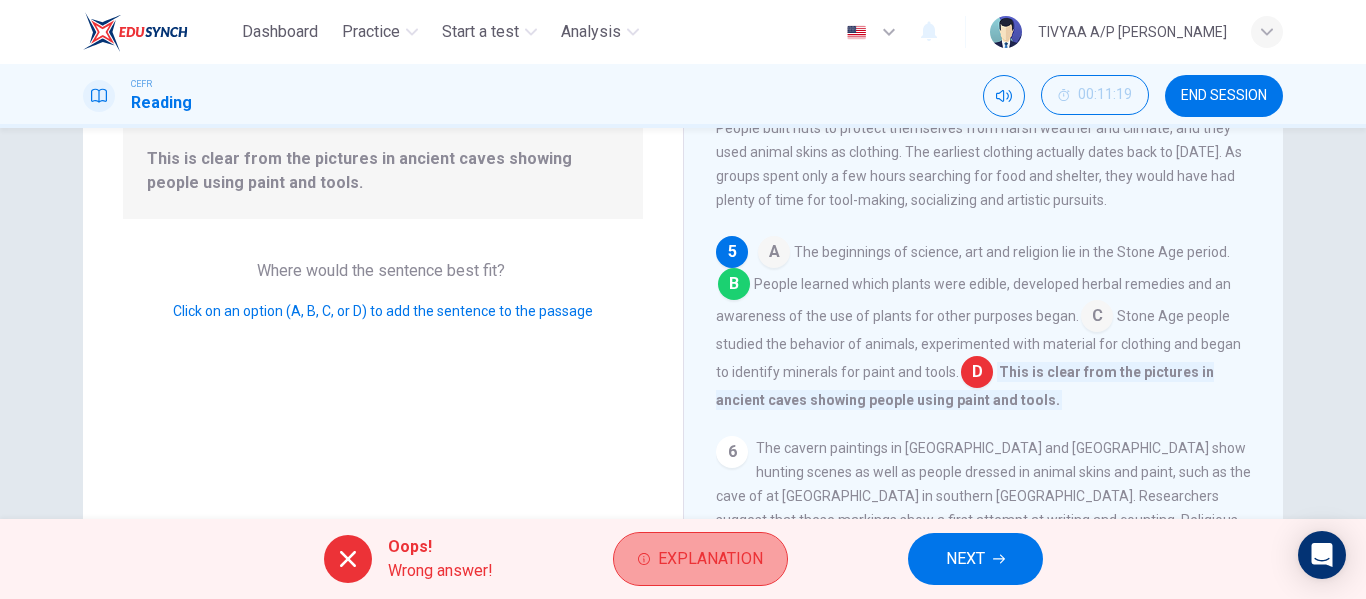 click on "Explanation" at bounding box center [710, 559] 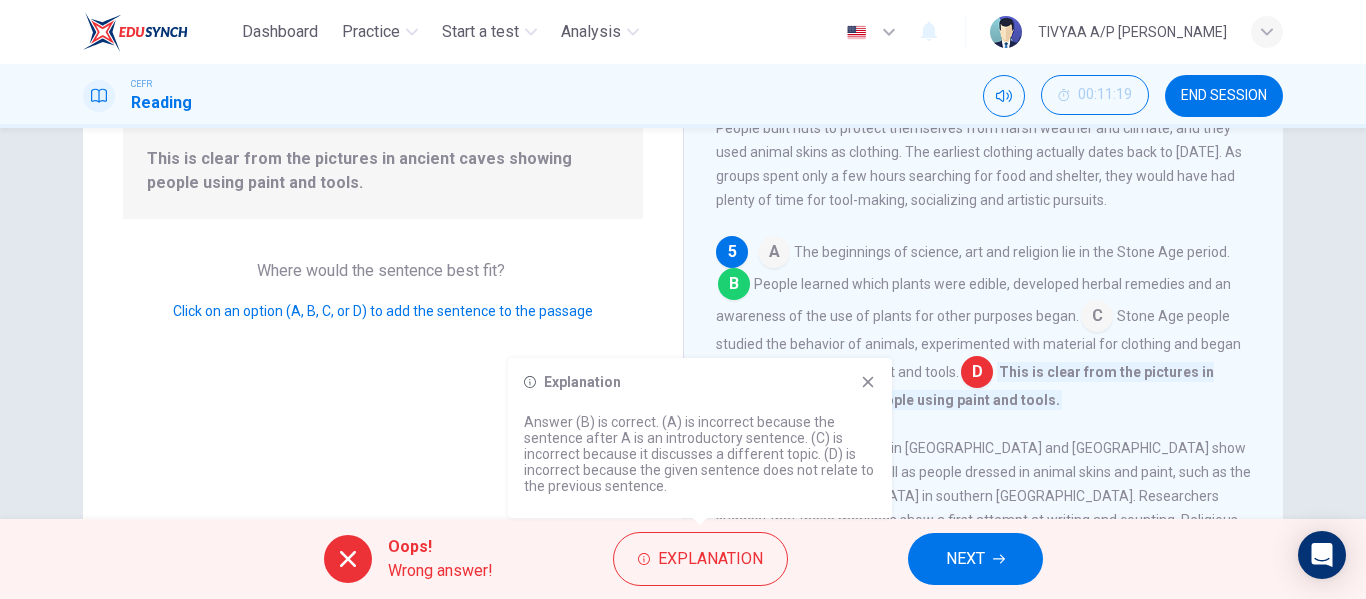 click on "Question 13 Look at the four     that indicate where the following sentence could be added to the passage: This is clear from the pictures in ancient caves showing people using paint and tools. Where would the sentence best fit?   Click on an option (A, B, C, or D) to add the sentence to the passage" at bounding box center [383, 305] 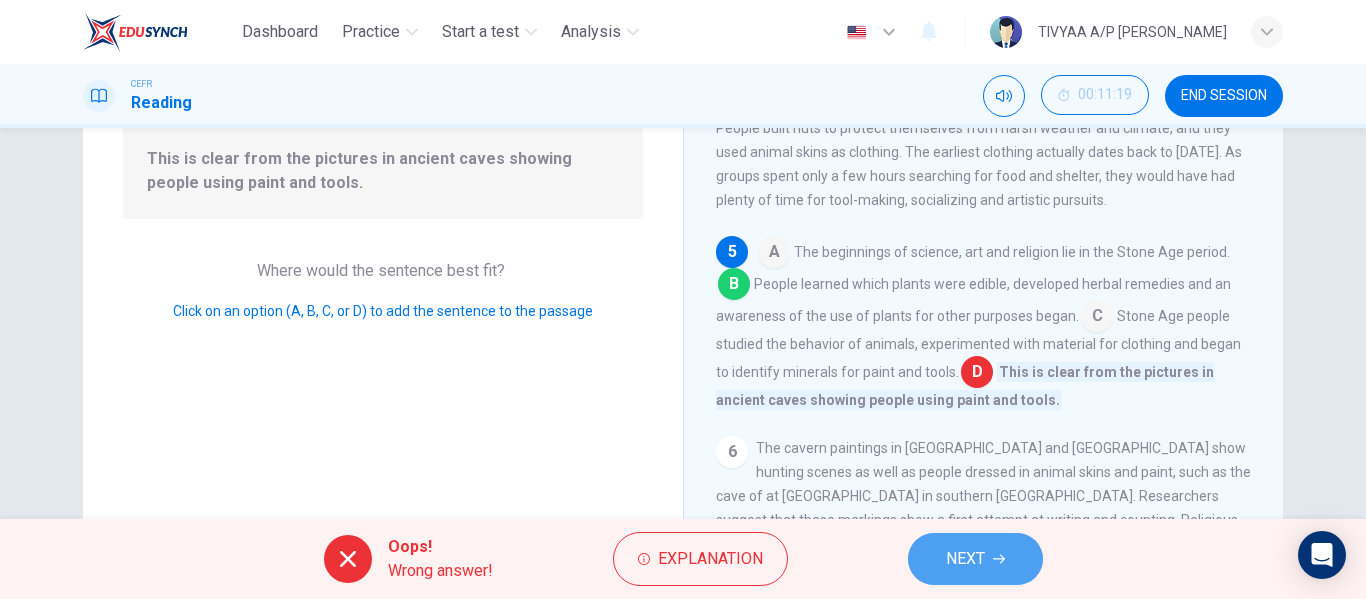 click on "NEXT" at bounding box center [975, 559] 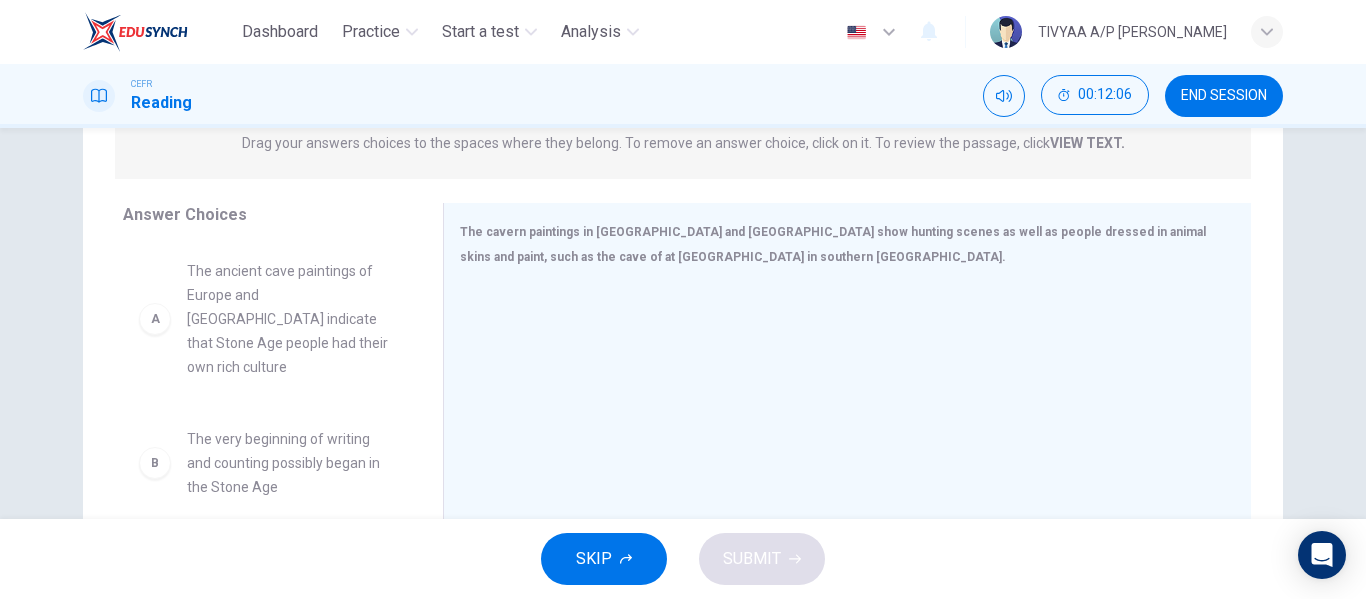 scroll, scrollTop: 271, scrollLeft: 0, axis: vertical 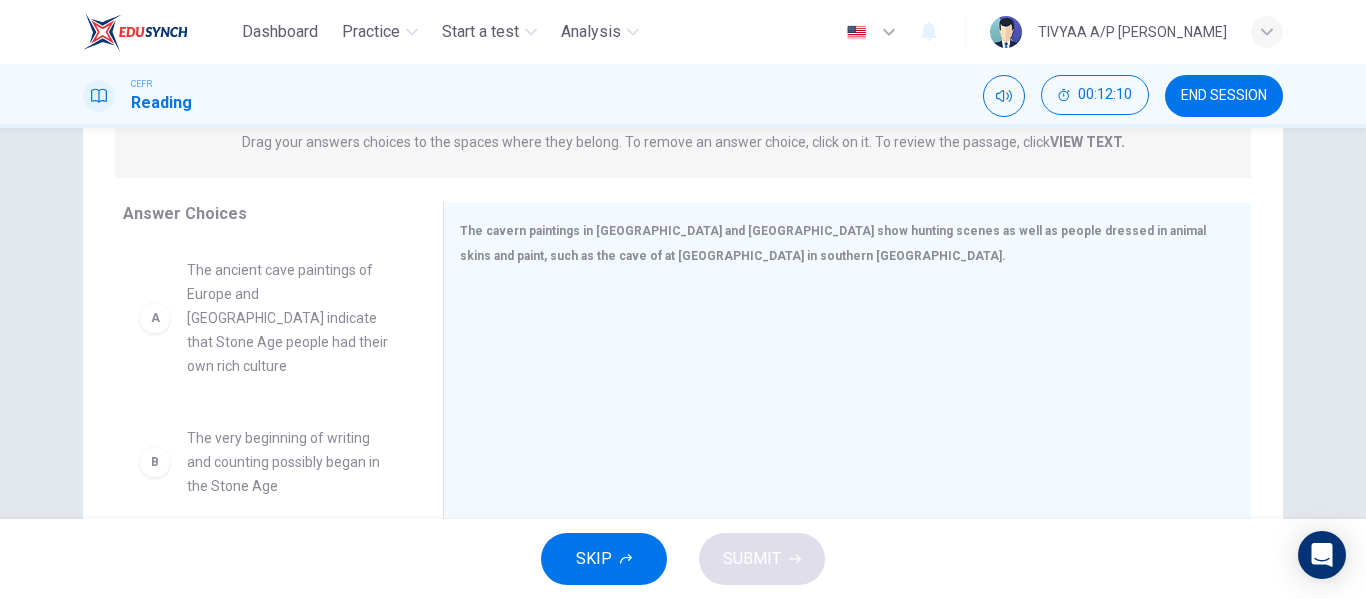 drag, startPoint x: 425, startPoint y: 279, endPoint x: 420, endPoint y: 294, distance: 15.811388 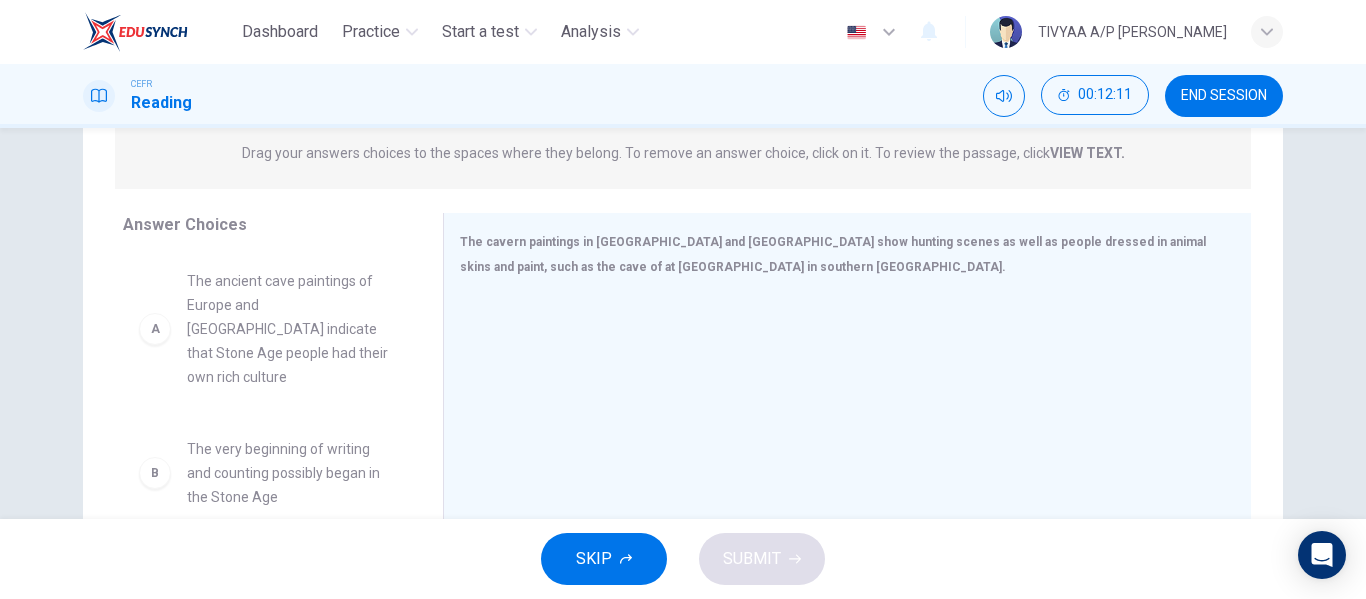 scroll, scrollTop: 259, scrollLeft: 0, axis: vertical 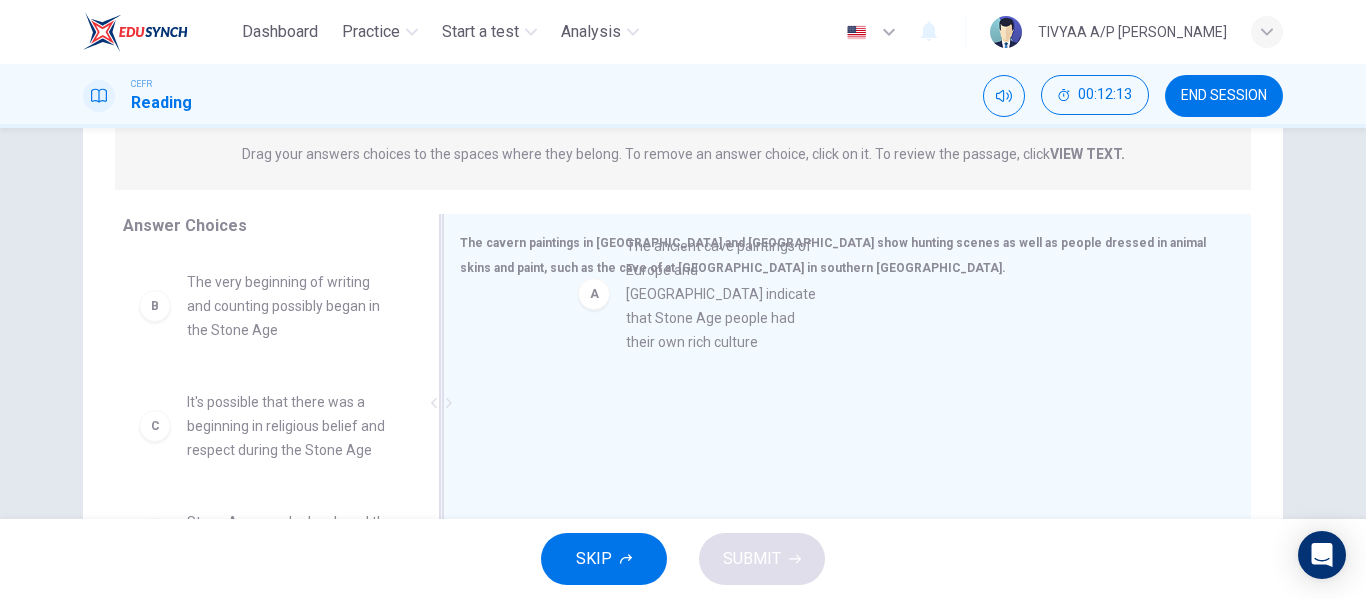 drag, startPoint x: 271, startPoint y: 307, endPoint x: 724, endPoint y: 272, distance: 454.3501 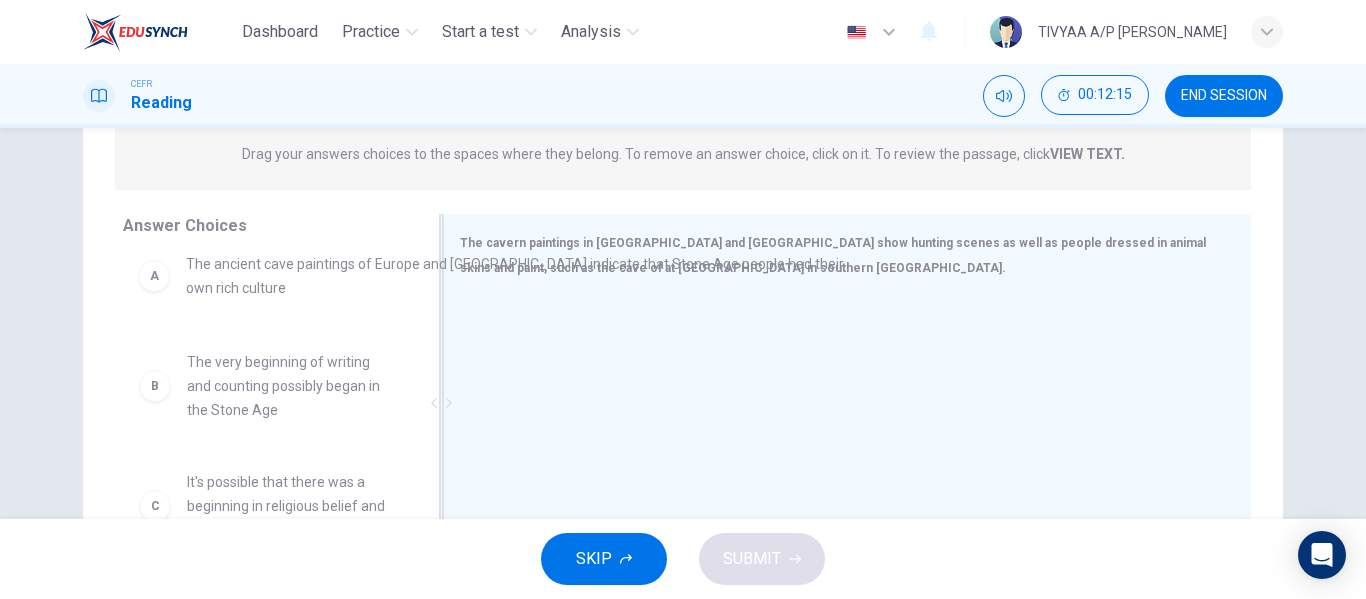 drag, startPoint x: 611, startPoint y: 336, endPoint x: 267, endPoint y: 276, distance: 349.19336 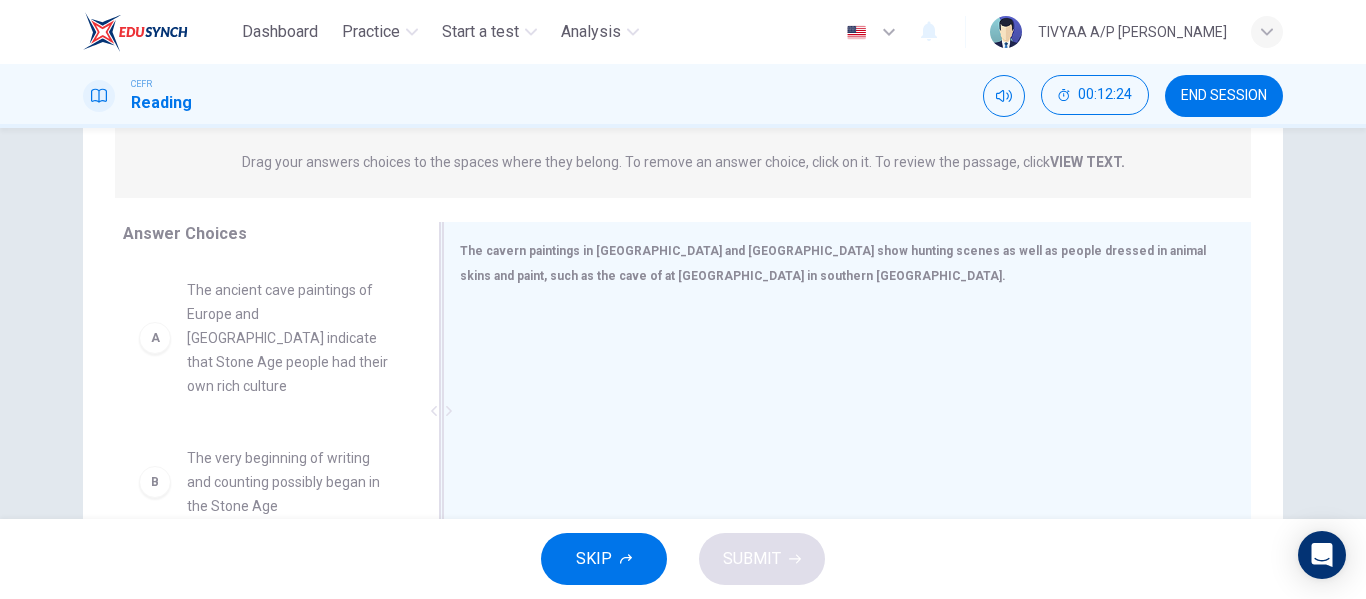 scroll, scrollTop: 255, scrollLeft: 0, axis: vertical 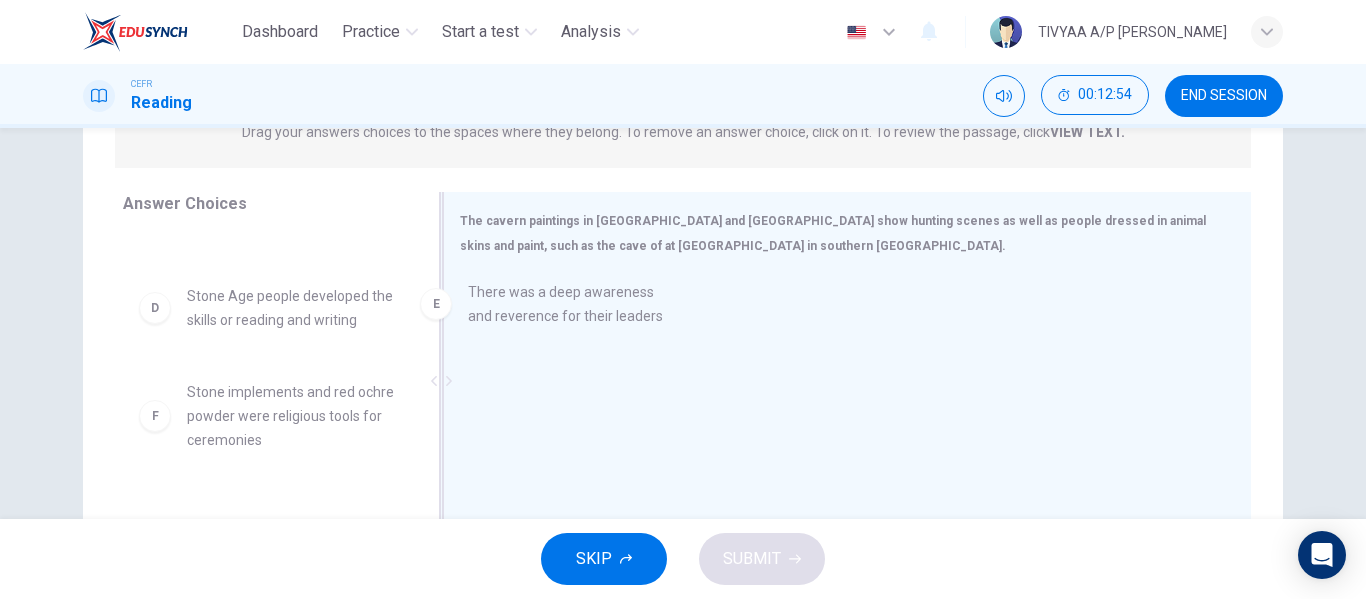 drag, startPoint x: 256, startPoint y: 399, endPoint x: 569, endPoint y: 323, distance: 322.0947 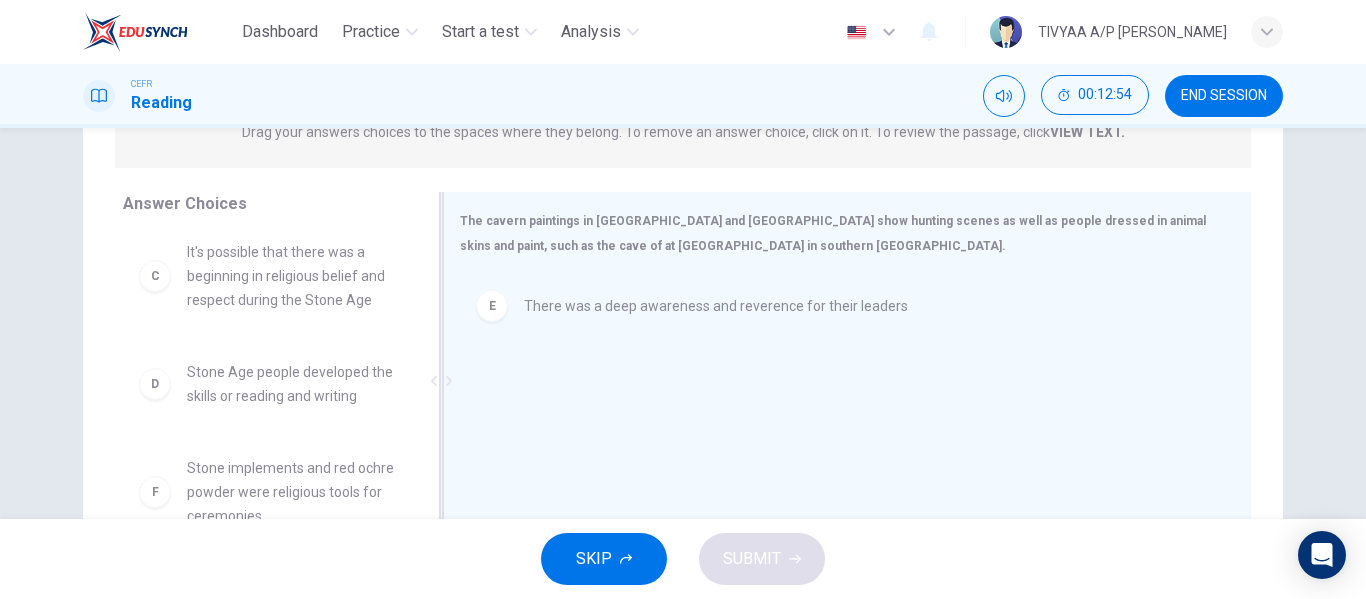 scroll, scrollTop: 276, scrollLeft: 0, axis: vertical 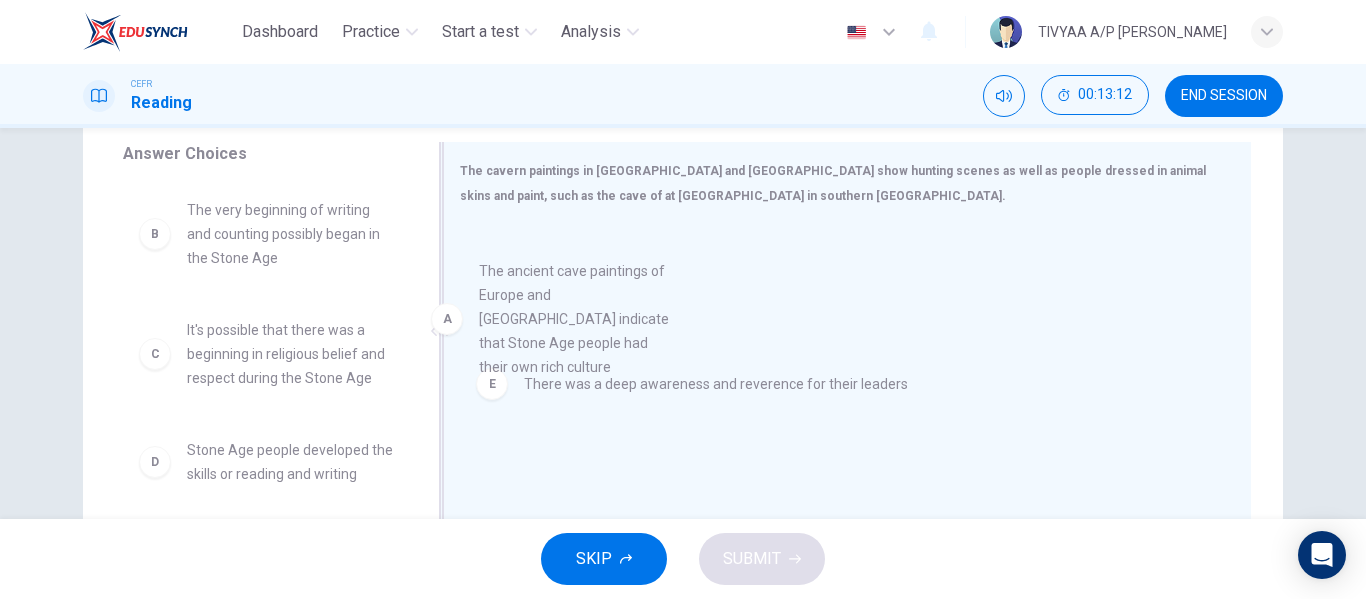 drag, startPoint x: 246, startPoint y: 268, endPoint x: 558, endPoint y: 324, distance: 316.9858 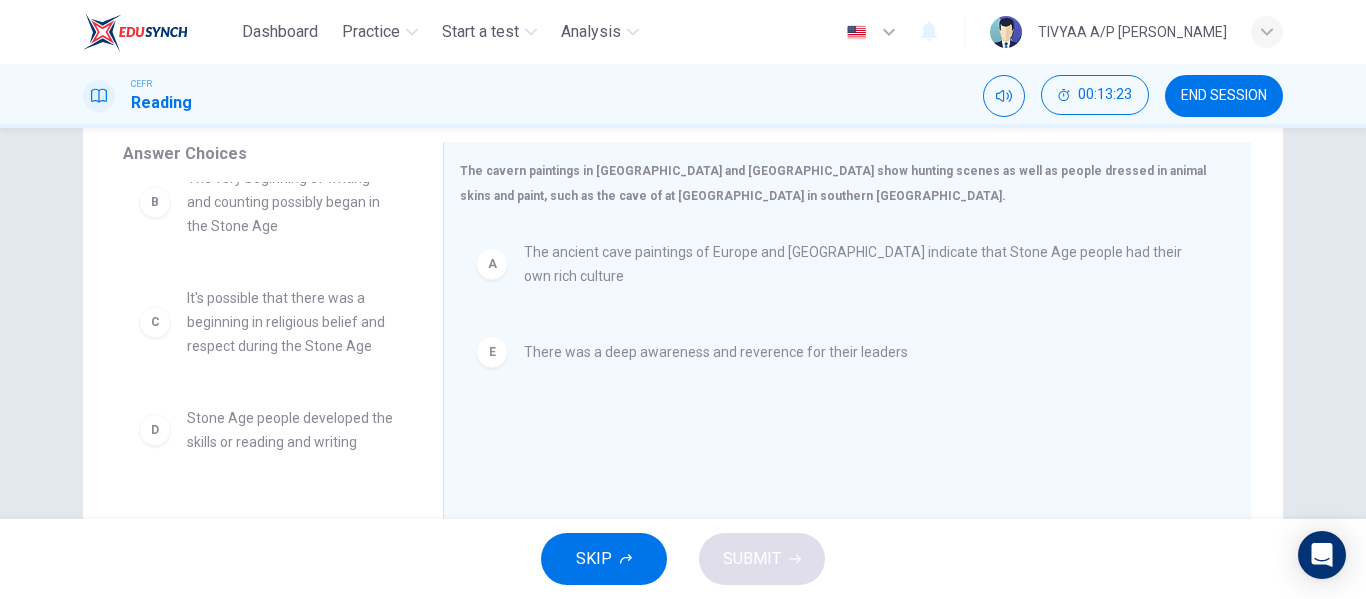 scroll, scrollTop: 29, scrollLeft: 0, axis: vertical 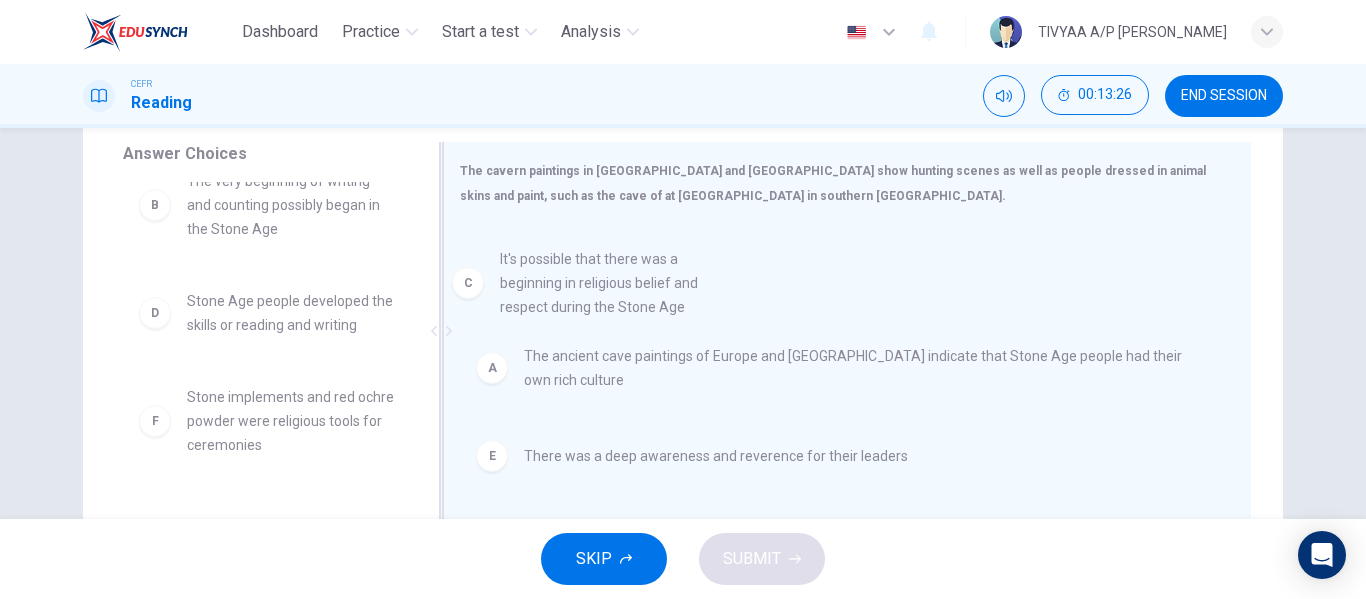 drag, startPoint x: 274, startPoint y: 323, endPoint x: 599, endPoint y: 282, distance: 327.57596 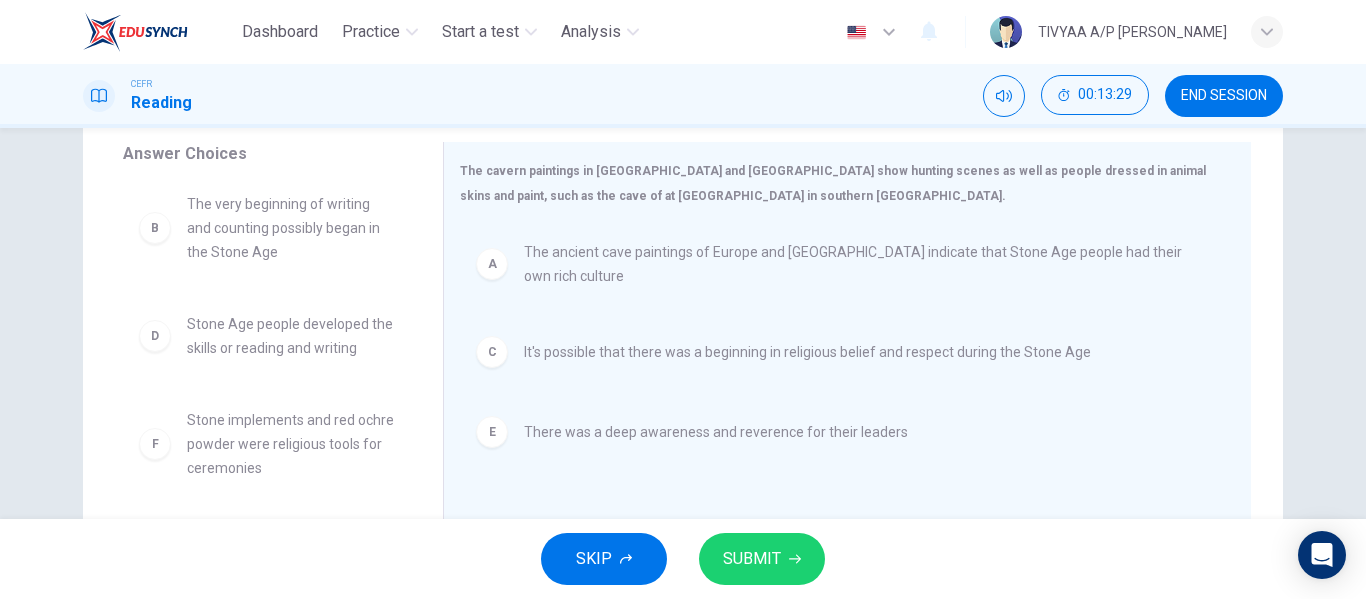 scroll, scrollTop: 12, scrollLeft: 0, axis: vertical 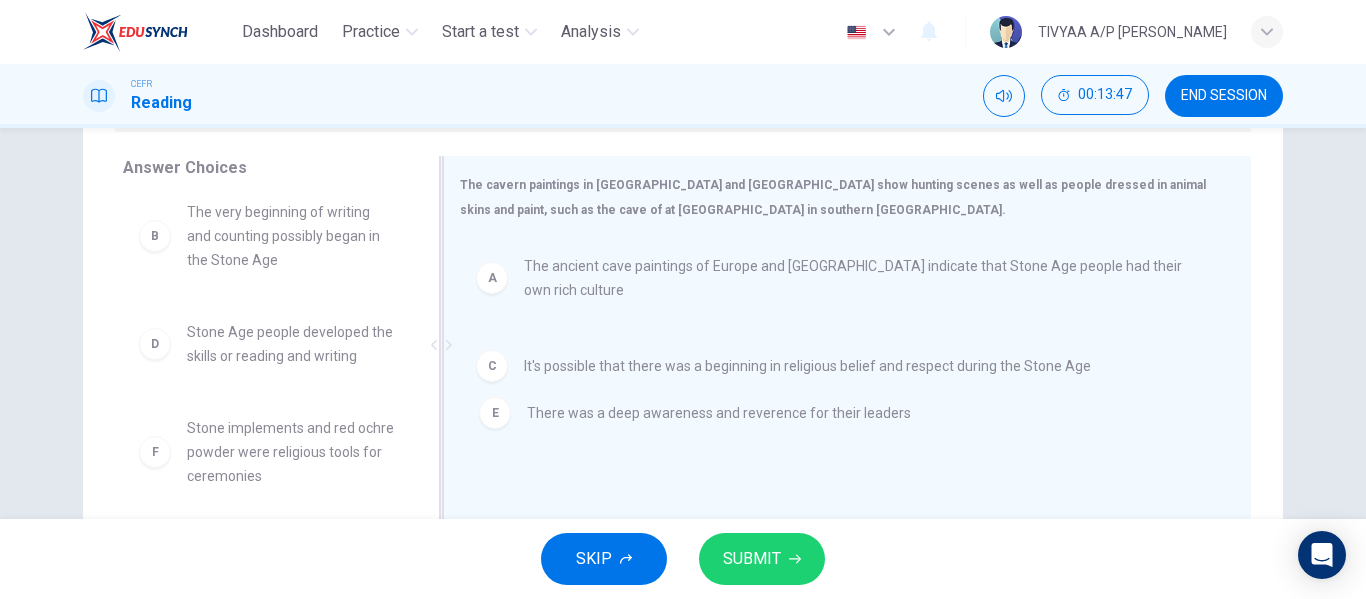 drag, startPoint x: 698, startPoint y: 451, endPoint x: 706, endPoint y: 411, distance: 40.792156 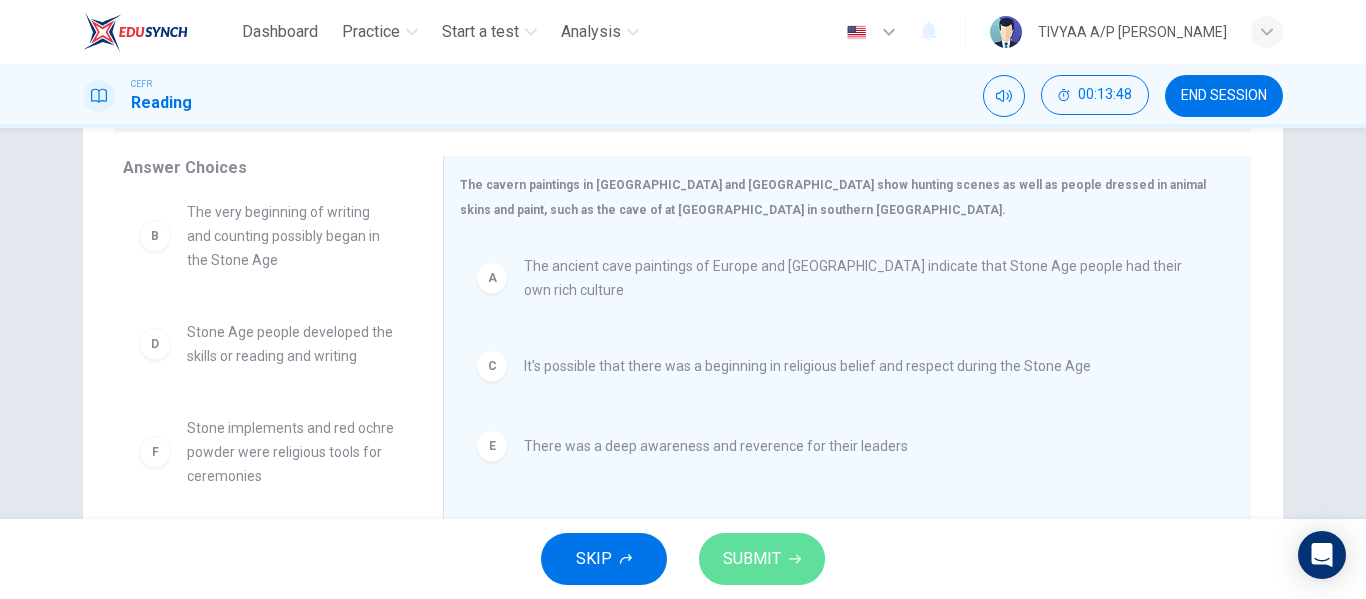 click on "SUBMIT" at bounding box center (752, 559) 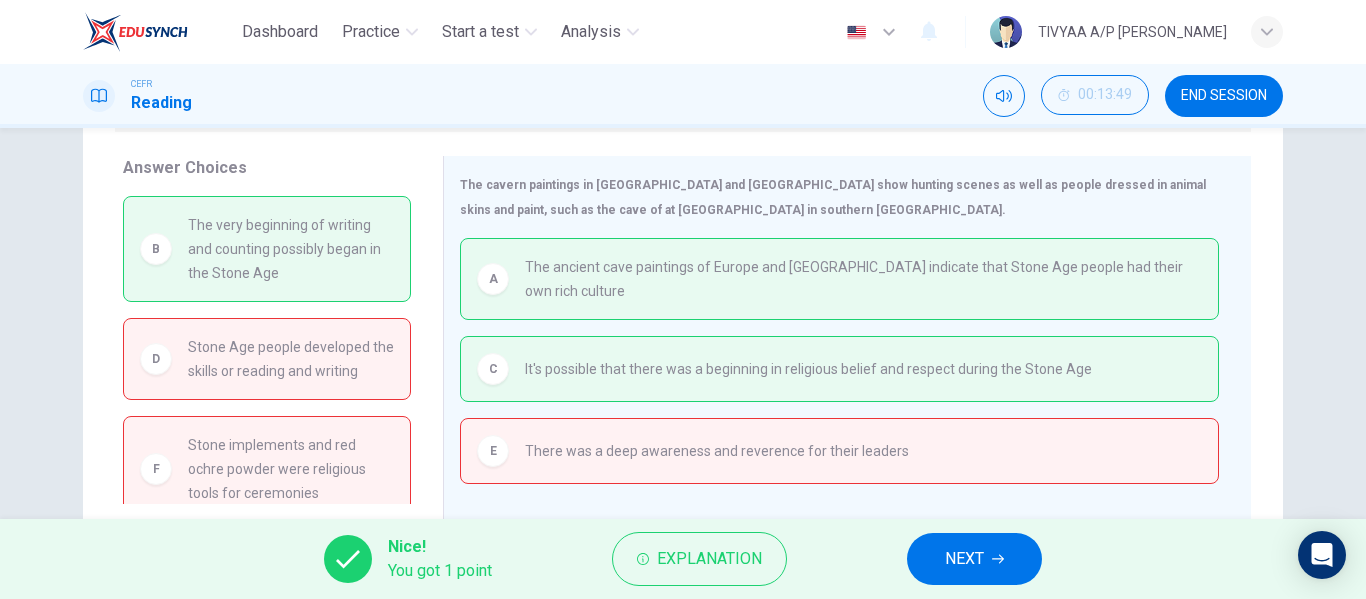 scroll, scrollTop: 18, scrollLeft: 0, axis: vertical 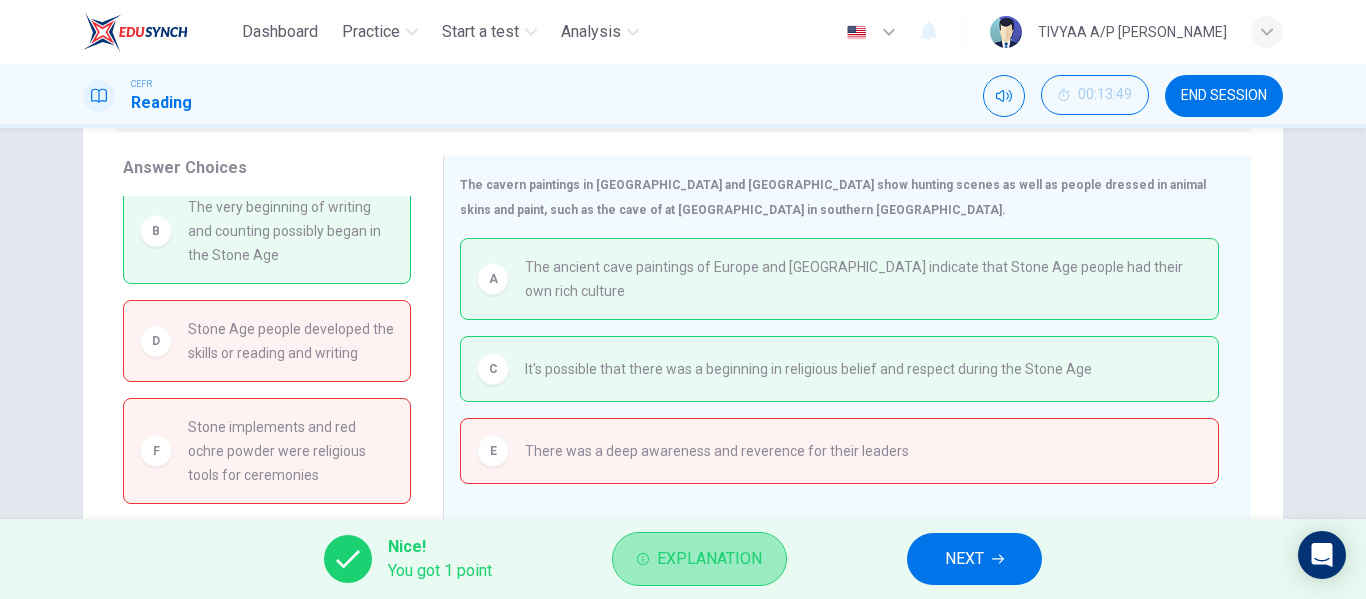 click on "Explanation" at bounding box center [699, 559] 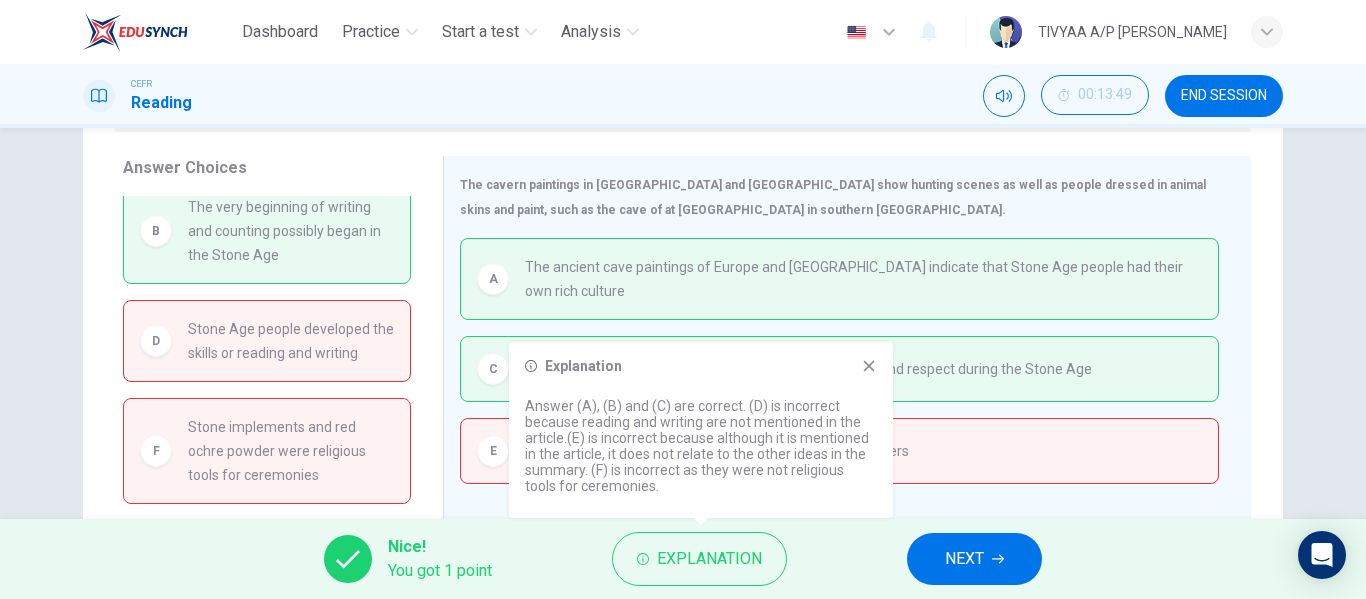 click 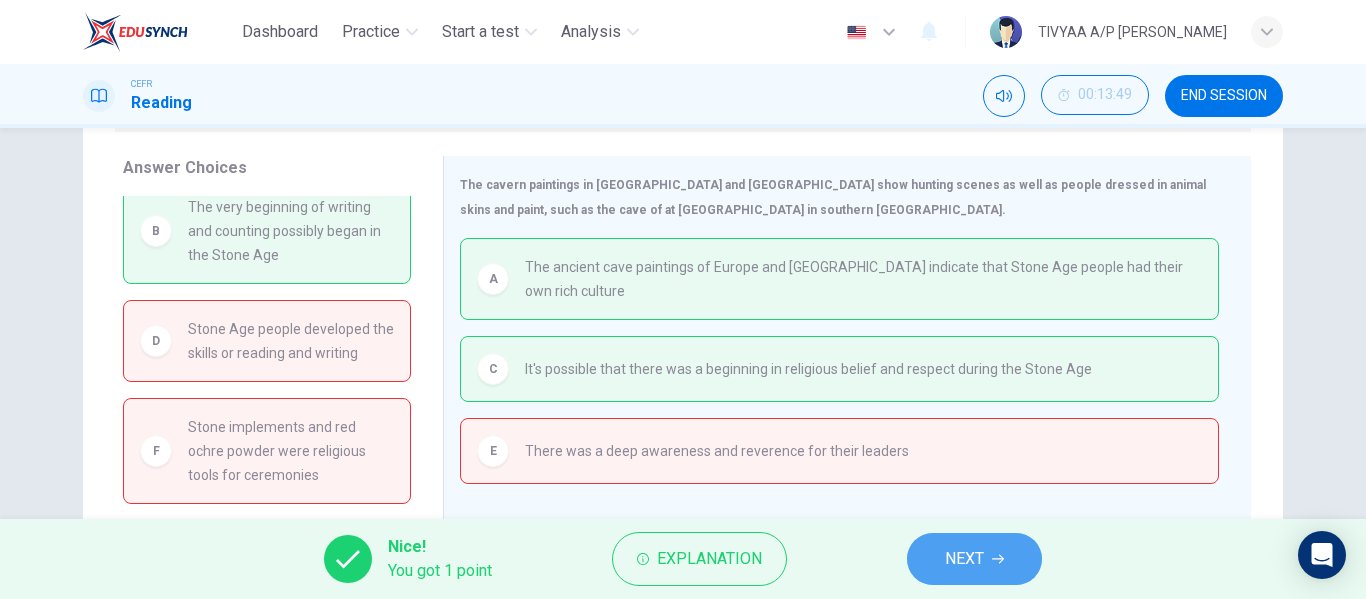 click on "NEXT" at bounding box center [964, 559] 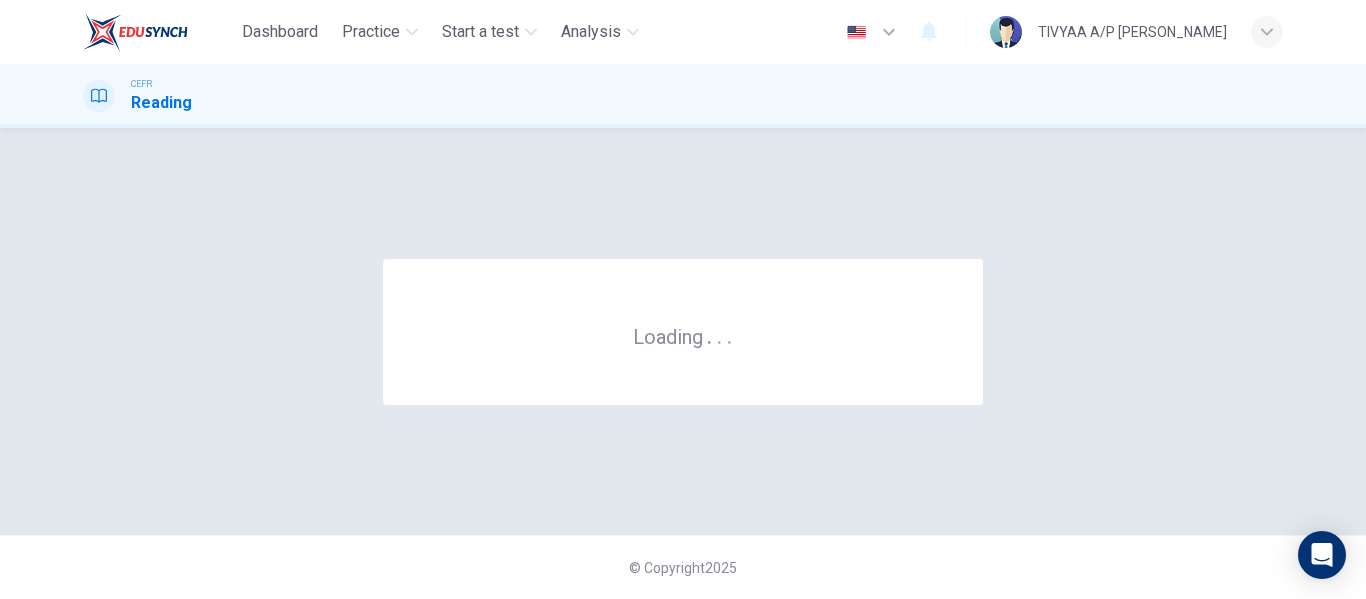 scroll, scrollTop: 0, scrollLeft: 0, axis: both 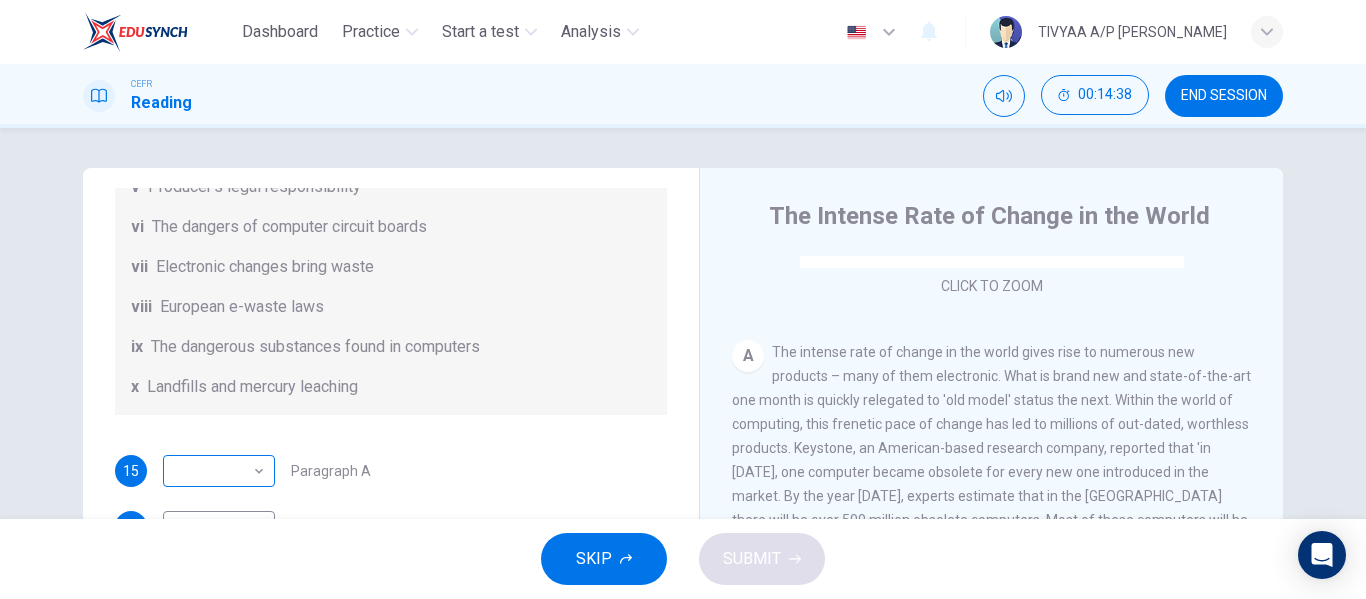 click on "Dashboard Practice Start a test Analysis English en ​ TIVYAA A/P [PERSON_NAME] CEFR Reading 00:14:38 END SESSION Questions 15 - 21 The Reading Passage has 7 paragraphs,  A-G .
Choose the correct heading for each paragraph from the list of headings below.
Write the correct number,  i-x , in the boxes below. List of Headings i Exporting e-waste ii The hazards of burning computer junk iii Blame developed countries for e-waste iv Landfills are not satisfactory v Producer’s legal responsibility vi The dangers of computer circuit boards vii Electronic changes bring waste viii European e-waste laws ix The dangerous substances found in computers x Landfills and mercury leaching 15 ​ ​ Paragraph A 16 ​ ​ Paragraph B 17 ​ ​ Paragraph C 18 ​ ​ Paragraph D 19 ​ ​ Paragraph E 20 ​ ​ Paragraph F 21 ​ ​ Paragraph G The Intense Rate of Change in the World CLICK TO ZOOM Click to Zoom A B C D E F G SKIP SUBMIT Dashboard Practice Start a test Analysis Notifications © Copyright  2025" at bounding box center [683, 299] 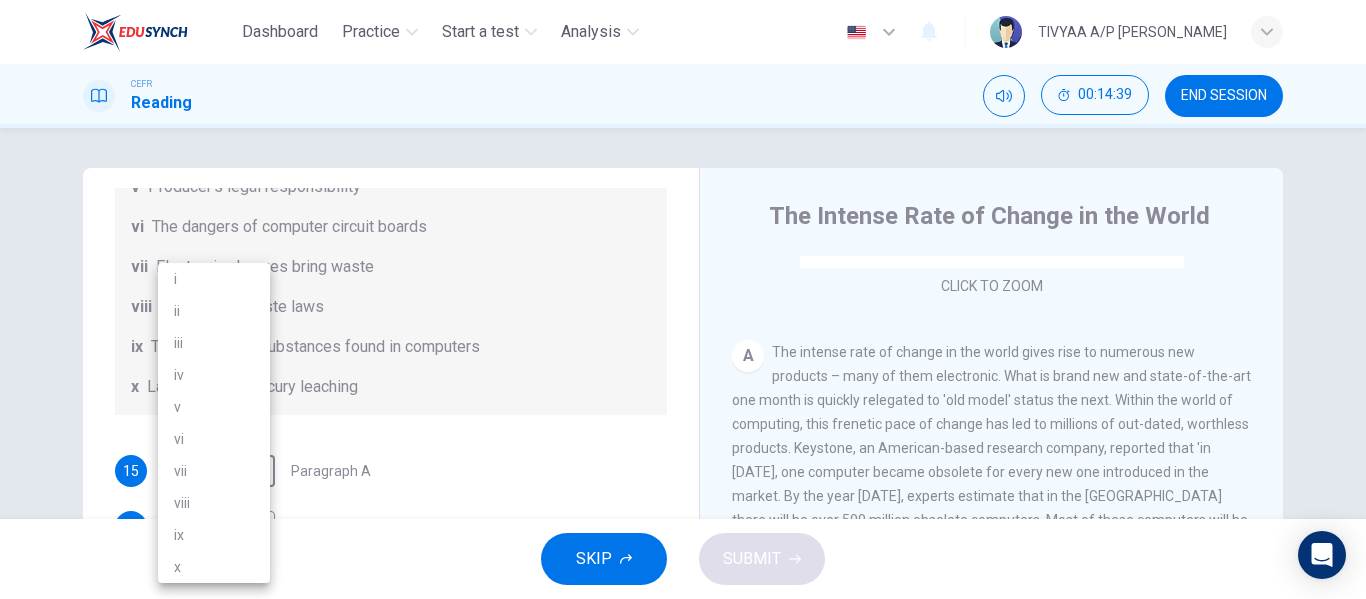 click at bounding box center [683, 299] 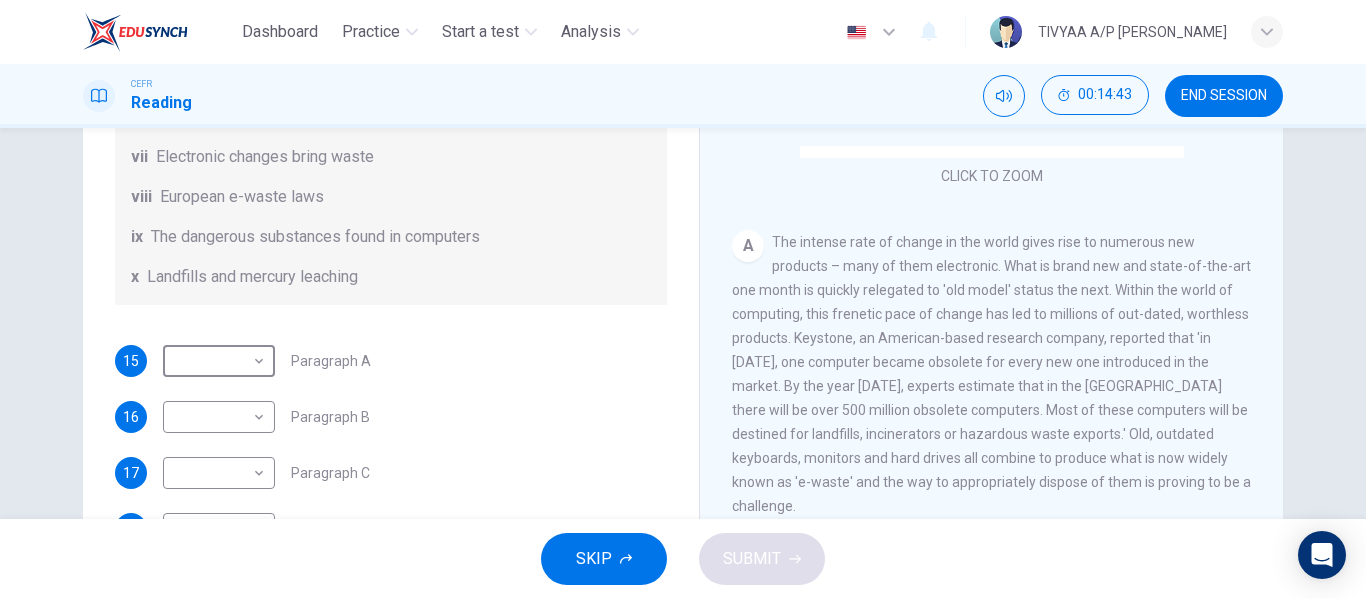 scroll, scrollTop: 111, scrollLeft: 0, axis: vertical 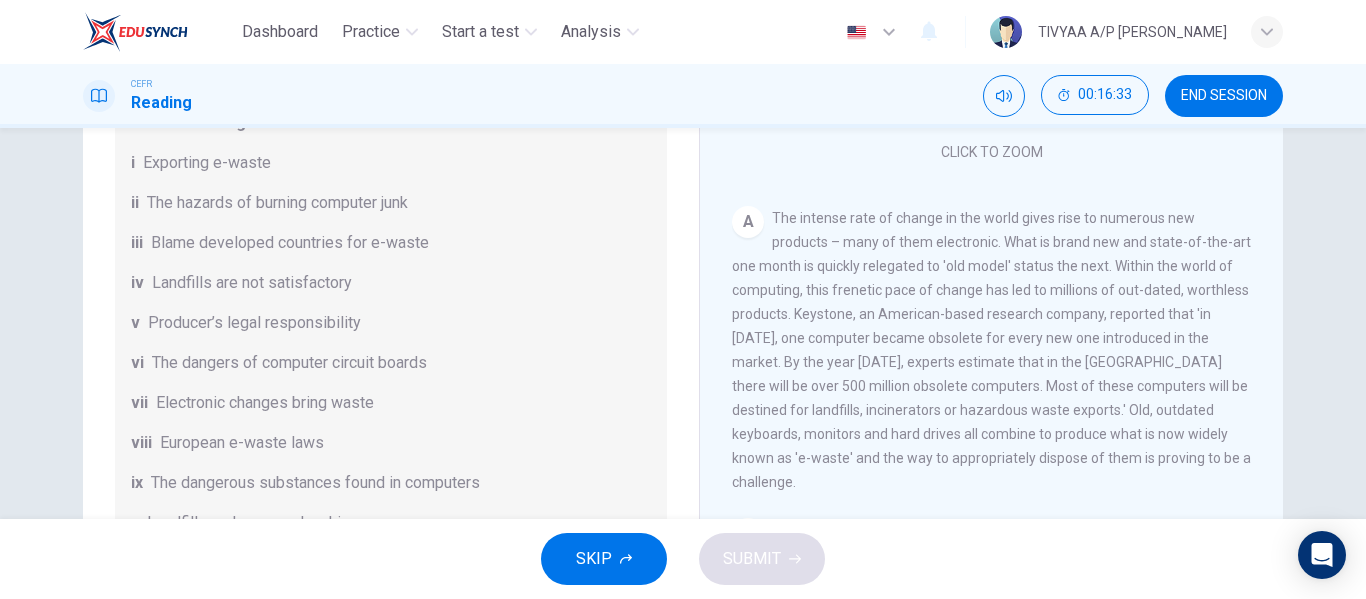 click on "Exporting e-waste" at bounding box center [207, 163] 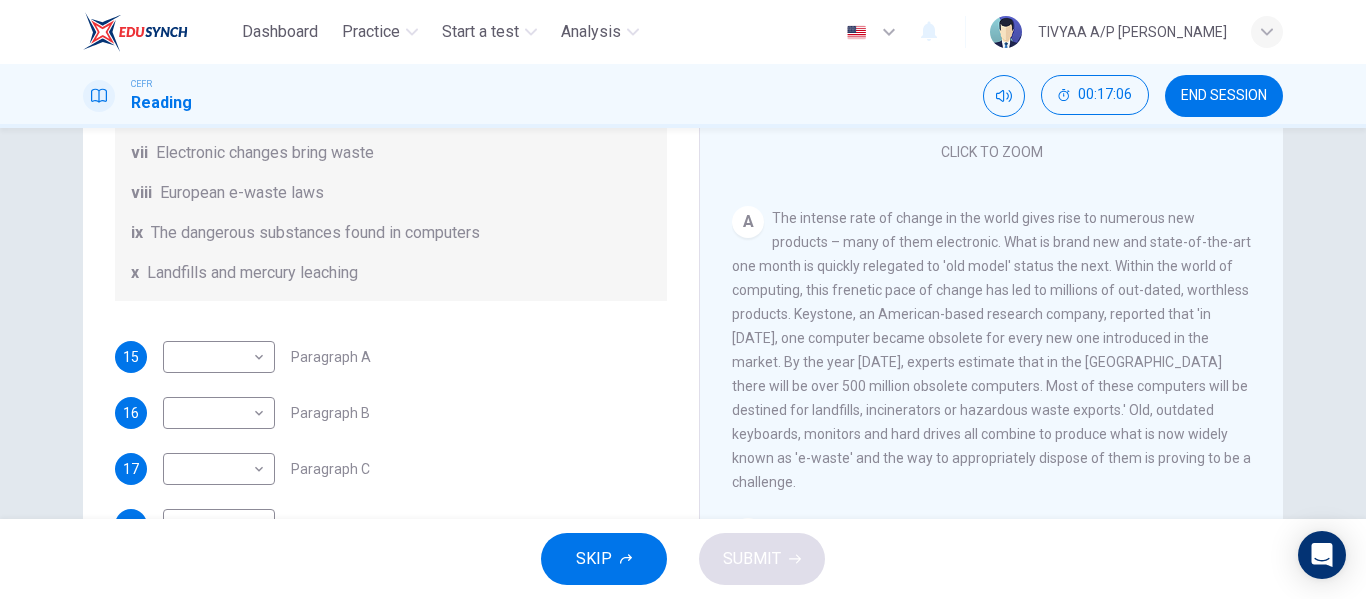 scroll, scrollTop: 477, scrollLeft: 0, axis: vertical 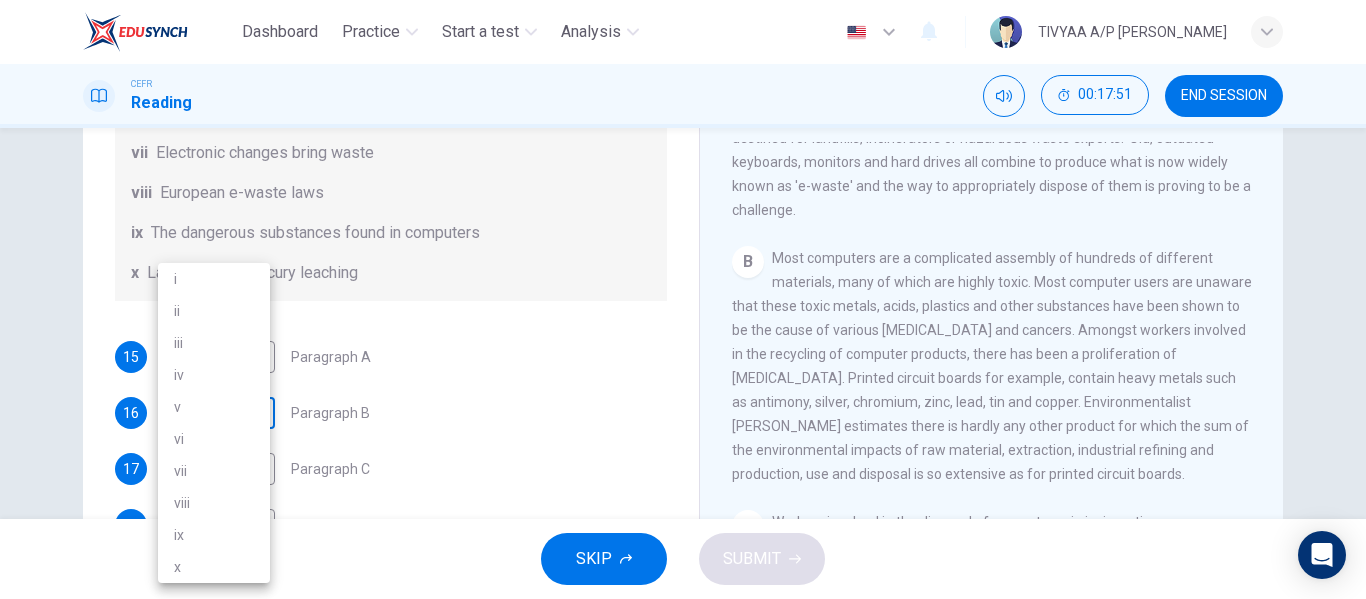 click on "Dashboard Practice Start a test Analysis English en ​ TIVYAA A/P [PERSON_NAME] CEFR Reading 00:17:51 END SESSION Questions 15 - 21 The Reading Passage has 7 paragraphs,  A-G .
Choose the correct heading for each paragraph from the list of headings below.
Write the correct number,  i-x , in the boxes below. List of Headings i Exporting e-waste ii The hazards of burning computer junk iii Blame developed countries for e-waste iv Landfills are not satisfactory v Producer’s legal responsibility vi The dangers of computer circuit boards vii Electronic changes bring waste viii European e-waste laws ix The dangerous substances found in computers x Landfills and mercury leaching 15 ​ ​ Paragraph A 16 ​ ​ Paragraph B 17 ​ ​ Paragraph C 18 ​ ​ Paragraph D 19 ​ ​ Paragraph E 20 ​ ​ Paragraph F 21 ​ ​ Paragraph G The Intense Rate of Change in the World CLICK TO ZOOM Click to Zoom A B C D E F G SKIP SUBMIT Dashboard Practice Start a test Analysis Notifications © Copyright  2025
i ii iii" at bounding box center (683, 299) 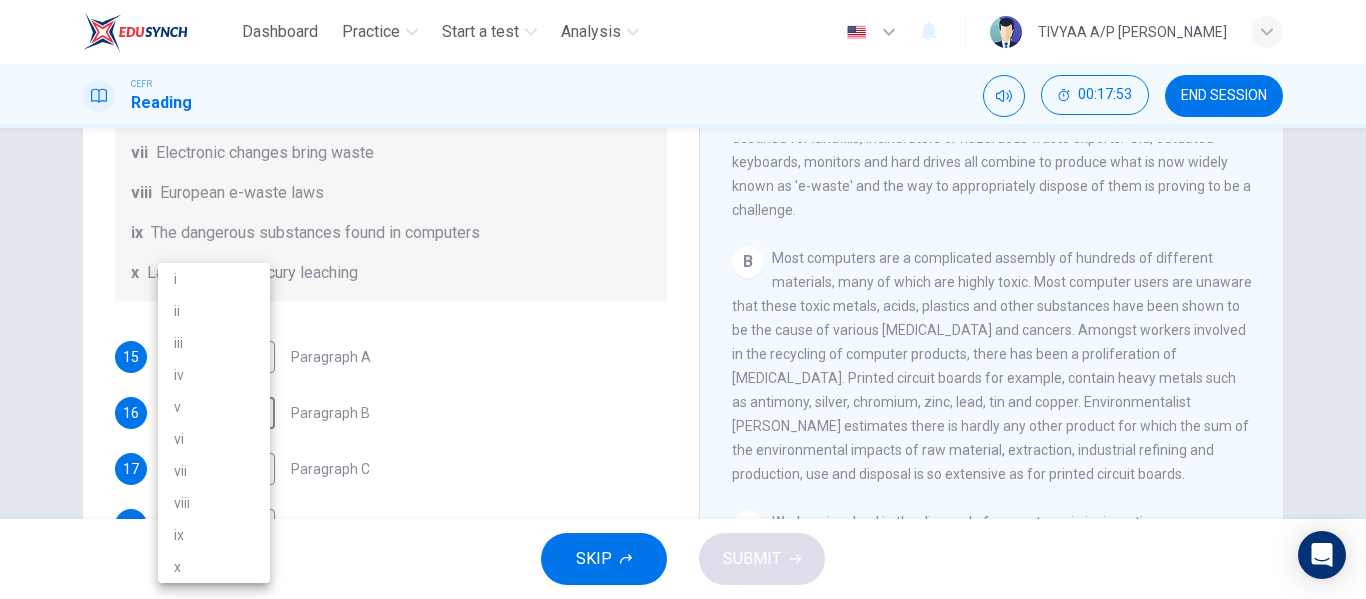 click on "ix" at bounding box center [214, 535] 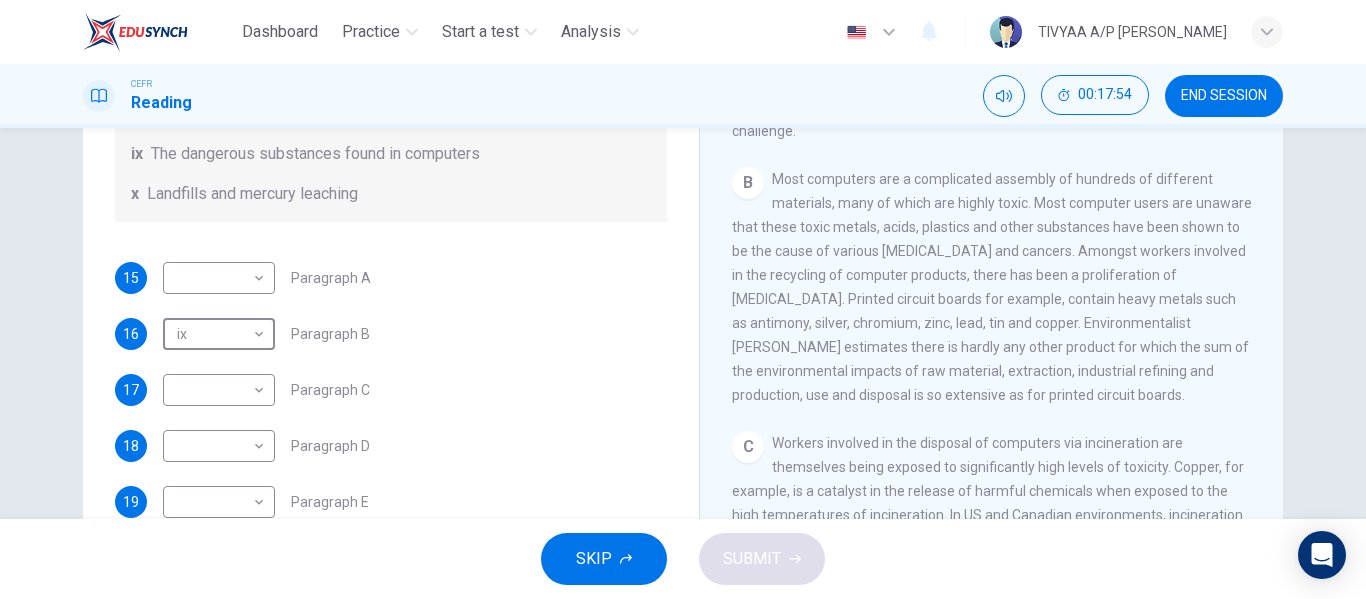 scroll, scrollTop: 198, scrollLeft: 0, axis: vertical 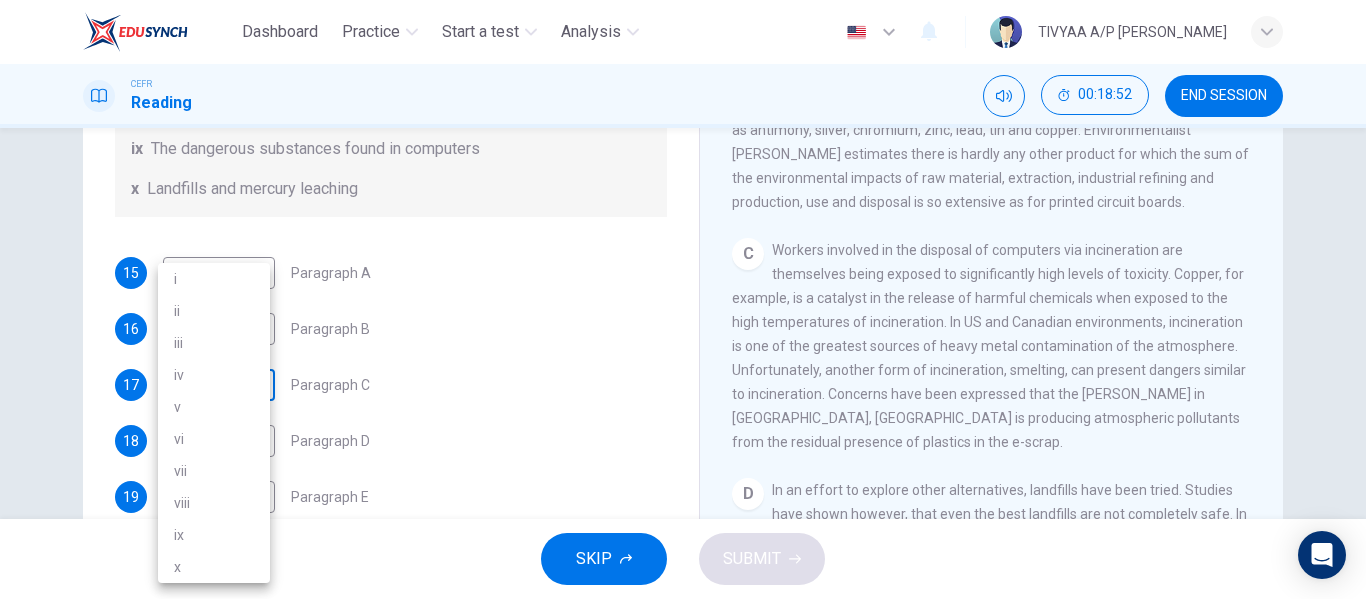 click on "Dashboard Practice Start a test Analysis English en ​ TIVYAA A/P [PERSON_NAME] CEFR Reading 00:18:52 END SESSION Questions 15 - 21 The Reading Passage has 7 paragraphs,  A-G .
Choose the correct heading for each paragraph from the list of headings below.
Write the correct number,  i-x , in the boxes below. List of Headings i Exporting e-waste ii The hazards of burning computer junk iii Blame developed countries for e-waste iv Landfills are not satisfactory v Producer’s legal responsibility vi The dangers of computer circuit boards vii Electronic changes bring waste viii European e-waste laws ix The dangerous substances found in computers x Landfills and mercury leaching 15 ​ ​ Paragraph A 16 ix ix ​ Paragraph B 17 ​ ​ Paragraph C 18 ​ ​ Paragraph D 19 ​ ​ Paragraph E 20 ​ ​ Paragraph F 21 ​ ​ Paragraph G The Intense Rate of Change in the World CLICK TO ZOOM Click to Zoom A B C D E F G SKIP SUBMIT Dashboard Practice Start a test Analysis Notifications © Copyright  2025
i ii v" at bounding box center [683, 299] 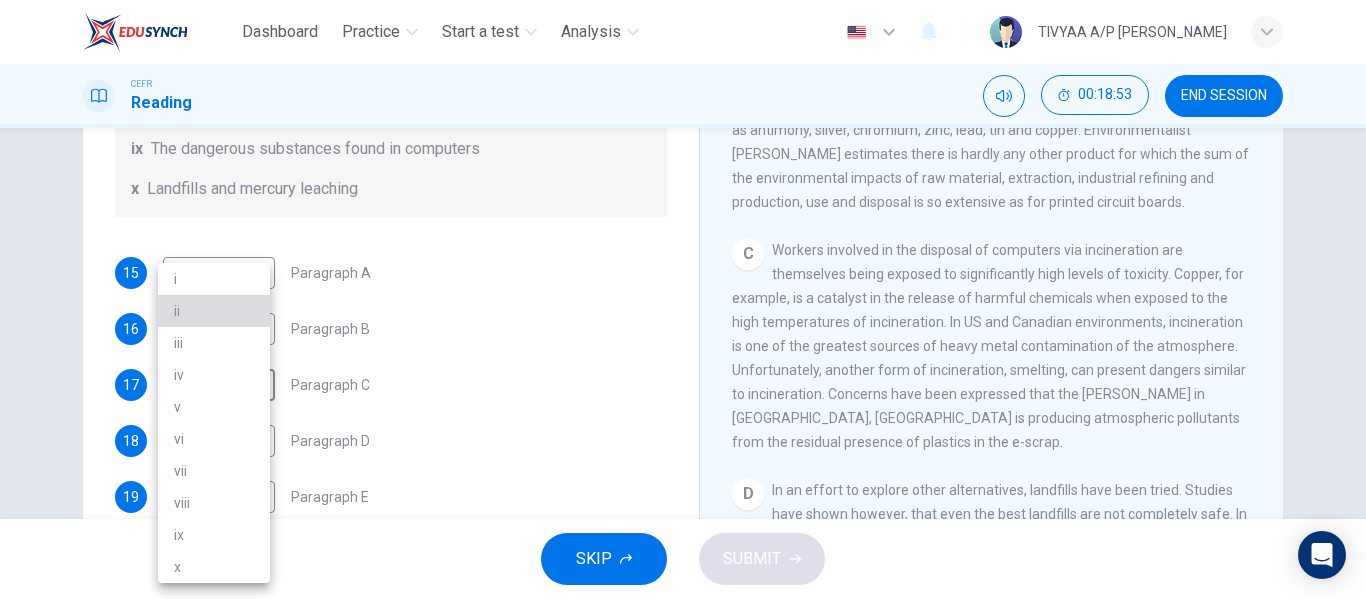 click on "ii" at bounding box center (214, 311) 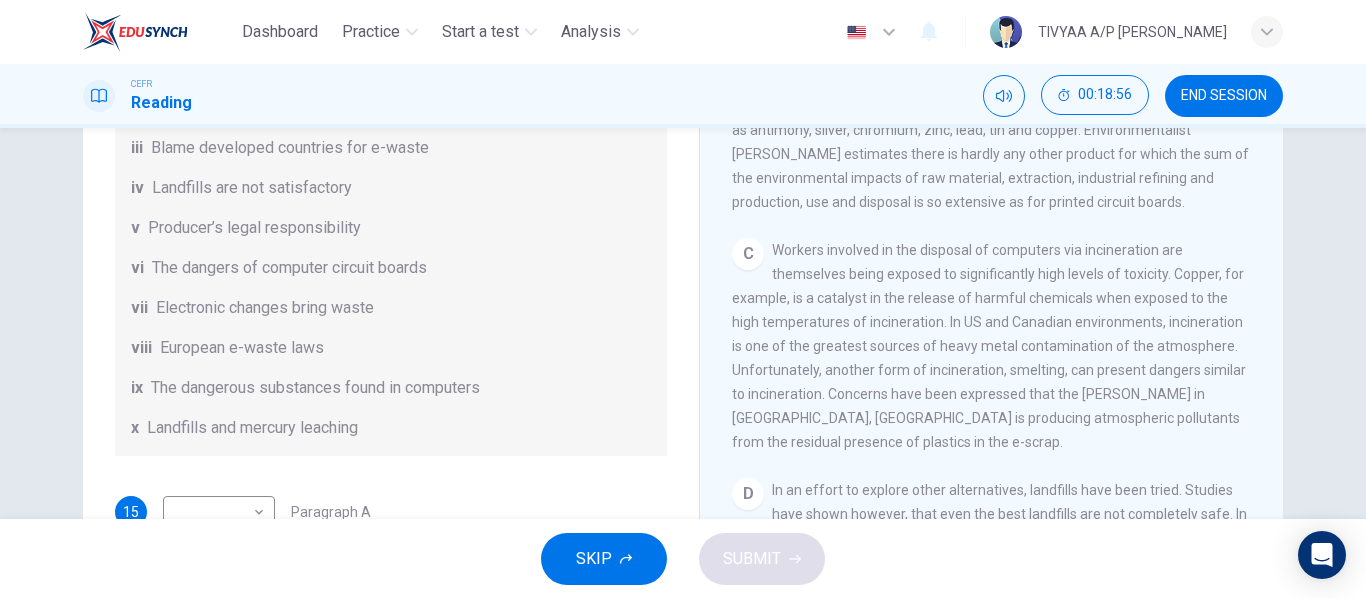 scroll, scrollTop: 225, scrollLeft: 0, axis: vertical 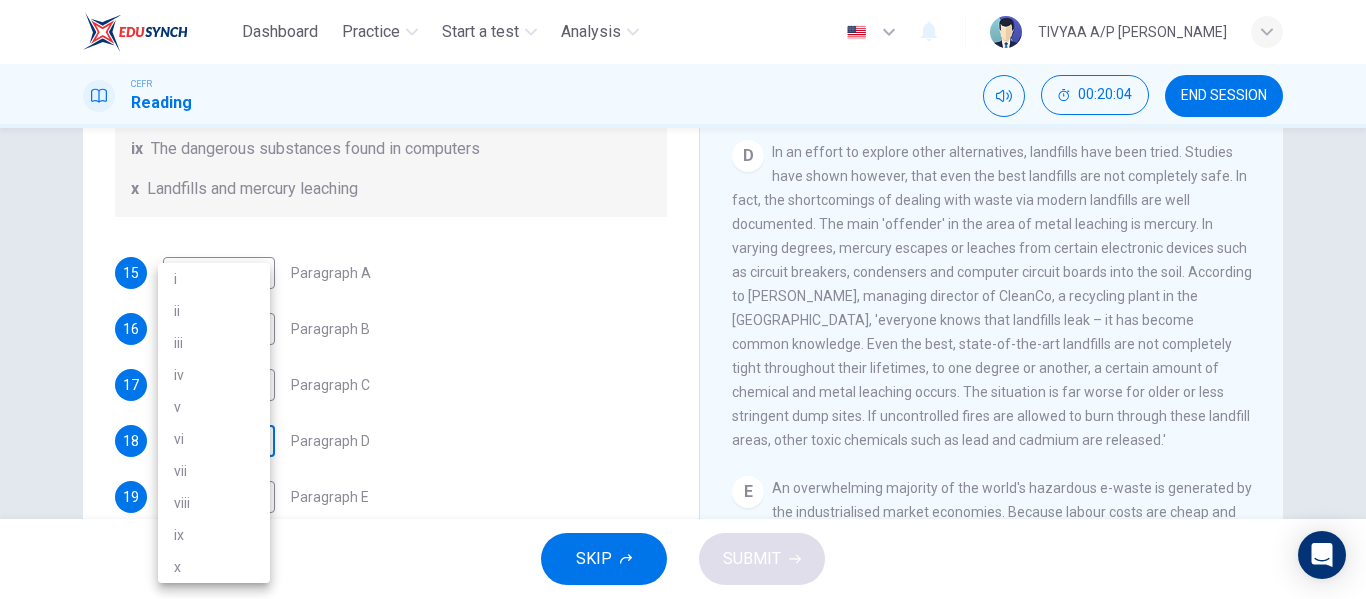 click on "Dashboard Practice Start a test Analysis English en ​ TIVYAA A/P [PERSON_NAME] CEFR Reading 00:20:04 END SESSION Questions 15 - 21 The Reading Passage has 7 paragraphs,  A-G .
Choose the correct heading for each paragraph from the list of headings below.
Write the correct number,  i-x , in the boxes below. List of Headings i Exporting e-waste ii The hazards of burning computer junk iii Blame developed countries for e-waste iv Landfills are not satisfactory v Producer’s legal responsibility vi The dangers of computer circuit boards vii Electronic changes bring waste viii European e-waste laws ix The dangerous substances found in computers x Landfills and mercury leaching 15 ​ ​ Paragraph A 16 ix ix ​ Paragraph B 17 ii ii ​ Paragraph C 18 ​ ​ Paragraph D 19 ​ ​ Paragraph E 20 ​ ​ Paragraph F 21 ​ ​ Paragraph G The Intense Rate of Change in the World CLICK TO ZOOM Click to Zoom A B C D E F G SKIP SUBMIT Dashboard Practice Start a test Analysis Notifications © Copyright  2025
i ii" at bounding box center (683, 299) 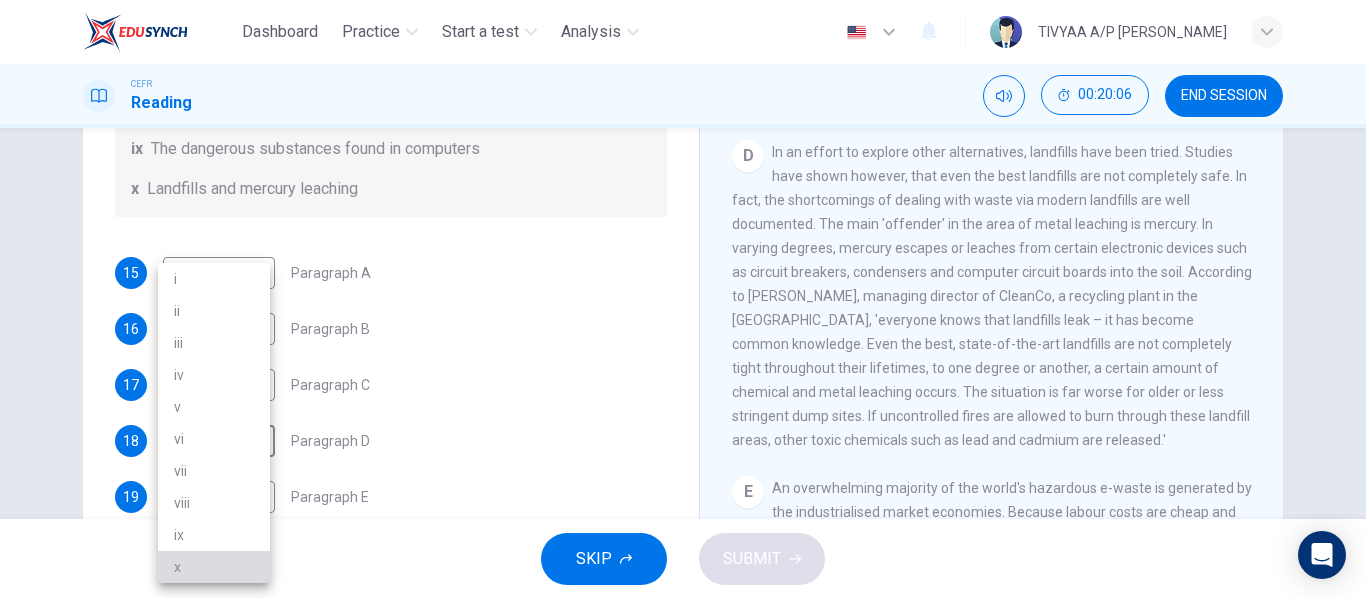 click on "x" at bounding box center [214, 567] 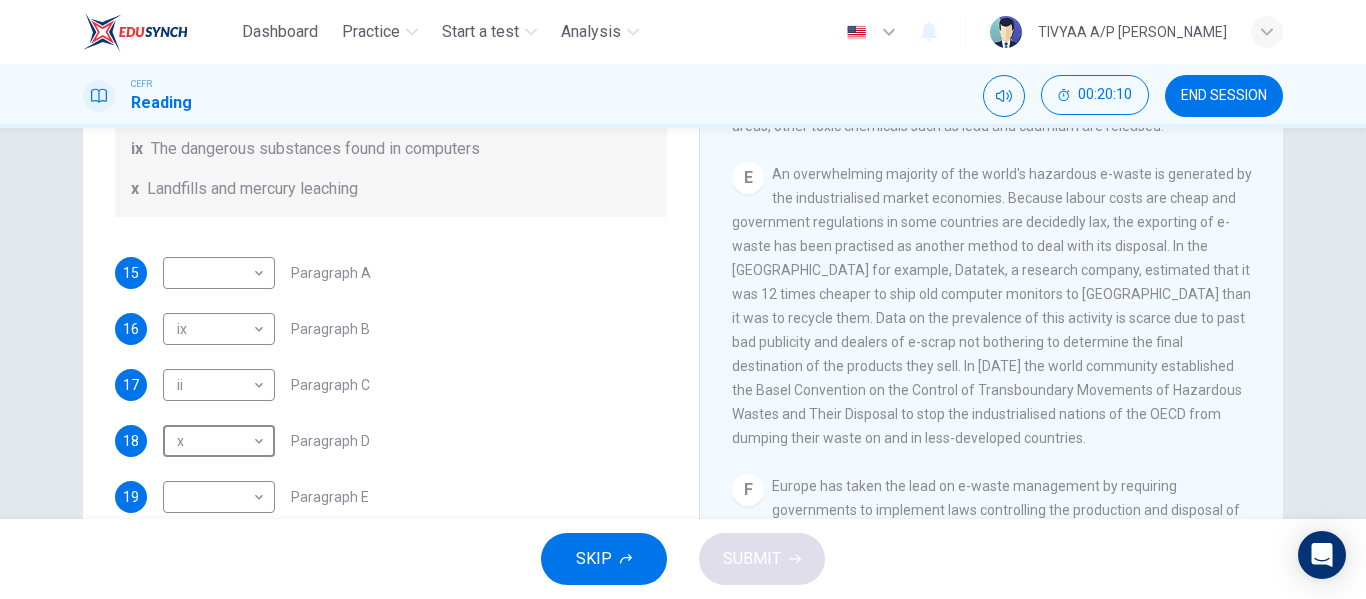 scroll, scrollTop: 1474, scrollLeft: 0, axis: vertical 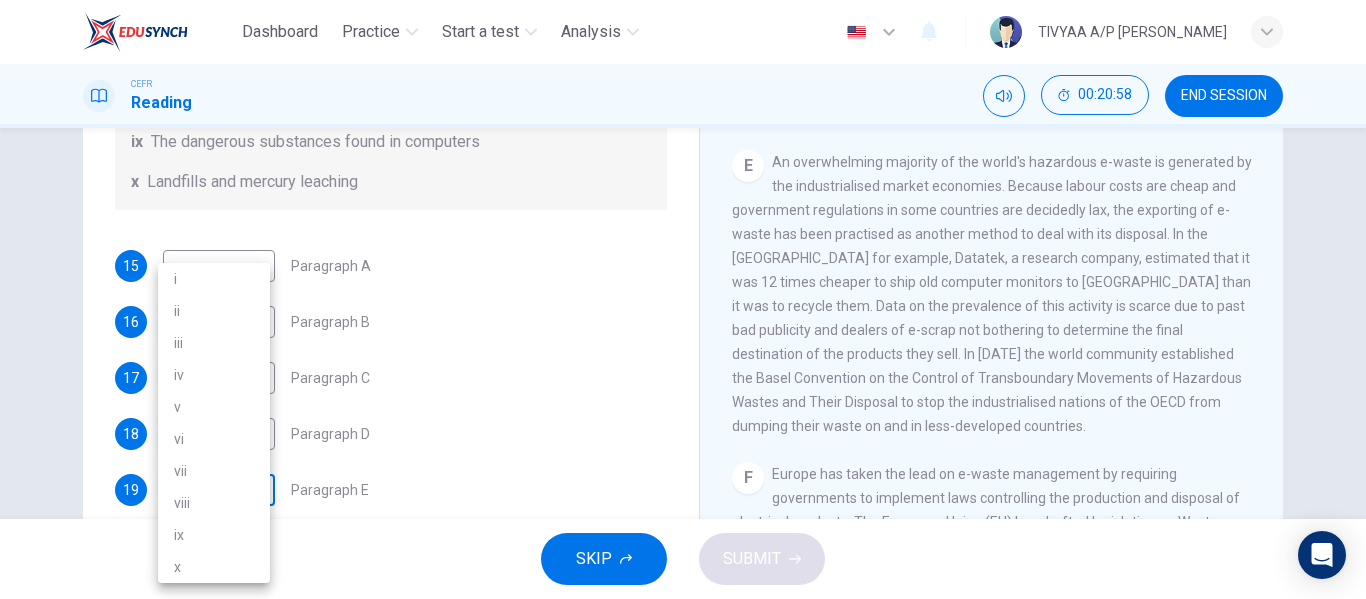 click on "Dashboard Practice Start a test Analysis English en ​ TIVYAA A/P [PERSON_NAME] CEFR Reading 00:20:58 END SESSION Questions 15 - 21 The Reading Passage has 7 paragraphs,  A-G .
Choose the correct heading for each paragraph from the list of headings below.
Write the correct number,  i-x , in the boxes below. List of Headings i Exporting e-waste ii The hazards of burning computer junk iii Blame developed countries for e-waste iv Landfills are not satisfactory v Producer’s legal responsibility vi The dangers of computer circuit boards vii Electronic changes bring waste viii European e-waste laws ix The dangerous substances found in computers x Landfills and mercury leaching 15 ​ ​ Paragraph A 16 ix ix ​ Paragraph B 17 ii ii ​ Paragraph C 18 x x ​ Paragraph D 19 ​ ​ Paragraph E 20 ​ ​ Paragraph F 21 ​ ​ Paragraph G The Intense Rate of Change in the World CLICK TO ZOOM Click to Zoom A B C D E F G SKIP SUBMIT Dashboard Practice Start a test Analysis Notifications © Copyright  2025
i ii" at bounding box center [683, 299] 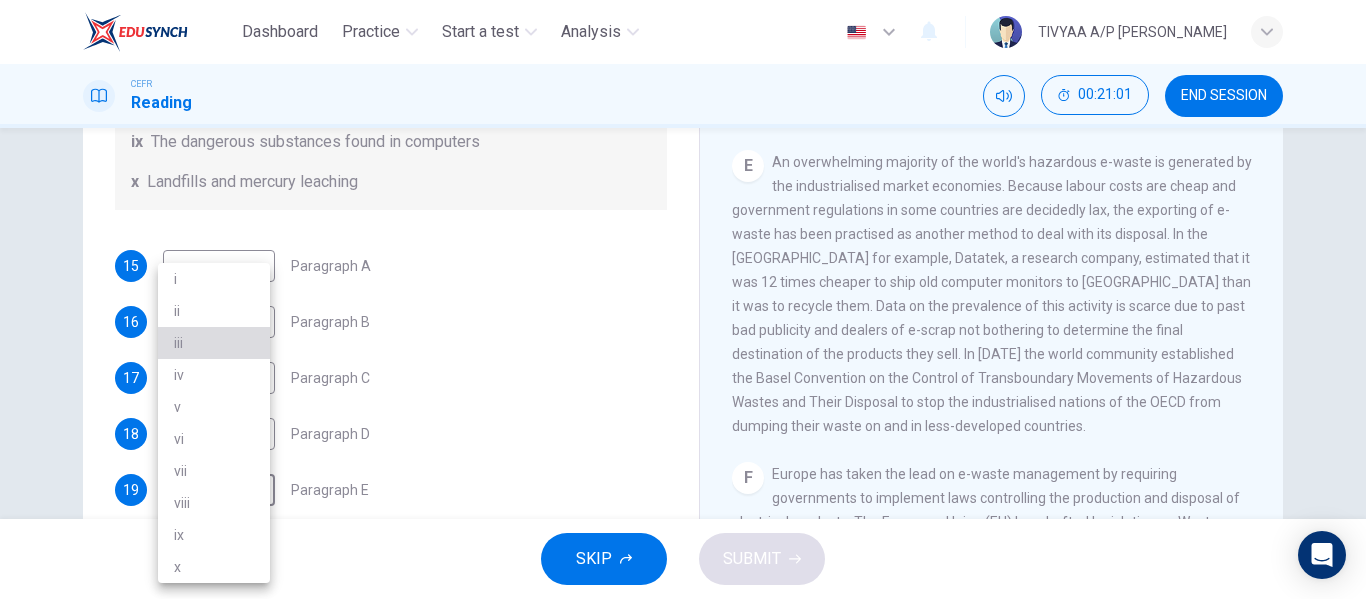 click on "iii" at bounding box center [214, 343] 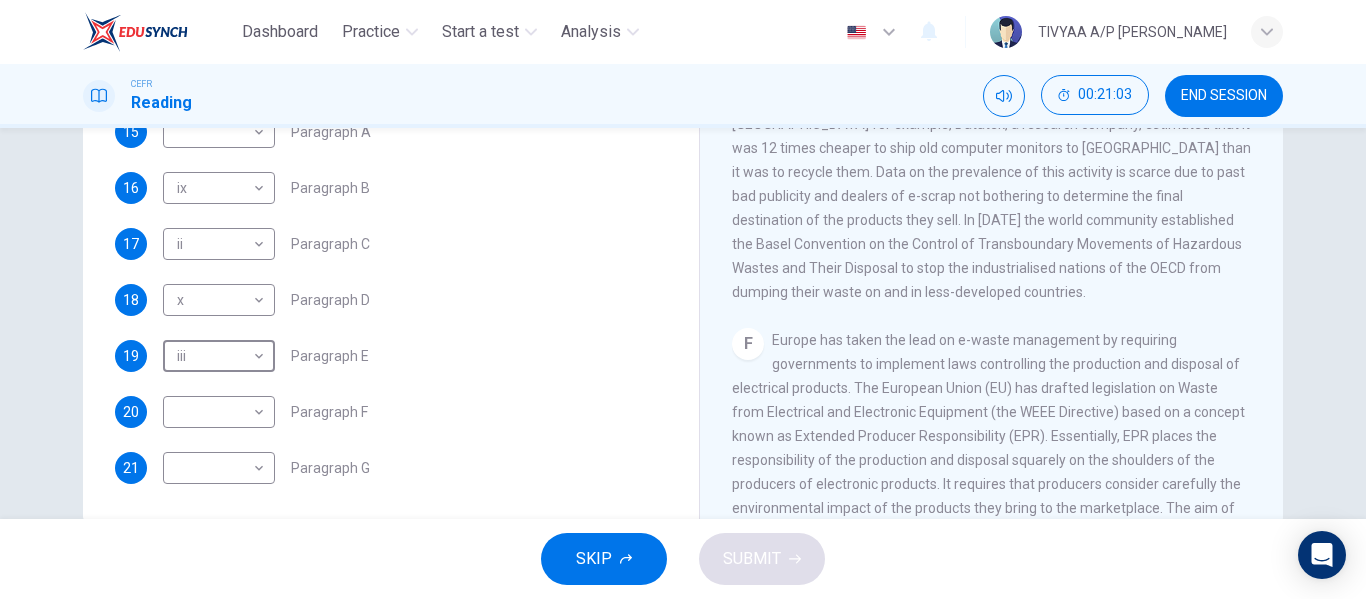 scroll, scrollTop: 340, scrollLeft: 0, axis: vertical 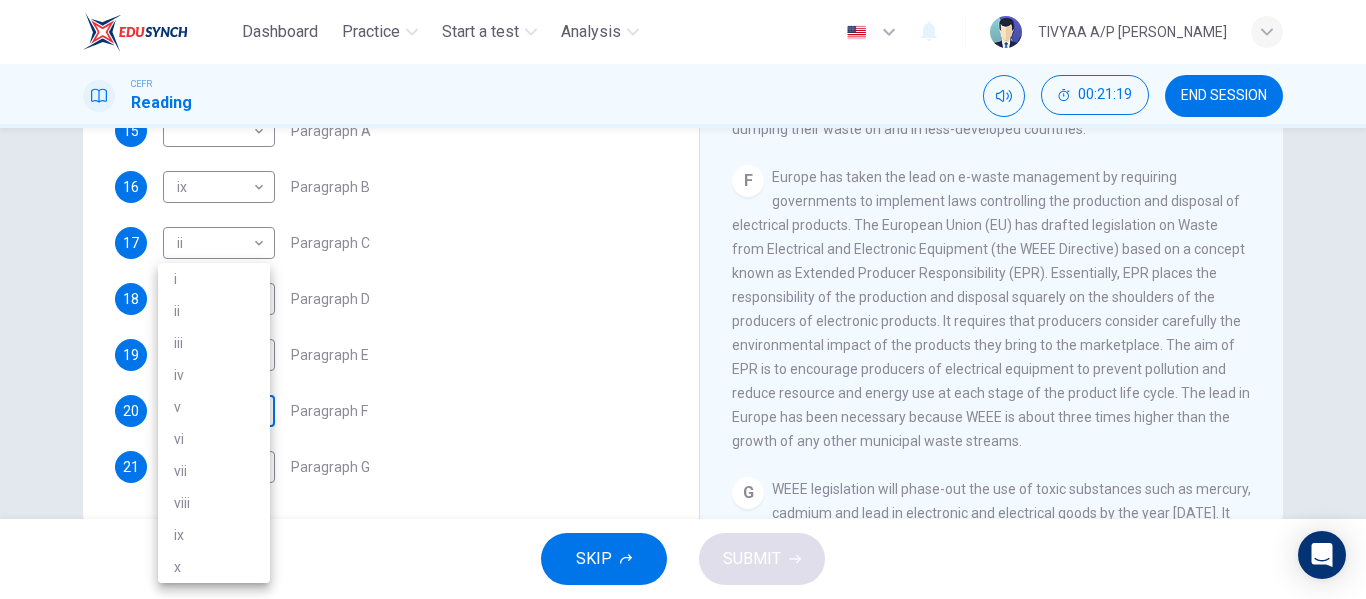 click on "Dashboard Practice Start a test Analysis English en ​ TIVYAA A/P [PERSON_NAME] CEFR Reading 00:21:19 END SESSION Questions 15 - 21 The Reading Passage has 7 paragraphs,  A-G .
Choose the correct heading for each paragraph from the list of headings below.
Write the correct number,  i-x , in the boxes below. List of Headings i Exporting e-waste ii The hazards of burning computer junk iii Blame developed countries for e-waste iv Landfills are not satisfactory v Producer’s legal responsibility vi The dangers of computer circuit boards vii Electronic changes bring waste viii European e-waste laws ix The dangerous substances found in computers x Landfills and mercury leaching 15 ​ ​ Paragraph A 16 ix ix ​ Paragraph B 17 ii ii ​ Paragraph C 18 x x ​ Paragraph D 19 iii iii ​ Paragraph E 20 ​ ​ Paragraph F 21 ​ ​ Paragraph G The Intense Rate of Change in the World CLICK TO ZOOM Click to Zoom A B C D E F G SKIP SUBMIT Dashboard Practice Start a test Analysis Notifications © Copyright  2025" at bounding box center [683, 299] 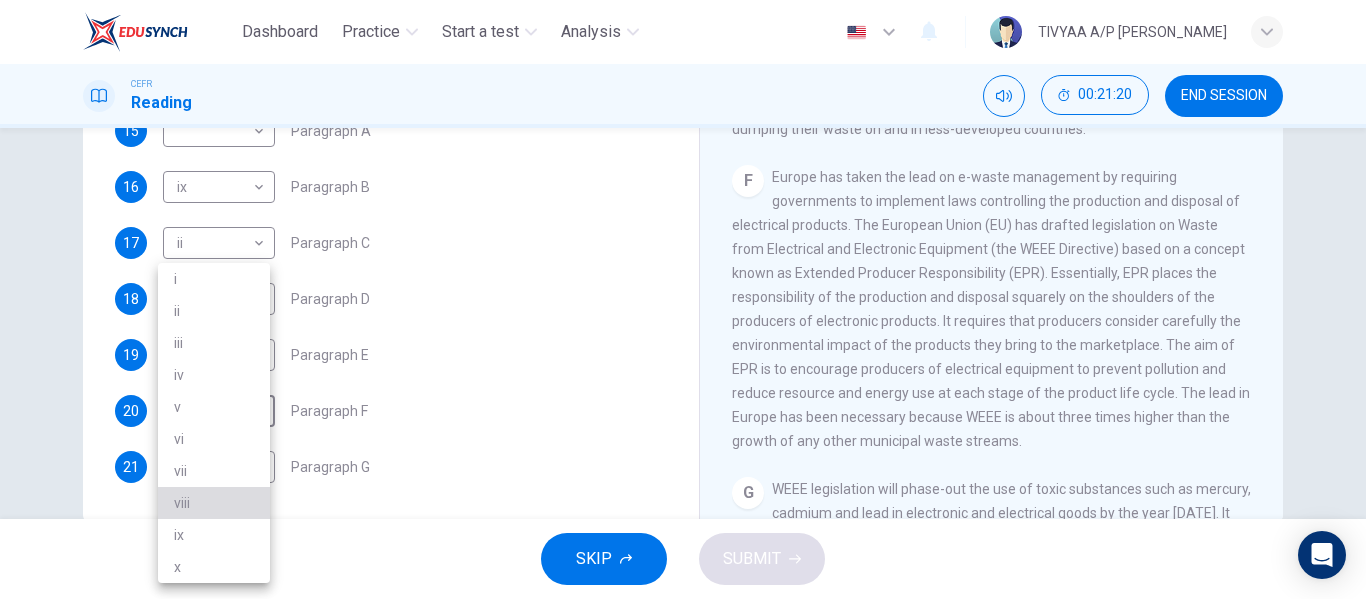 click on "viii" at bounding box center (214, 503) 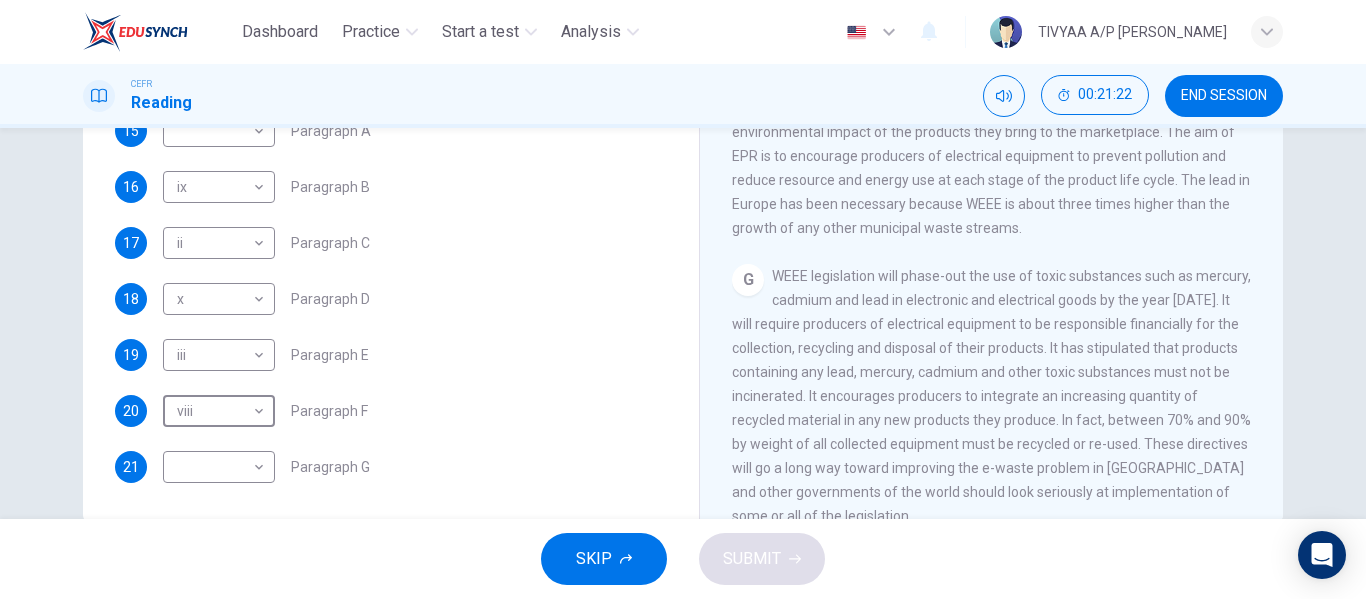 scroll, scrollTop: 1932, scrollLeft: 0, axis: vertical 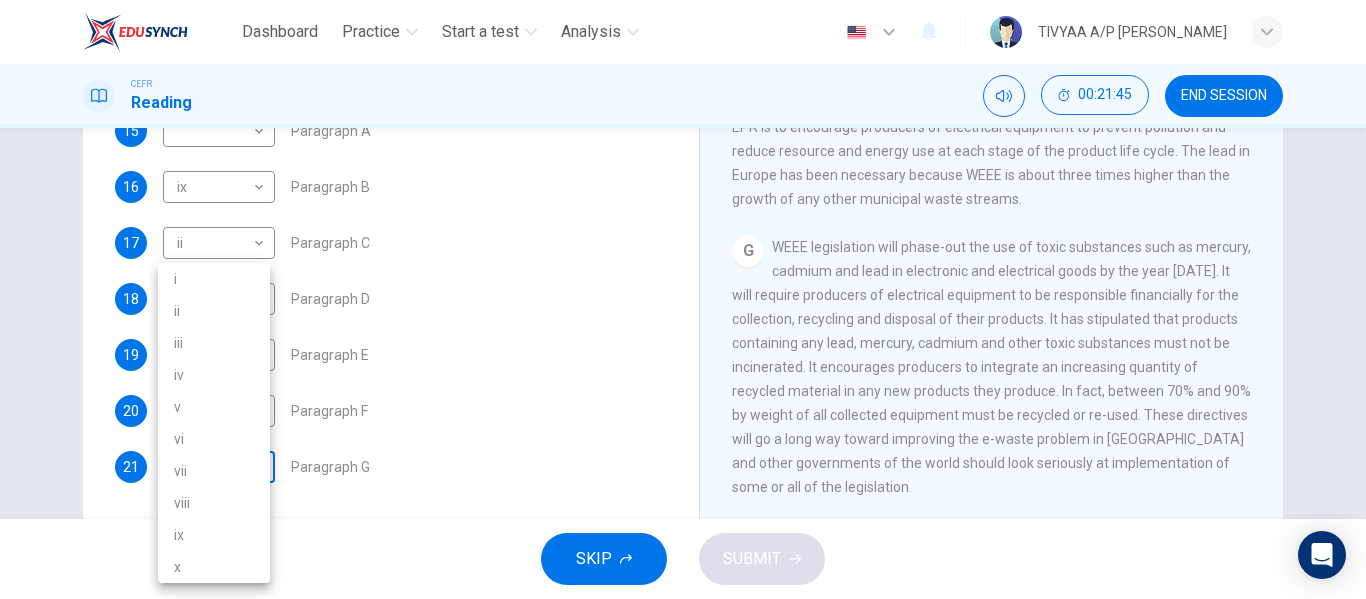 click on "Dashboard Practice Start a test Analysis English en ​ TIVYAA A/P [PERSON_NAME] CEFR Reading 00:21:45 END SESSION Questions 15 - 21 The Reading Passage has 7 paragraphs,  A-G .
Choose the correct heading for each paragraph from the list of headings below.
Write the correct number,  i-x , in the boxes below. List of Headings i Exporting e-waste ii The hazards of burning computer junk iii Blame developed countries for e-waste iv Landfills are not satisfactory v Producer’s legal responsibility vi The dangers of computer circuit boards vii Electronic changes bring waste viii European e-waste laws ix The dangerous substances found in computers x Landfills and mercury leaching 15 ​ ​ Paragraph A 16 ix ix ​ Paragraph B 17 ii ii ​ Paragraph C 18 x x ​ Paragraph D 19 iii iii ​ Paragraph E 20 viii viii ​ Paragraph F 21 ​ ​ Paragraph G The Intense Rate of Change in the World CLICK TO ZOOM Click to Zoom A B C D E F G SKIP SUBMIT Dashboard Practice Start a test Analysis Notifications © Copyright  2025" at bounding box center [683, 299] 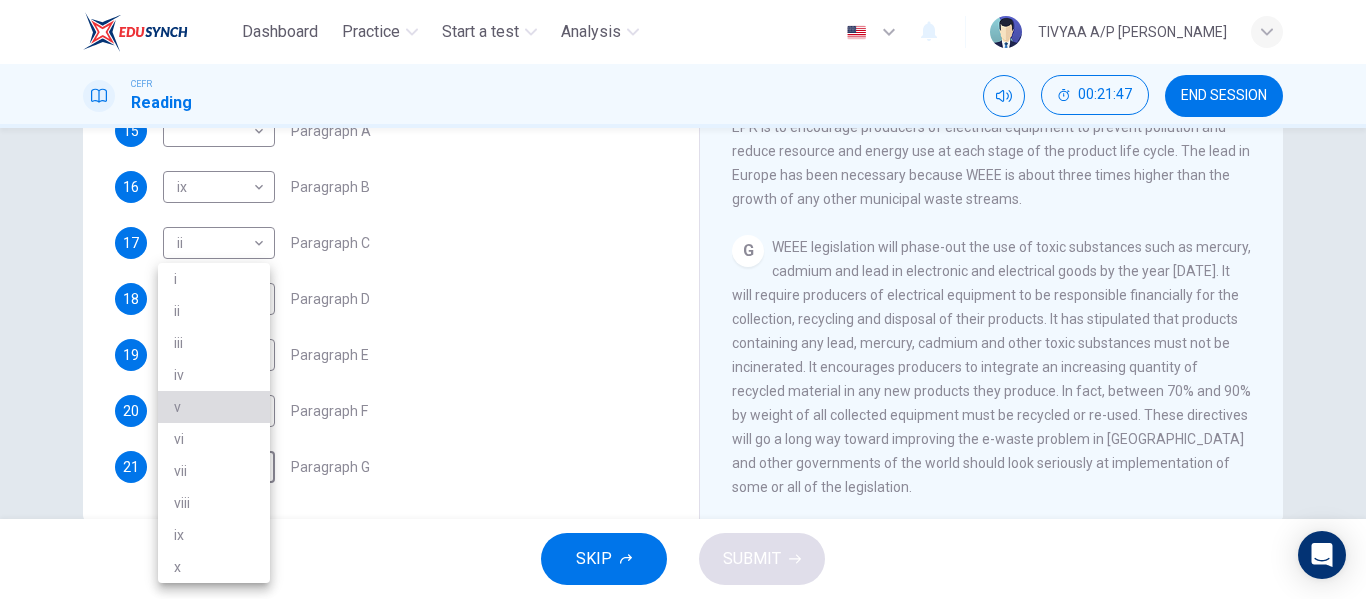 click on "v" at bounding box center (214, 407) 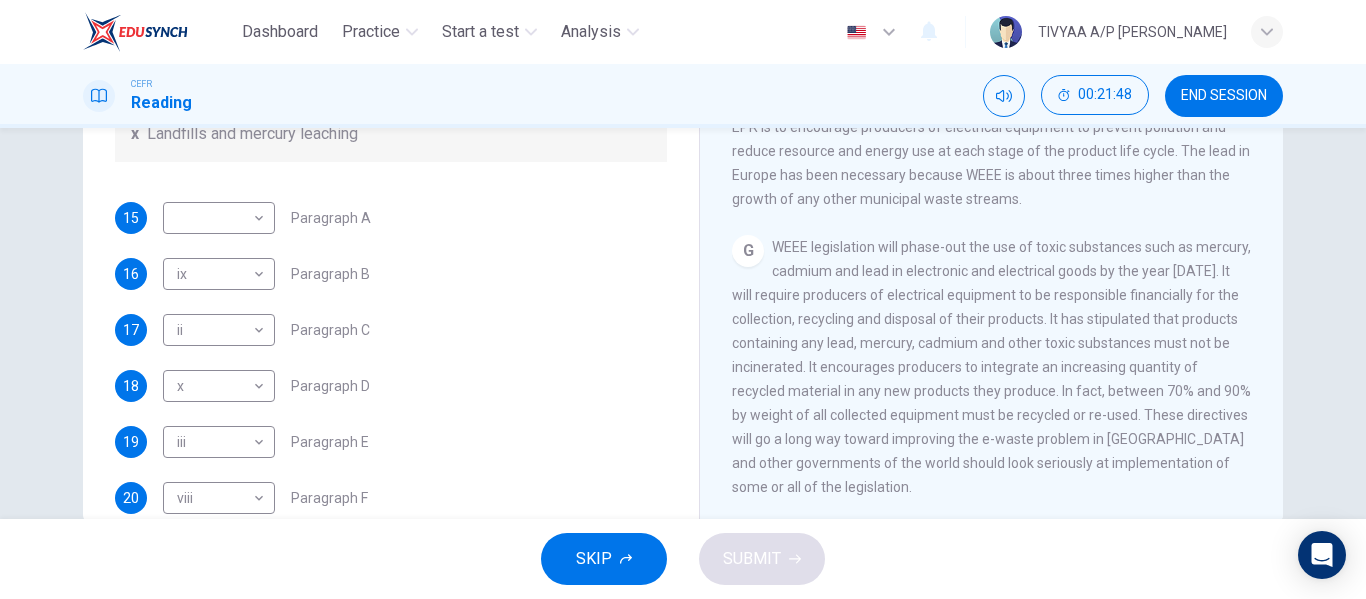 scroll, scrollTop: 375, scrollLeft: 0, axis: vertical 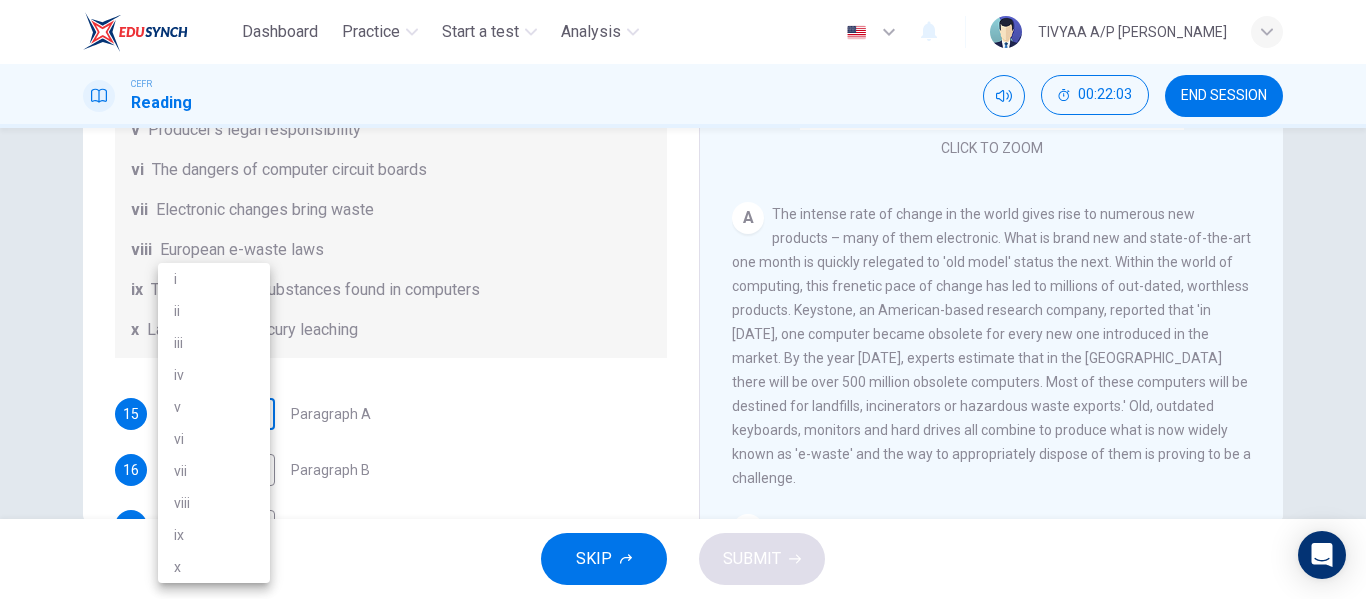 click on "Dashboard Practice Start a test Analysis English en ​ TIVYAA A/P [PERSON_NAME] CEFR Reading 00:22:03 END SESSION Questions 15 - 21 The Reading Passage has 7 paragraphs,  A-G .
Choose the correct heading for each paragraph from the list of headings below.
Write the correct number,  i-x , in the boxes below. List of Headings i Exporting e-waste ii The hazards of burning computer junk iii Blame developed countries for e-waste iv Landfills are not satisfactory v Producer’s legal responsibility vi The dangers of computer circuit boards vii Electronic changes bring waste viii European e-waste laws ix The dangerous substances found in computers x Landfills and mercury leaching 15 ​ ​ Paragraph A 16 ix ix ​ Paragraph B 17 ii ii ​ Paragraph C 18 x x ​ Paragraph D 19 iii iii ​ Paragraph E 20 viii viii ​ Paragraph F 21 v v ​ Paragraph G The Intense Rate of Change in the World CLICK TO ZOOM Click to Zoom A B C D E F G SKIP SUBMIT Dashboard Practice Start a test Analysis Notifications © Copyright  2025" at bounding box center [683, 299] 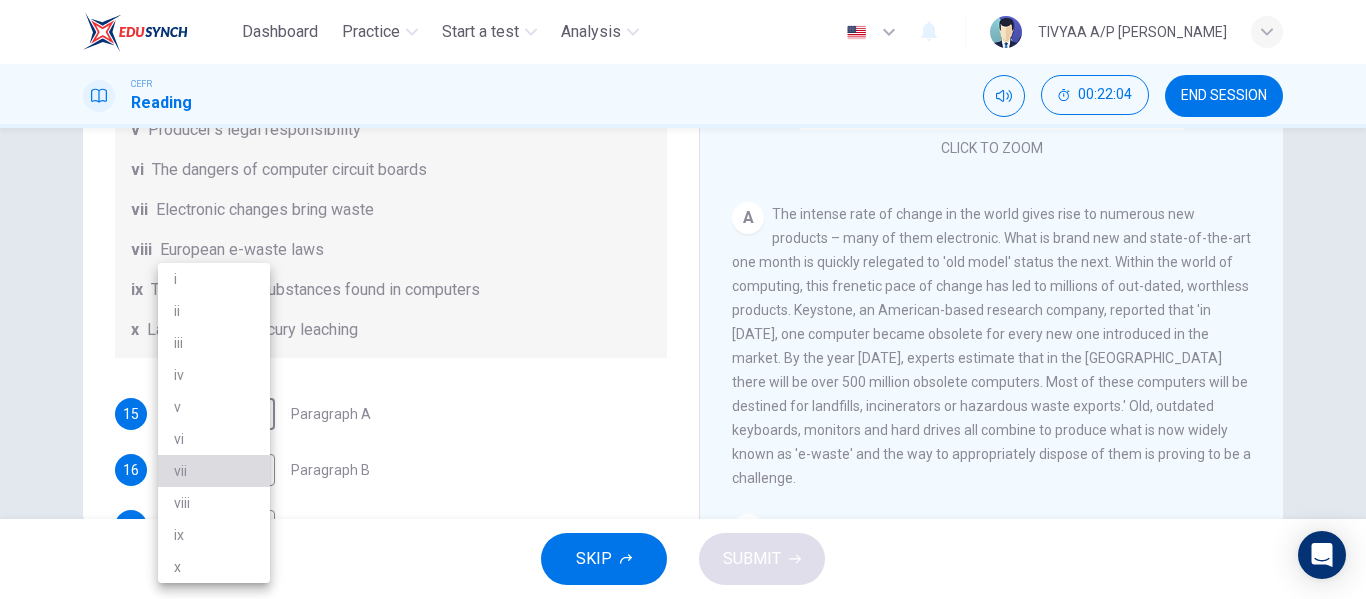 click on "vii" at bounding box center (214, 471) 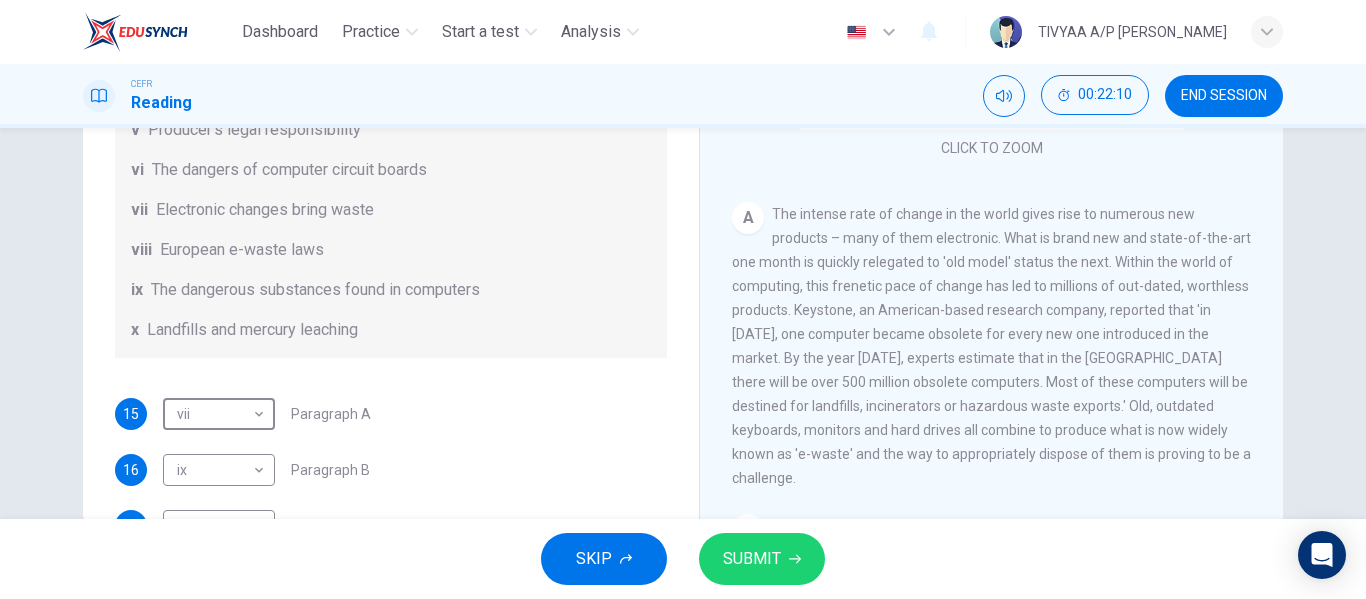 click on "SUBMIT" at bounding box center [752, 559] 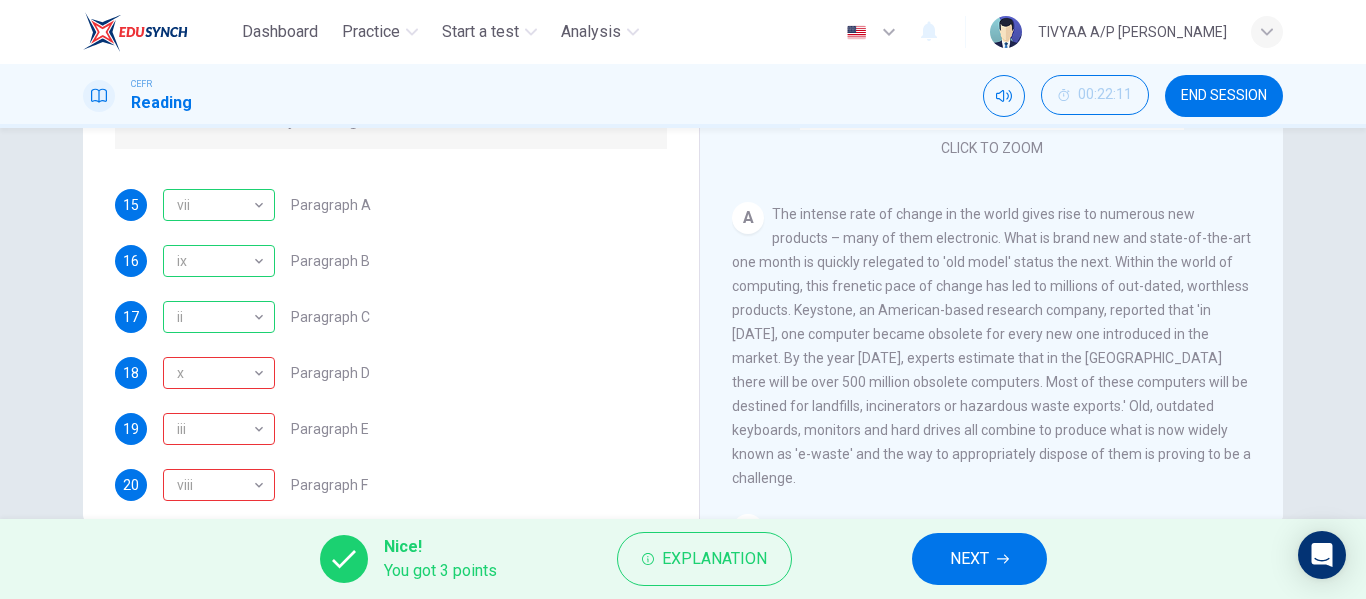 scroll, scrollTop: 489, scrollLeft: 0, axis: vertical 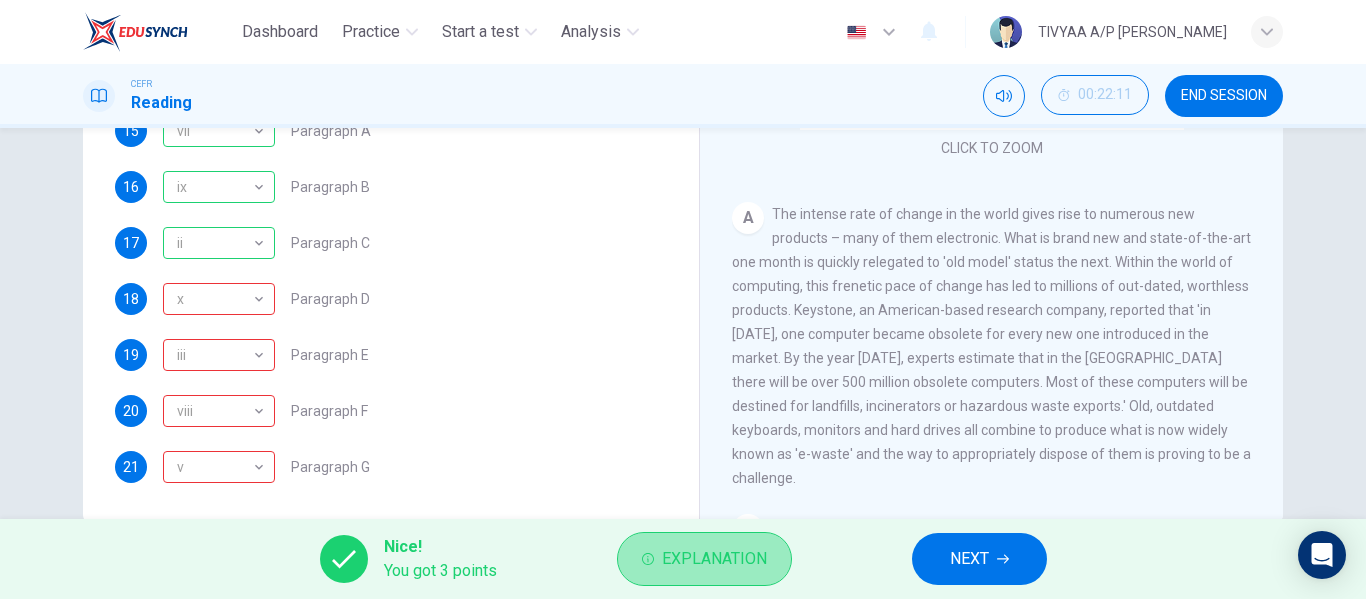 click on "Explanation" at bounding box center [714, 559] 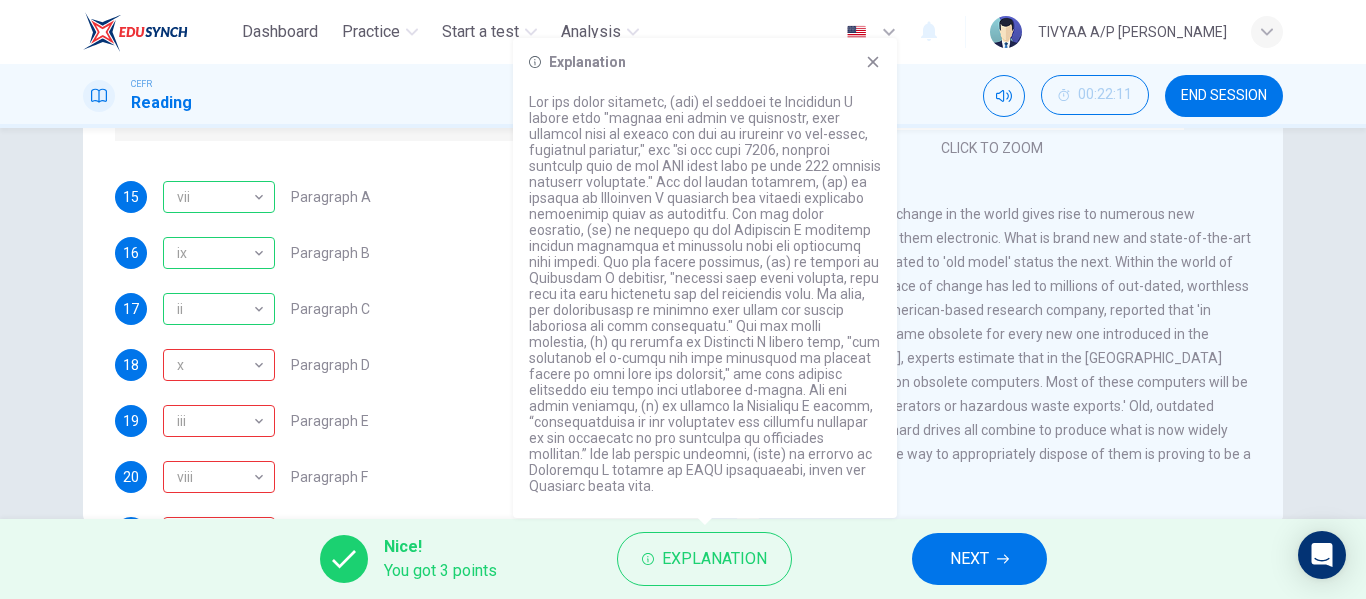 scroll, scrollTop: 402, scrollLeft: 0, axis: vertical 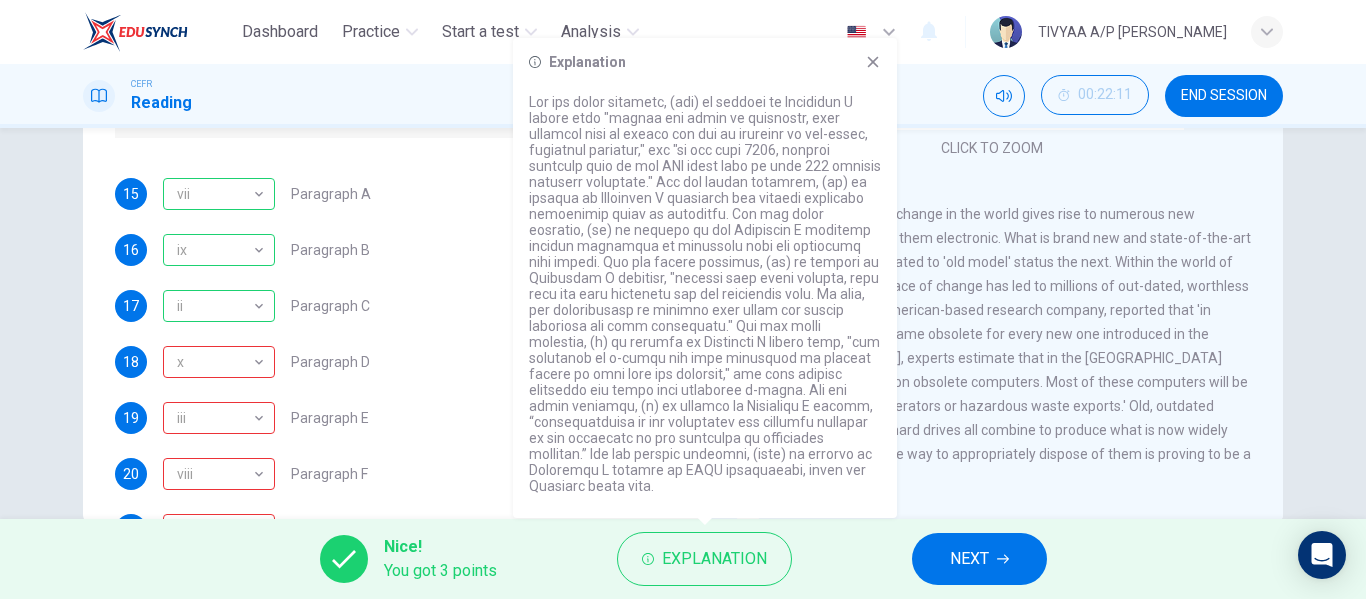 click 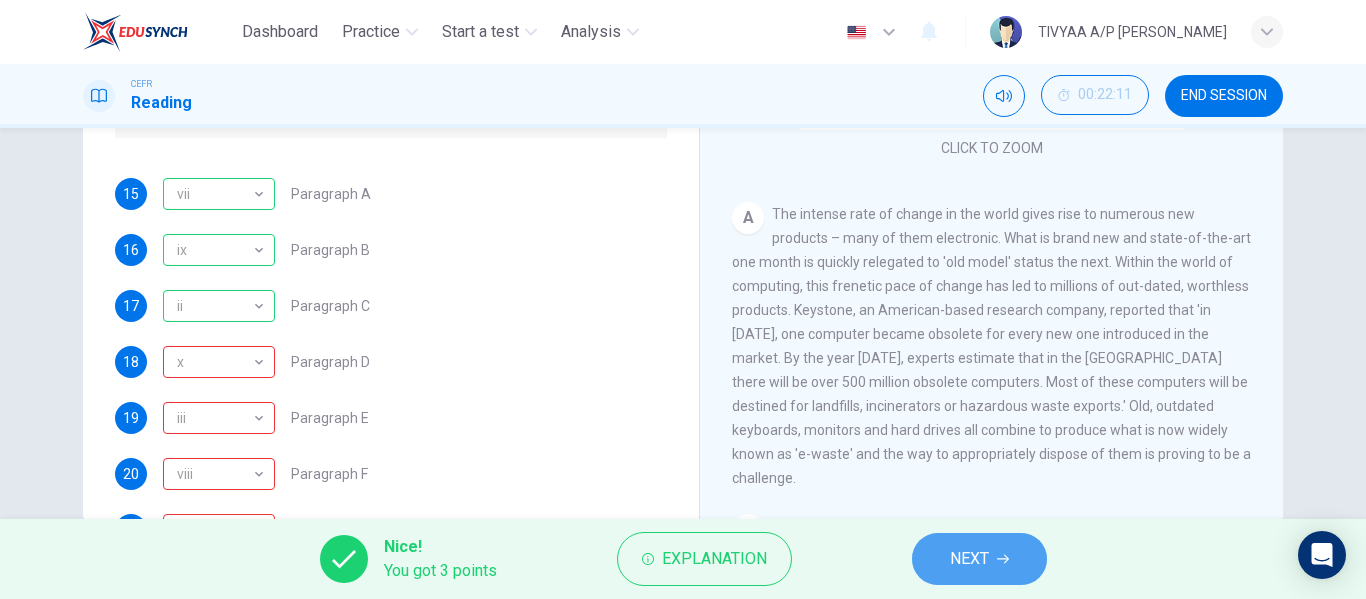 click on "NEXT" at bounding box center (979, 559) 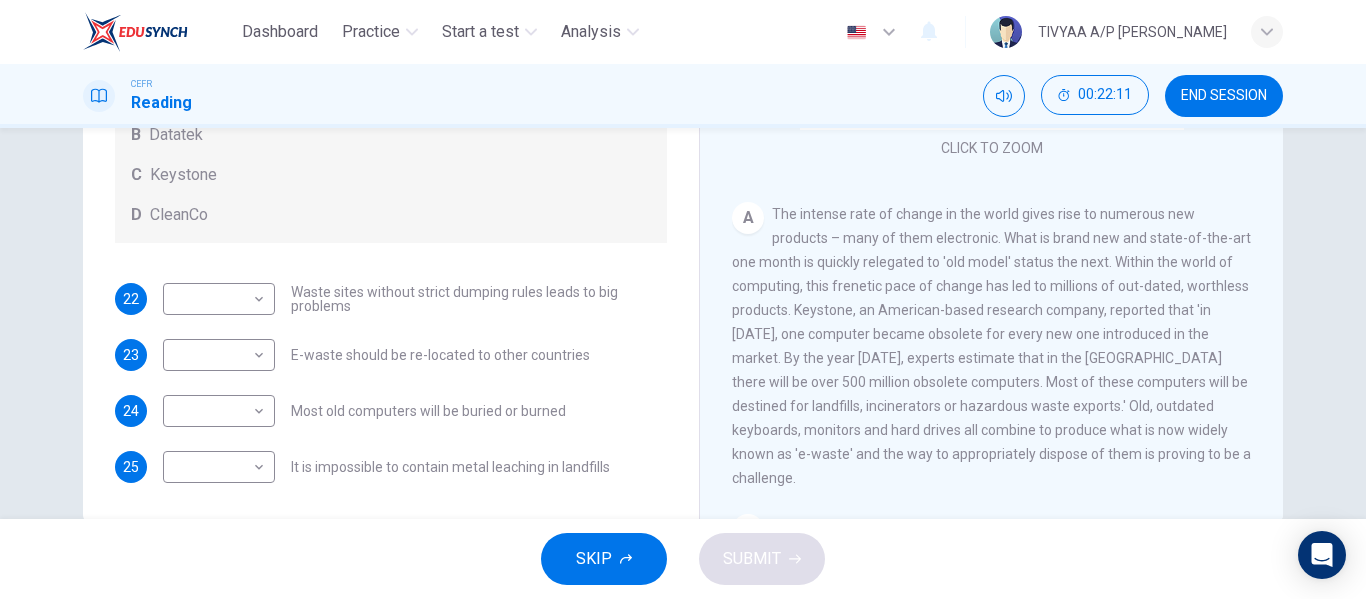 scroll, scrollTop: 105, scrollLeft: 0, axis: vertical 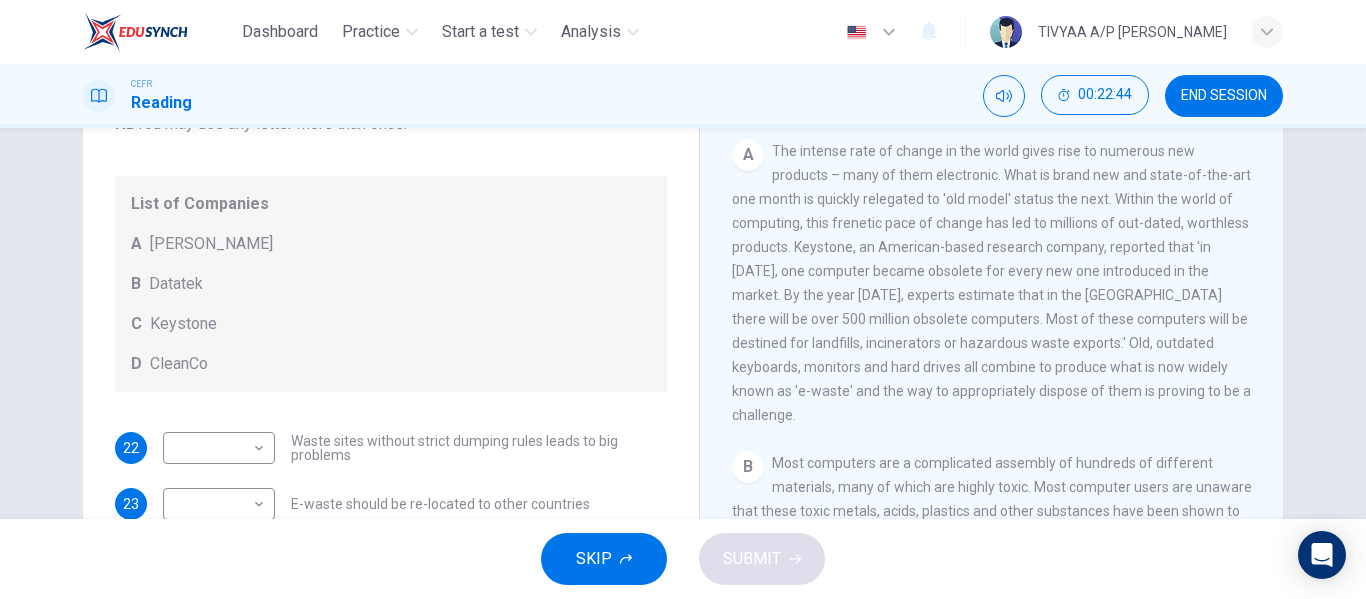 click on "Waste sites without strict dumping rules leads to big problems" at bounding box center [479, 448] 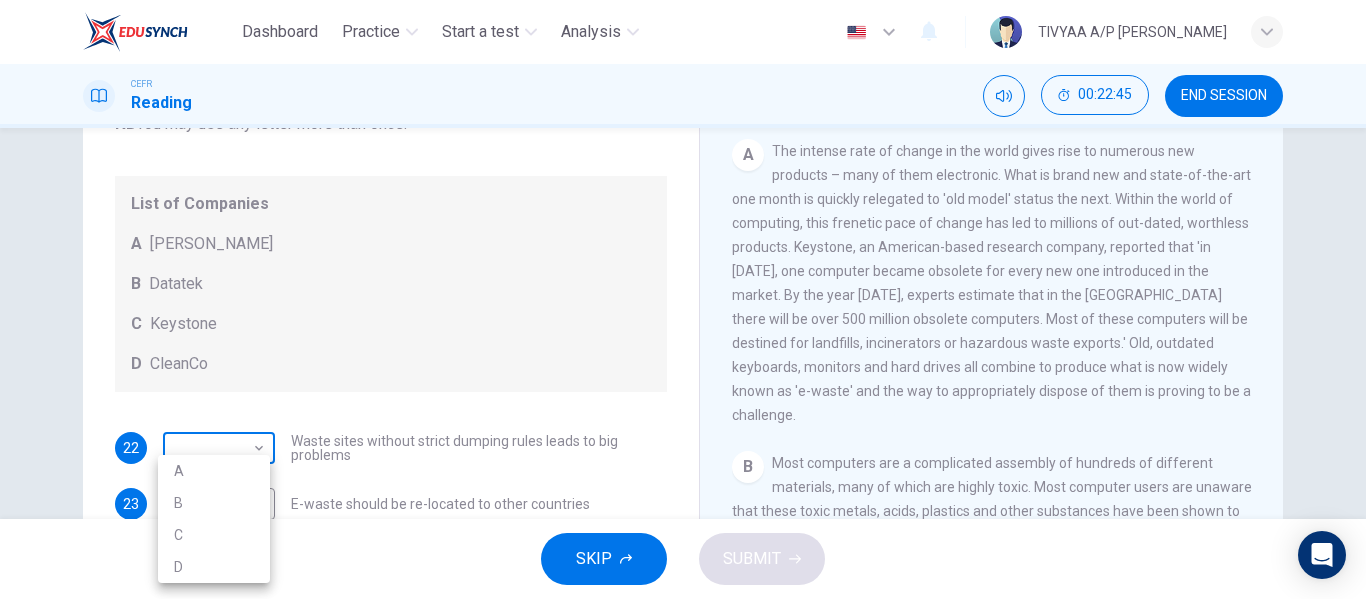 click on "Dashboard Practice Start a test Analysis English en ​ TIVYAA A/P [PERSON_NAME] CEFR Reading 00:22:45 END SESSION Questions 22 - 25 Look at the following list of statements and the list of
companies below.
Match each statement with the correct company. Write the correct letter A-D in the boxes below on your answer sheet.
NB  You may use any letter more than once. List of Companies A Noranda Smelter B Datatek C Keystone D CleanCo 22 ​ ​ Waste sites without strict dumping rules leads to big problems 23 ​ ​ E-waste should be re-located to other countries 24 ​ ​ Most old computers will be buried or burned 25 ​ ​ It is impossible to contain metal leaching in landfills The Intense Rate of Change in the World CLICK TO ZOOM Click to Zoom A B C D E F G SKIP SUBMIT Dashboard Practice Start a test Analysis Notifications © Copyright  2025
A B C D" at bounding box center (683, 299) 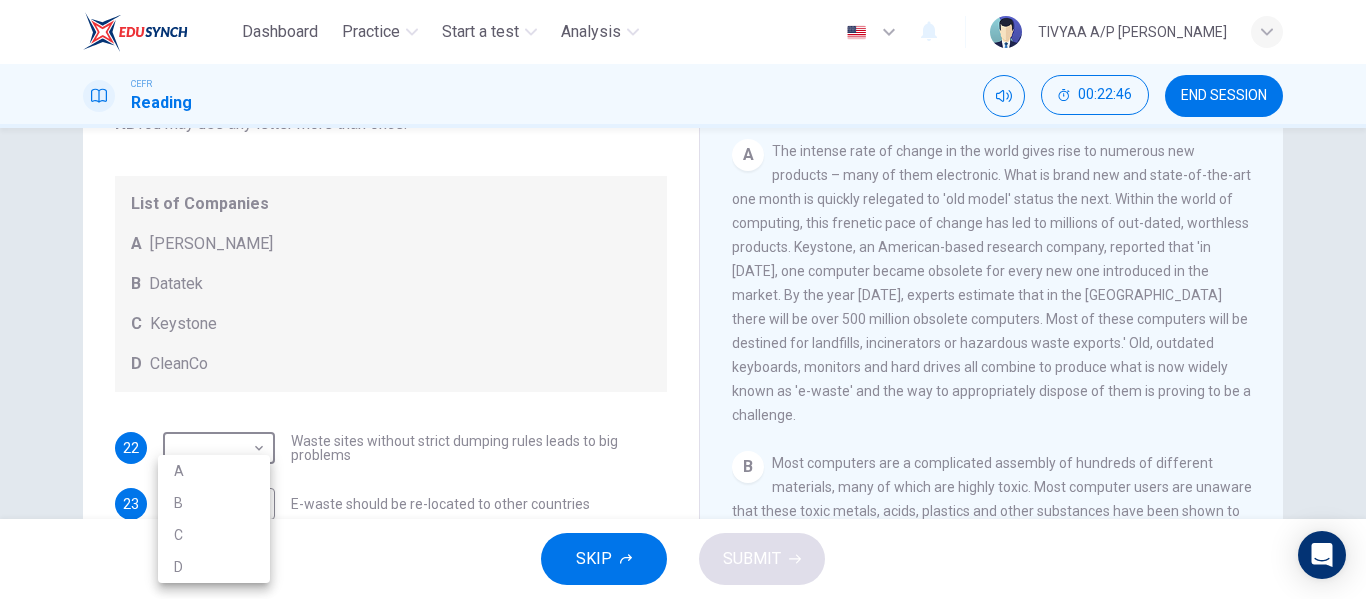 click at bounding box center [683, 299] 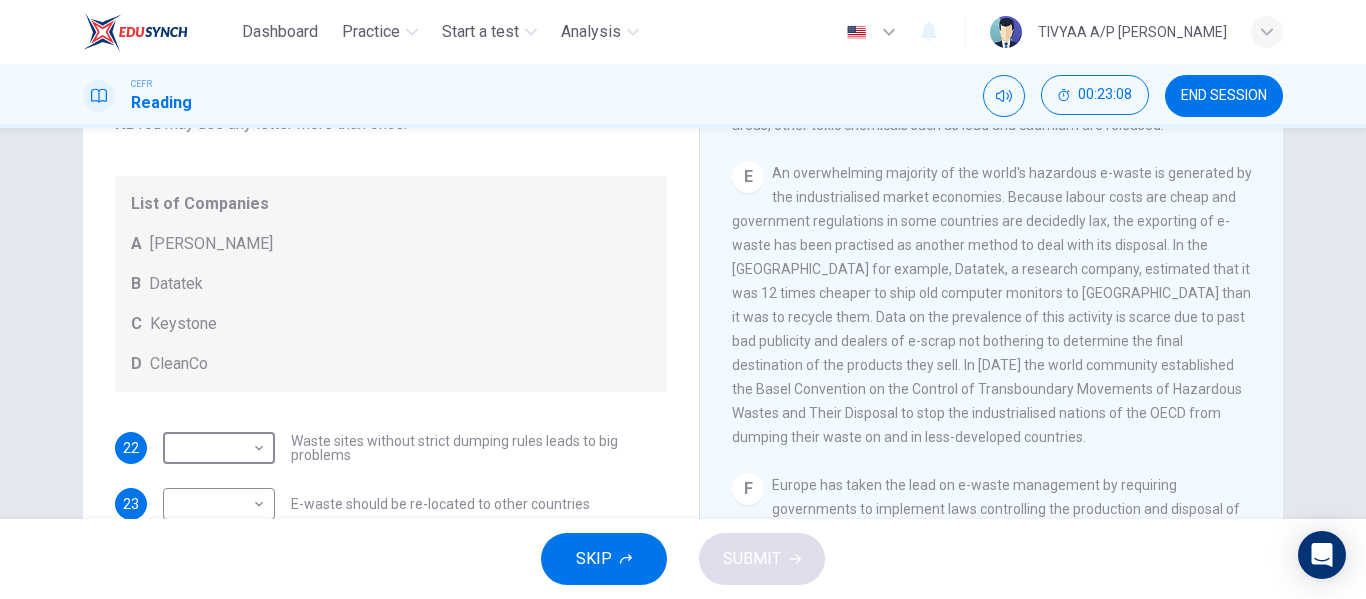 scroll, scrollTop: 1412, scrollLeft: 0, axis: vertical 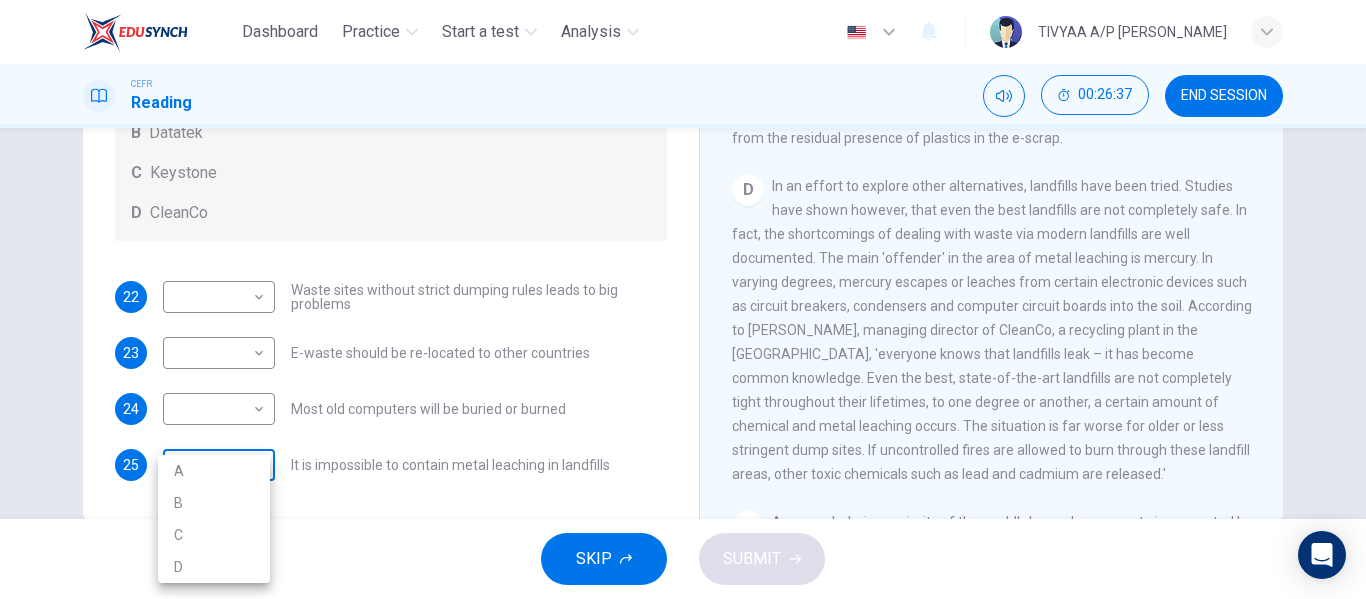 click on "Dashboard Practice Start a test Analysis English en ​ TIVYAA A/P [PERSON_NAME] CEFR Reading 00:26:37 END SESSION Questions 22 - 25 Look at the following list of statements and the list of
companies below.
Match each statement with the correct company. Write the correct letter A-D in the boxes below on your answer sheet.
NB  You may use any letter more than once. List of Companies A Noranda Smelter B Datatek C Keystone D CleanCo 22 ​ ​ Waste sites without strict dumping rules leads to big problems 23 ​ ​ E-waste should be re-located to other countries 24 ​ ​ Most old computers will be buried or burned 25 ​ ​ It is impossible to contain metal leaching in landfills The Intense Rate of Change in the World CLICK TO ZOOM Click to Zoom A B C D E F G SKIP SUBMIT Dashboard Practice Start a test Analysis Notifications © Copyright  2025
A B C D" at bounding box center (683, 299) 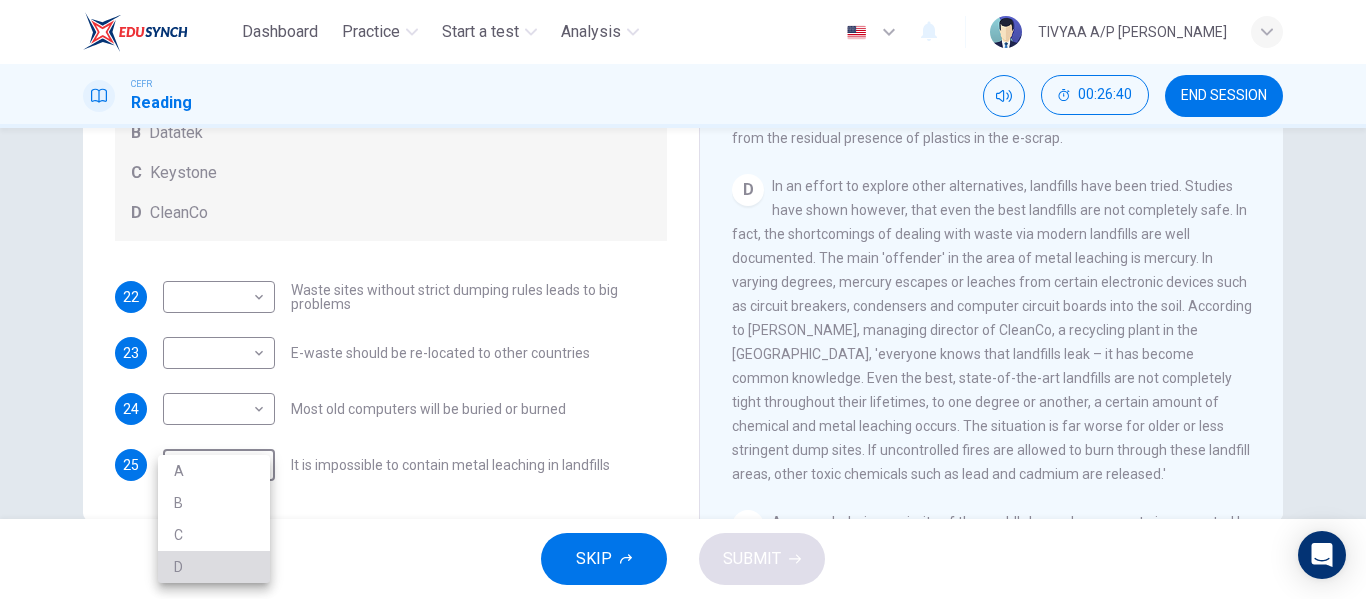 click on "D" at bounding box center (214, 567) 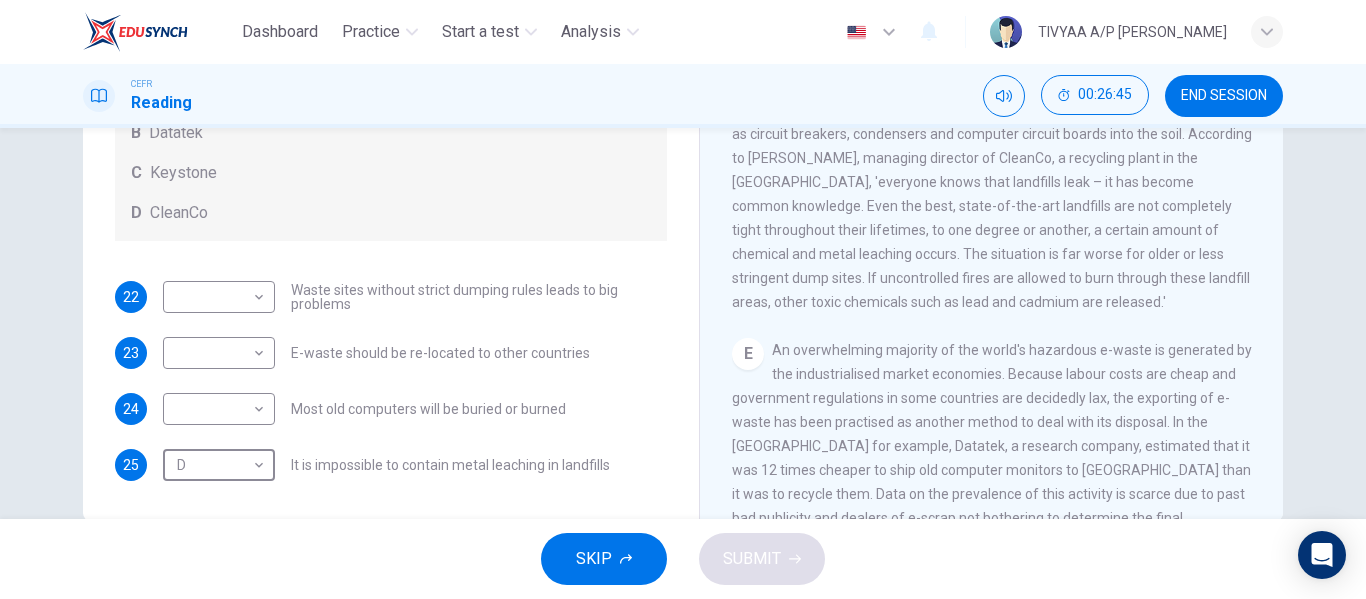 scroll, scrollTop: 1287, scrollLeft: 0, axis: vertical 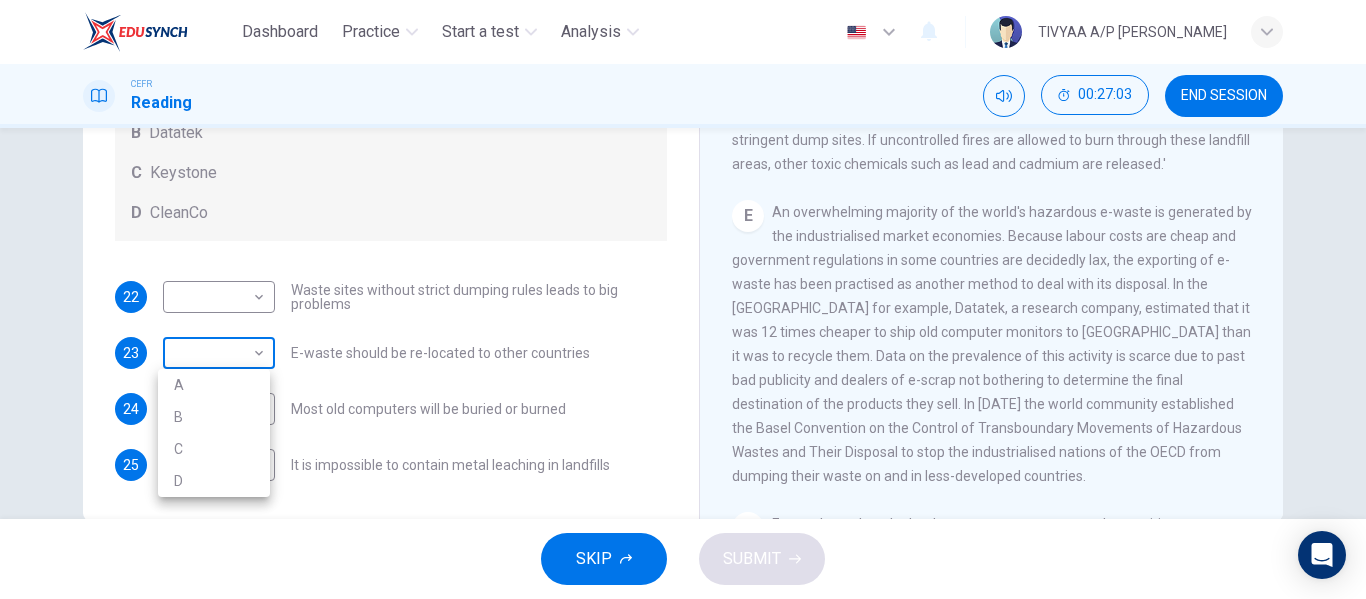 click on "Dashboard Practice Start a test Analysis English en ​ TIVYAA A/P [PERSON_NAME] CEFR Reading 00:27:03 END SESSION Questions 22 - 25 Look at the following list of statements and the list of
companies below.
Match each statement with the correct company. Write the correct letter A-D in the boxes below on your answer sheet.
NB  You may use any letter more than once. List of Companies A Noranda Smelter B Datatek C Keystone D CleanCo 22 ​ ​ Waste sites without strict dumping rules leads to big problems 23 ​ ​ E-waste should be re-located to other countries 24 ​ ​ Most old computers will be buried or burned 25 D D ​ It is impossible to contain metal leaching in landfills The Intense Rate of Change in the World CLICK TO ZOOM Click to Zoom A B C D E F G SKIP SUBMIT Dashboard Practice Start a test Analysis Notifications © Copyright  2025
A B C D" at bounding box center [683, 299] 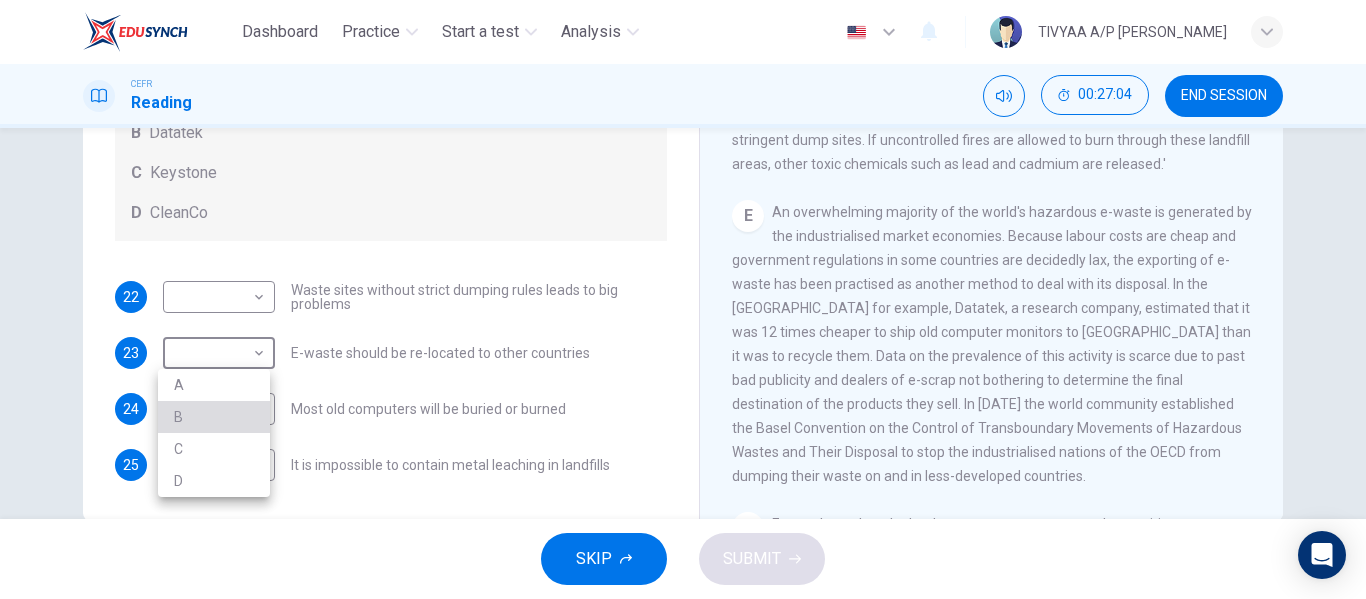 click on "B" at bounding box center [214, 417] 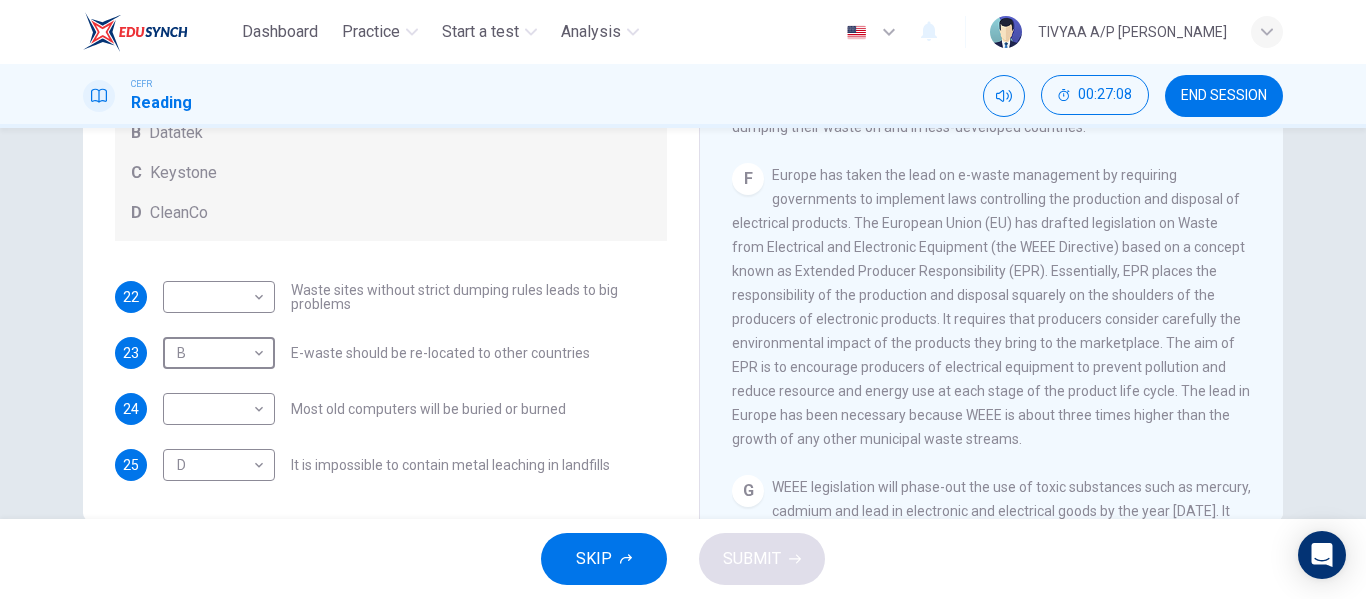 scroll, scrollTop: 1637, scrollLeft: 0, axis: vertical 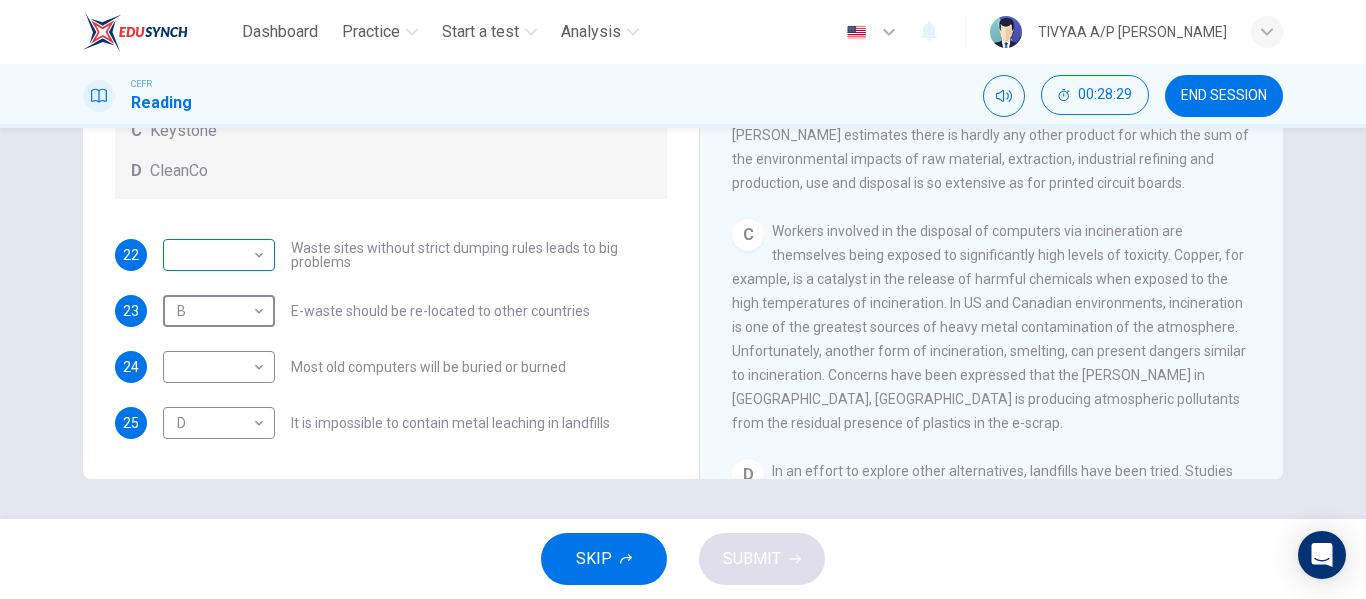click on "Dashboard Practice Start a test Analysis English en ​ TIVYAA A/P [PERSON_NAME] CEFR Reading 00:28:29 END SESSION Questions 22 - 25 Look at the following list of statements and the list of
companies below.
Match each statement with the correct company. Write the correct letter A-D in the boxes below on your answer sheet.
NB  You may use any letter more than once. List of Companies A Noranda Smelter B Datatek C Keystone D CleanCo 22 ​ ​ Waste sites without strict dumping rules leads to big problems 23 B B ​ E-waste should be re-located to other countries 24 ​ ​ Most old computers will be buried or burned 25 D D ​ It is impossible to contain metal leaching in landfills The Intense Rate of Change in the World CLICK TO ZOOM Click to Zoom A B C D E F G SKIP SUBMIT Dashboard Practice Start a test Analysis Notifications © Copyright  2025" at bounding box center (683, 299) 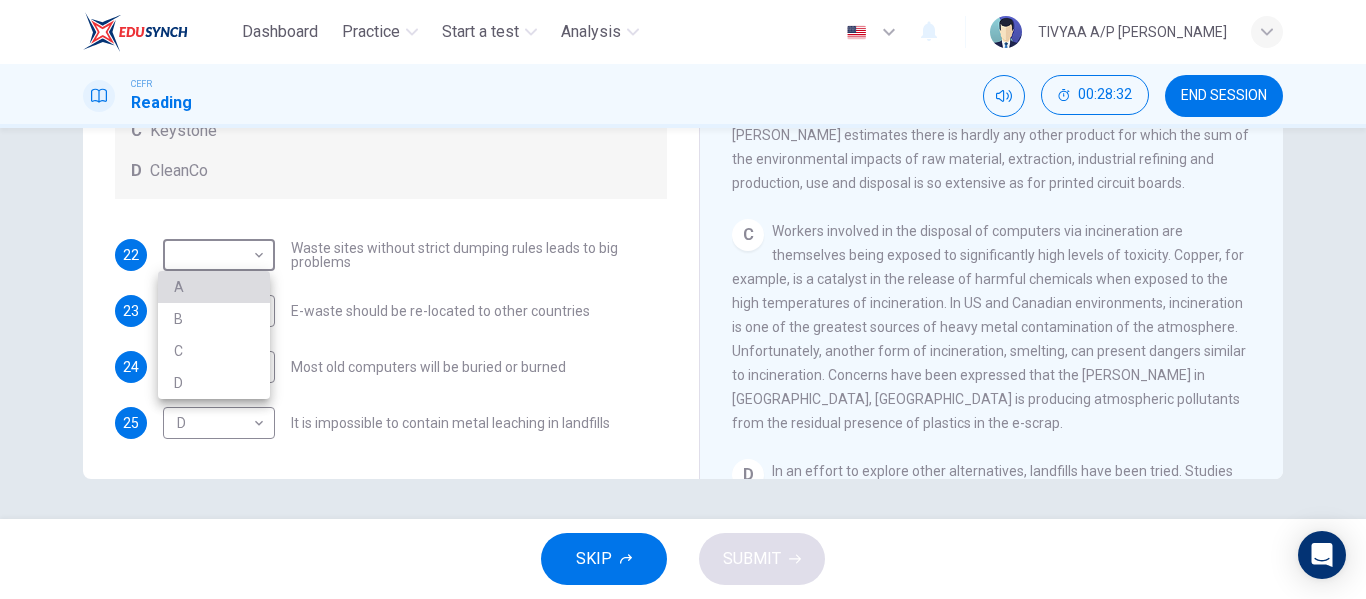 click on "A" at bounding box center [214, 287] 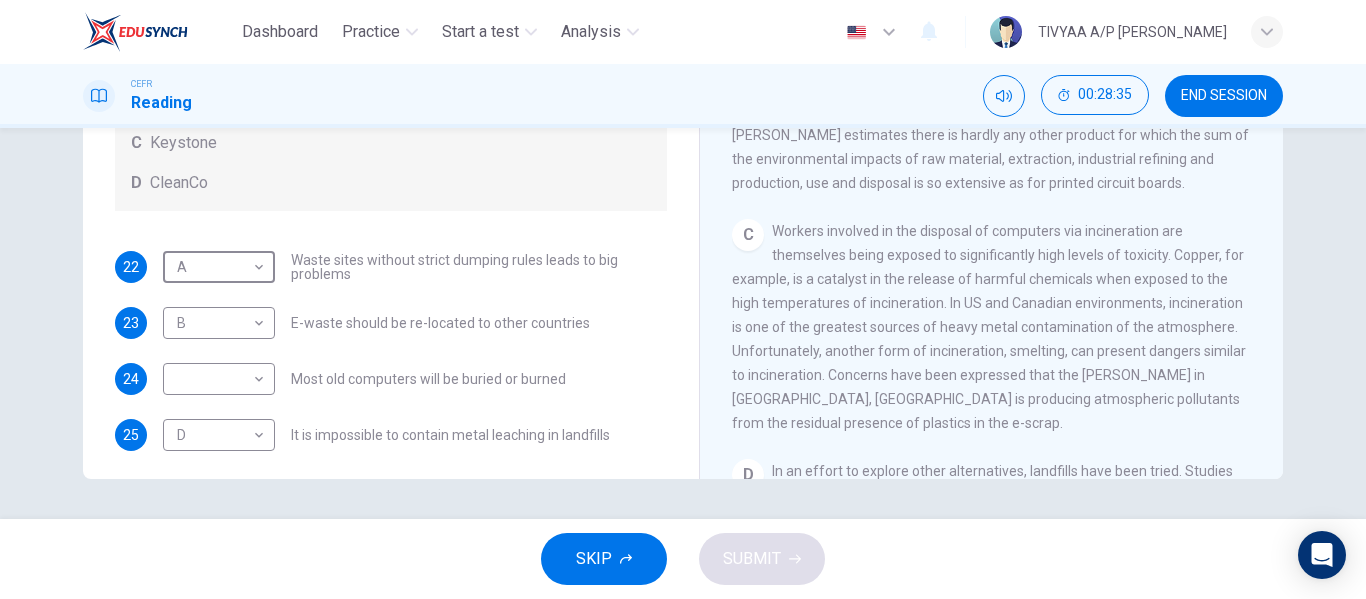 scroll, scrollTop: 105, scrollLeft: 0, axis: vertical 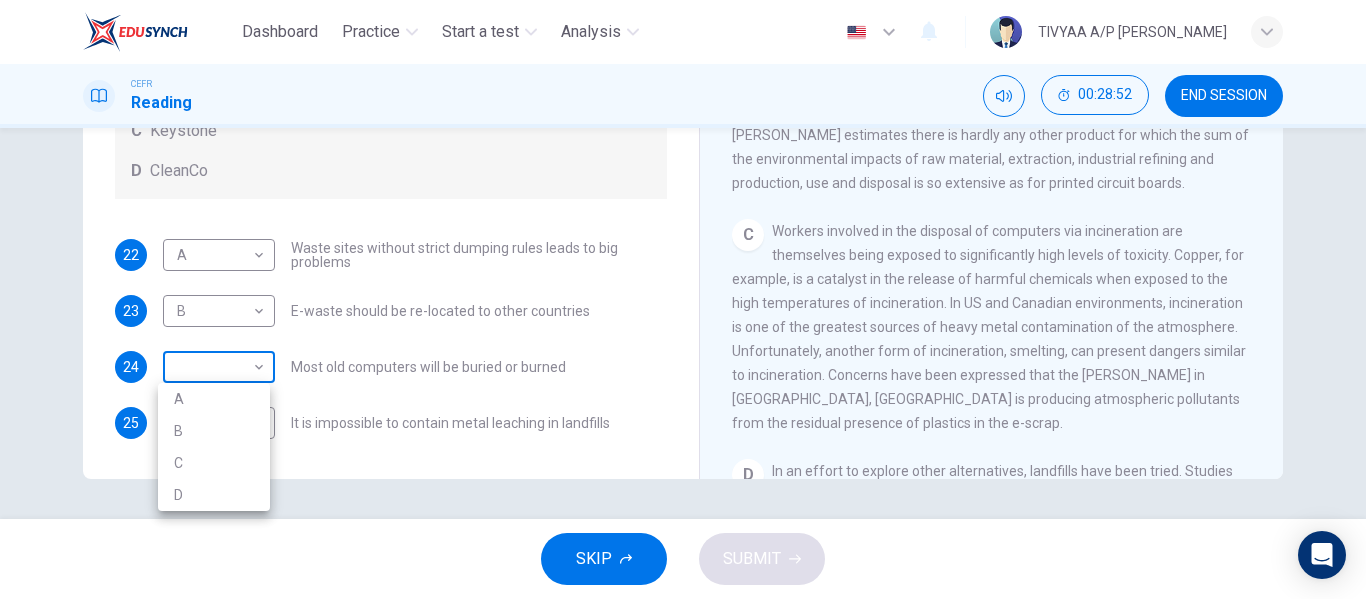 click on "Dashboard Practice Start a test Analysis English en ​ TIVYAA A/P [PERSON_NAME] CEFR Reading 00:28:52 END SESSION Questions 22 - 25 Look at the following list of statements and the list of
companies below.
Match each statement with the correct company. Write the correct letter A-D in the boxes below on your answer sheet.
NB  You may use any letter more than once. List of Companies A Noranda Smelter B Datatek C Keystone D CleanCo 22 A A ​ Waste sites without strict dumping rules leads to big problems 23 B B ​ E-waste should be re-located to other countries 24 ​ ​ Most old computers will be buried or burned 25 D D ​ It is impossible to contain metal leaching in landfills The Intense Rate of Change in the World CLICK TO ZOOM Click to Zoom A B C D E F G SKIP SUBMIT Dashboard Practice Start a test Analysis Notifications © Copyright  2025
A B C D" at bounding box center (683, 299) 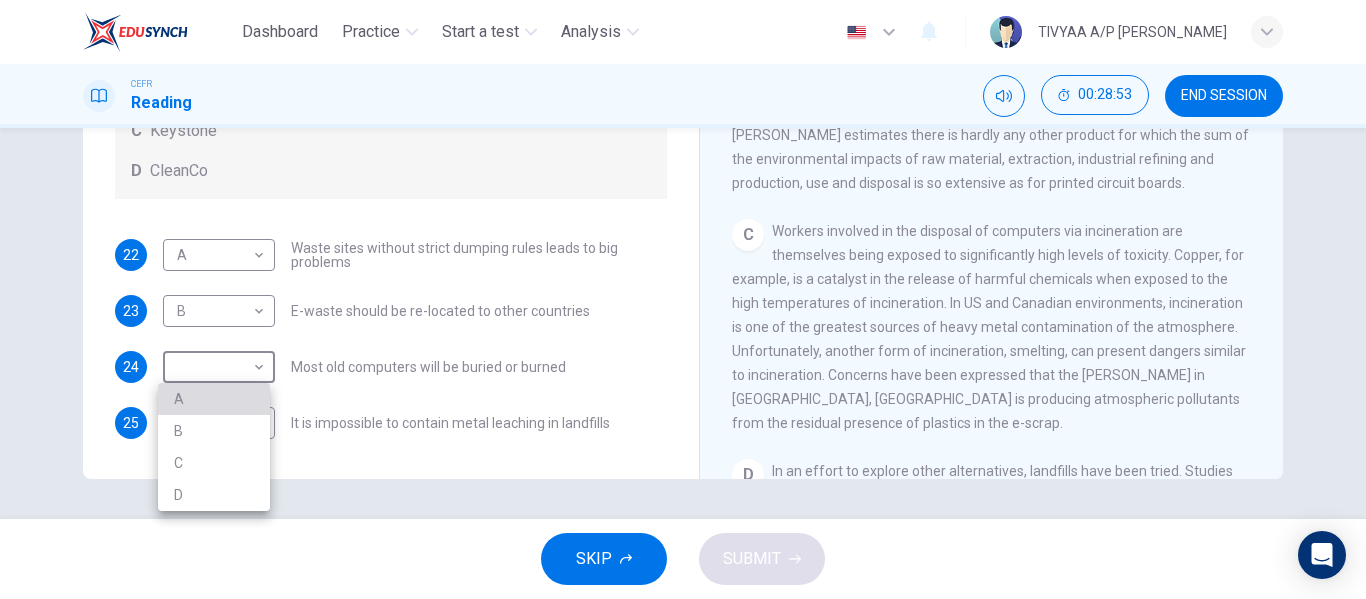 click on "A" at bounding box center (214, 399) 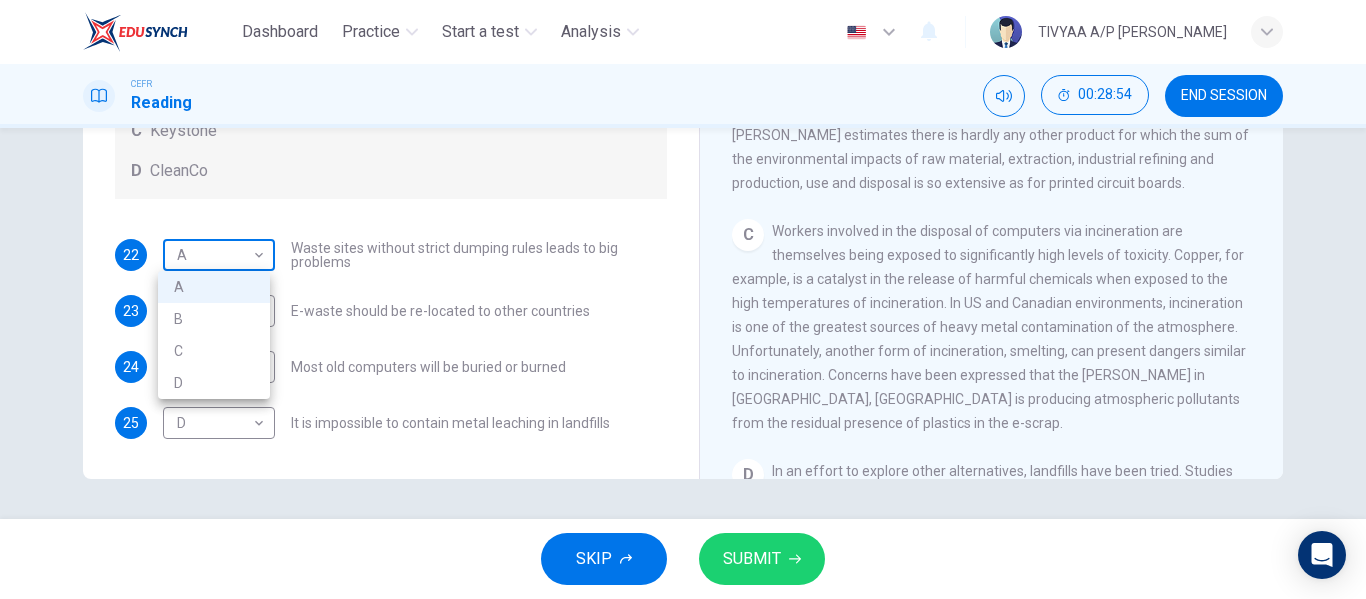 click on "Dashboard Practice Start a test Analysis English en ​ TIVYAA A/P [PERSON_NAME] CEFR Reading 00:28:54 END SESSION Questions 22 - 25 Look at the following list of statements and the list of
companies below.
Match each statement with the correct company. Write the correct letter A-D in the boxes below on your answer sheet.
NB  You may use any letter more than once. List of Companies A Noranda Smelter B Datatek C Keystone D CleanCo 22 A A ​ Waste sites without strict dumping rules leads to big problems 23 B B ​ E-waste should be re-located to other countries 24 A A ​ Most old computers will be buried or burned 25 D D ​ It is impossible to contain metal leaching in landfills The Intense Rate of Change in the World CLICK TO ZOOM Click to Zoom A B C D E F G SKIP SUBMIT Dashboard Practice Start a test Analysis Notifications © Copyright  2025
A B C D" at bounding box center (683, 299) 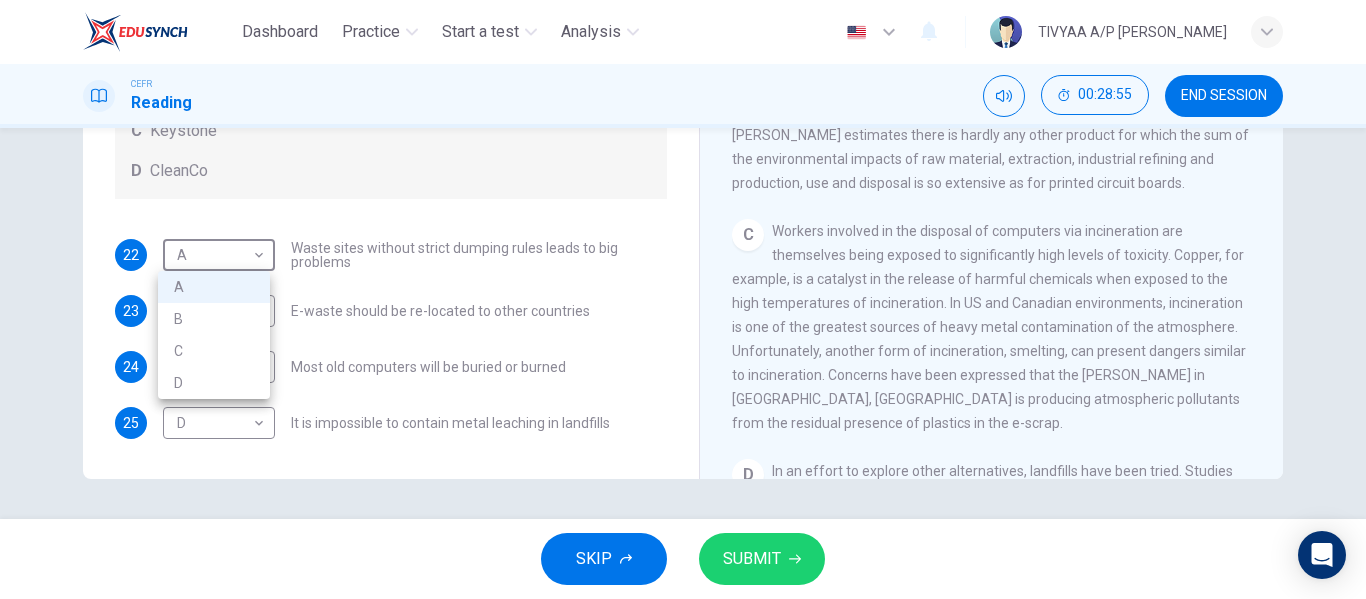 click on "C" at bounding box center (214, 351) 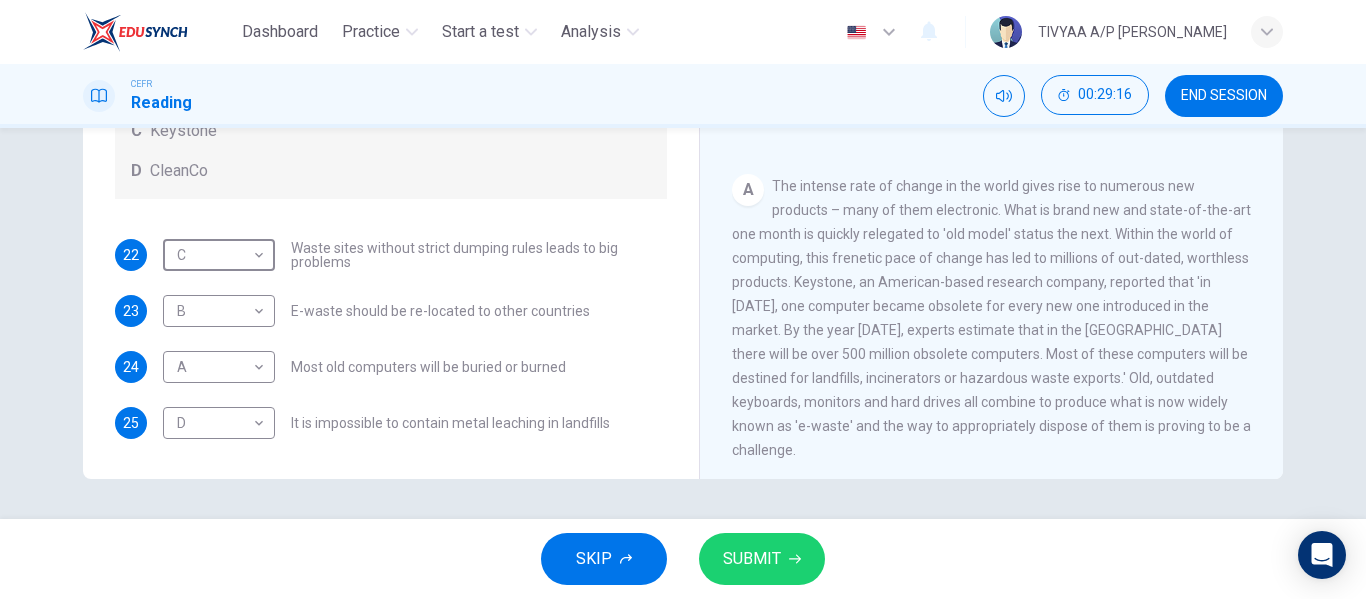 scroll, scrollTop: 118, scrollLeft: 0, axis: vertical 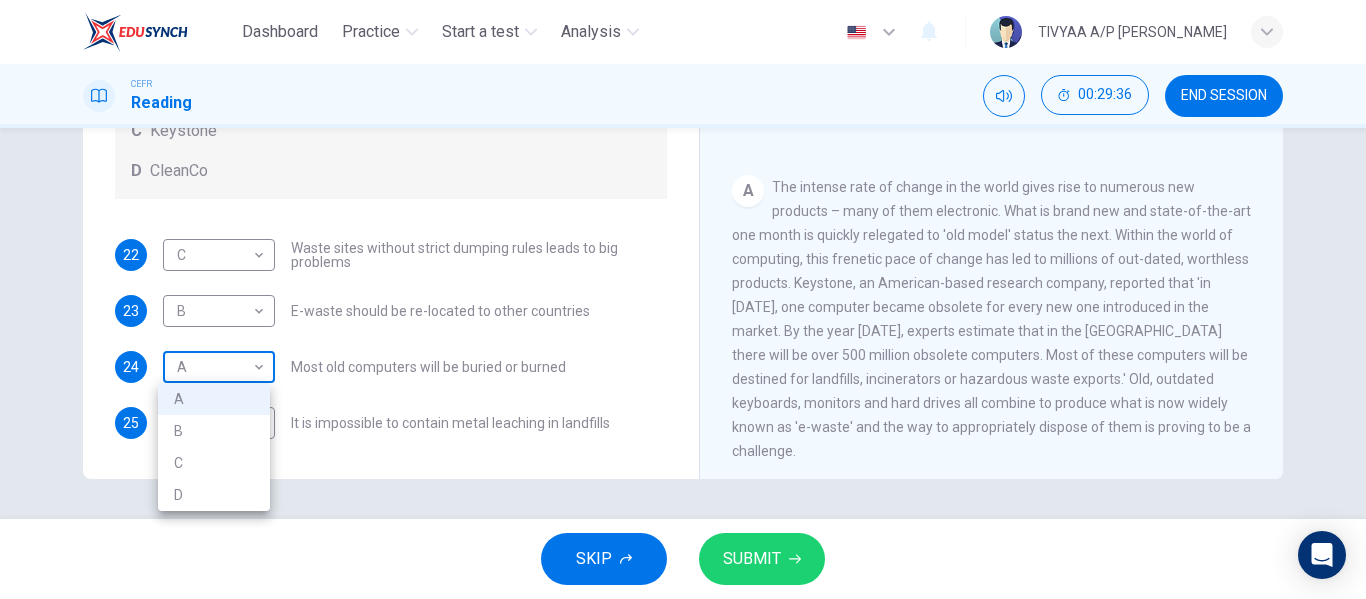 click on "Dashboard Practice Start a test Analysis English en ​ TIVYAA A/P [PERSON_NAME] CEFR Reading 00:29:36 END SESSION Questions 22 - 25 Look at the following list of statements and the list of
companies below.
Match each statement with the correct company. Write the correct letter A-D in the boxes below on your answer sheet.
NB  You may use any letter more than once. List of Companies A Noranda Smelter B Datatek C Keystone D CleanCo 22 C C ​ Waste sites without strict dumping rules leads to big problems 23 B B ​ E-waste should be re-located to other countries 24 A A ​ Most old computers will be buried or burned 25 D D ​ It is impossible to contain metal leaching in landfills The Intense Rate of Change in the World CLICK TO ZOOM Click to Zoom A B C D E F G SKIP SUBMIT Dashboard Practice Start a test Analysis Notifications © Copyright  2025
A B C D" at bounding box center (683, 299) 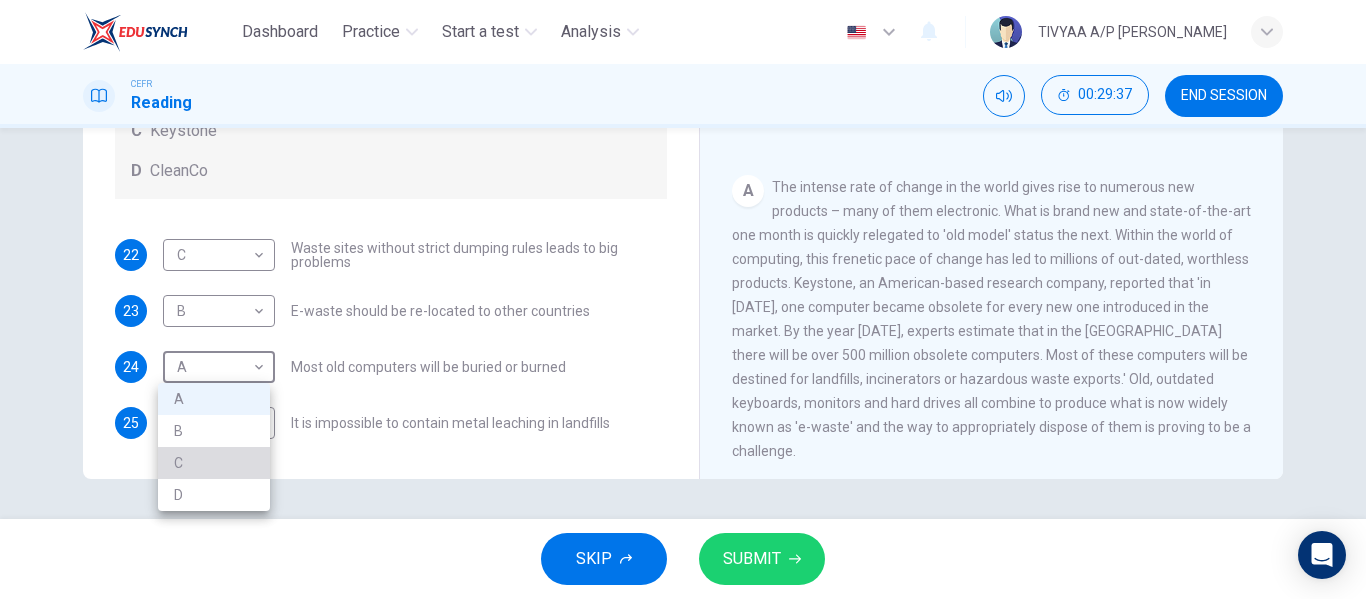click on "C" at bounding box center [214, 463] 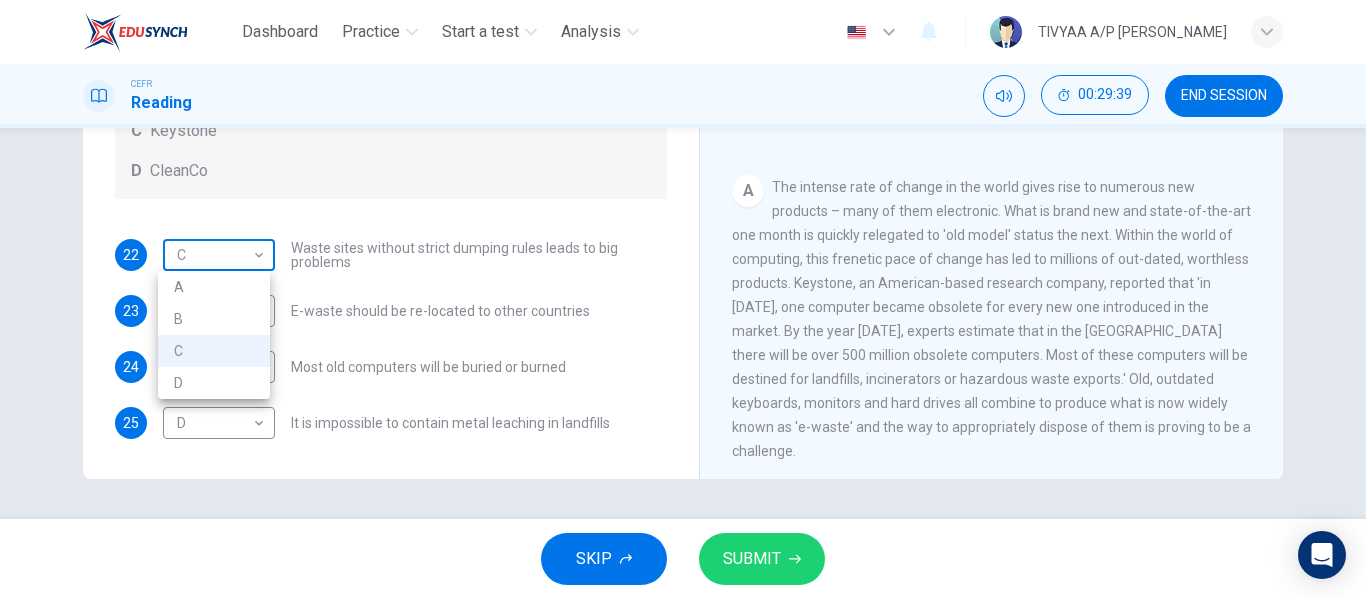 click on "Dashboard Practice Start a test Analysis English en ​ TIVYAA A/P [PERSON_NAME] CEFR Reading 00:29:39 END SESSION Questions 22 - 25 Look at the following list of statements and the list of
companies below.
Match each statement with the correct company. Write the correct letter A-D in the boxes below on your answer sheet.
NB  You may use any letter more than once. List of Companies A Noranda Smelter B Datatek C Keystone D CleanCo 22 C C ​ Waste sites without strict dumping rules leads to big problems 23 B B ​ E-waste should be re-located to other countries 24 C C ​ Most old computers will be buried or burned 25 D D ​ It is impossible to contain metal leaching in landfills The Intense Rate of Change in the World CLICK TO ZOOM Click to Zoom A B C D E F G SKIP SUBMIT Dashboard Practice Start a test Analysis Notifications © Copyright  2025
A B C D" at bounding box center [683, 299] 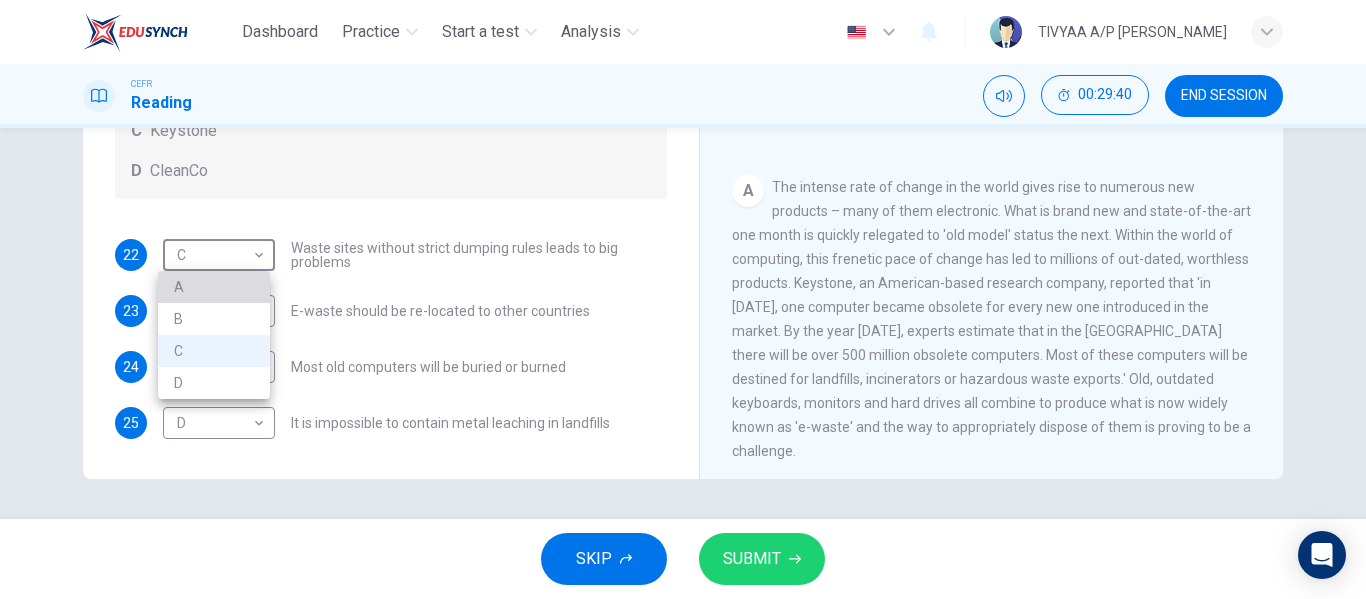 click on "A" at bounding box center [214, 287] 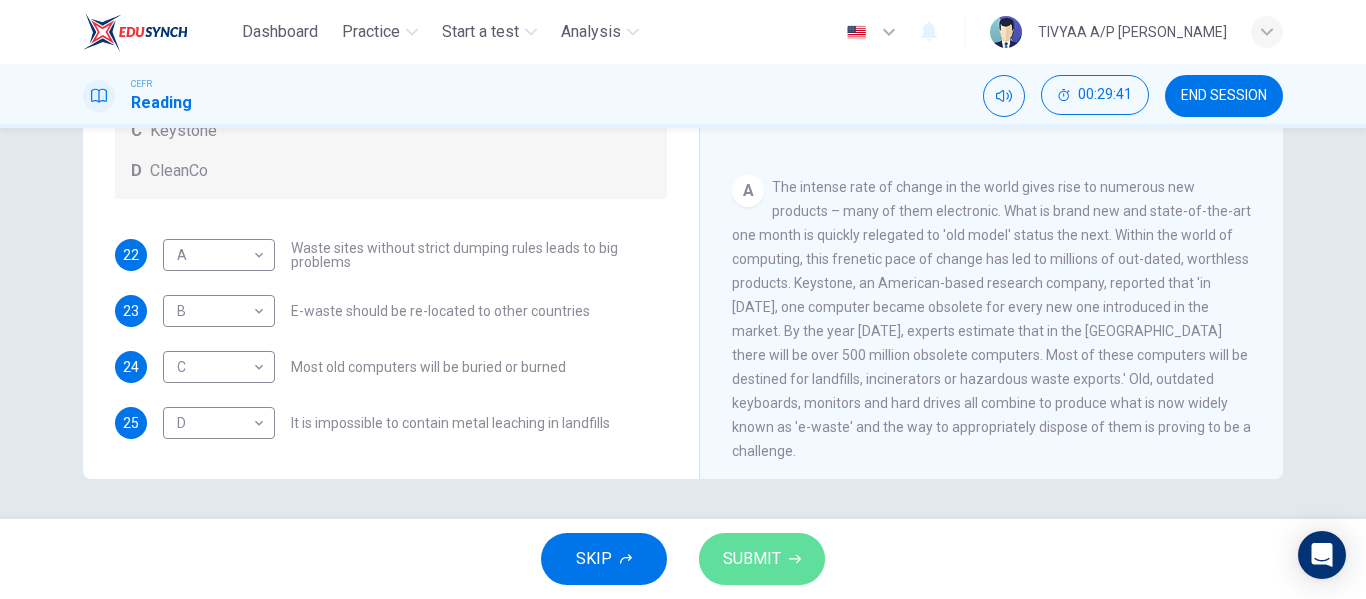 click on "SUBMIT" at bounding box center [752, 559] 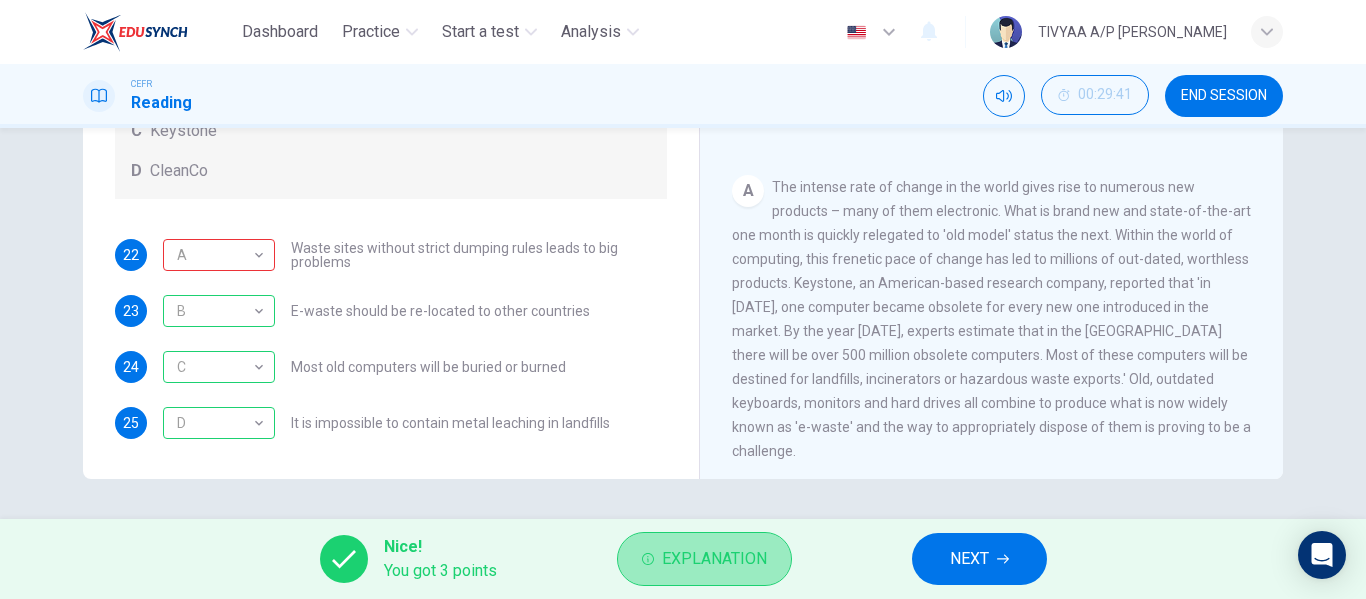 click on "Explanation" at bounding box center [714, 559] 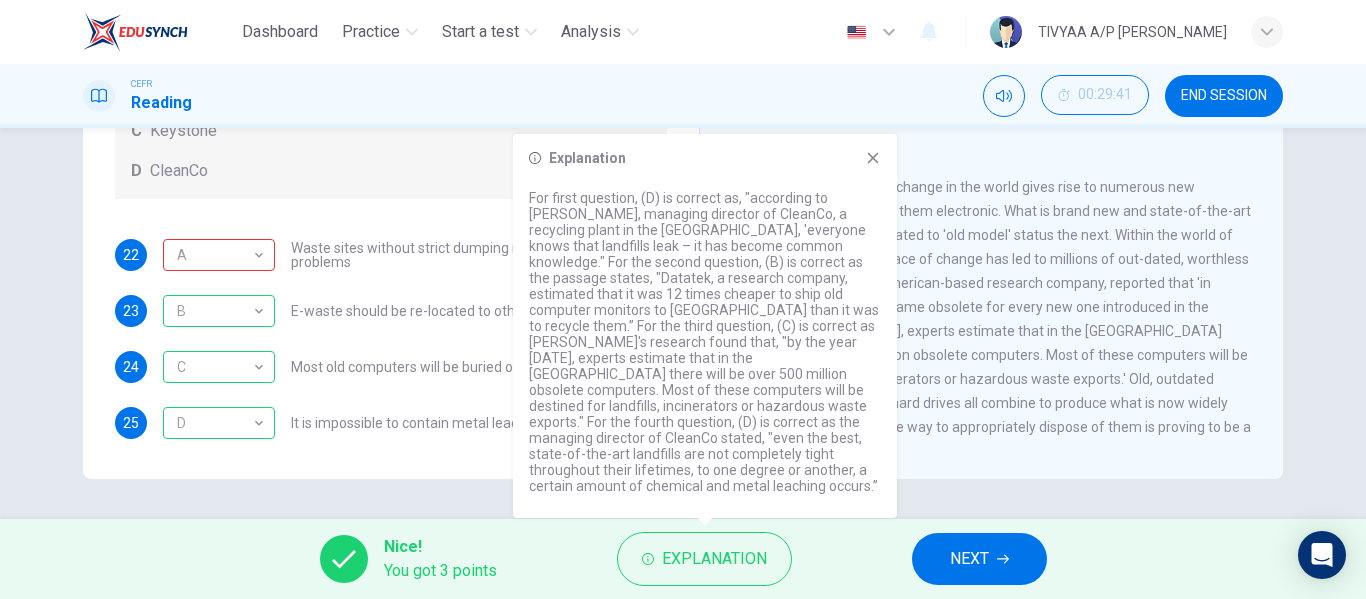 click 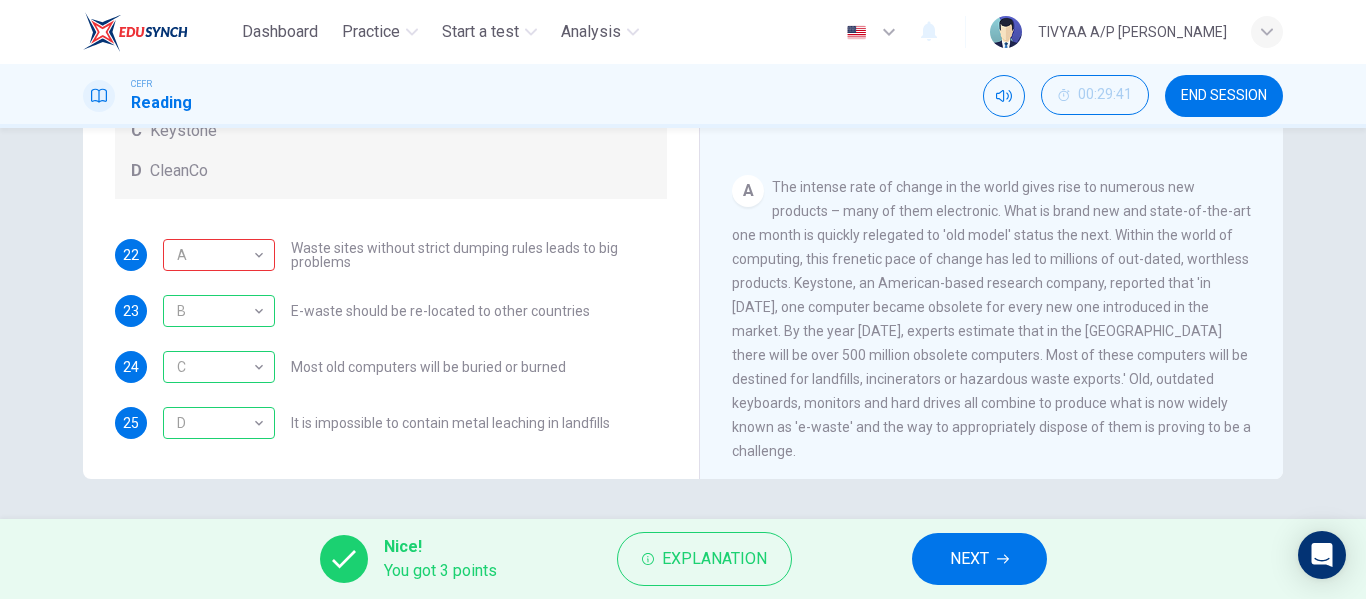 click on "NEXT" at bounding box center (979, 559) 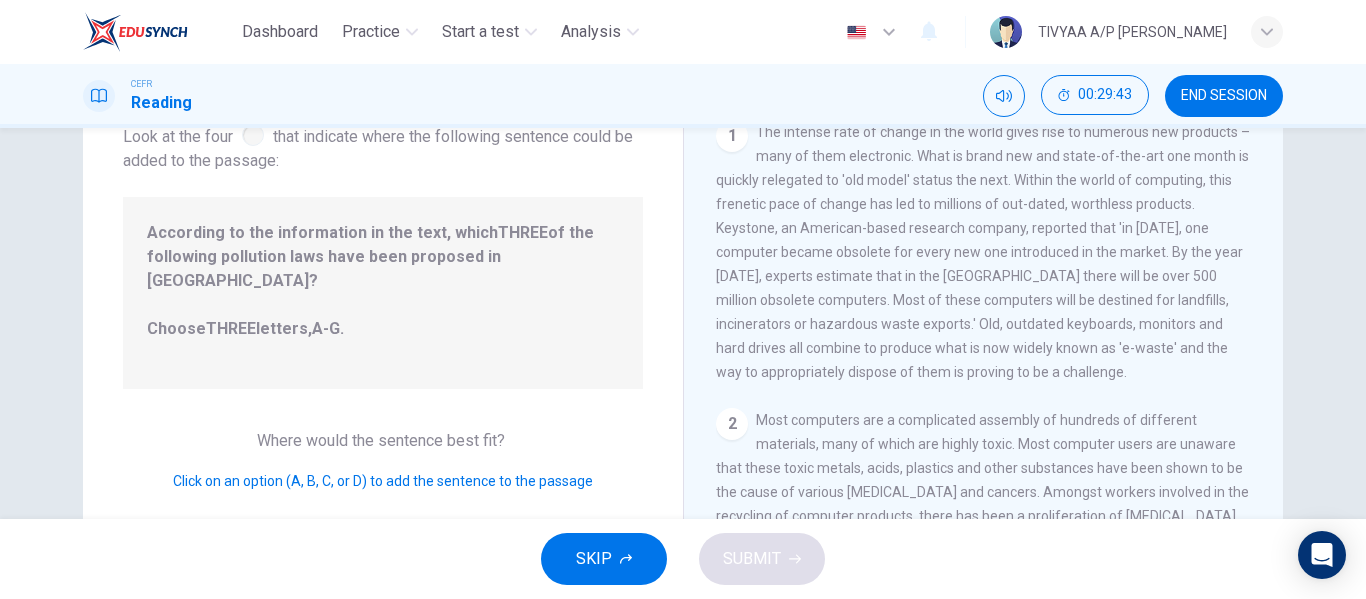 scroll, scrollTop: 0, scrollLeft: 0, axis: both 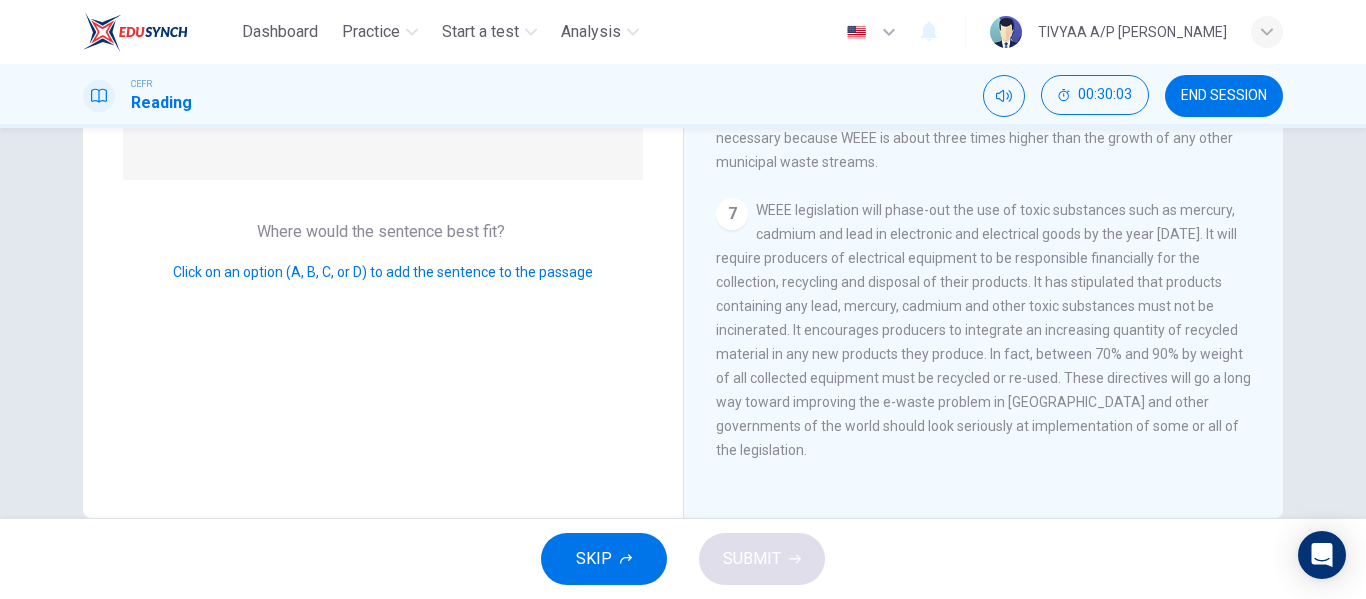 click on "WEEE legislation will phase-out the use of toxic substances such as mercury, cadmium and lead in electronic and electrical goods by the year [DATE]. It will require producers of electrical equipment to be responsible financially for the collection, recycling and disposal of their products. It has stipulated that products containing any lead, mercury, cadmium and other toxic substances must not be incinerated. It encourages producers to integrate an increasing quantity of recycled material in any new products they produce. In fact, between 70% and 90% by weight of all collected equipment must be recycled or re-used. These directives will go a long way toward improving the e-waste problem in [GEOGRAPHIC_DATA] and other governments of the world should look seriously at implementation of some or all of the legislation." at bounding box center [983, 330] 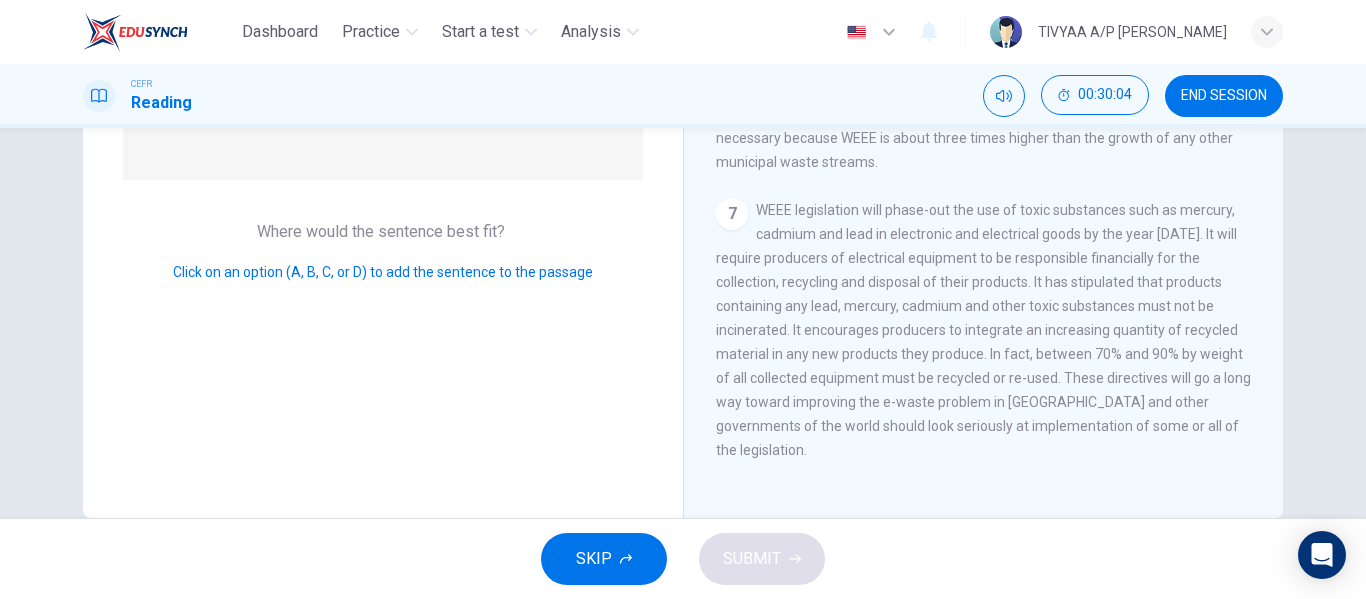 scroll, scrollTop: 1324, scrollLeft: 0, axis: vertical 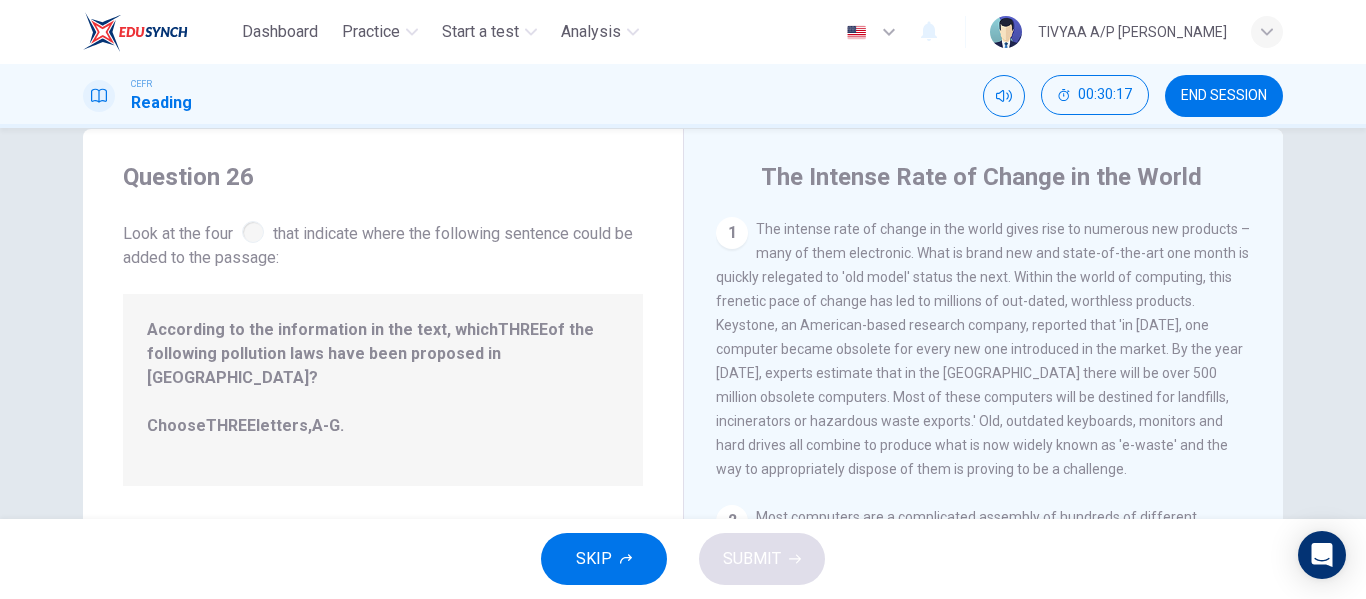 click on "1" at bounding box center [732, 233] 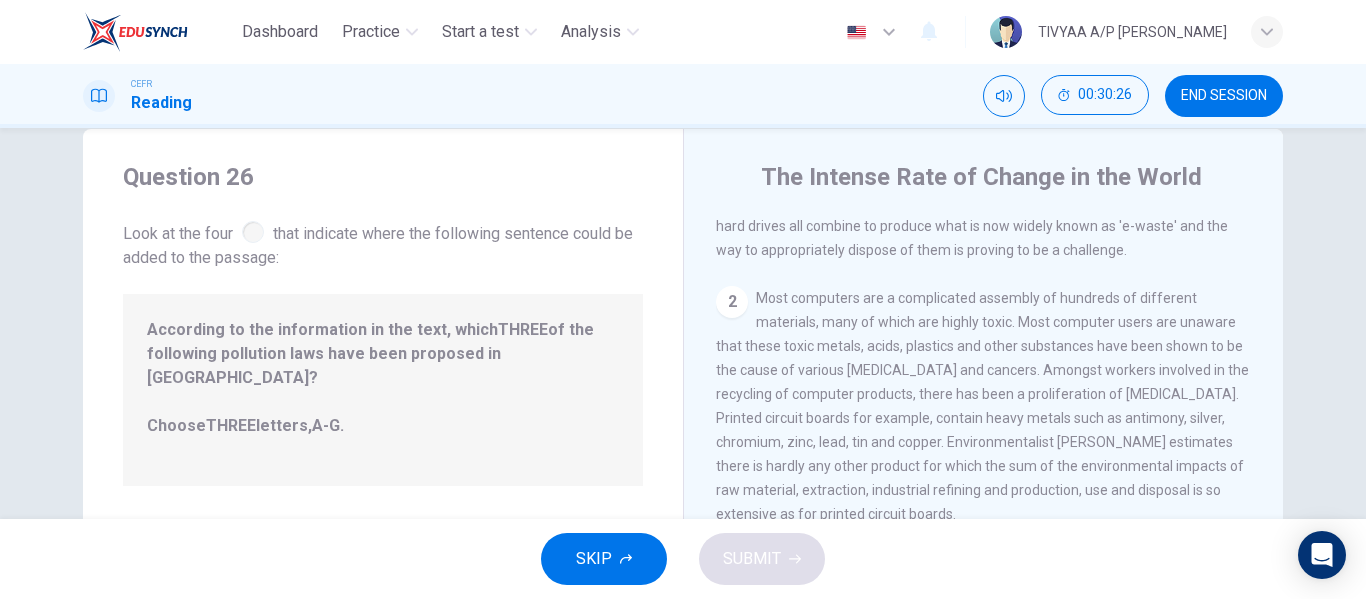 scroll, scrollTop: 243, scrollLeft: 0, axis: vertical 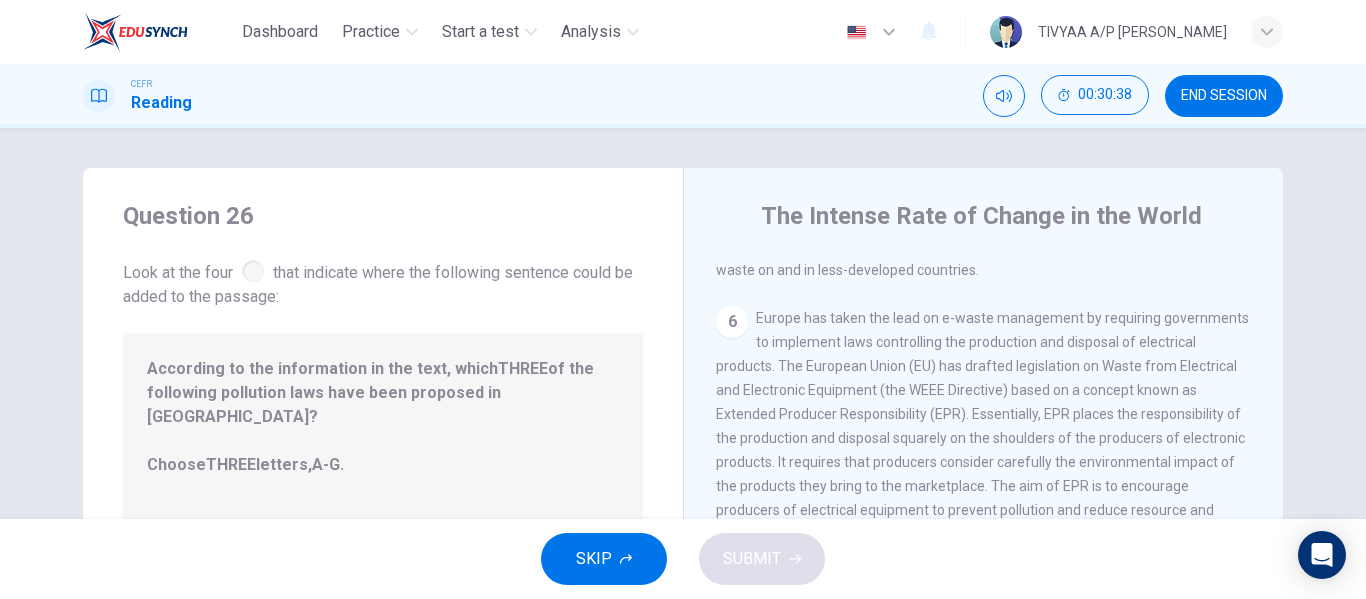 click on "6" at bounding box center [732, 322] 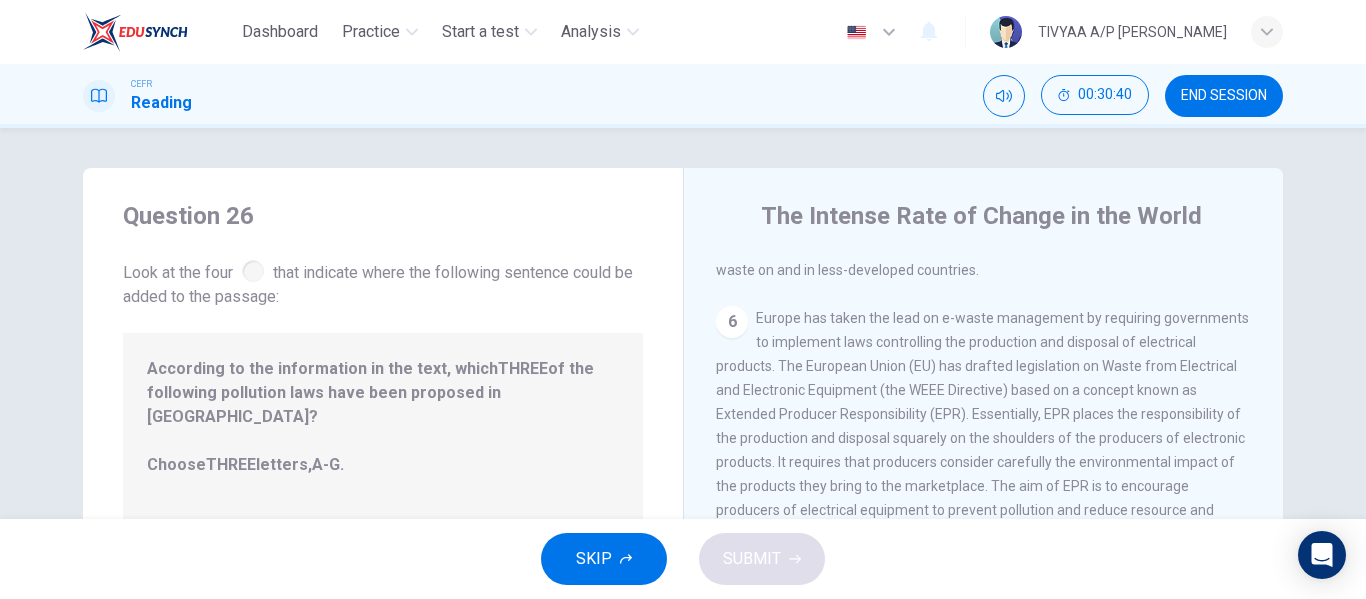 drag, startPoint x: 373, startPoint y: 379, endPoint x: 727, endPoint y: 326, distance: 357.94553 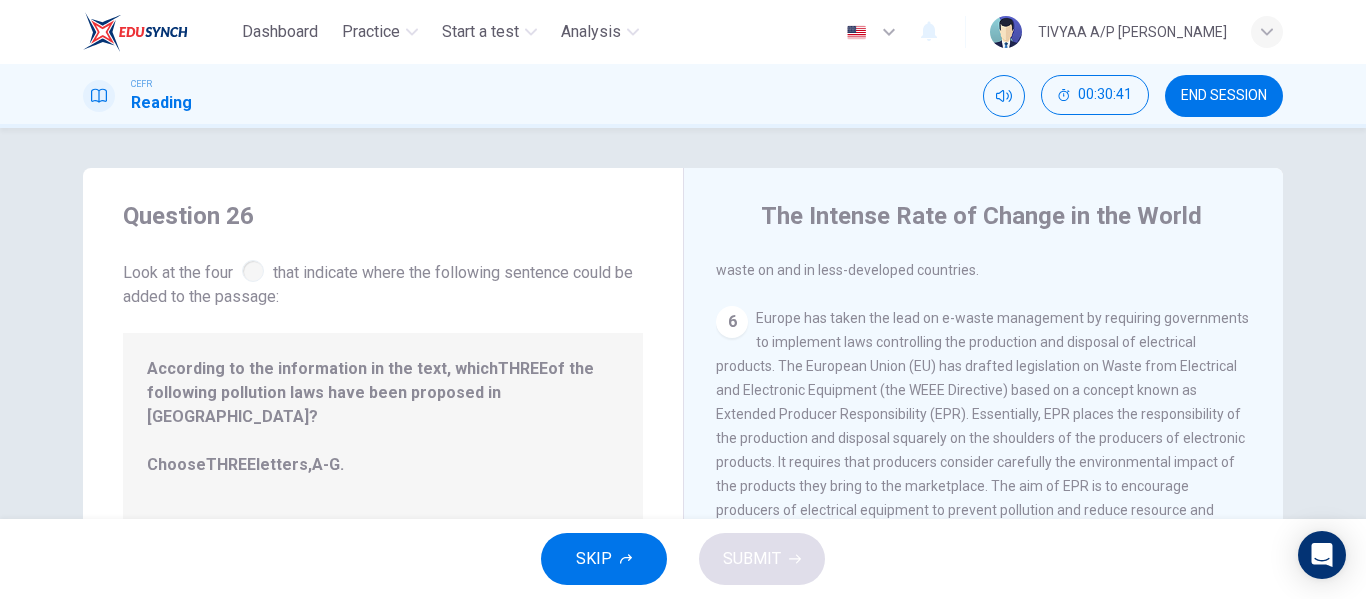 drag, startPoint x: 727, startPoint y: 326, endPoint x: 362, endPoint y: 474, distance: 393.8642 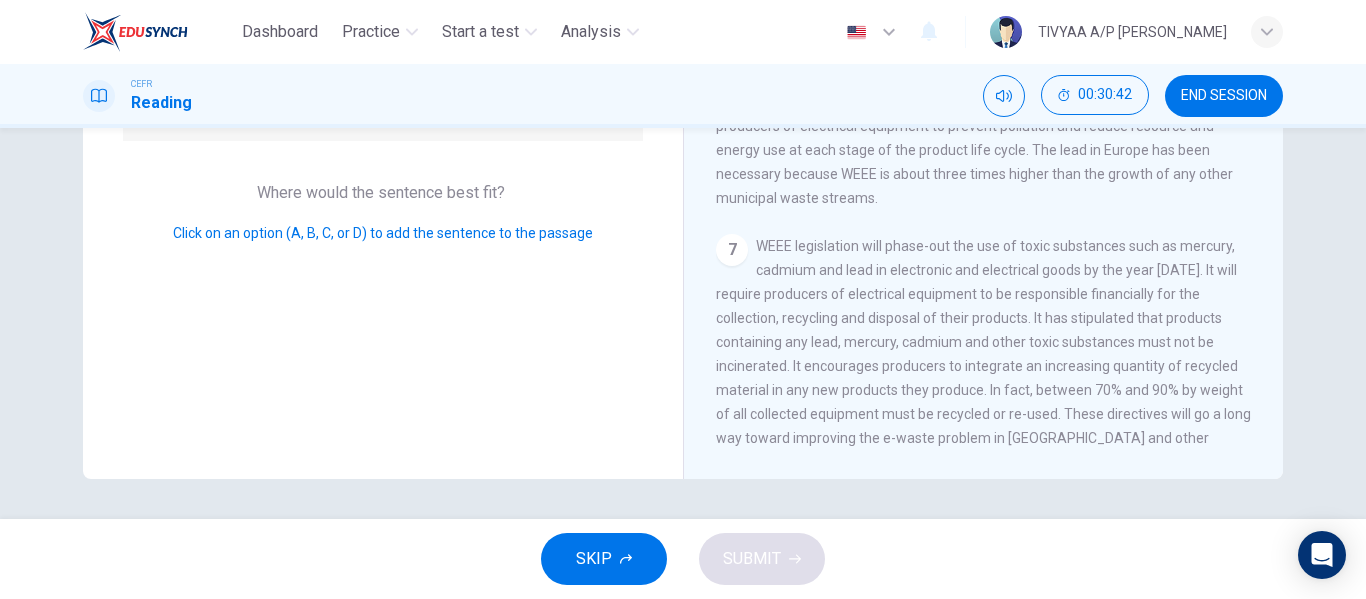 scroll, scrollTop: 378, scrollLeft: 0, axis: vertical 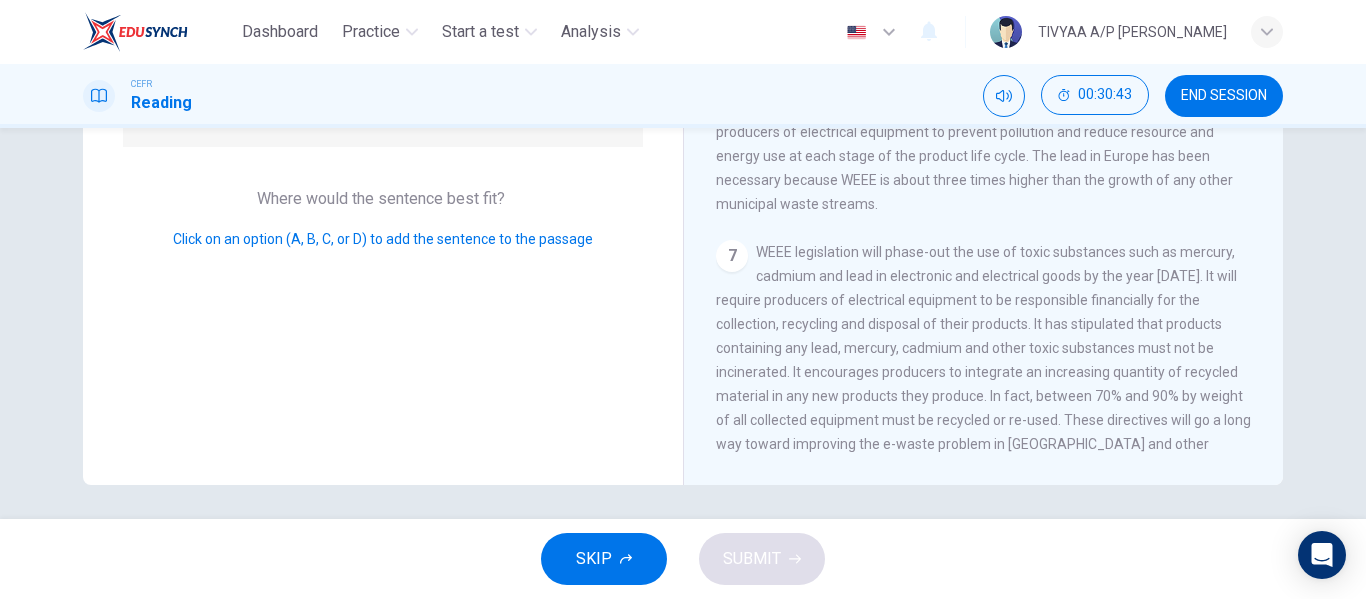 click on "Click on an option (A, B, C, or D) to add the sentence to the passage" at bounding box center [383, 239] 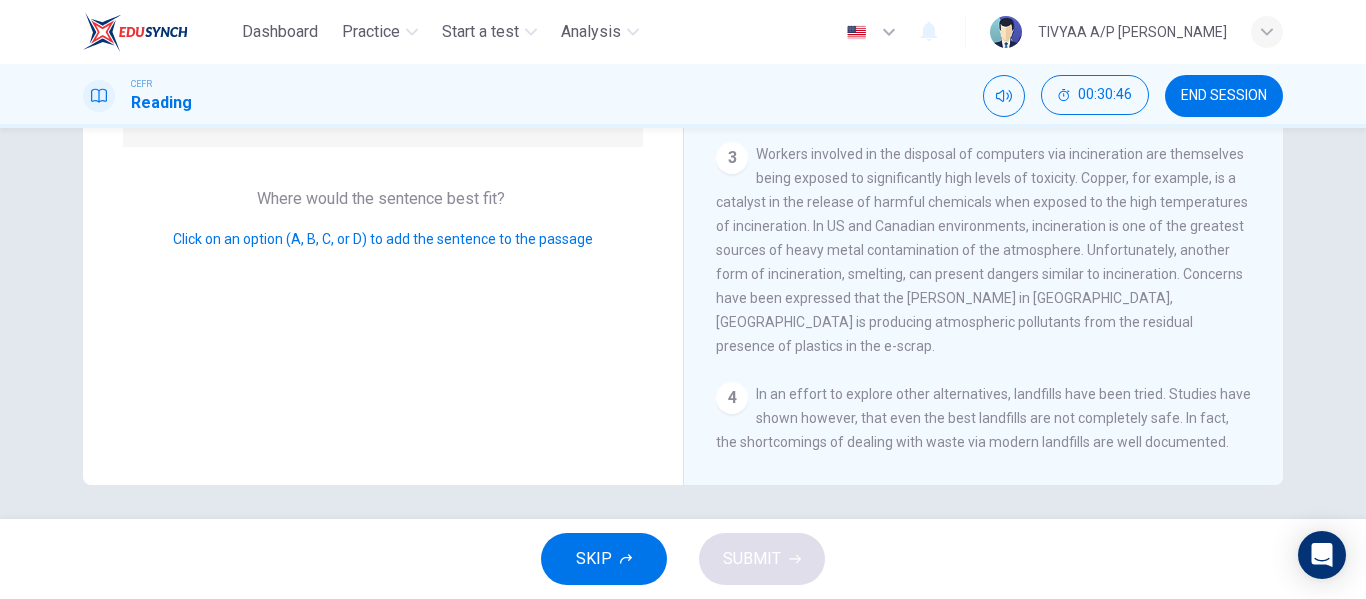 scroll, scrollTop: 0, scrollLeft: 0, axis: both 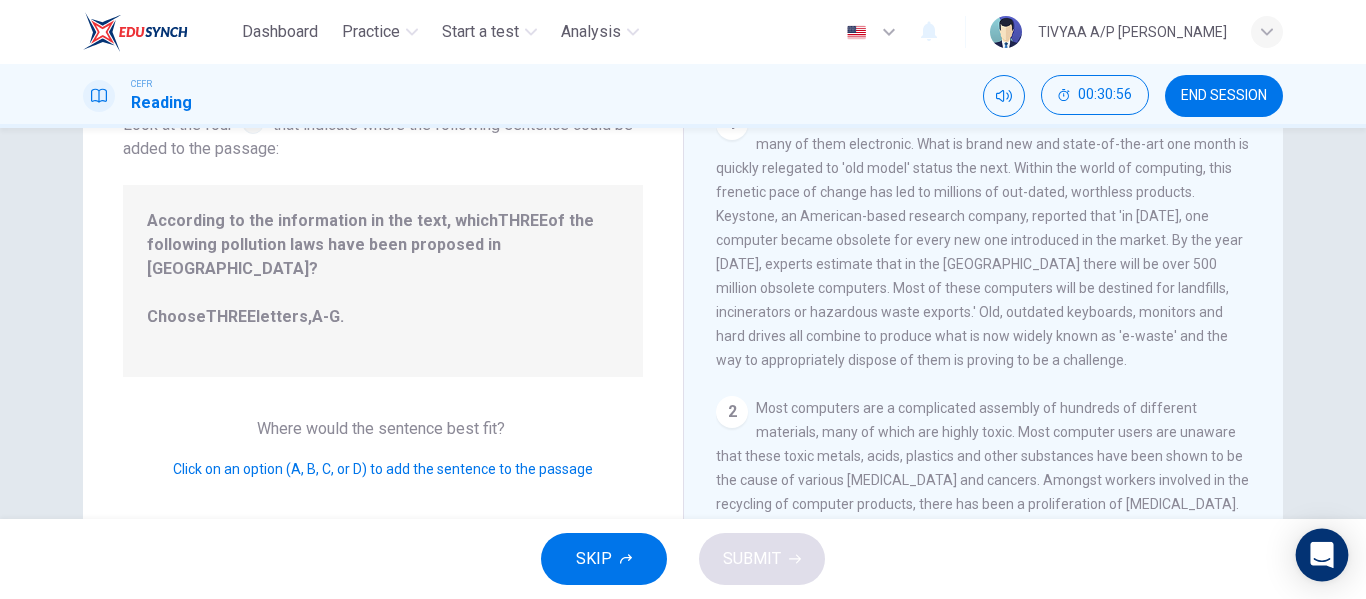 click at bounding box center [1322, 555] 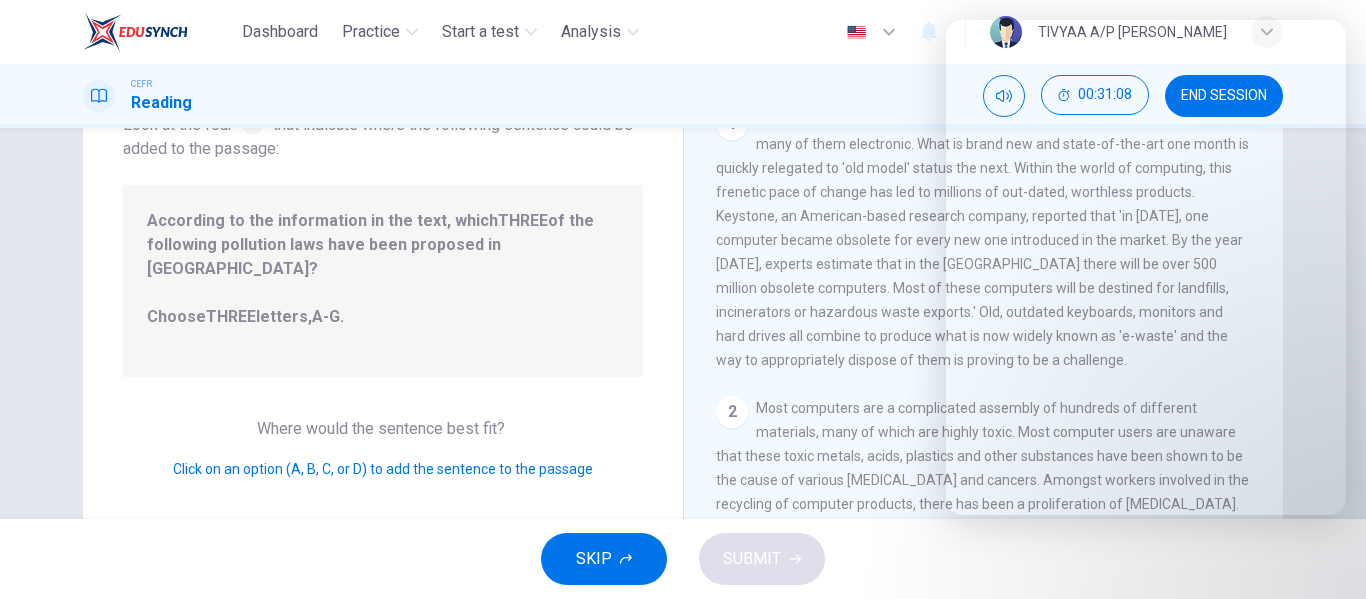click on "The intense rate of change in the world gives rise to numerous new products – many of them electronic. What is brand new and state-of-the-art one month is quickly relegated to 'old model' status the next. Within the world of computing, this frenetic pace of change has led to millions of out-dated, worthless products. Keystone, an American-based research company, reported that 'in [DATE], one computer became obsolete for every new one introduced in the market. By the year [DATE], experts estimate that in the [GEOGRAPHIC_DATA] there will be over 500 million obsolete computers. Most of these computers will be destined for landfills, incinerators or hazardous waste exports.' Old, outdated keyboards, monitors and hard drives all combine to produce what is now widely known as 'e-waste' and the way to appropriately dispose of them is proving to be a challenge." at bounding box center (983, 240) 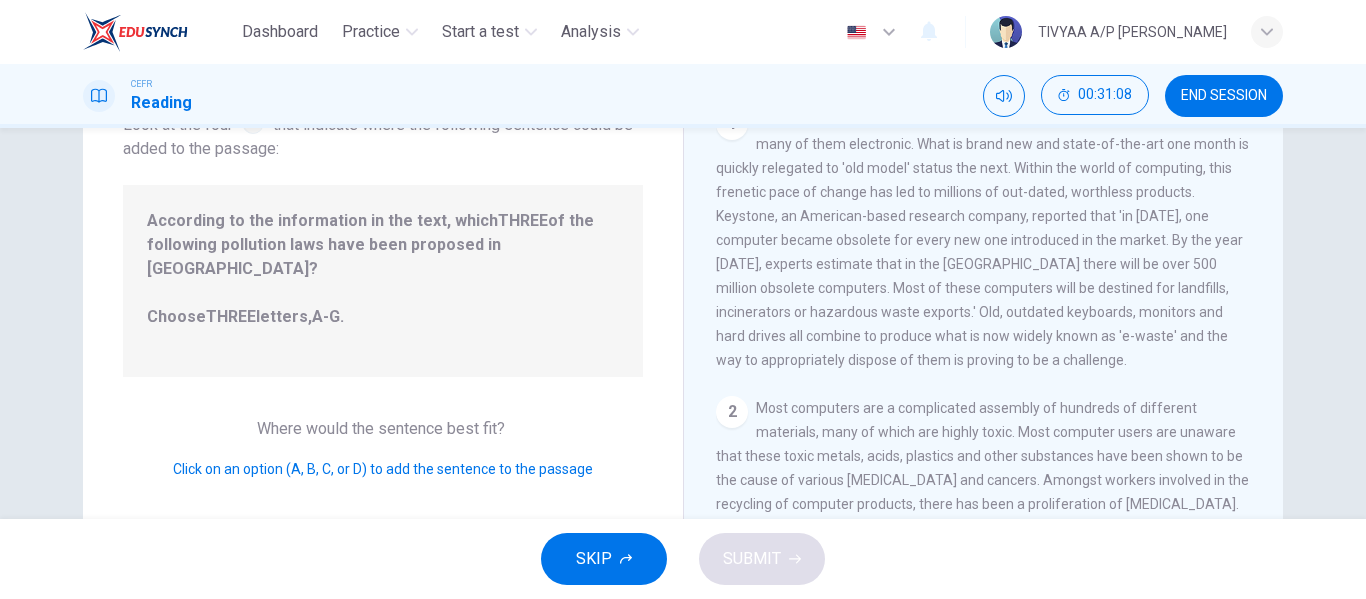 click on "1 The intense rate of change in the world gives rise to numerous new products – many of them electronic. What is brand new and state-of-the-art one month is quickly relegated to 'old model' status the next. Within the world of computing, this frenetic pace of change has led to millions of out-dated, worthless products. Keystone, an American-based research company, reported that 'in [DATE], one computer became obsolete for every new one introduced in the market. By the year [DATE], experts estimate that in the [GEOGRAPHIC_DATA] there will be over 500 million obsolete computers. Most of these computers will be destined for landfills, incinerators or hazardous waste exports.' Old, outdated keyboards, monitors and hard drives all combine to produce what is now widely known as 'e-waste' and the way to appropriately dispose of them is proving to be a challenge." at bounding box center (984, 240) 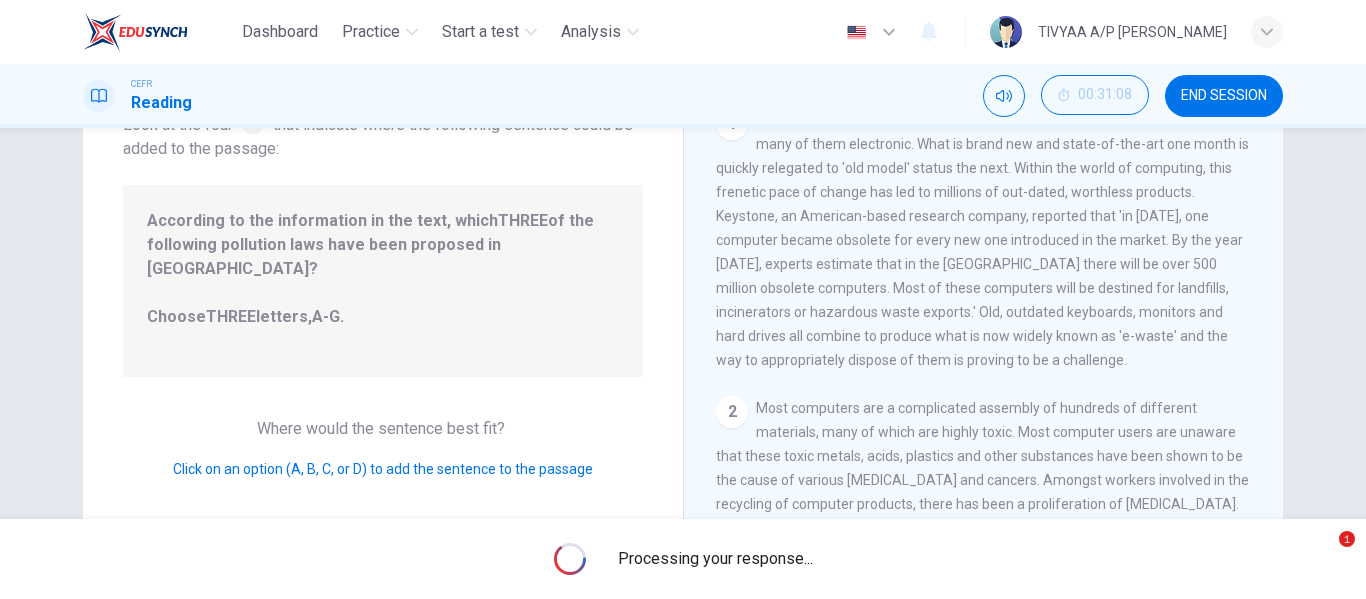 scroll, scrollTop: 252, scrollLeft: 0, axis: vertical 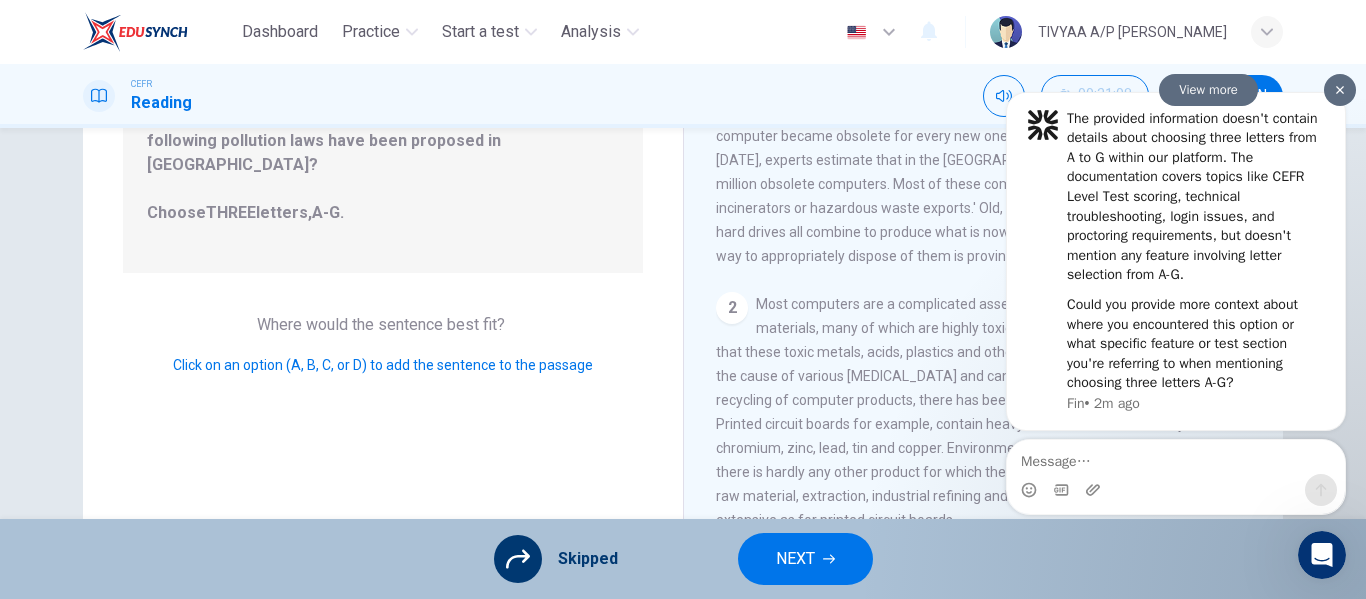 click at bounding box center (1340, 89) 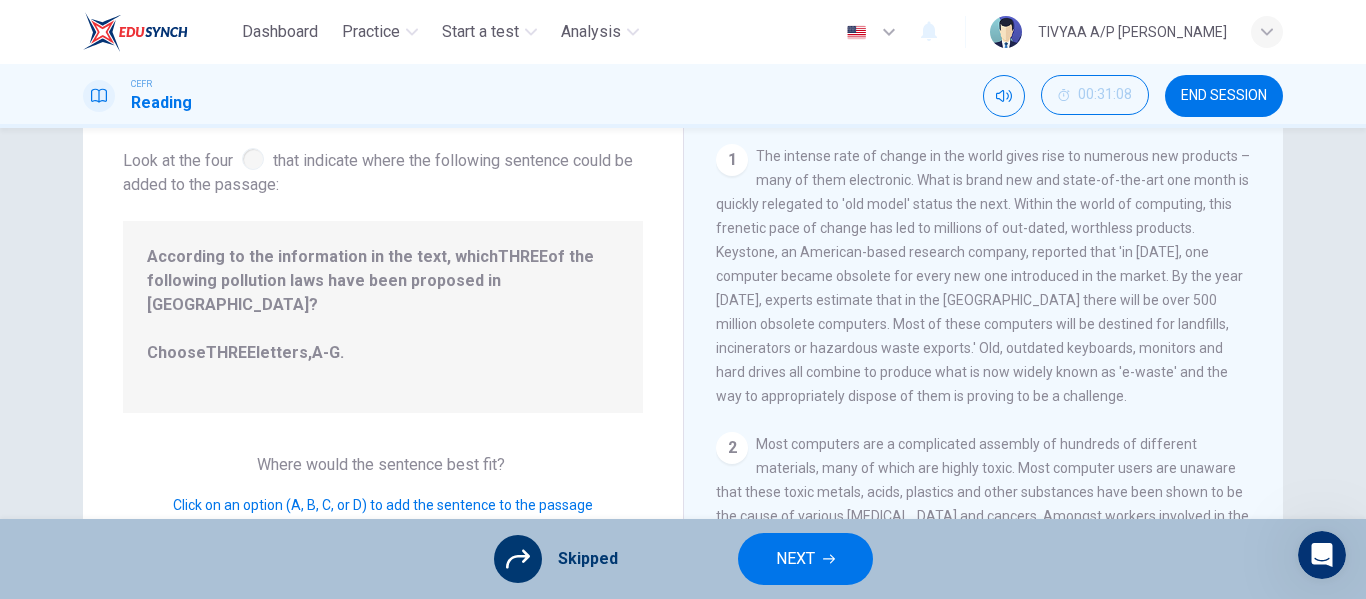 scroll, scrollTop: 111, scrollLeft: 0, axis: vertical 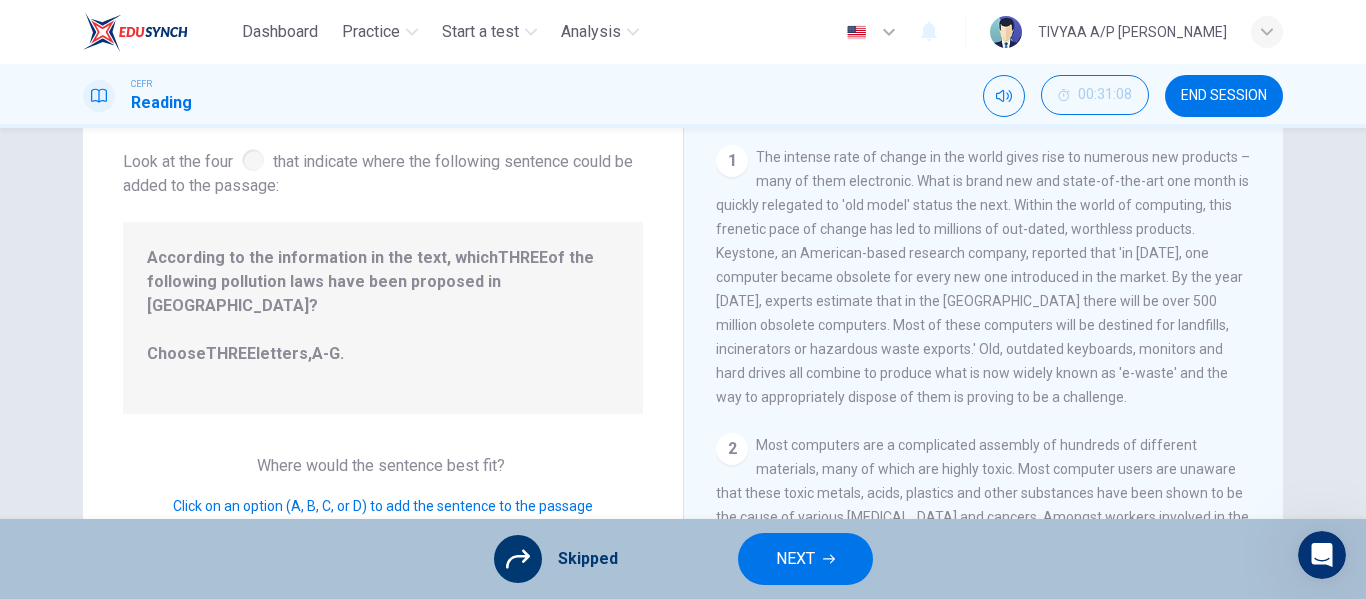 click 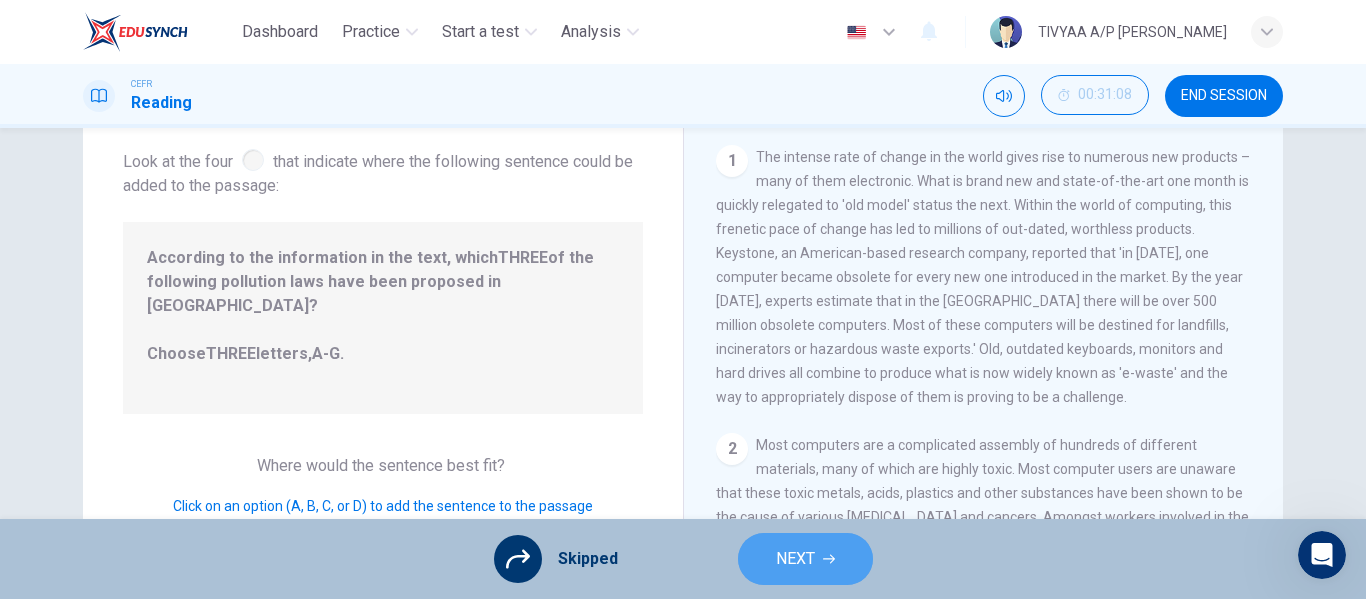 click on "NEXT" at bounding box center (795, 559) 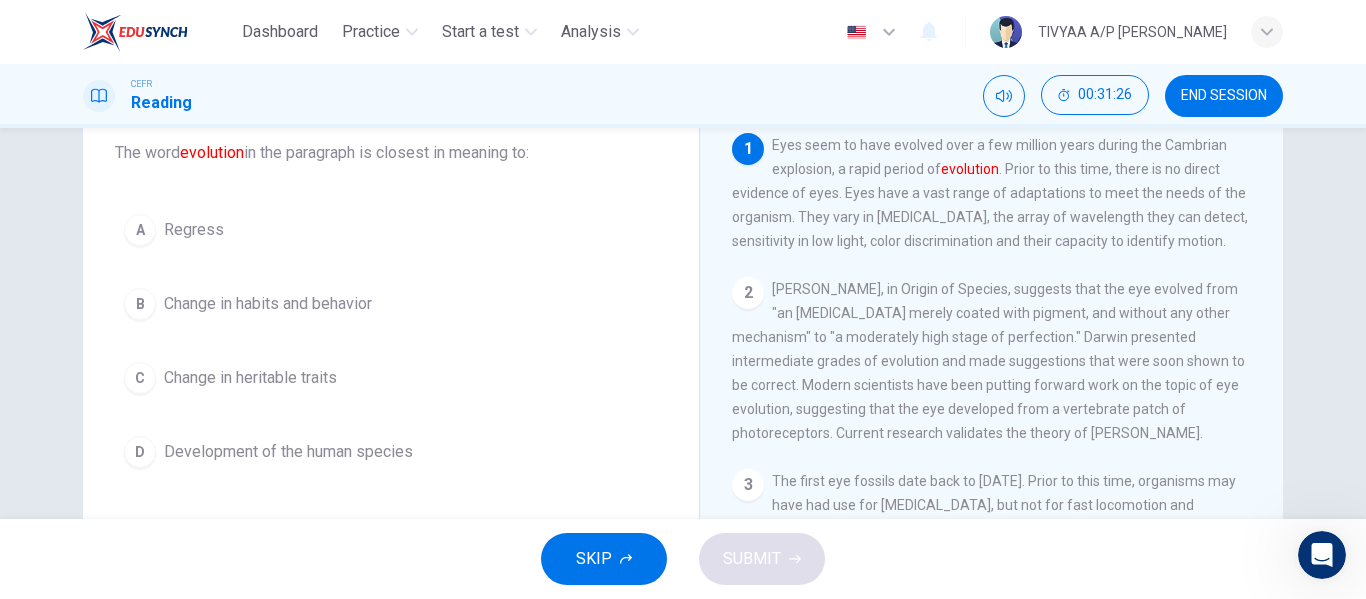 scroll, scrollTop: 124, scrollLeft: 0, axis: vertical 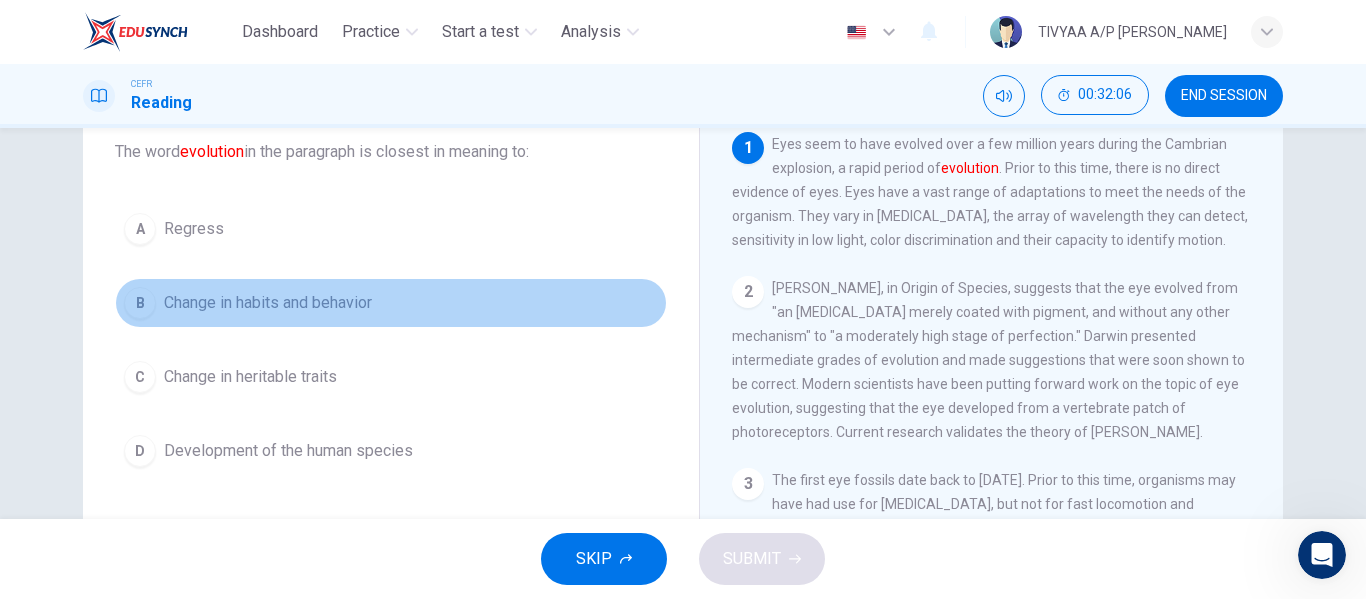 click on "Change in habits and behavior" at bounding box center (268, 303) 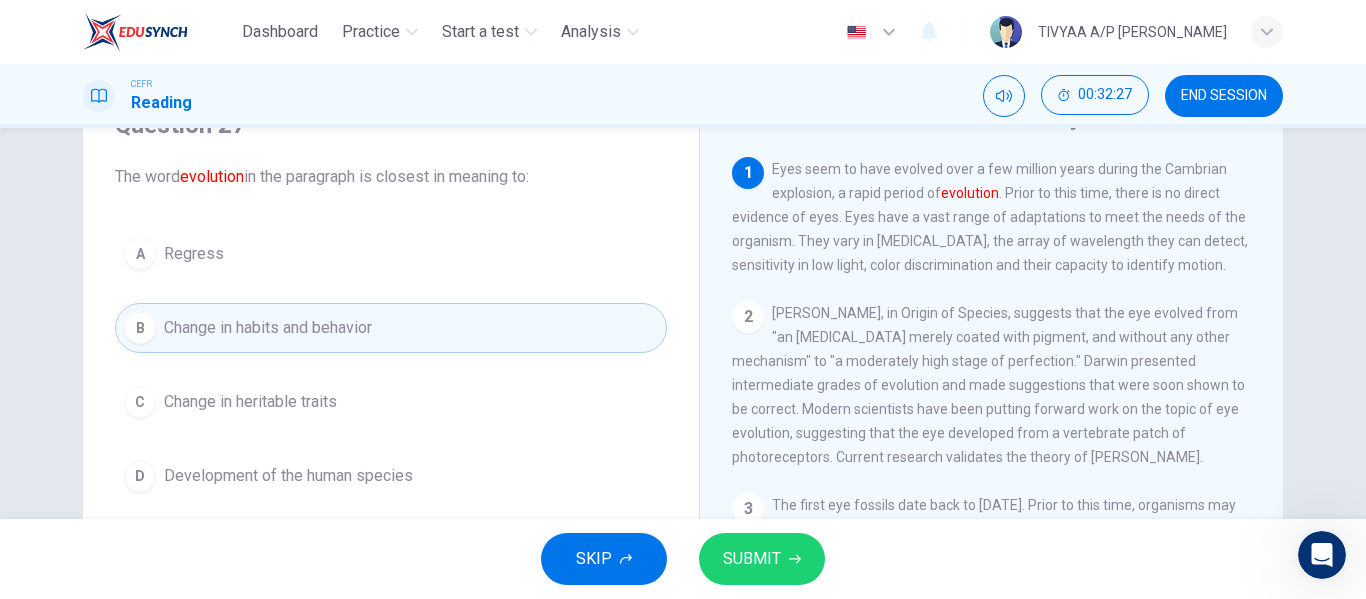 scroll, scrollTop: 98, scrollLeft: 0, axis: vertical 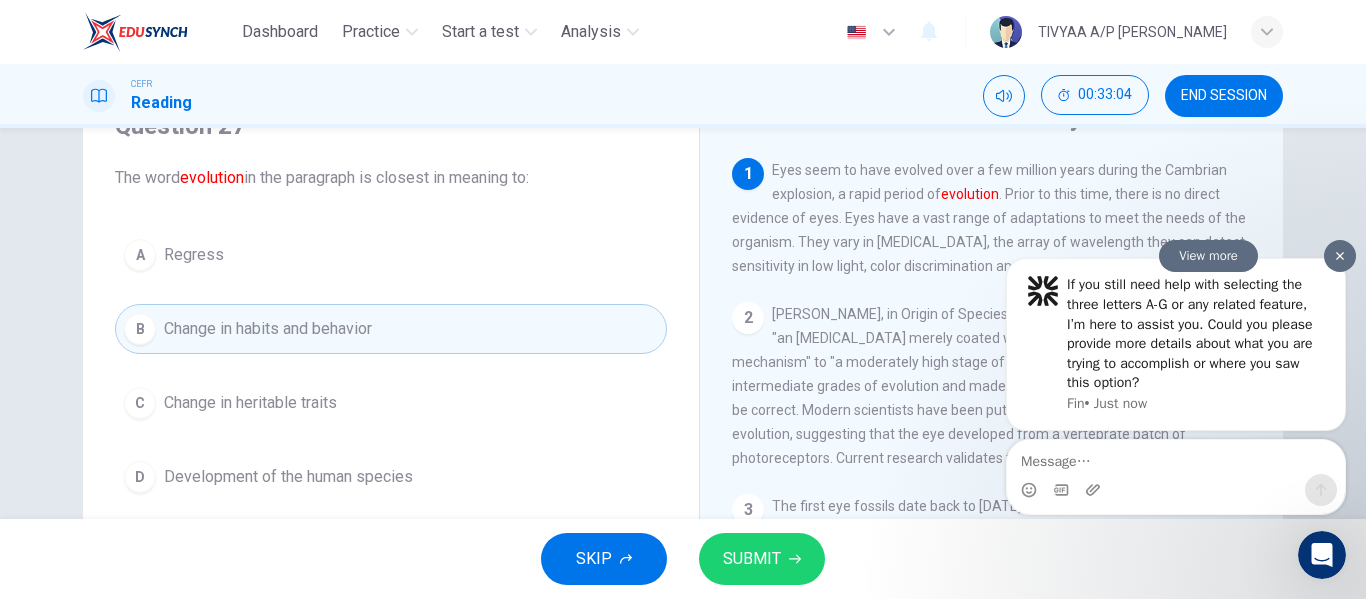 click at bounding box center (1340, 256) 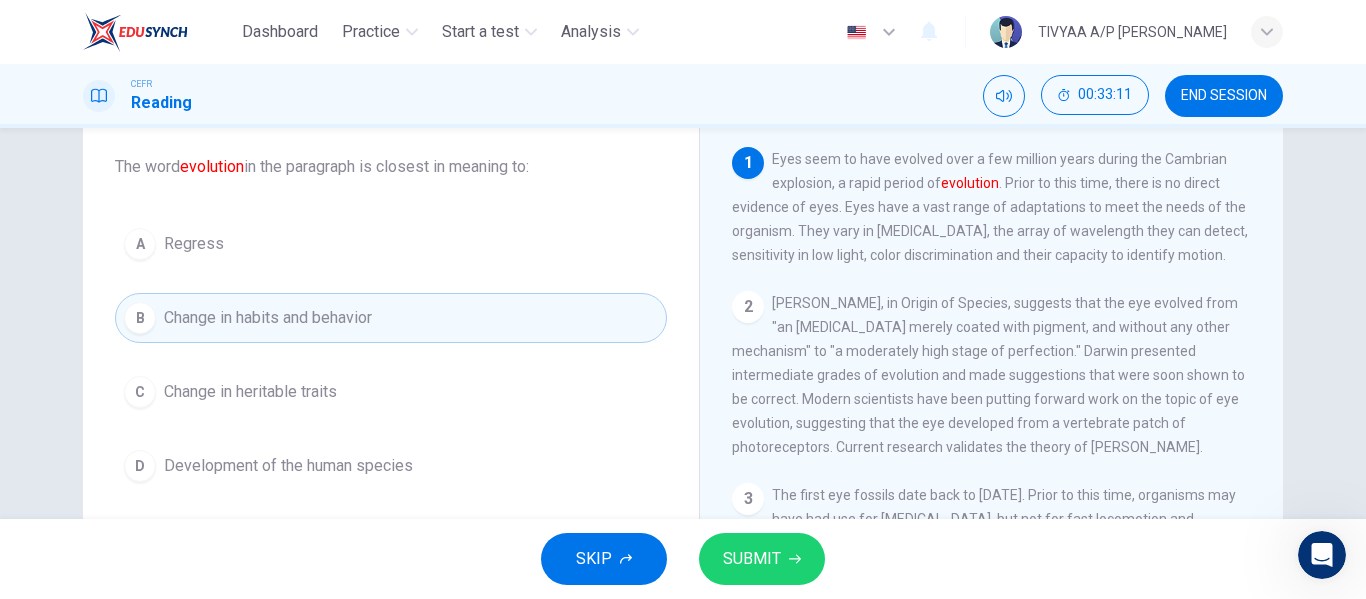scroll, scrollTop: 110, scrollLeft: 0, axis: vertical 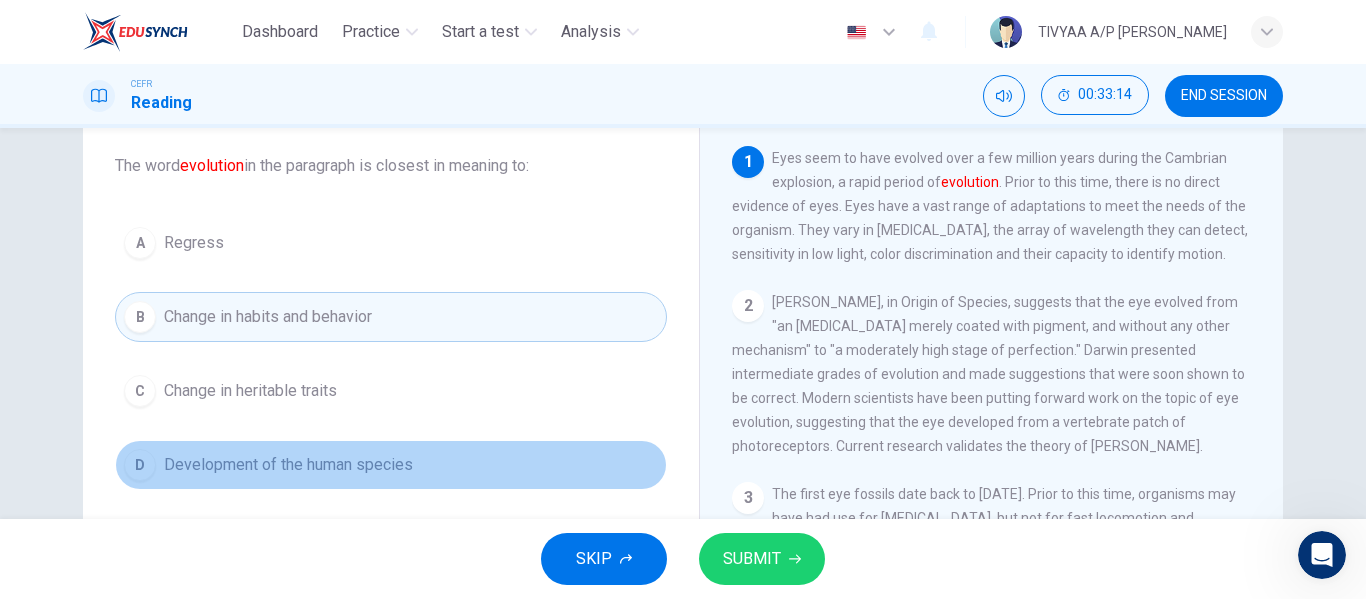 click on "Development of the human species" at bounding box center [288, 465] 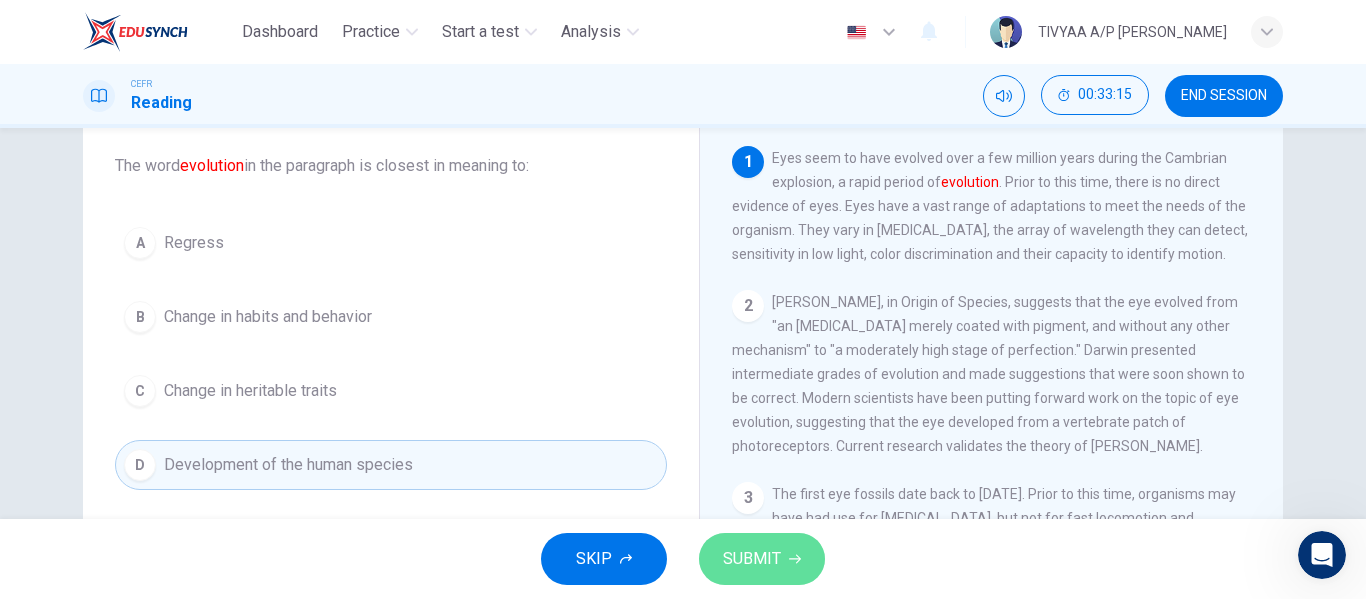 click on "SUBMIT" at bounding box center [752, 559] 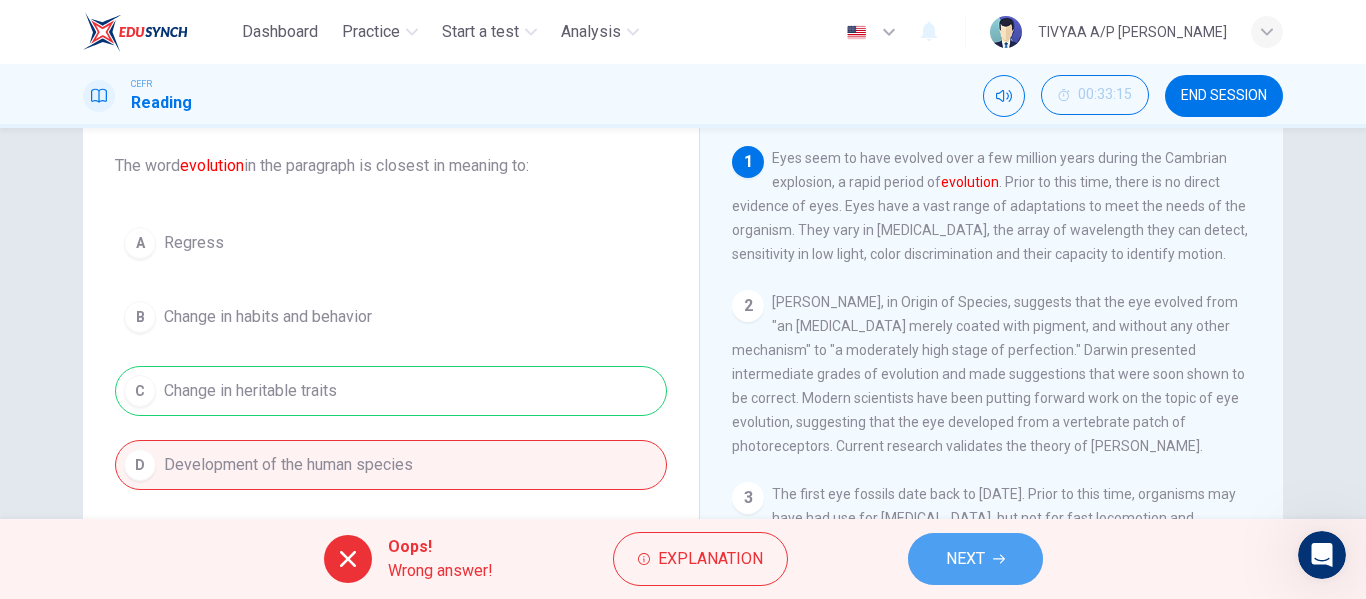 click on "NEXT" at bounding box center (975, 559) 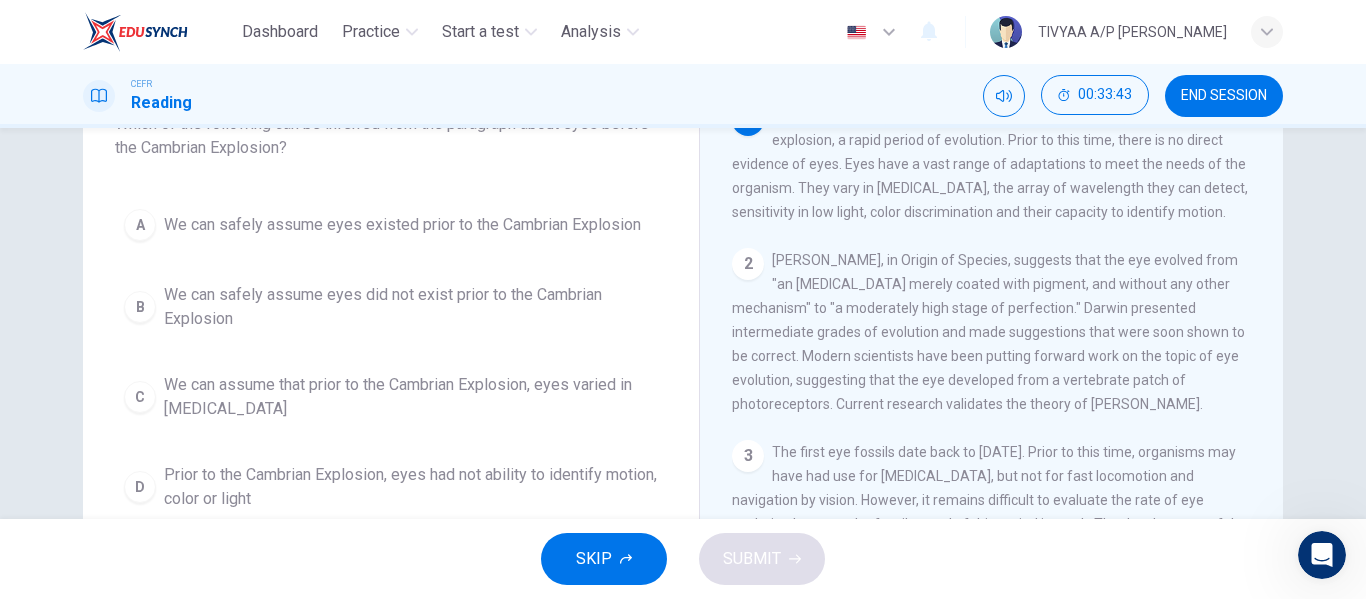scroll, scrollTop: 151, scrollLeft: 0, axis: vertical 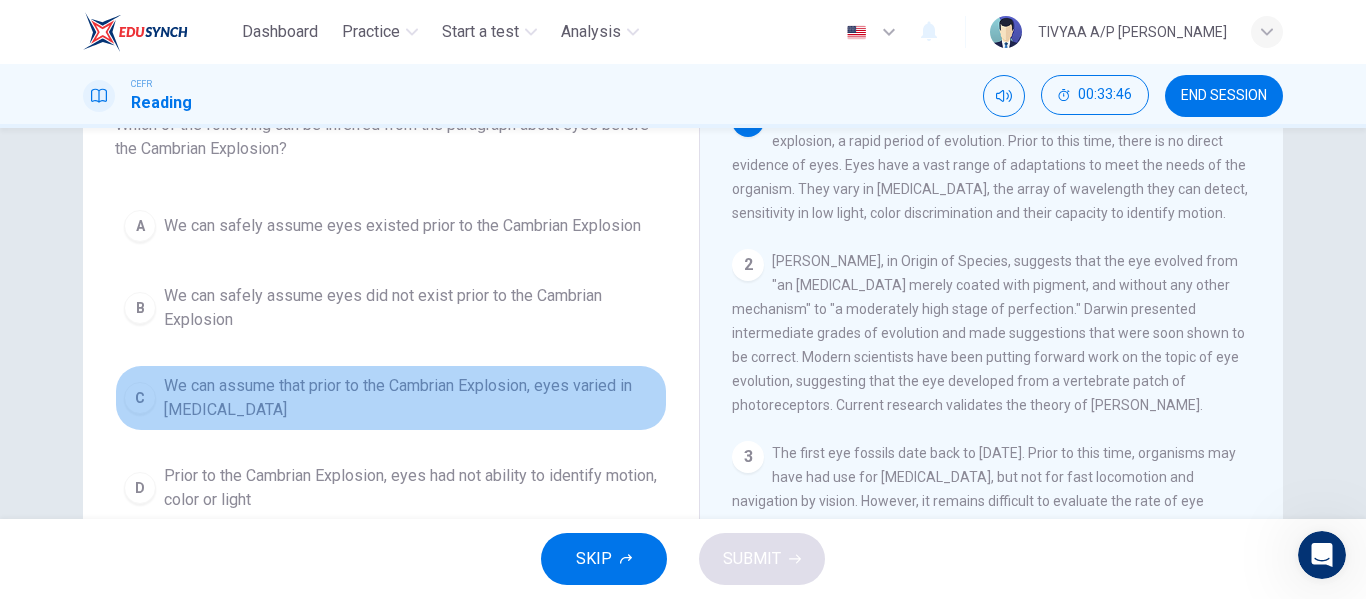 click on "We can assume that prior to the Cambrian Explosion, eyes varied in [MEDICAL_DATA]" at bounding box center [411, 398] 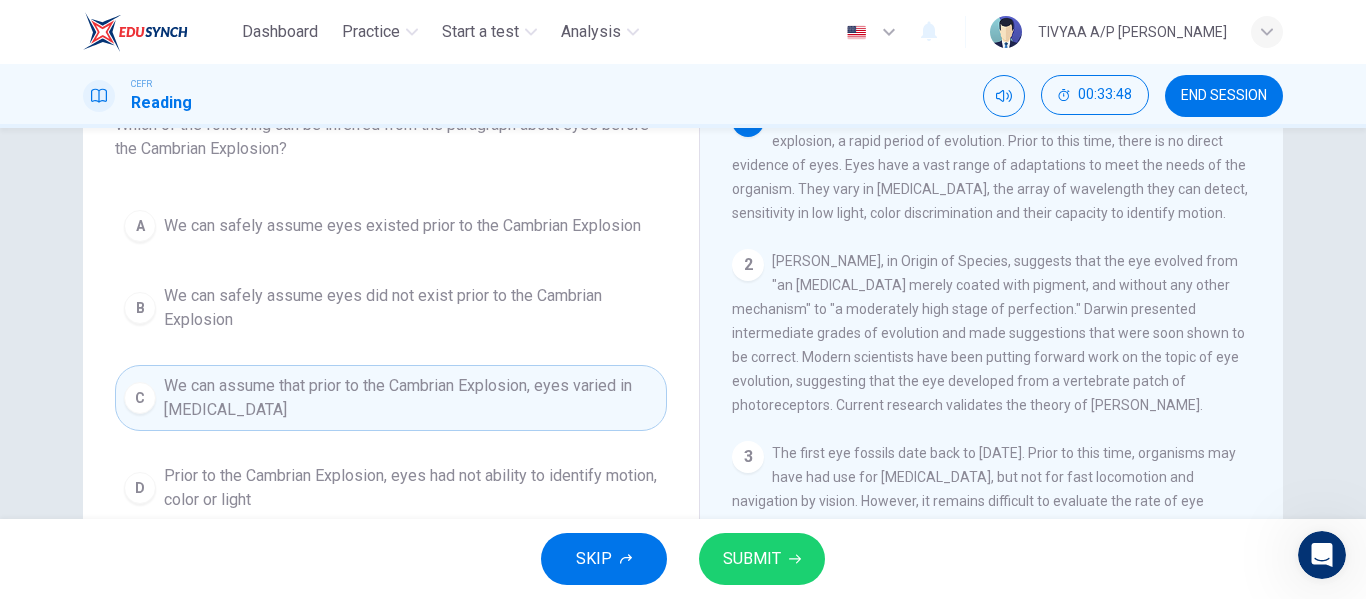 click on "SUBMIT" at bounding box center (752, 559) 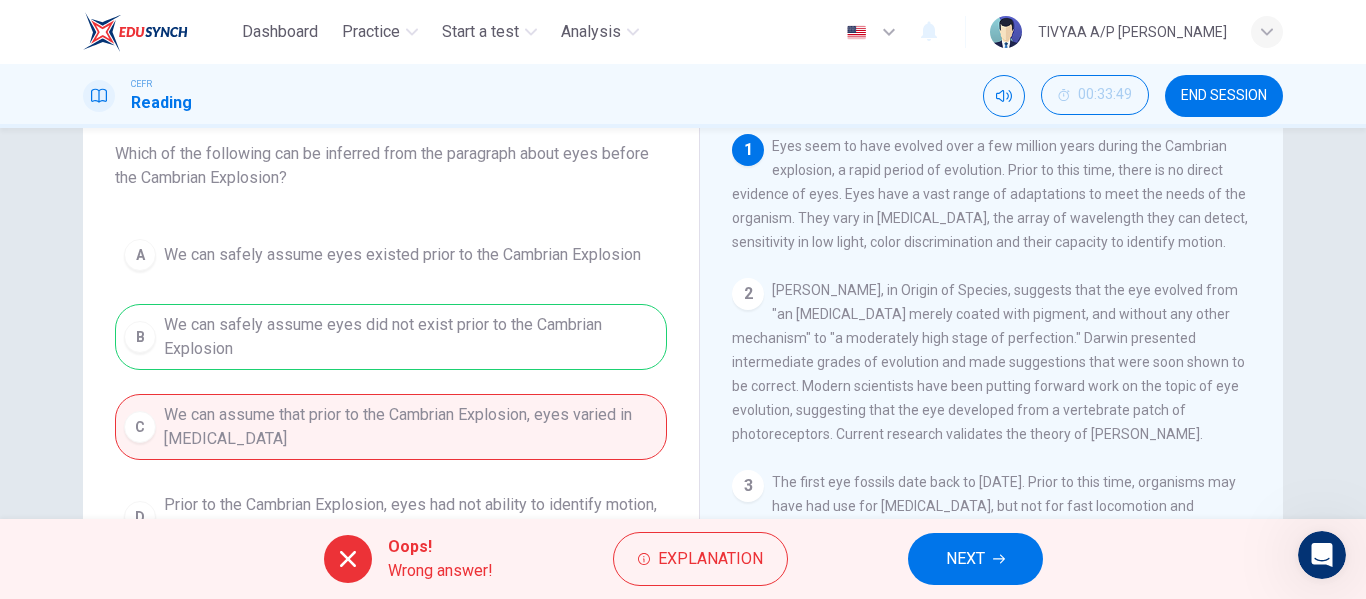 scroll, scrollTop: 121, scrollLeft: 0, axis: vertical 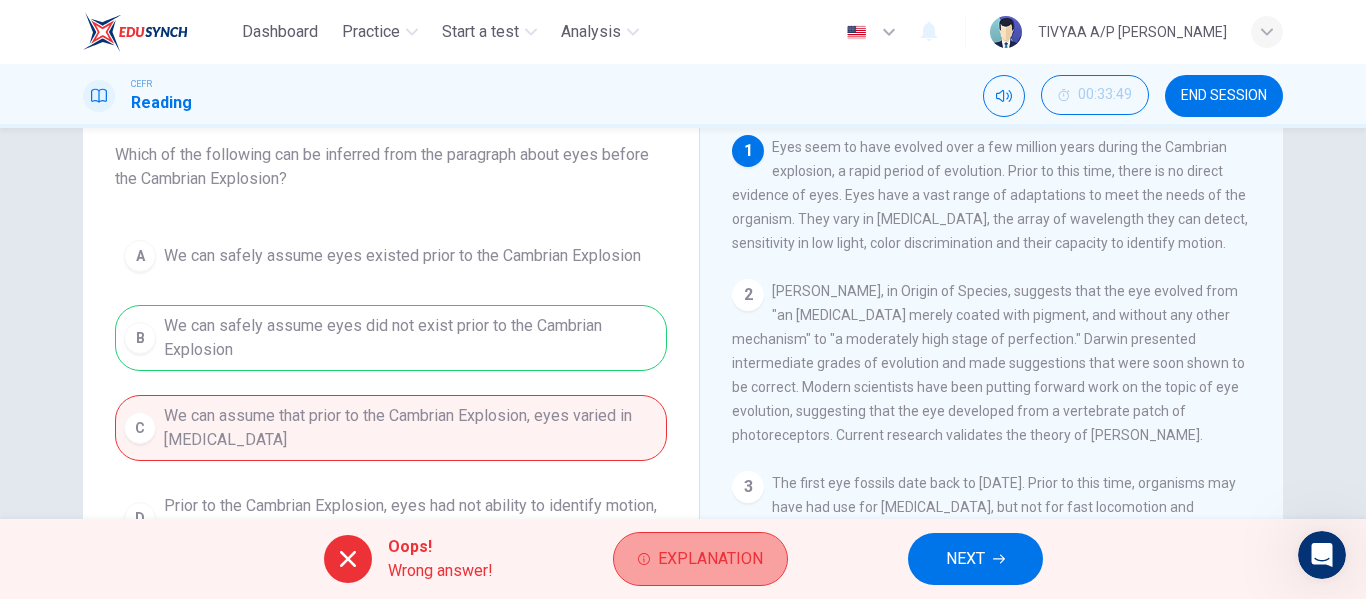 click on "Explanation" at bounding box center (710, 559) 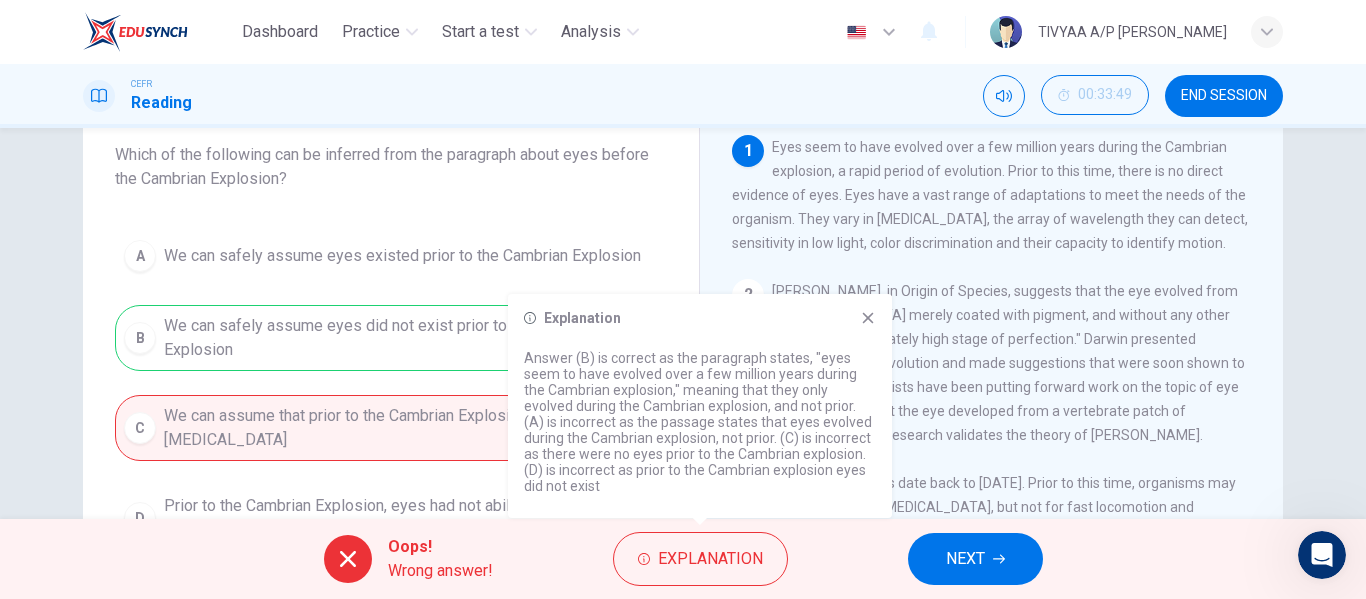 click 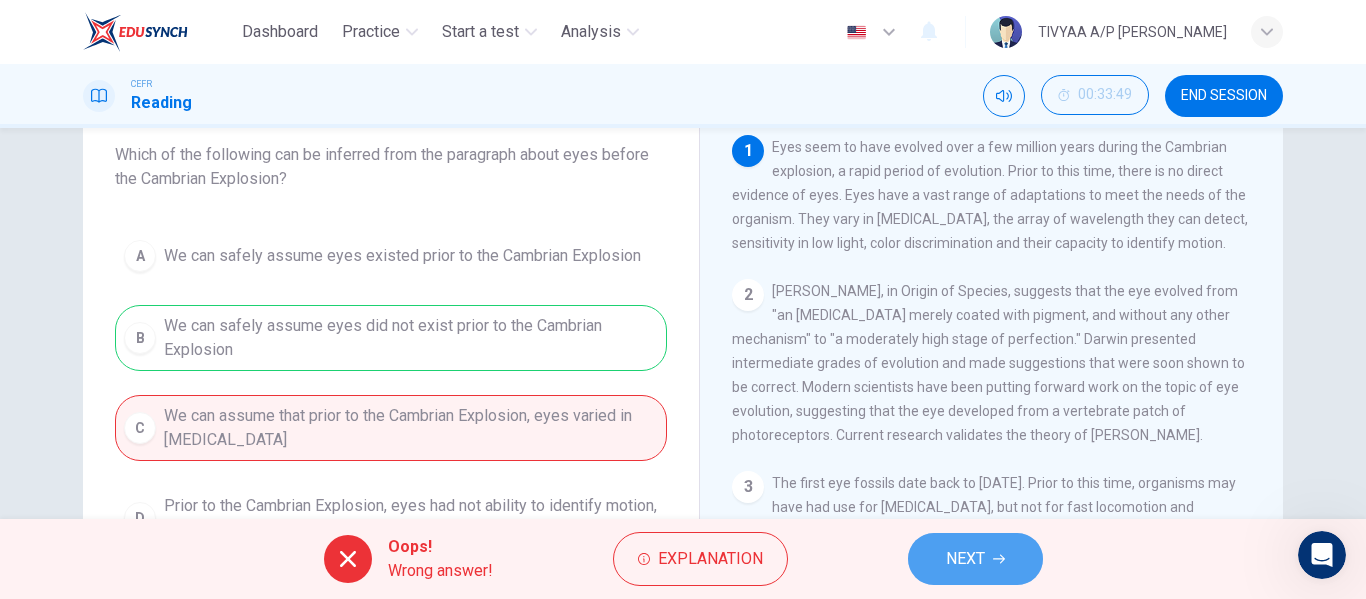click on "NEXT" at bounding box center (965, 559) 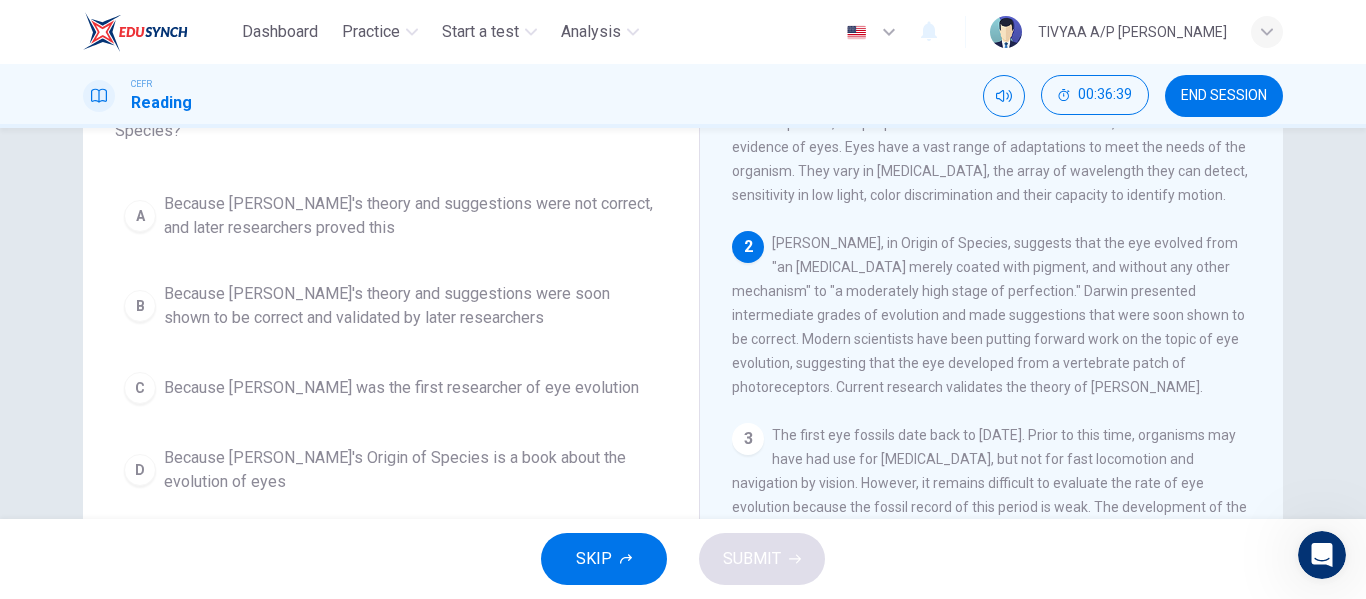 scroll, scrollTop: 171, scrollLeft: 0, axis: vertical 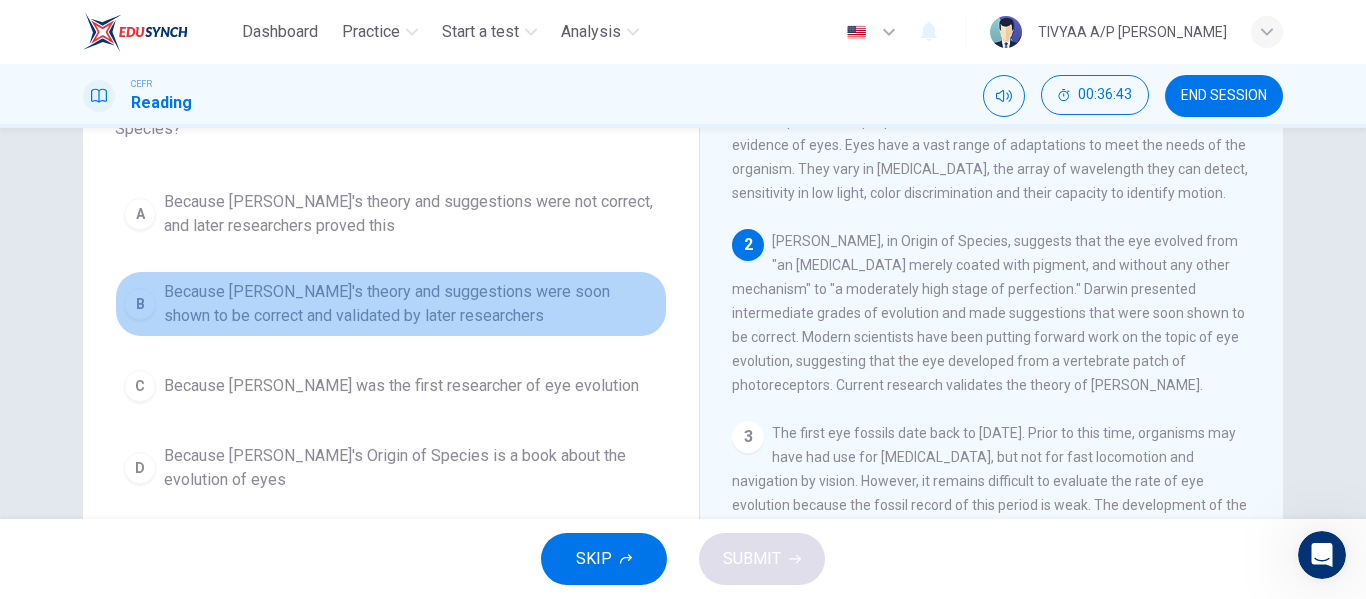 click on "Because [PERSON_NAME]'s theory and suggestions were soon shown to be correct and validated by later researchers" at bounding box center (411, 304) 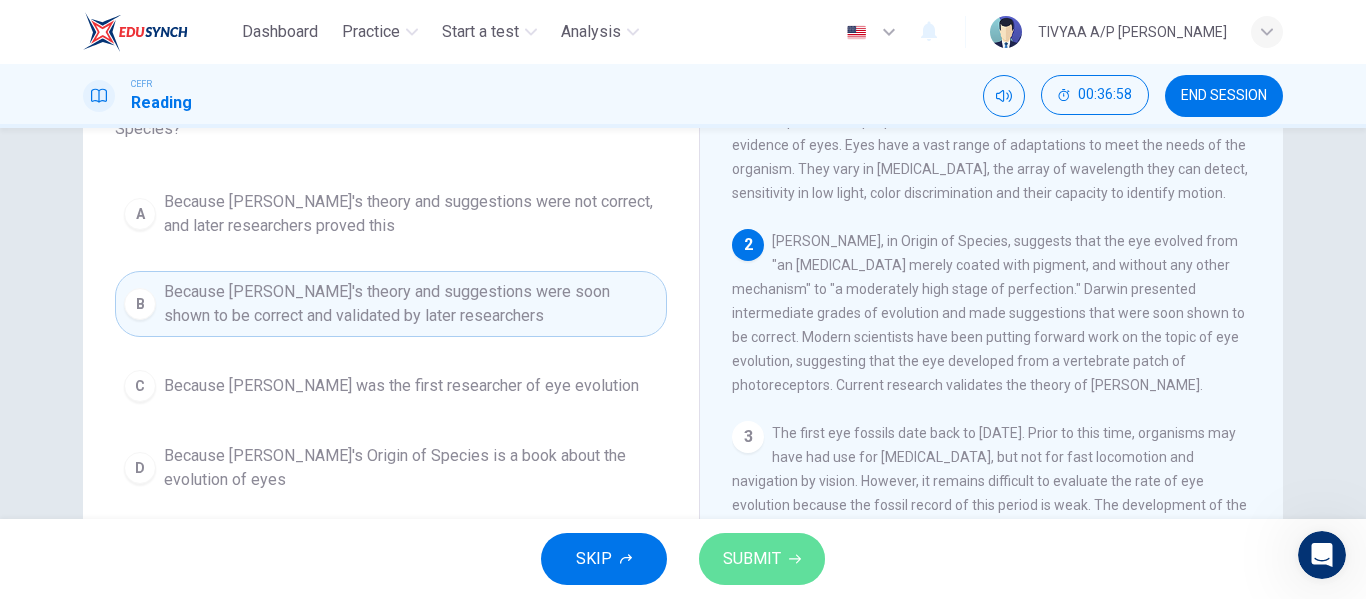 click on "SUBMIT" at bounding box center (762, 559) 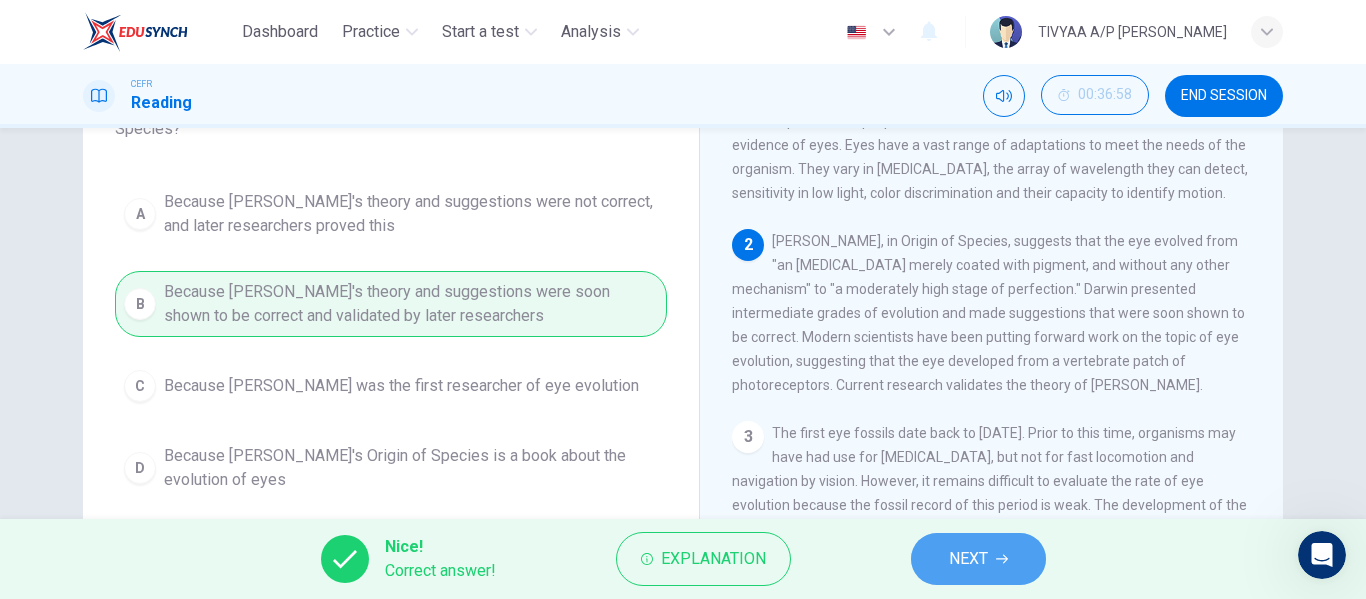 click on "NEXT" at bounding box center (978, 559) 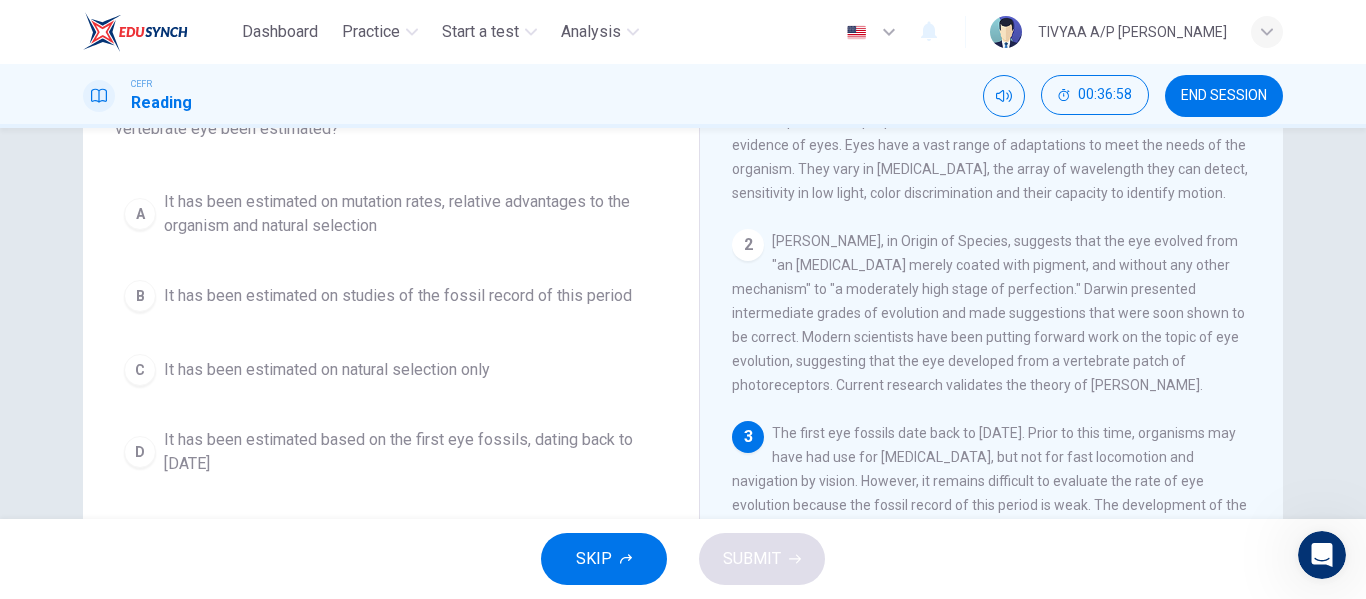 drag, startPoint x: 974, startPoint y: 577, endPoint x: 505, endPoint y: 280, distance: 555.1306 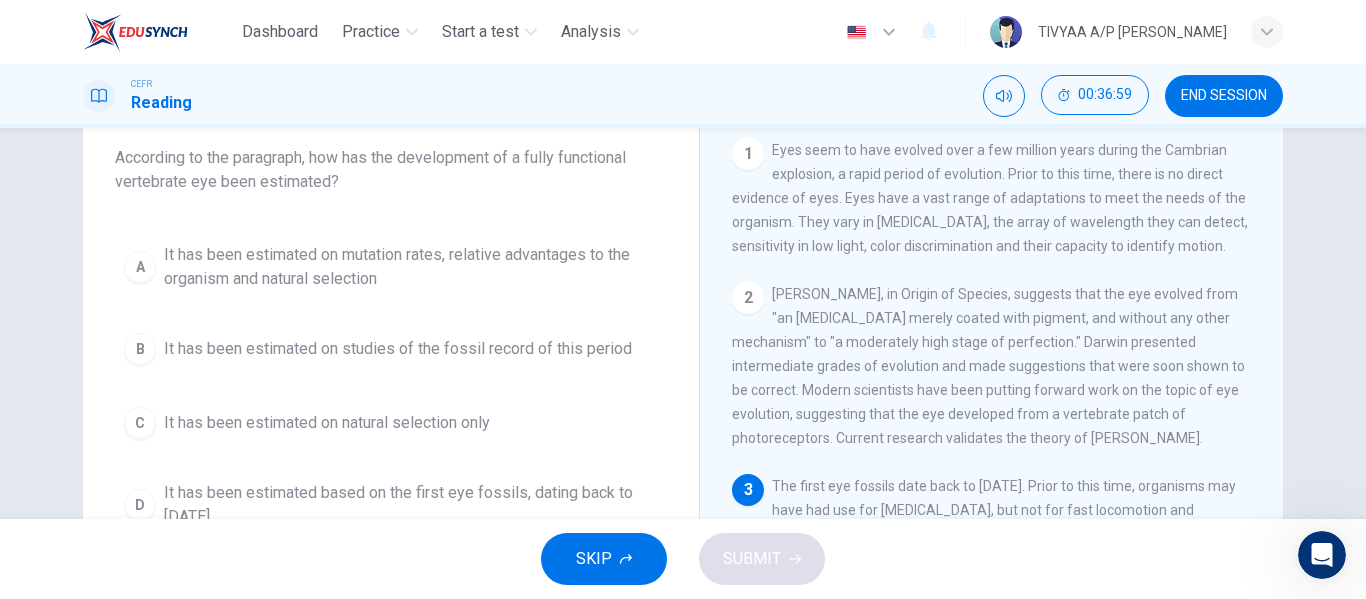 scroll, scrollTop: 96, scrollLeft: 0, axis: vertical 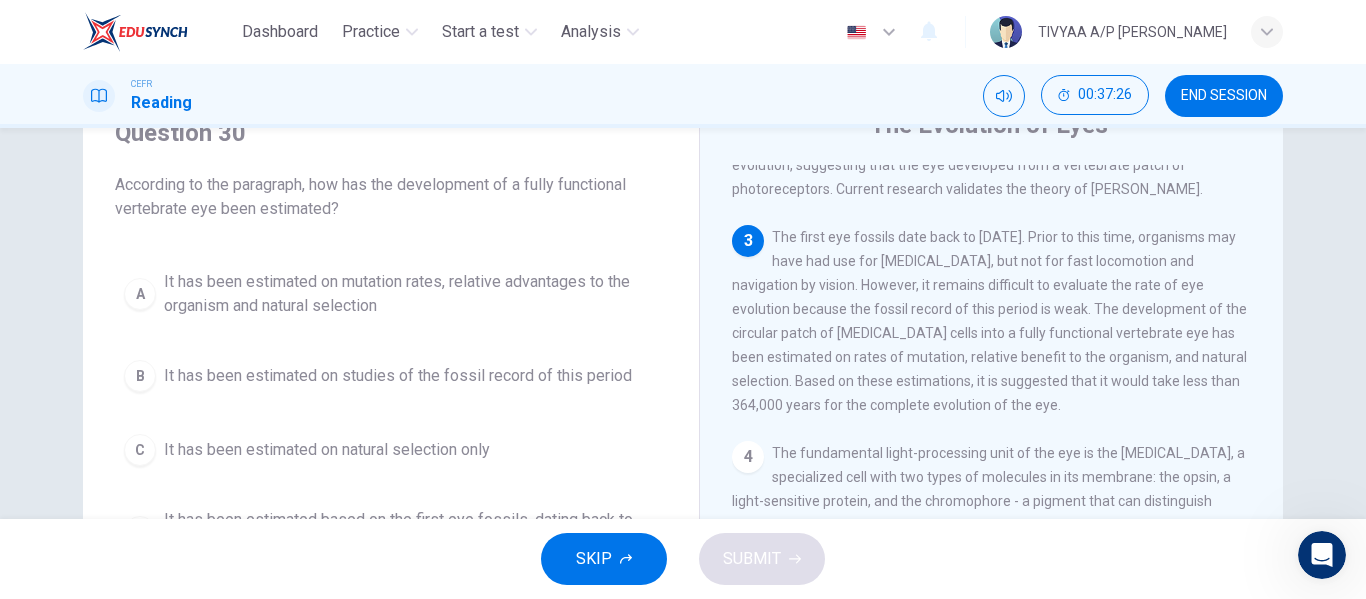 drag, startPoint x: 942, startPoint y: 376, endPoint x: 1049, endPoint y: 382, distance: 107.16809 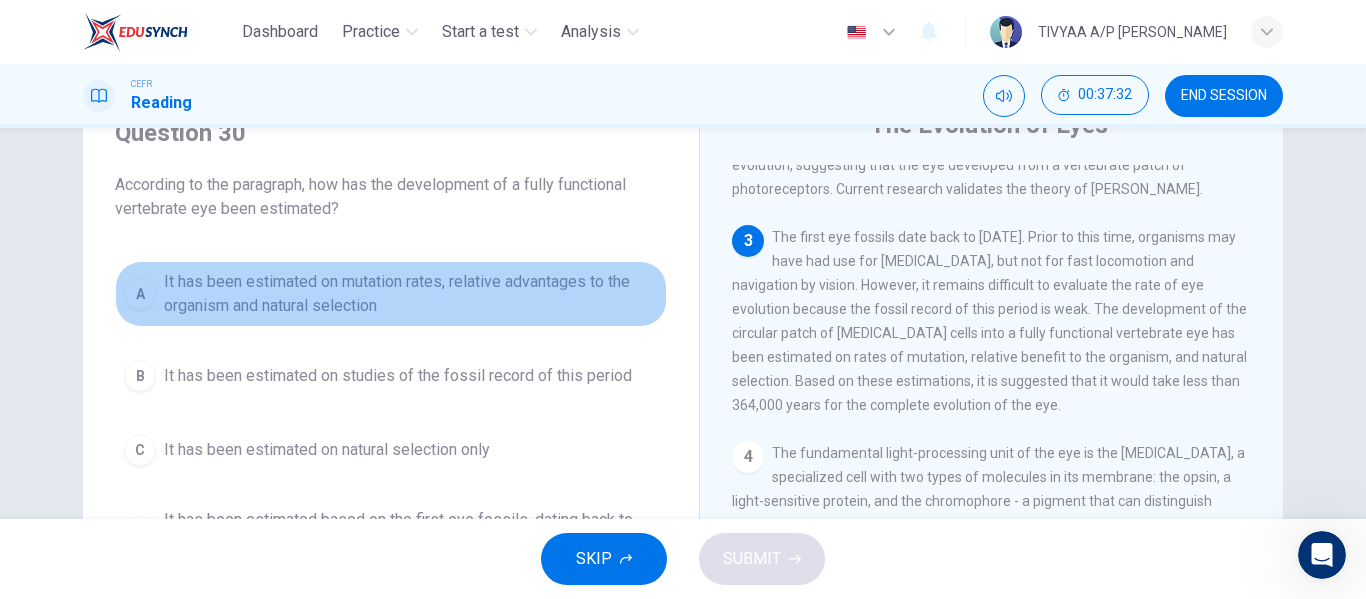 click on "It has been estimated on mutation rates, relative advantages to the organism and natural selection" at bounding box center (411, 294) 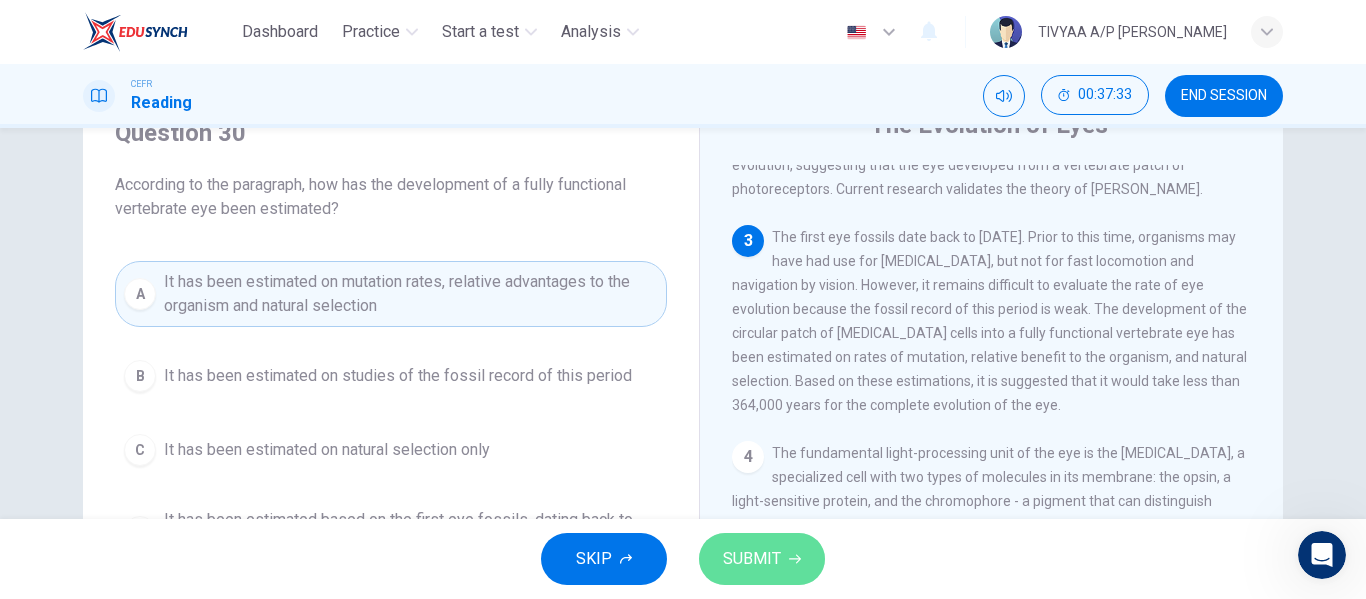 click on "SUBMIT" at bounding box center (762, 559) 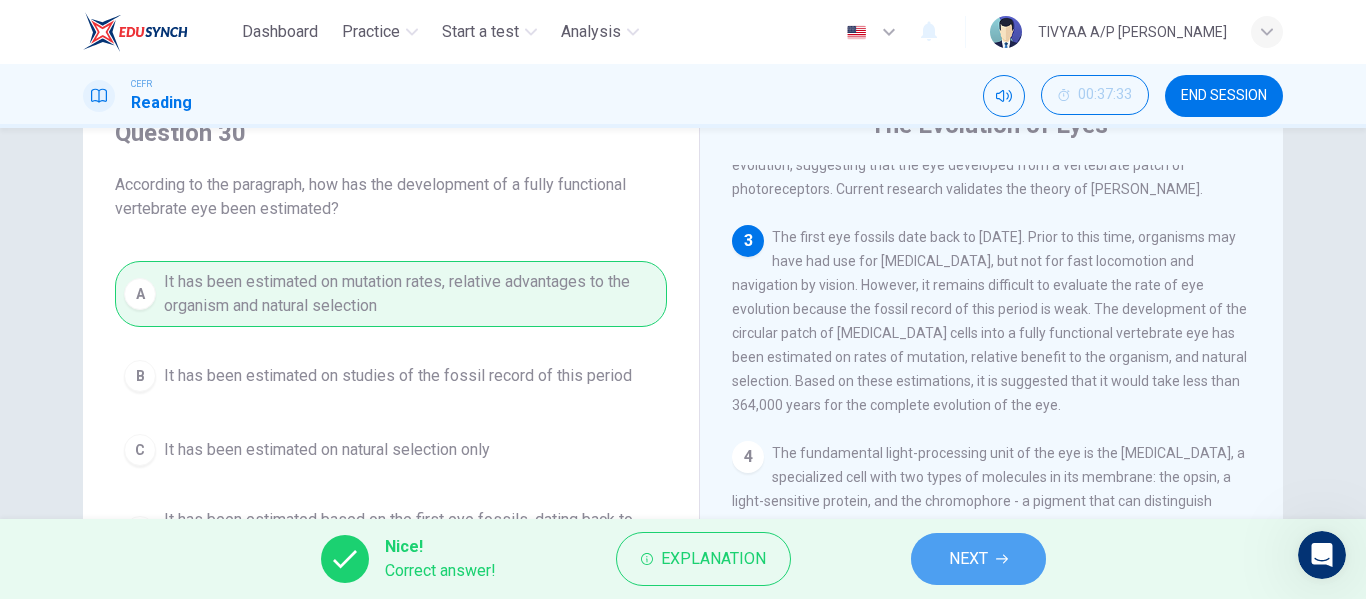 click on "NEXT" at bounding box center (978, 559) 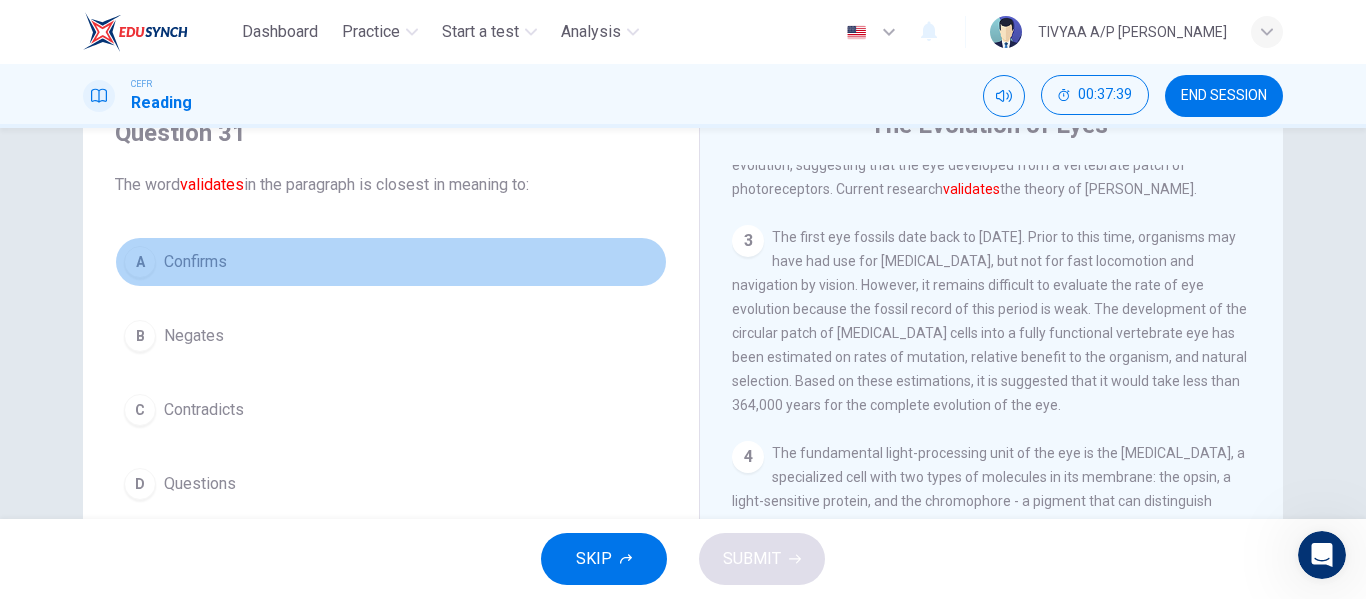 click on "Confirms" at bounding box center (195, 262) 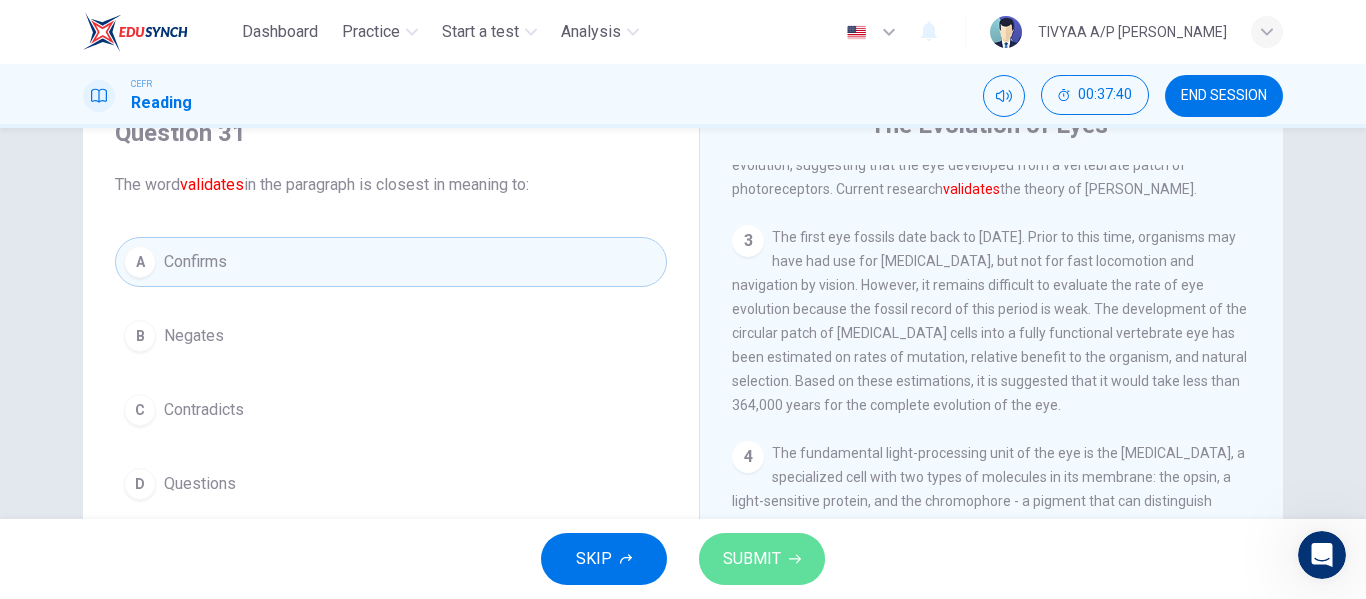 click on "SUBMIT" at bounding box center [752, 559] 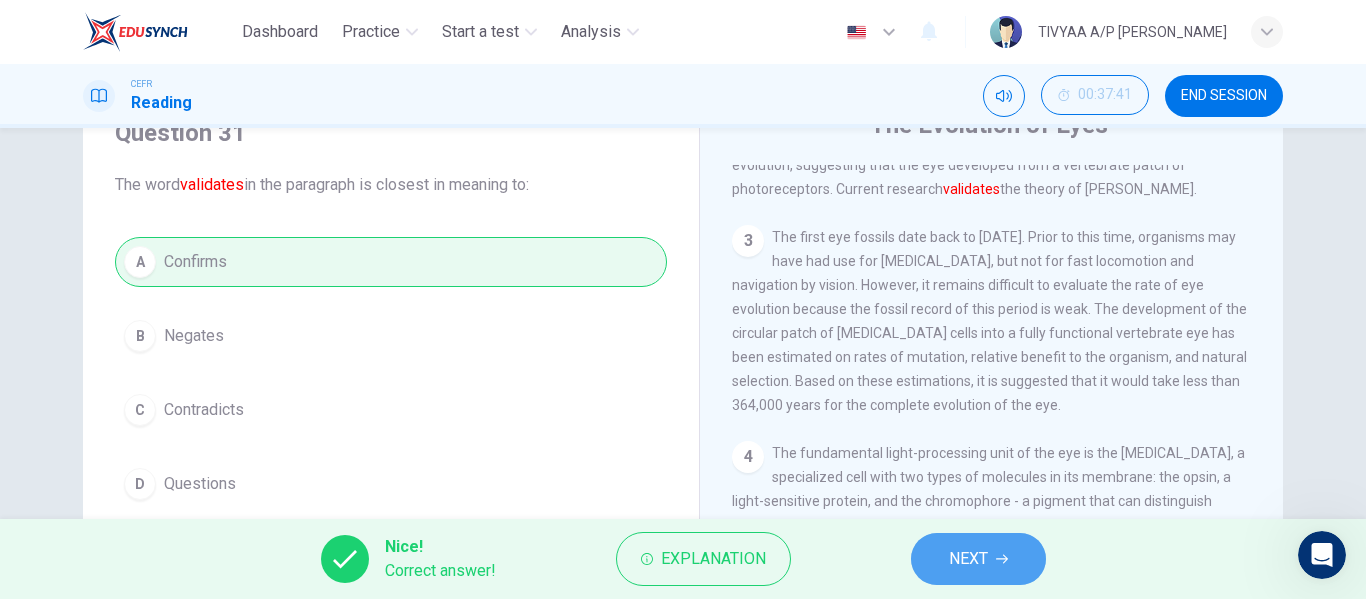 click on "NEXT" at bounding box center [978, 559] 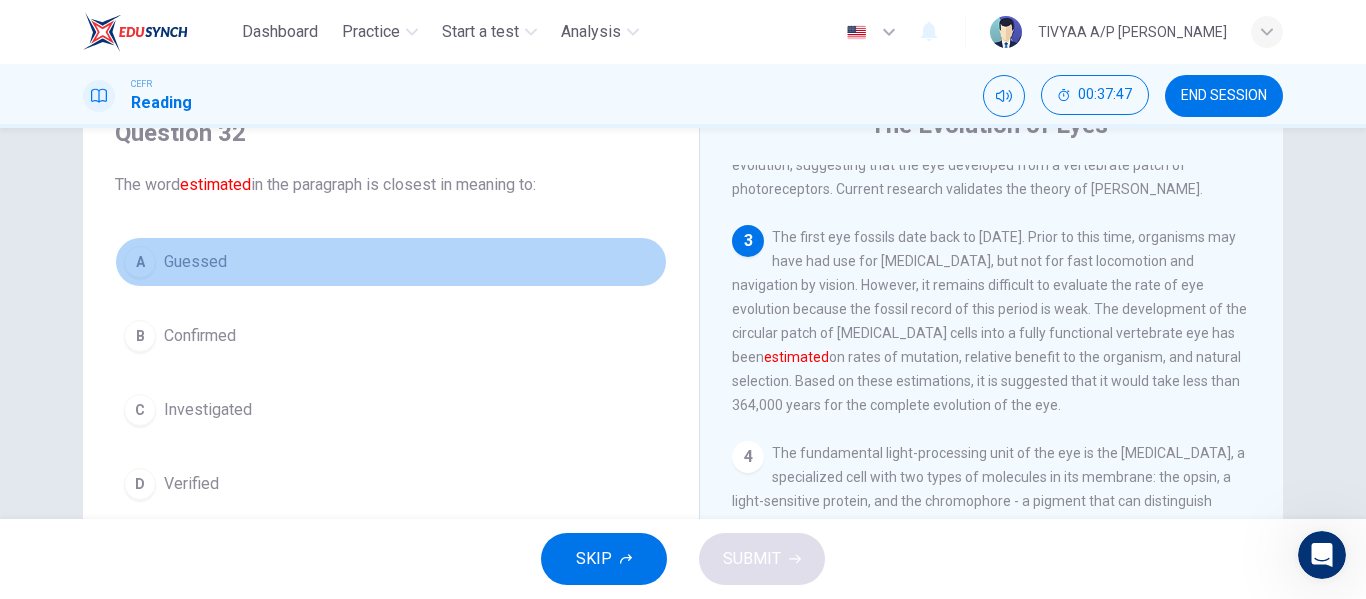 click on "A Guessed" at bounding box center (391, 262) 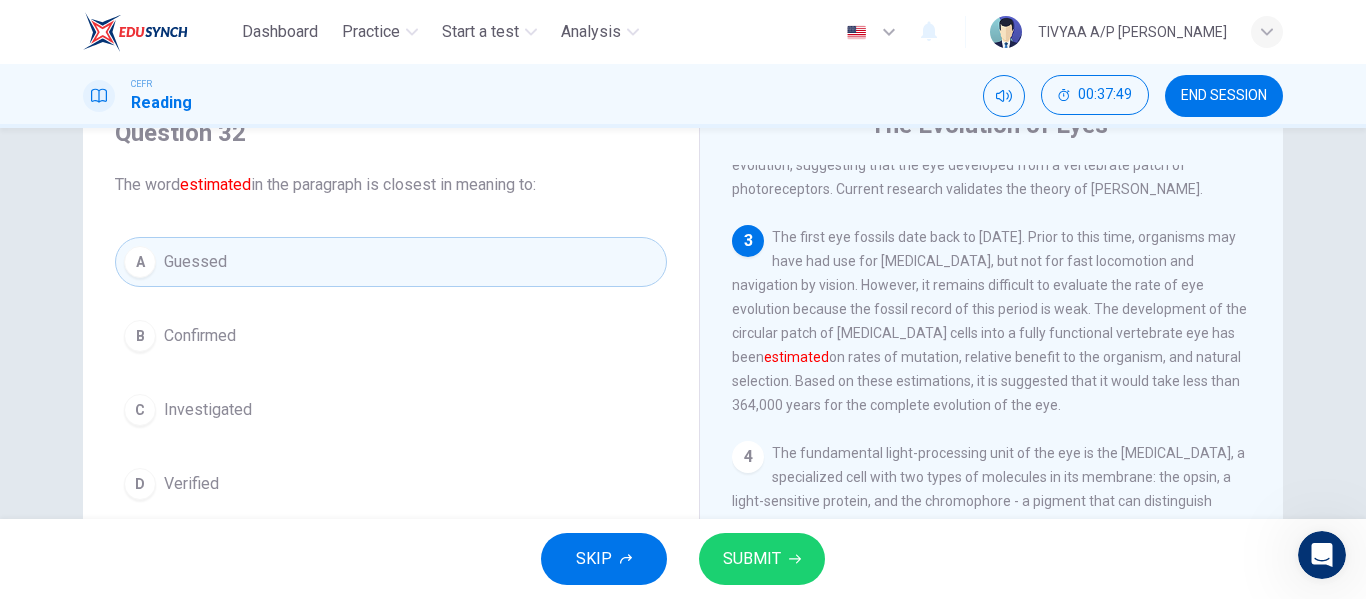 click on "SUBMIT" at bounding box center (762, 559) 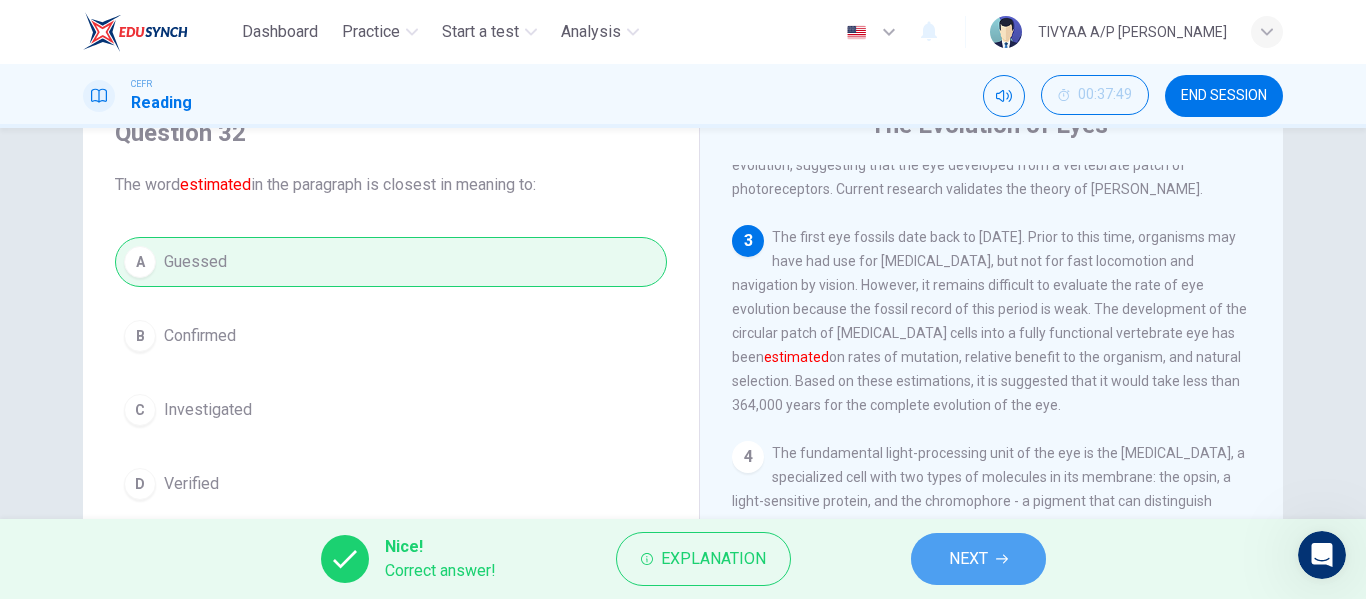 click on "NEXT" at bounding box center [978, 559] 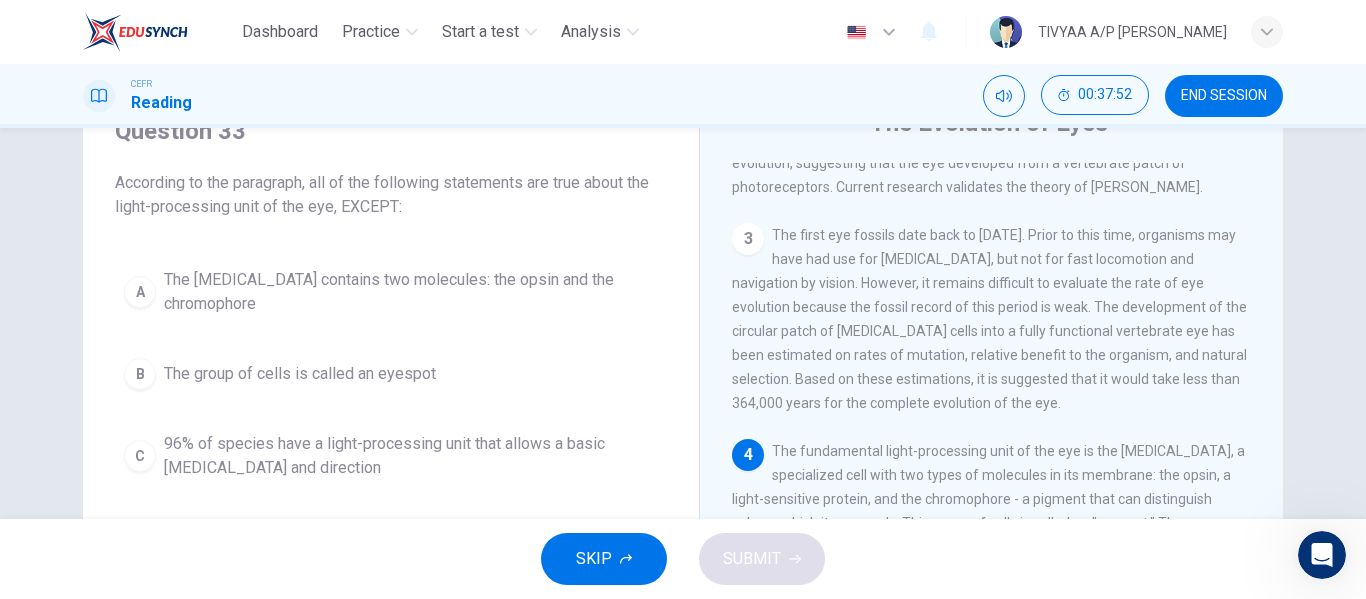 scroll, scrollTop: 94, scrollLeft: 0, axis: vertical 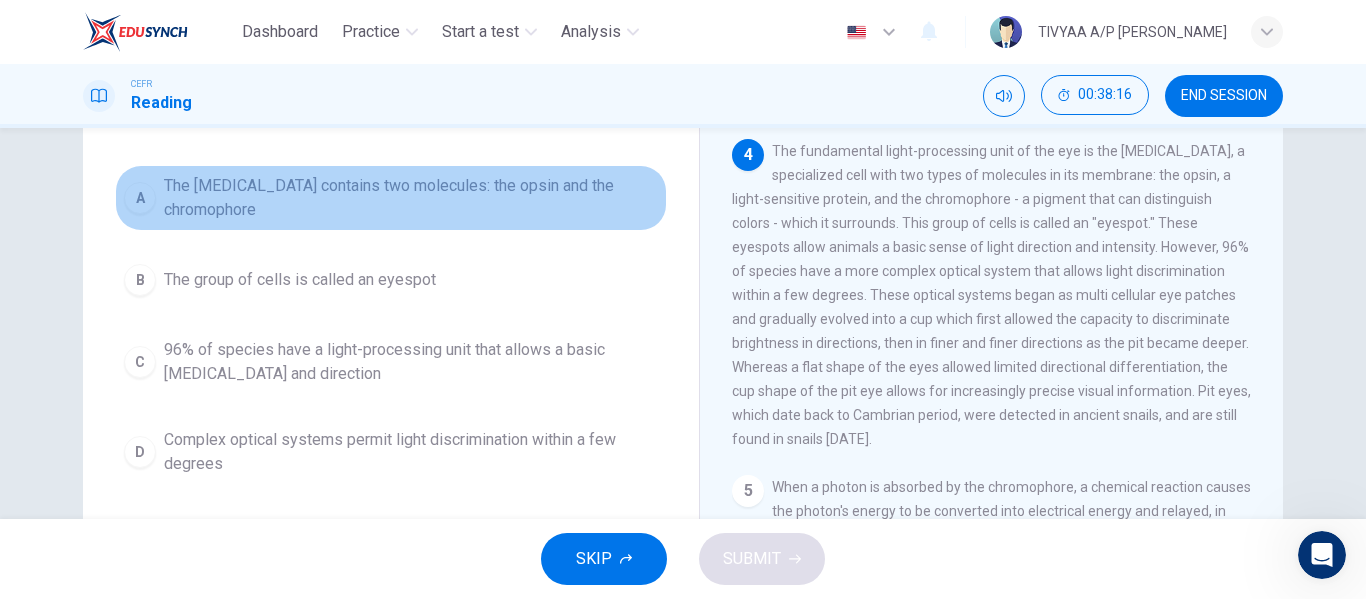 click on "The [MEDICAL_DATA] contains two molecules: the opsin and the chromophore" at bounding box center [411, 198] 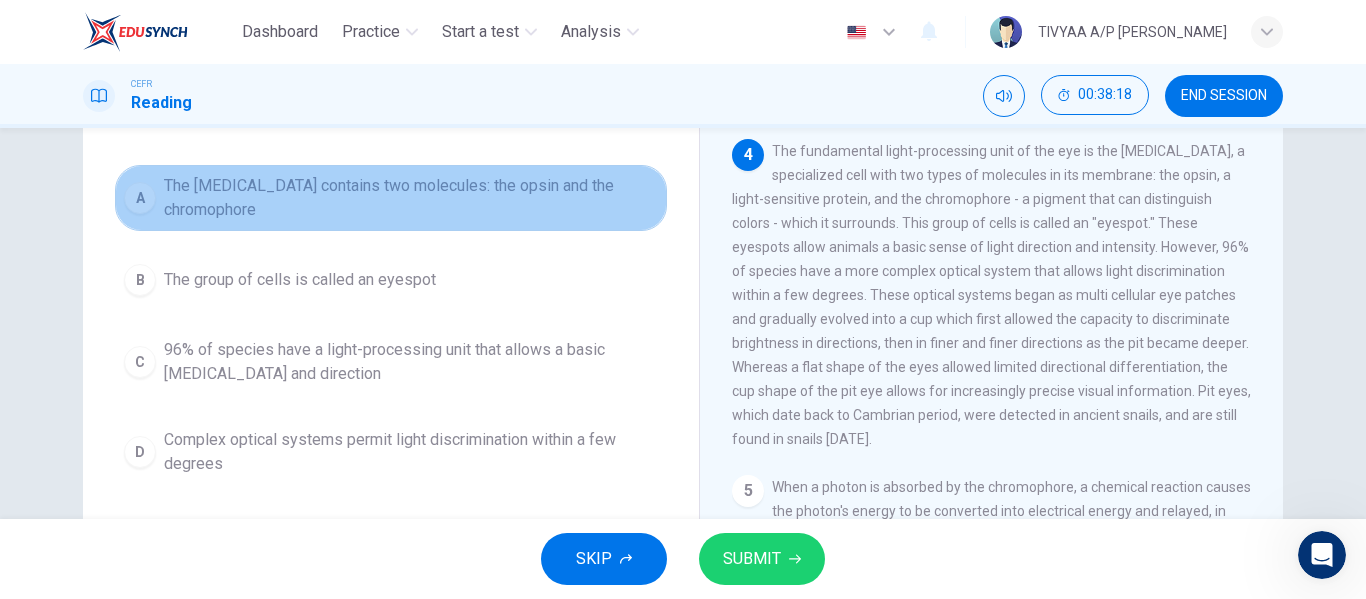 click on "The [MEDICAL_DATA] contains two molecules: the opsin and the chromophore" at bounding box center (411, 198) 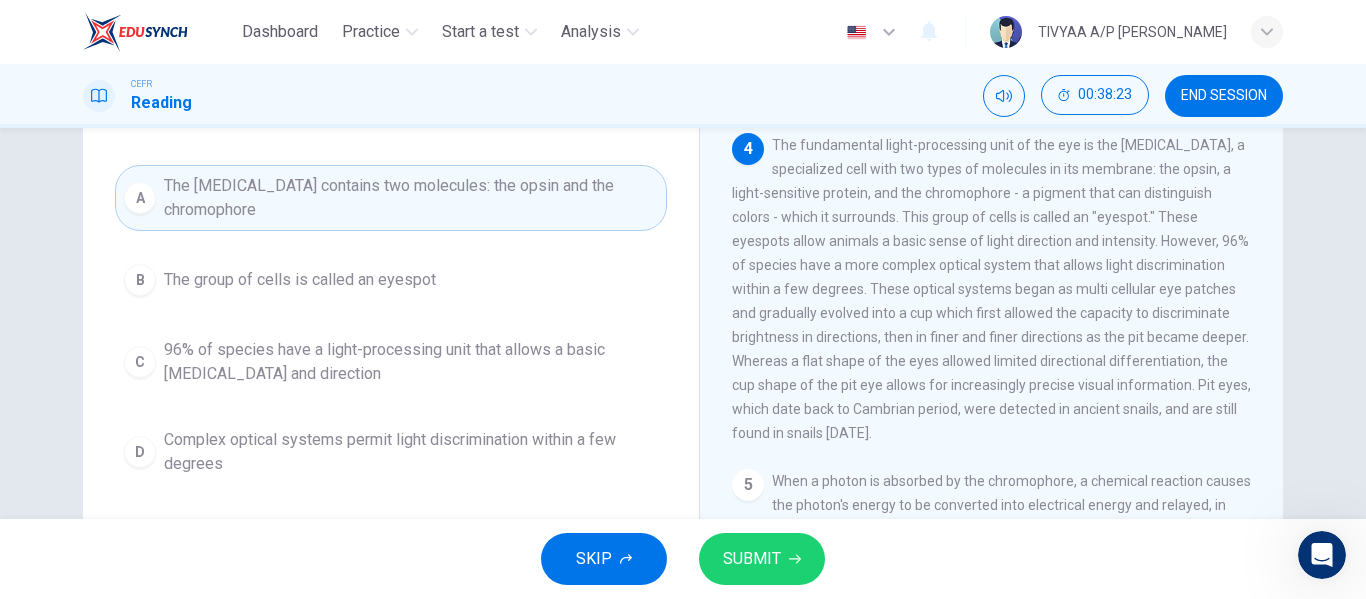 scroll, scrollTop: 489, scrollLeft: 0, axis: vertical 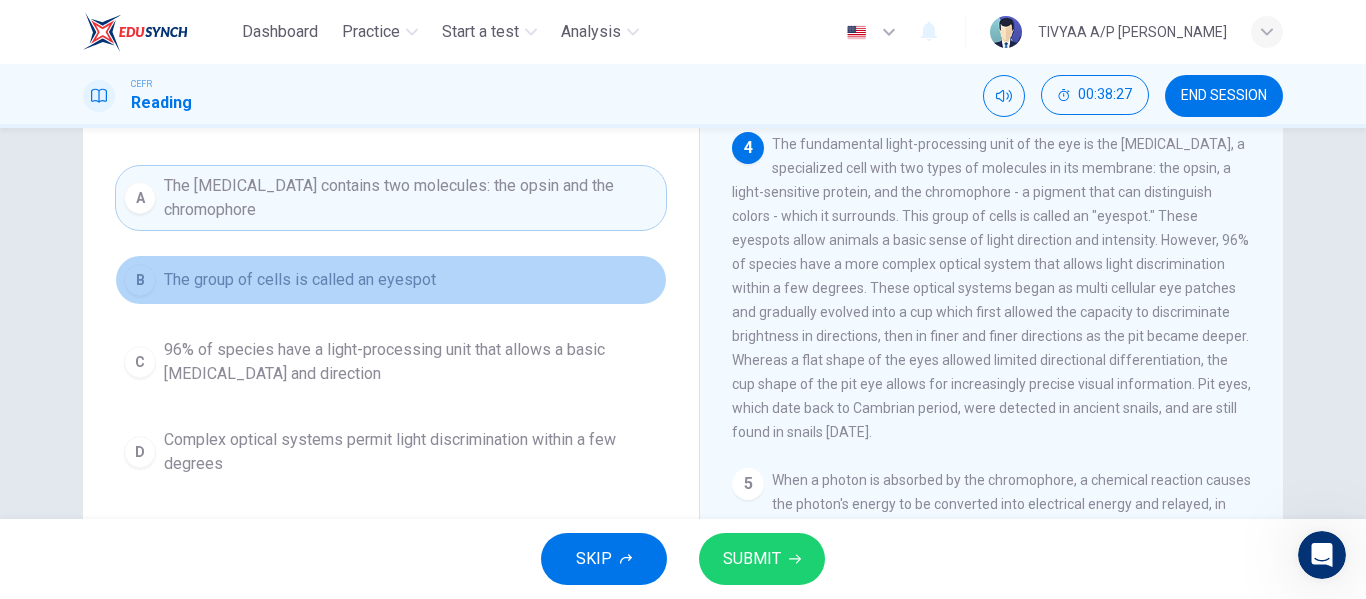 click on "B The group of cells is called an eyespot" at bounding box center [391, 280] 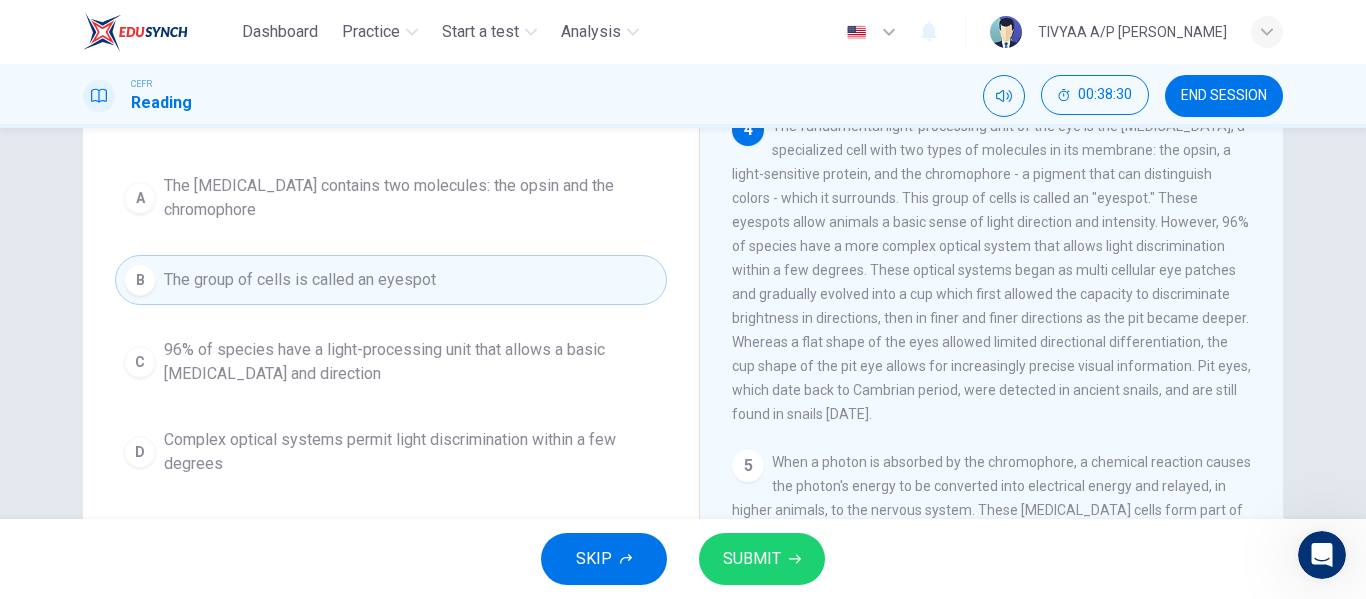 scroll, scrollTop: 508, scrollLeft: 0, axis: vertical 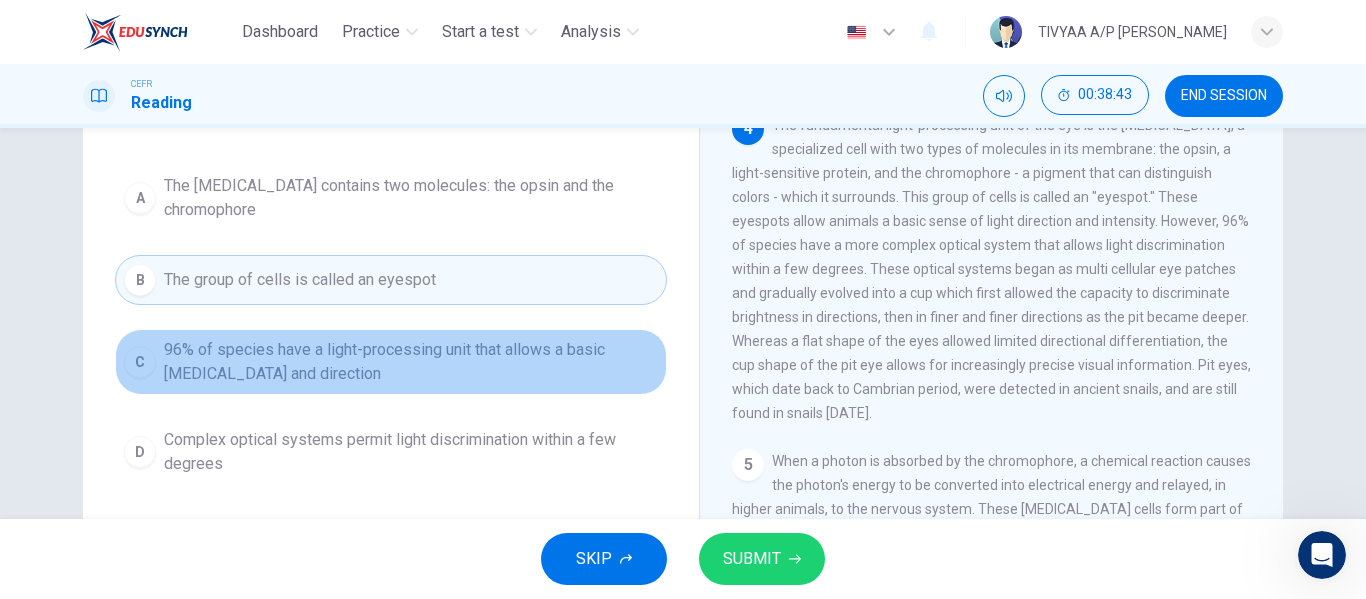 click on "96% of species have a light-processing unit that allows a basic [MEDICAL_DATA] and direction" at bounding box center (411, 362) 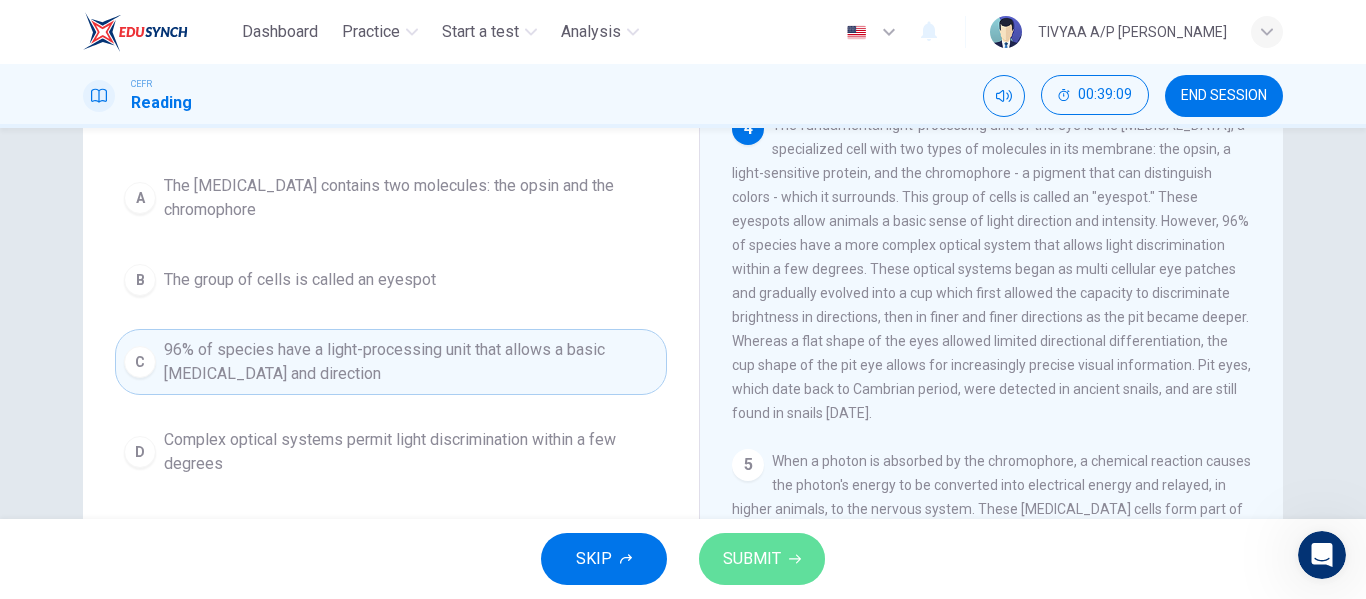 click on "SUBMIT" at bounding box center (752, 559) 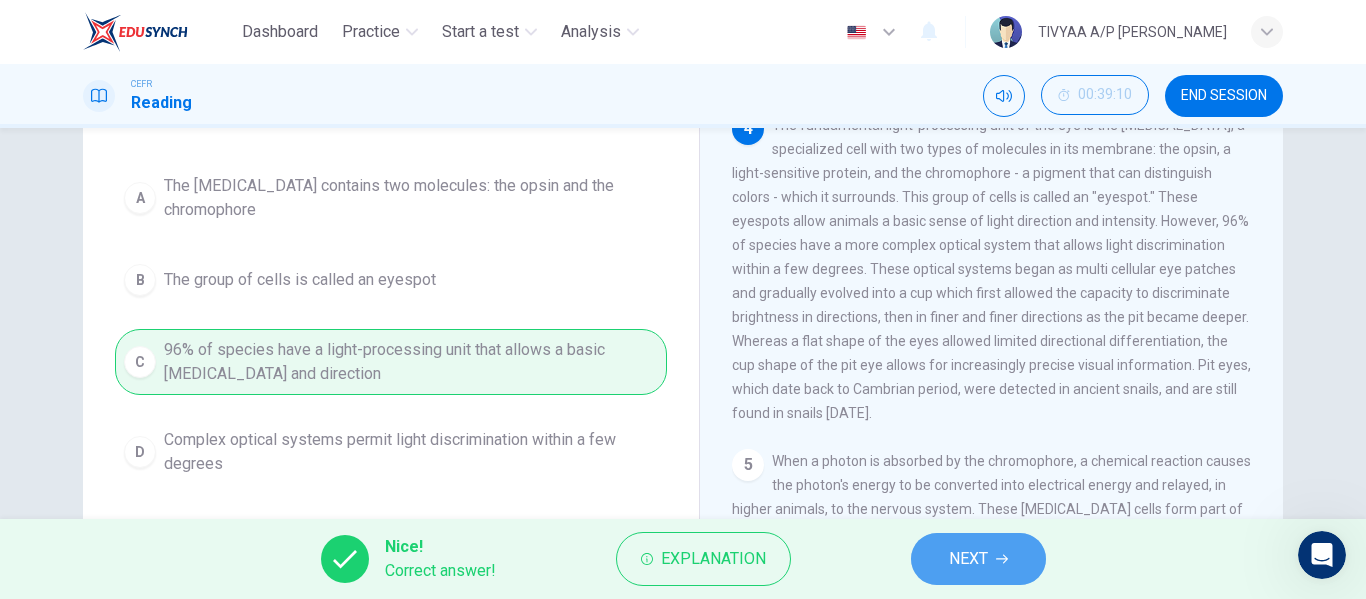 click on "NEXT" at bounding box center (968, 559) 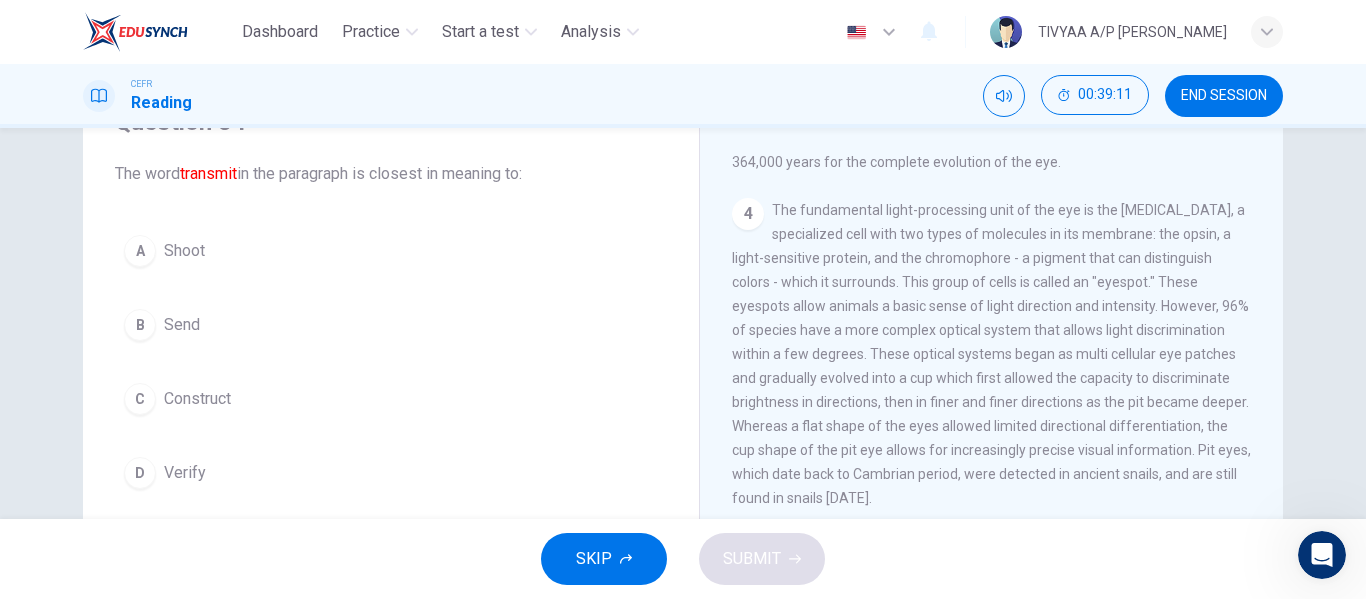 scroll, scrollTop: 101, scrollLeft: 0, axis: vertical 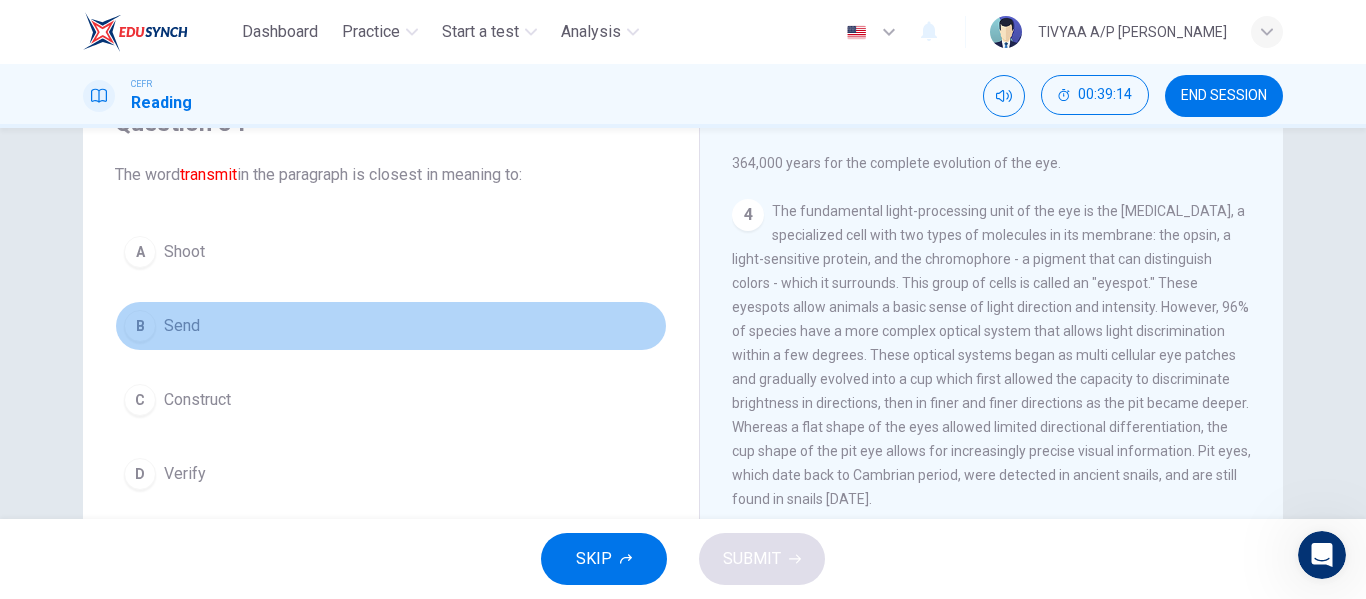 click on "Send" at bounding box center [182, 326] 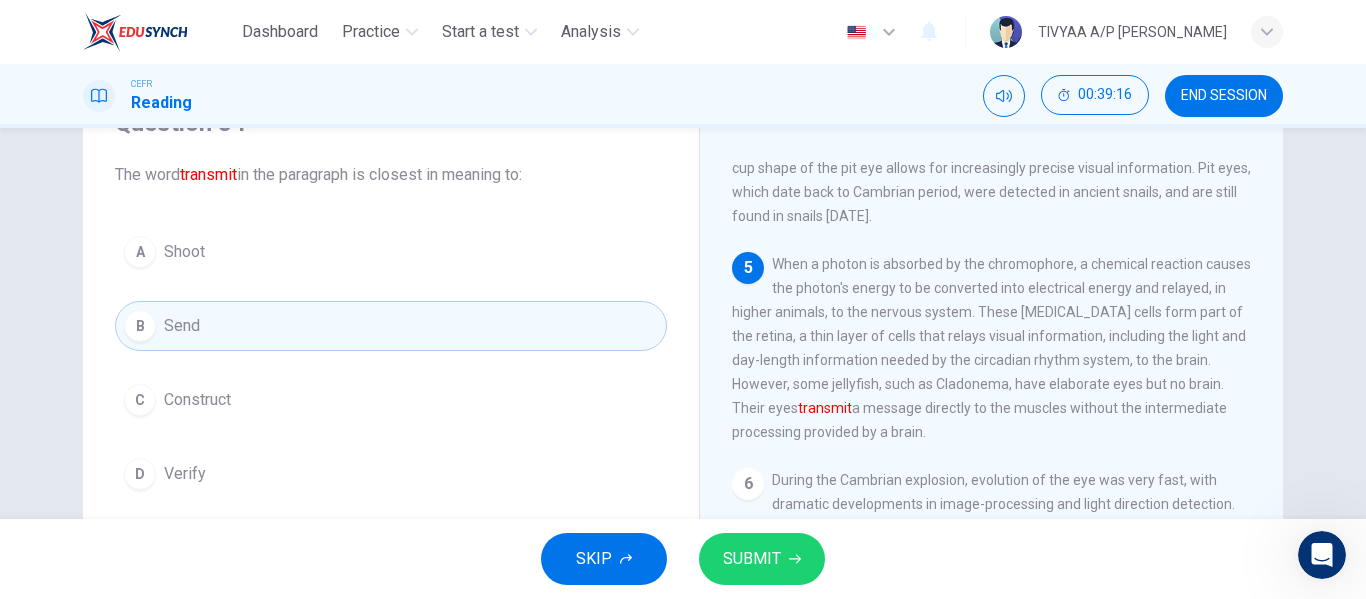 scroll, scrollTop: 835, scrollLeft: 0, axis: vertical 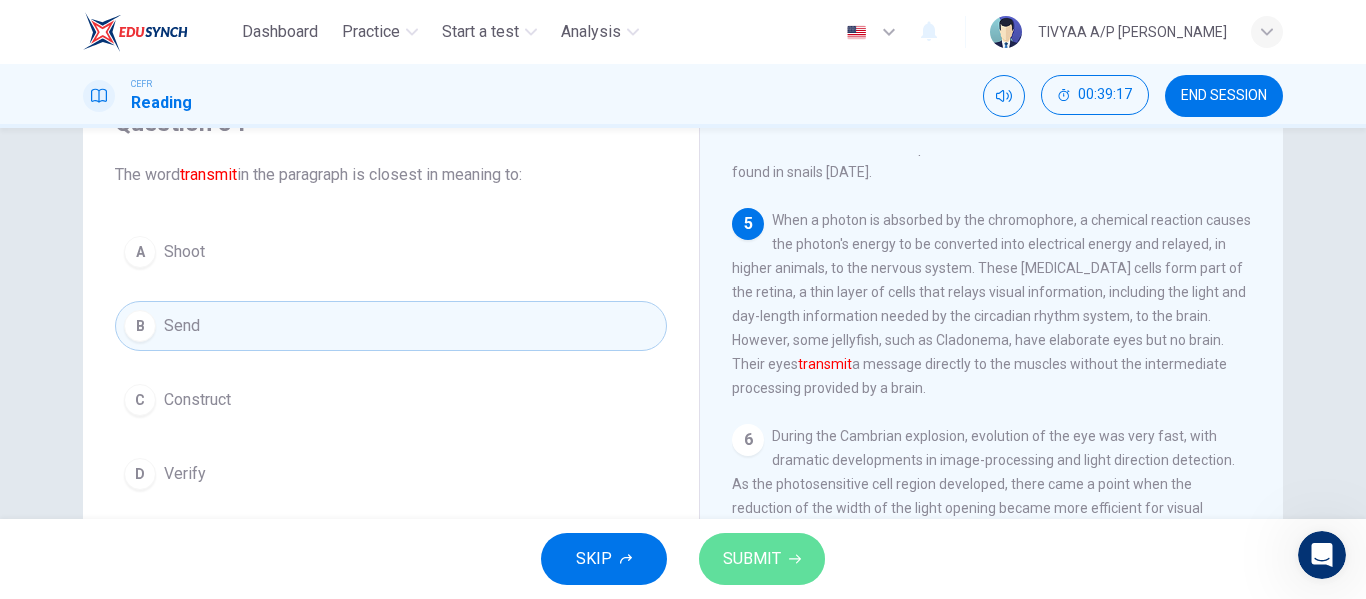 click on "SUBMIT" at bounding box center (762, 559) 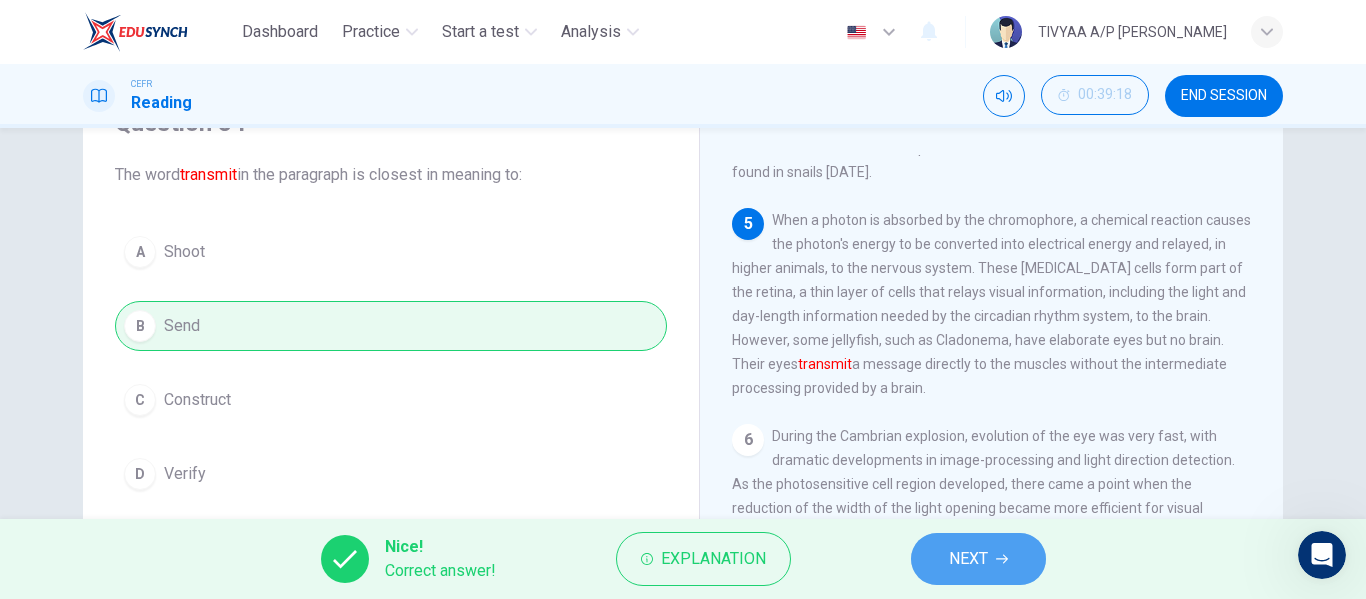 click on "NEXT" at bounding box center [968, 559] 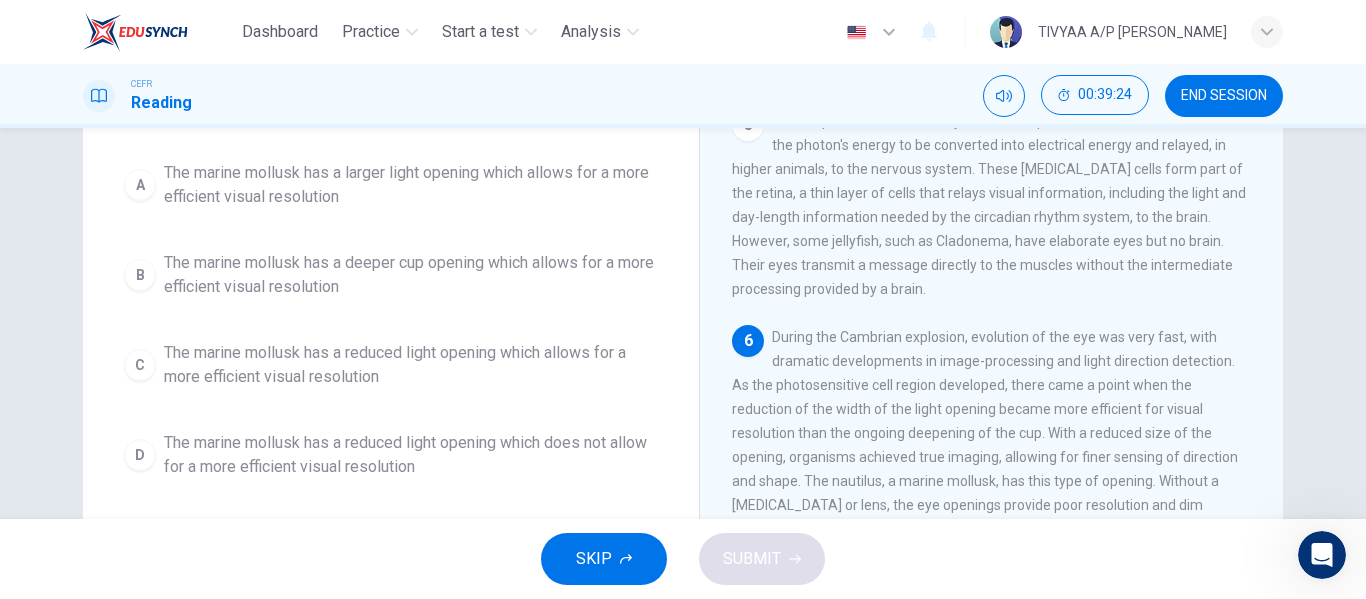 scroll, scrollTop: 202, scrollLeft: 0, axis: vertical 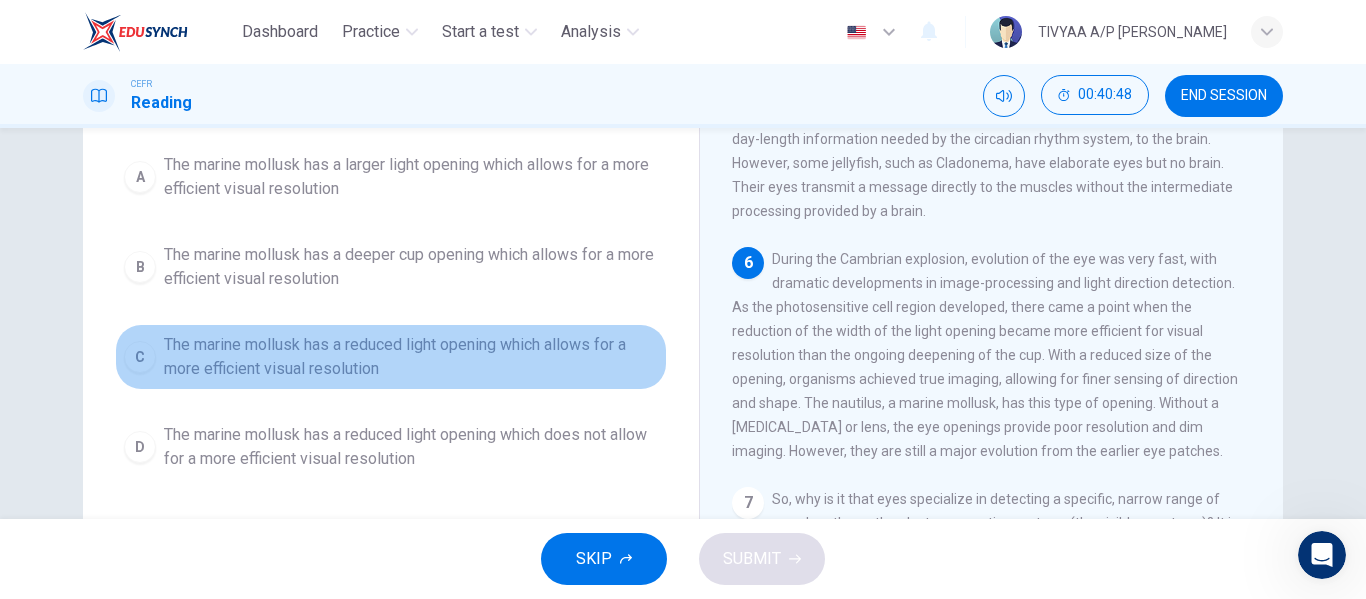 click on "The marine mollusk has a reduced light opening which allows for a more efficient visual resolution" at bounding box center (411, 357) 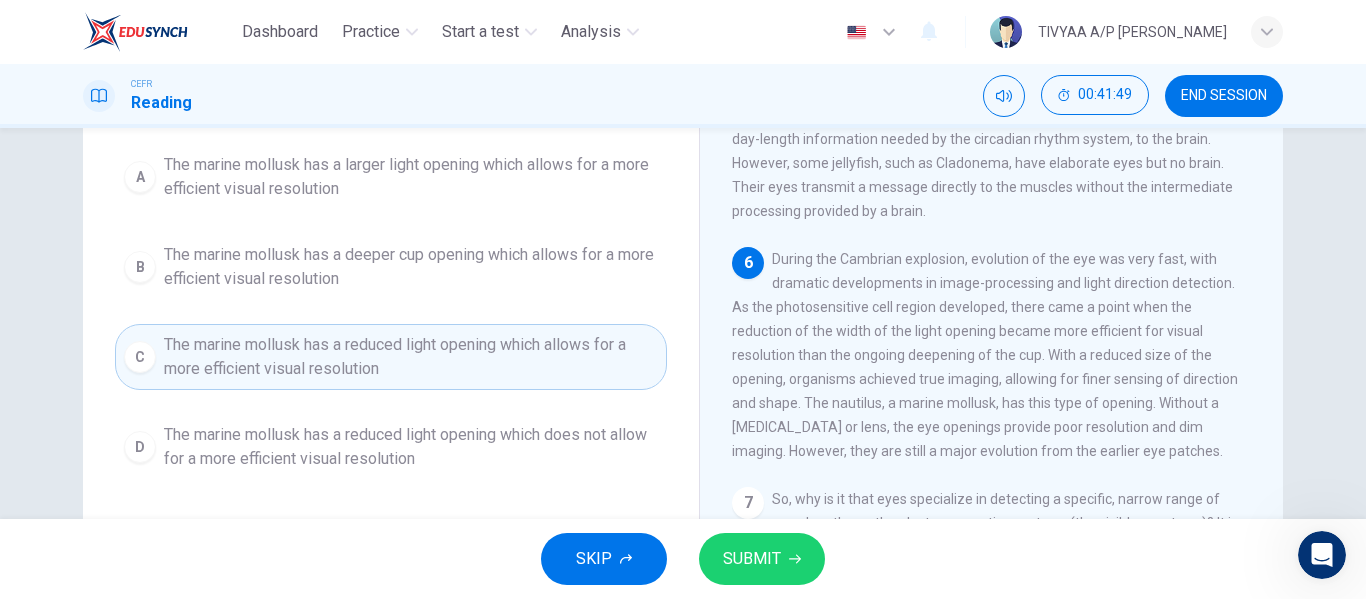 click on "The marine mollusk has a reduced light opening which allows for a more efficient visual resolution" at bounding box center [411, 357] 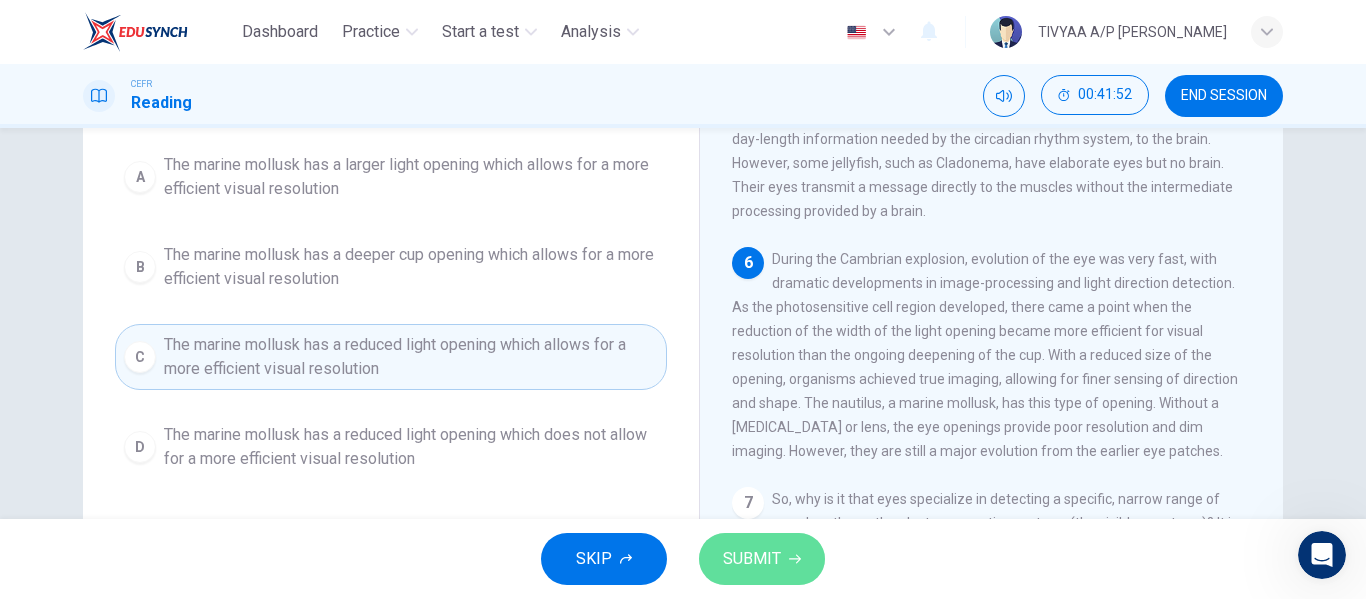 click on "SUBMIT" at bounding box center [762, 559] 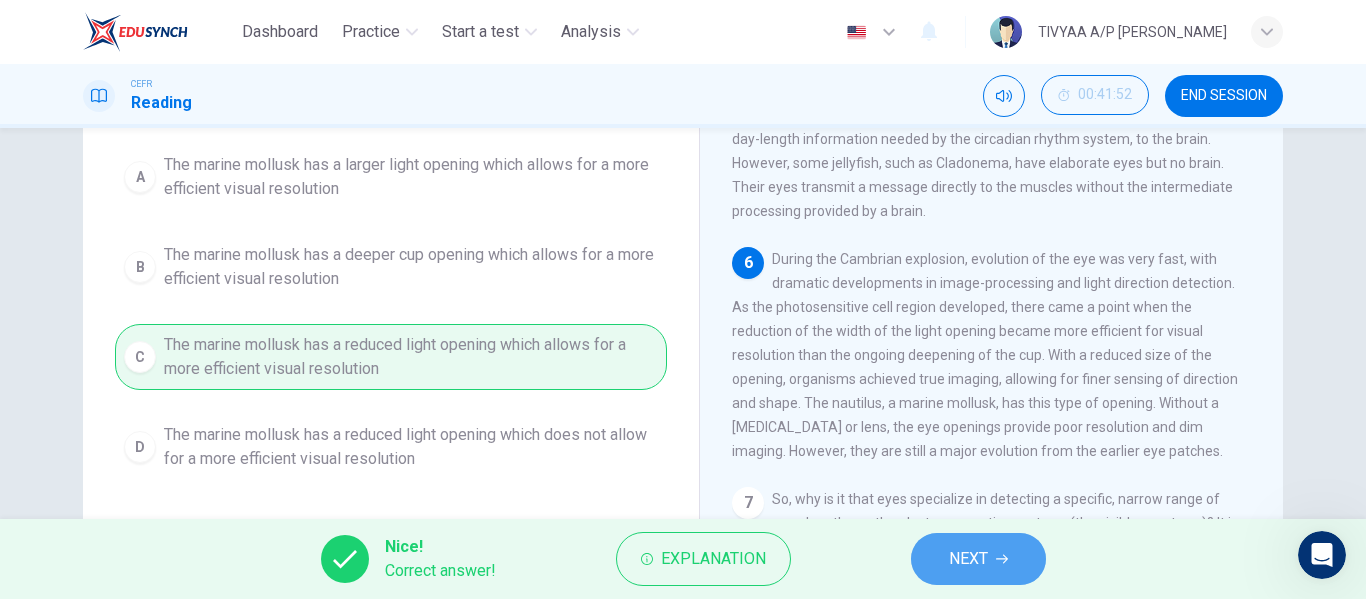 click on "NEXT" at bounding box center (978, 559) 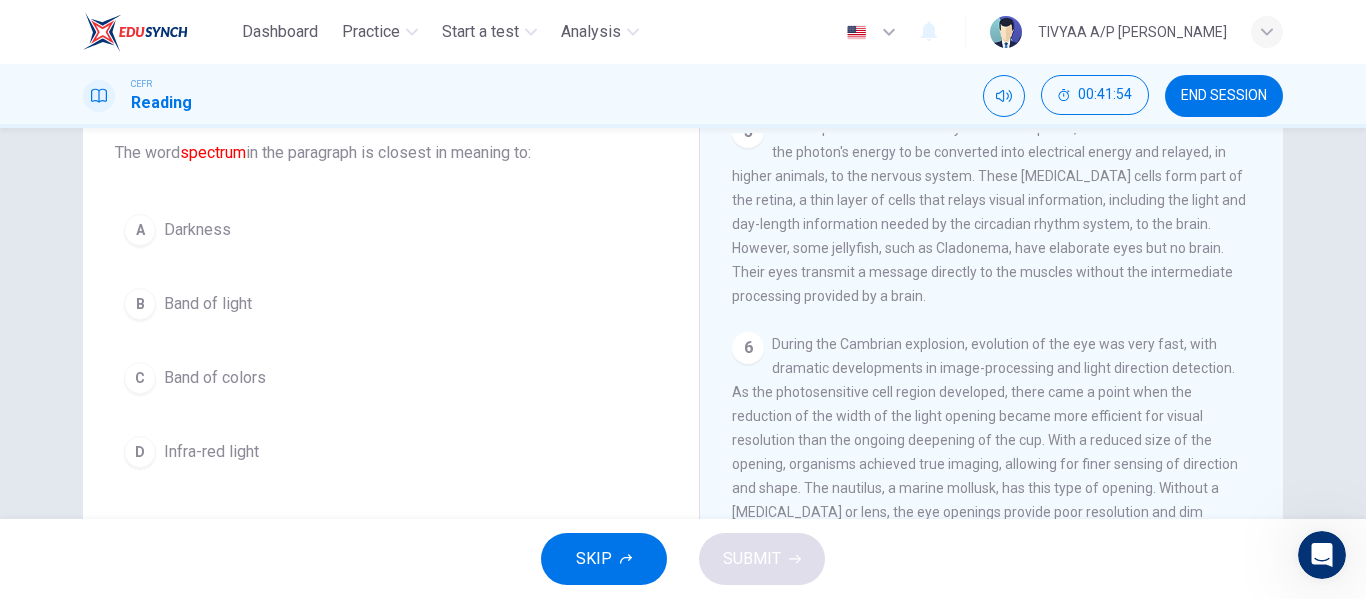 scroll, scrollTop: 122, scrollLeft: 0, axis: vertical 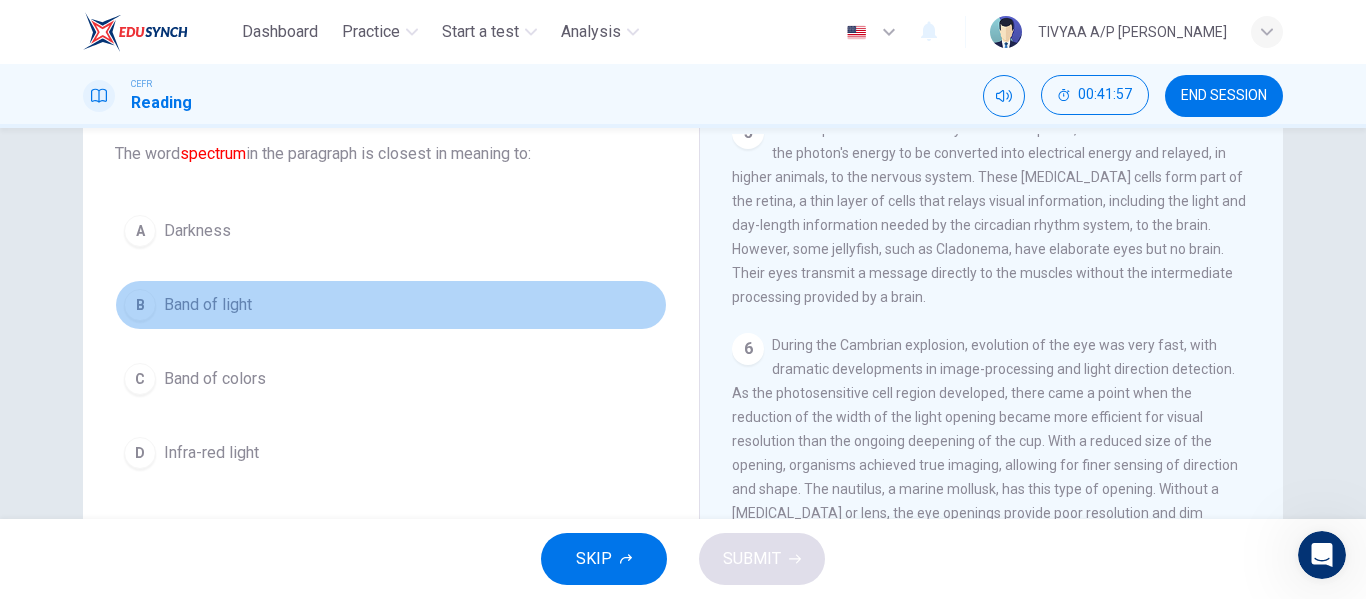 click on "B Band of light" at bounding box center (391, 305) 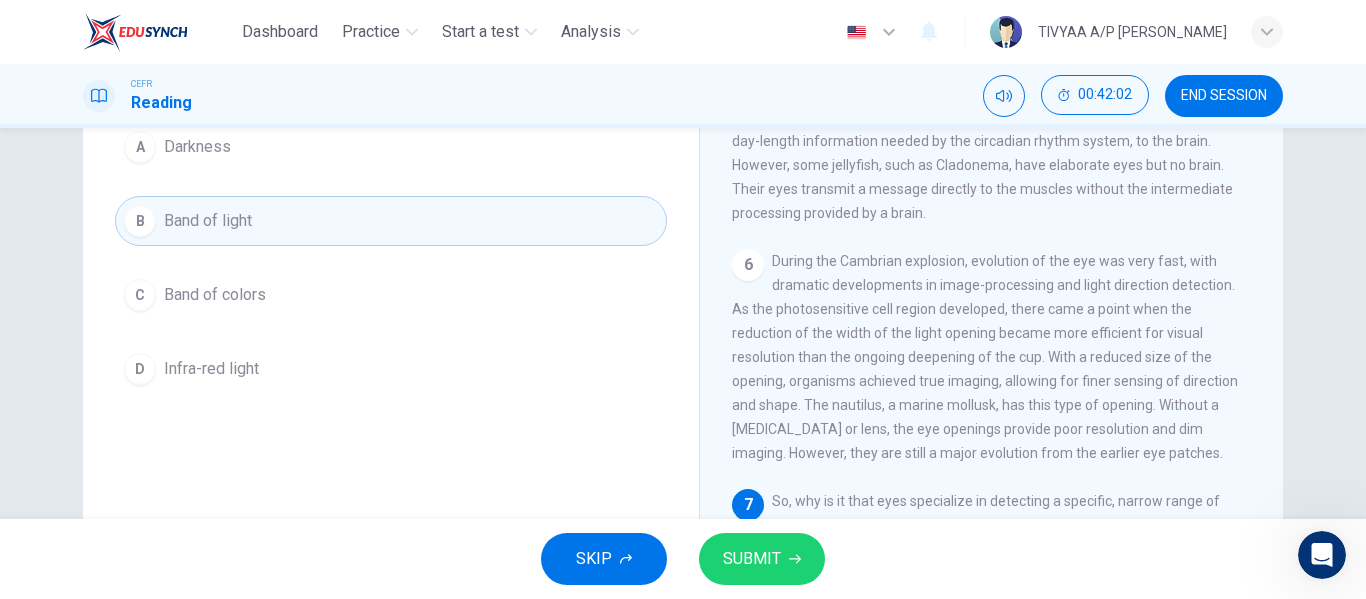 scroll, scrollTop: 204, scrollLeft: 0, axis: vertical 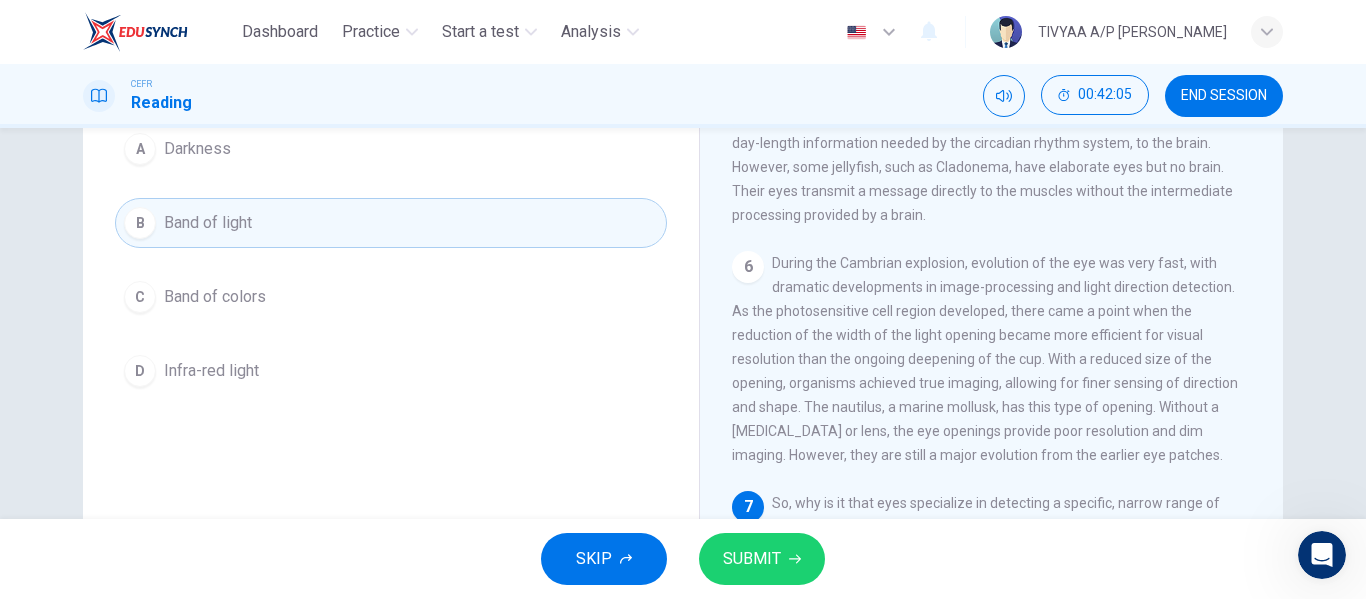 click on "C Band of colors" at bounding box center (391, 297) 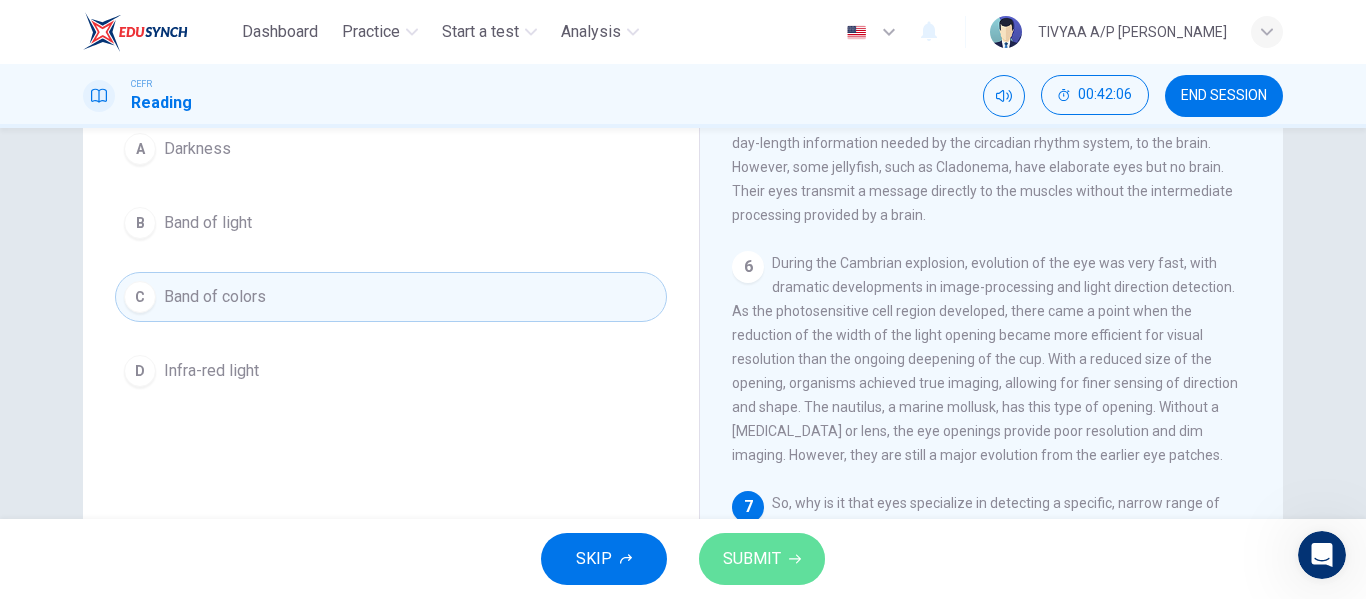 click on "SUBMIT" at bounding box center (752, 559) 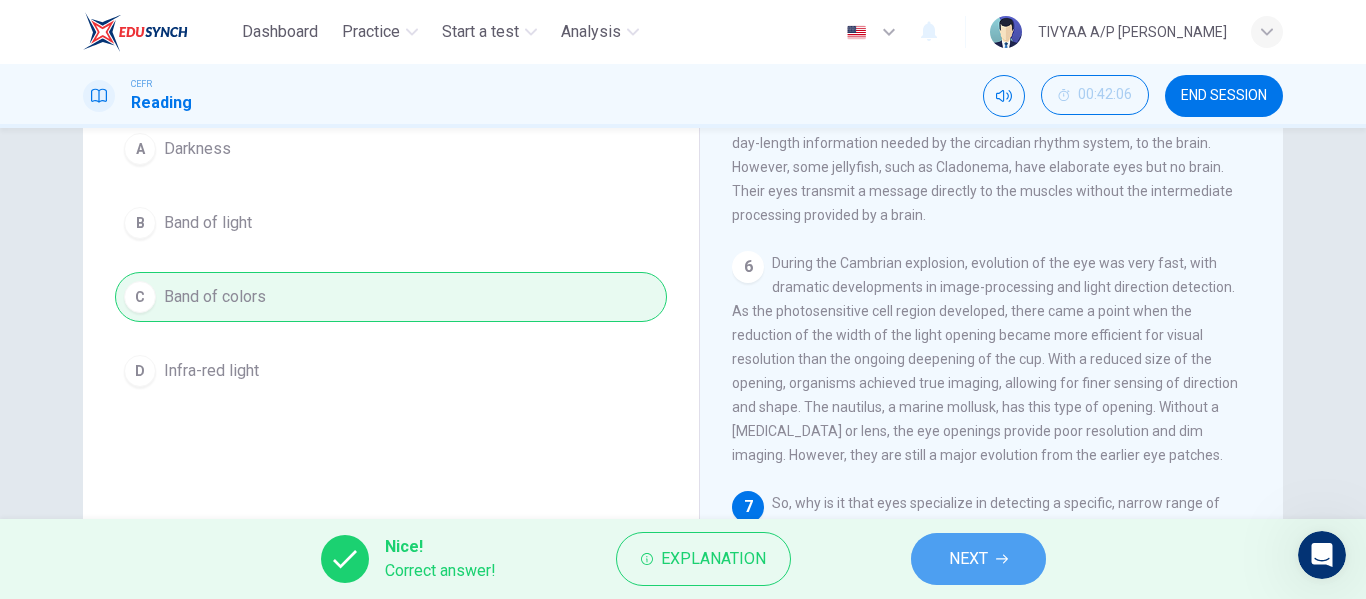 click on "NEXT" at bounding box center [968, 559] 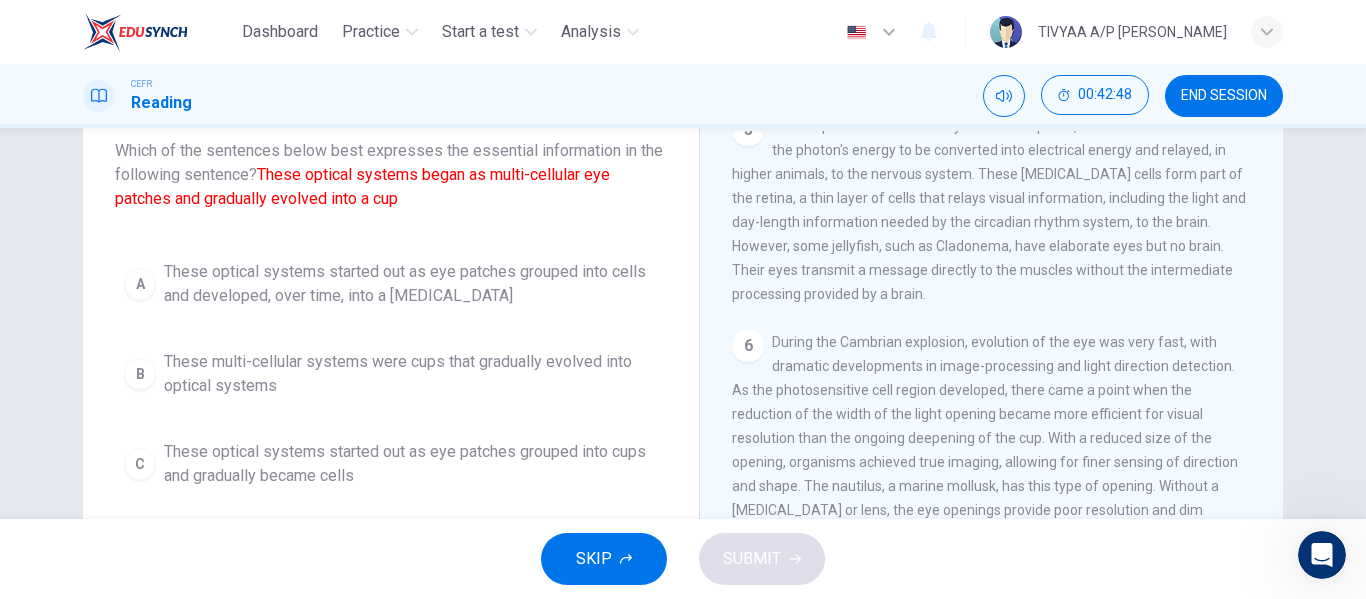 scroll, scrollTop: 124, scrollLeft: 0, axis: vertical 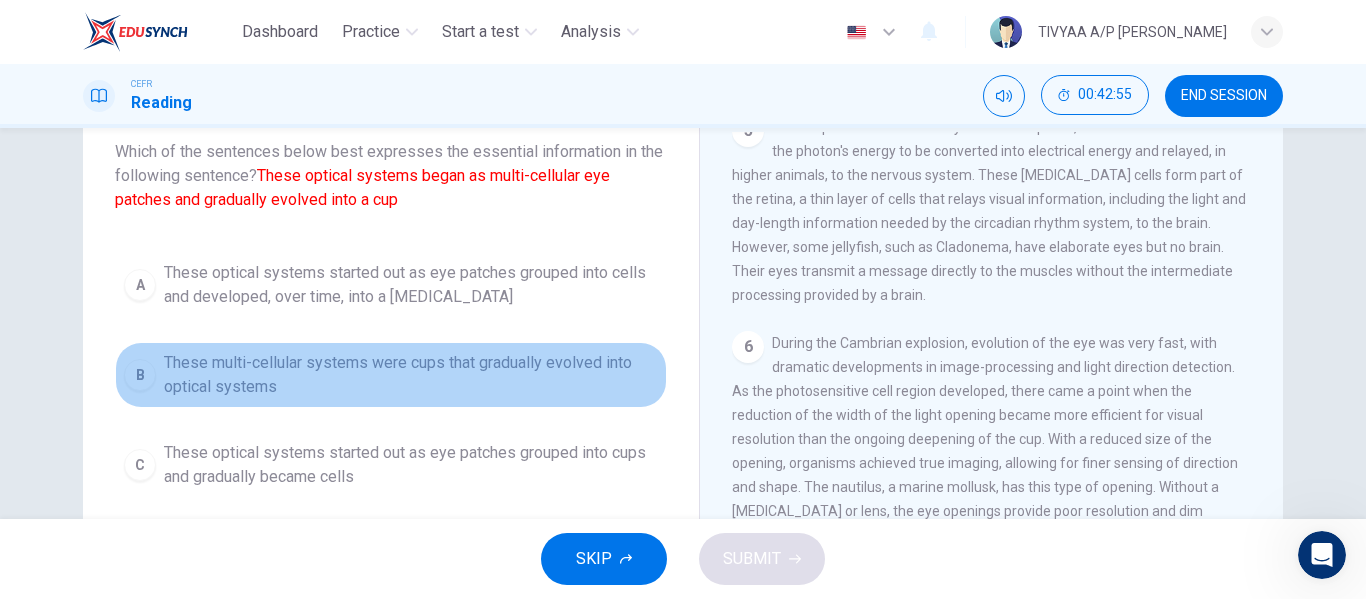 click on "These multi-cellular systems were cups that gradually evolved into optical systems" at bounding box center (411, 375) 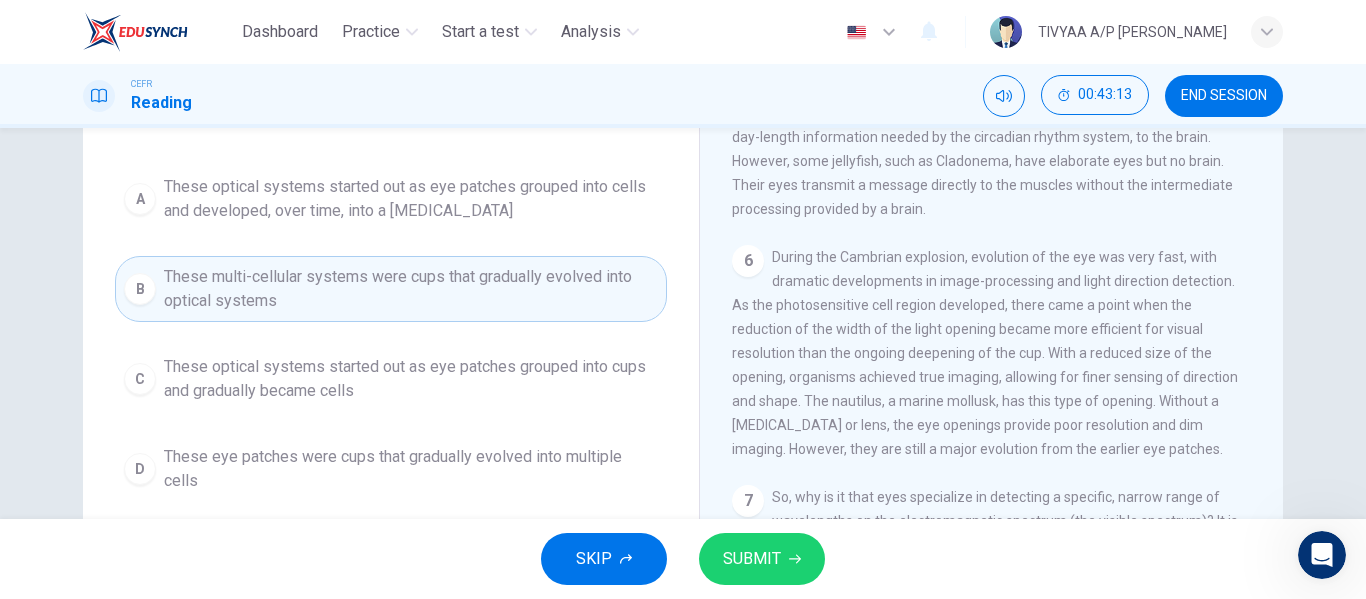 scroll, scrollTop: 211, scrollLeft: 0, axis: vertical 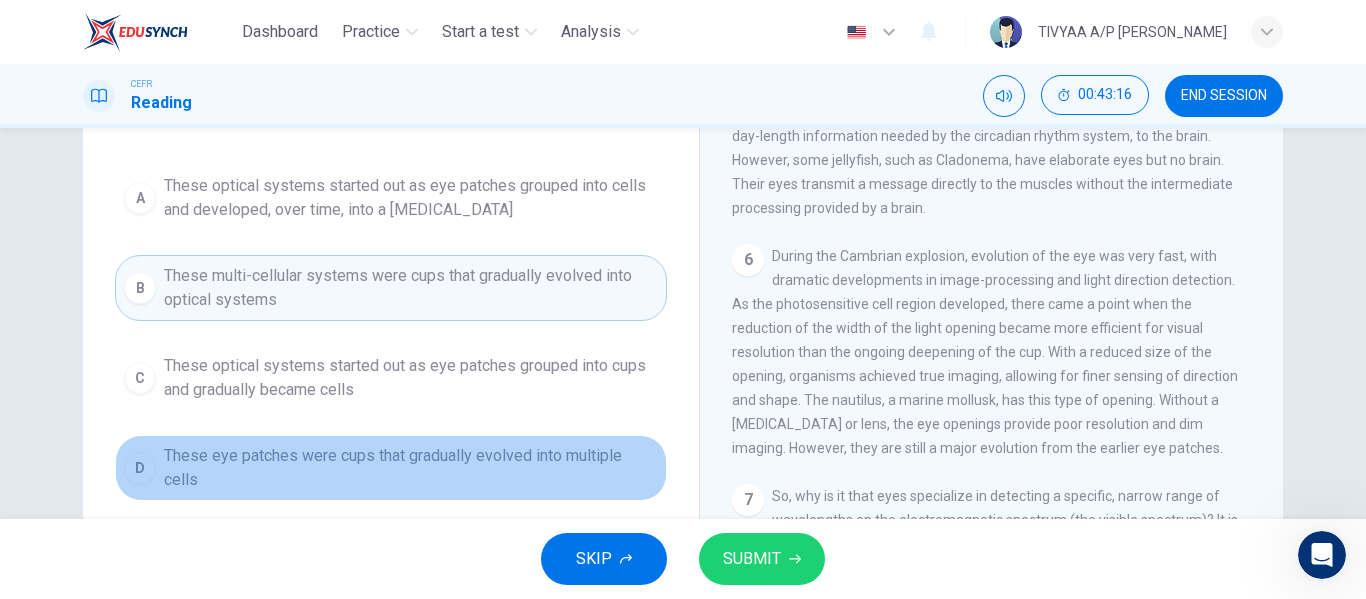 click on "These eye patches were cups that gradually evolved into multiple cells" at bounding box center (411, 468) 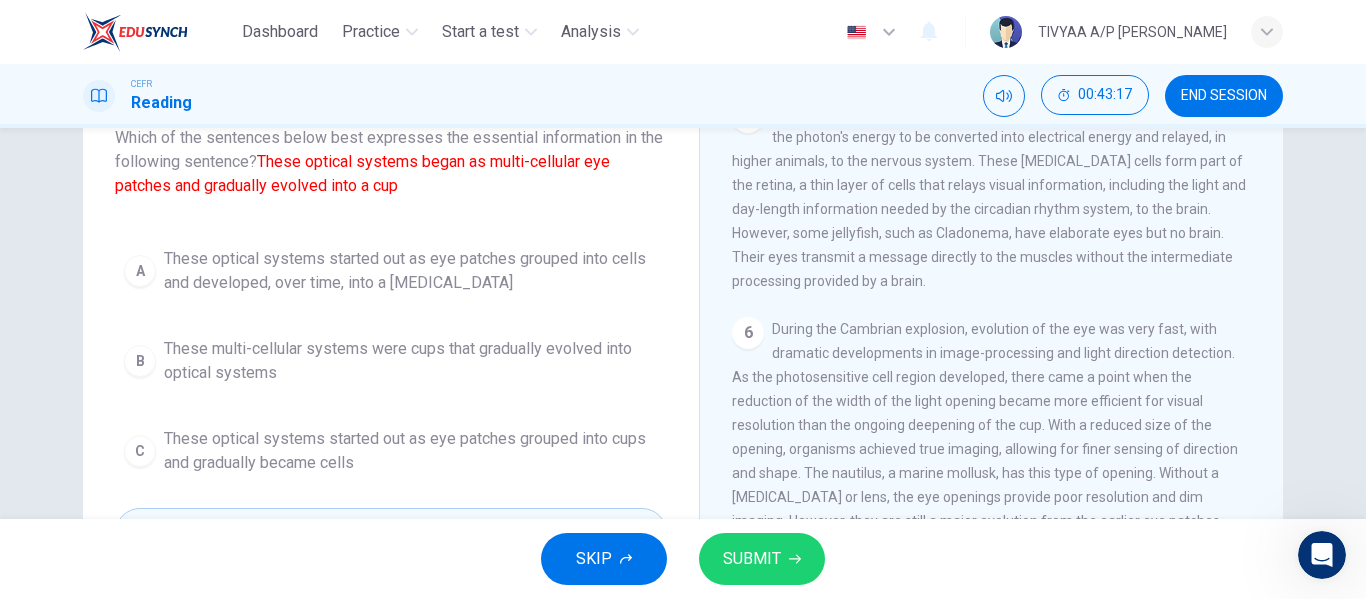 scroll, scrollTop: 133, scrollLeft: 0, axis: vertical 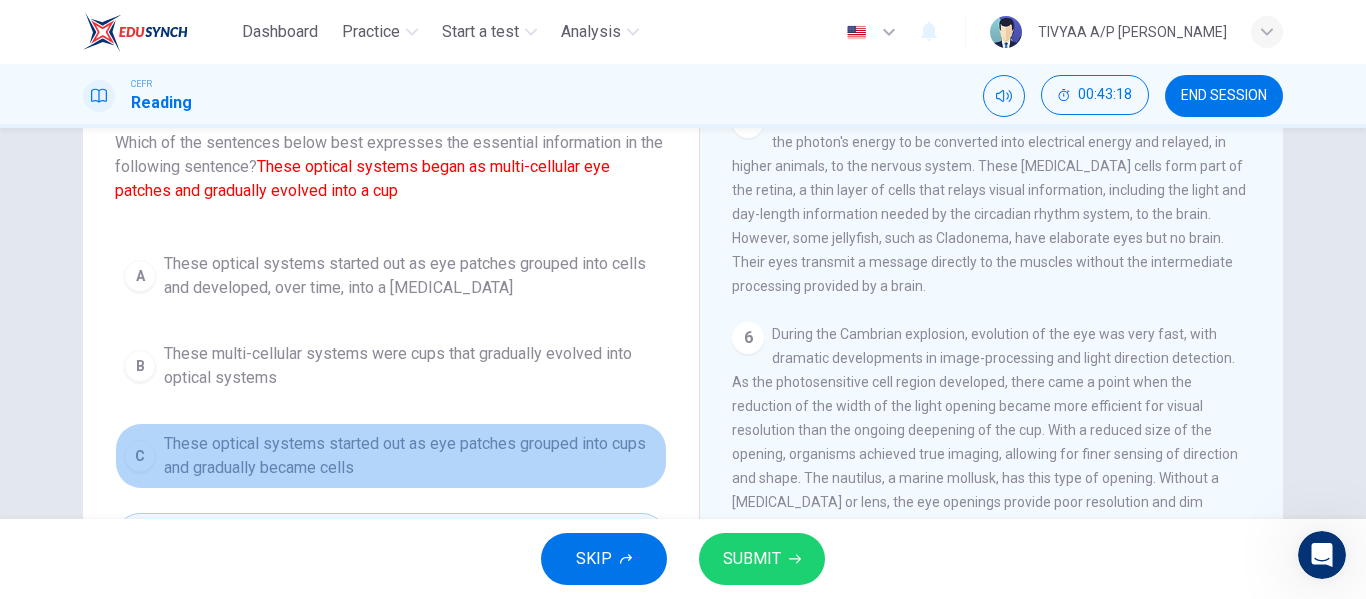 click on "These optical systems started out as eye patches grouped into cups and gradually became cells" at bounding box center [411, 456] 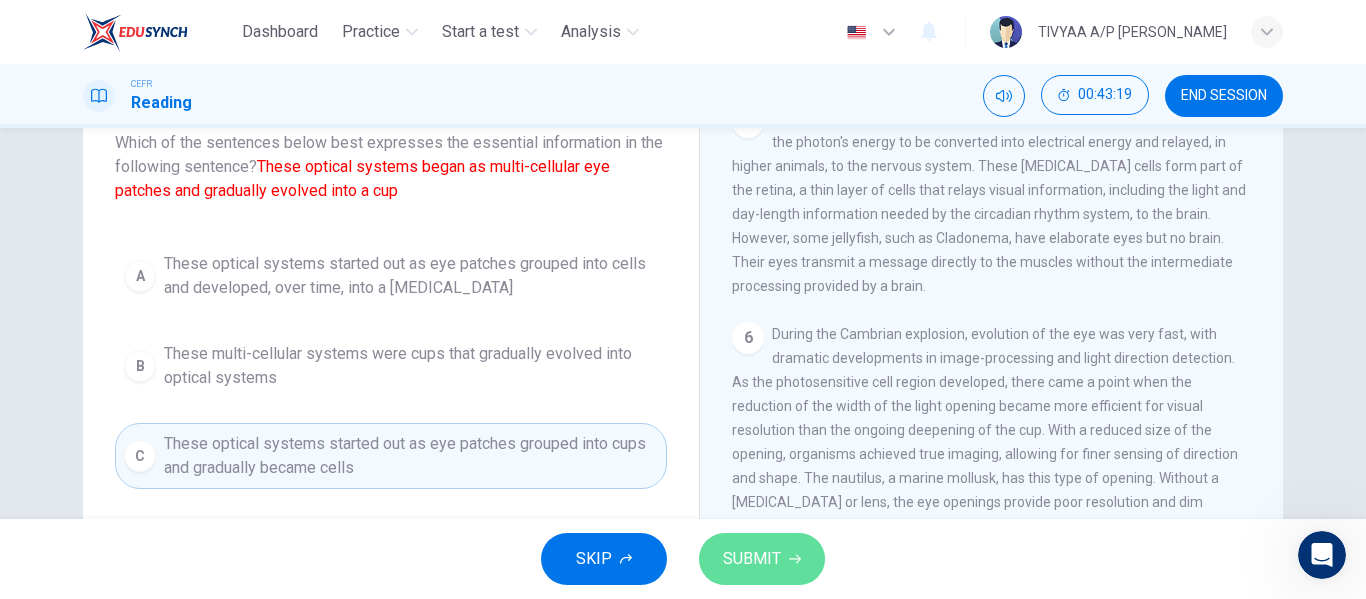 click on "SUBMIT" at bounding box center (752, 559) 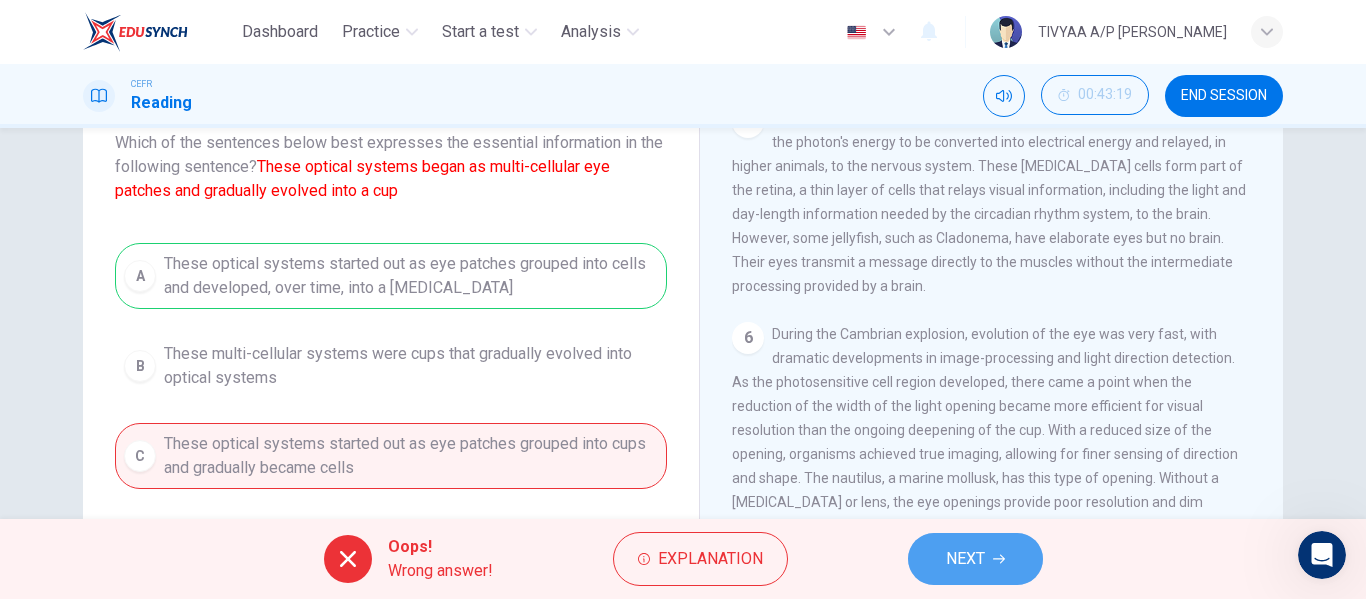 click on "NEXT" at bounding box center [975, 559] 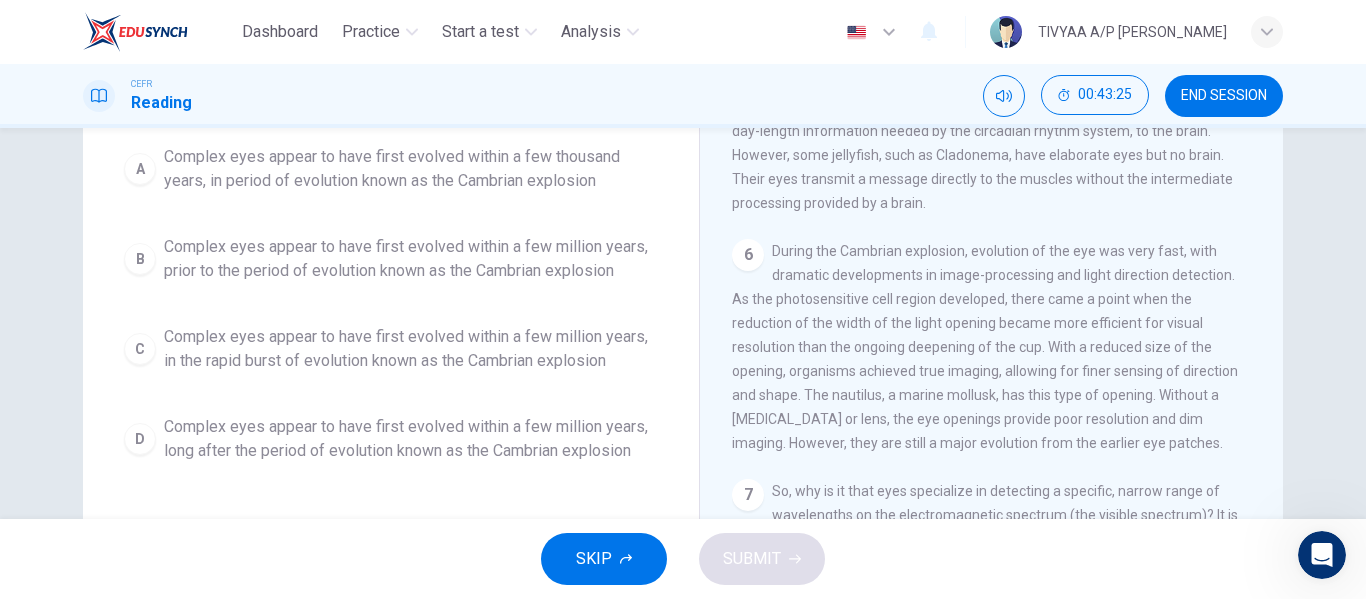 scroll, scrollTop: 384, scrollLeft: 0, axis: vertical 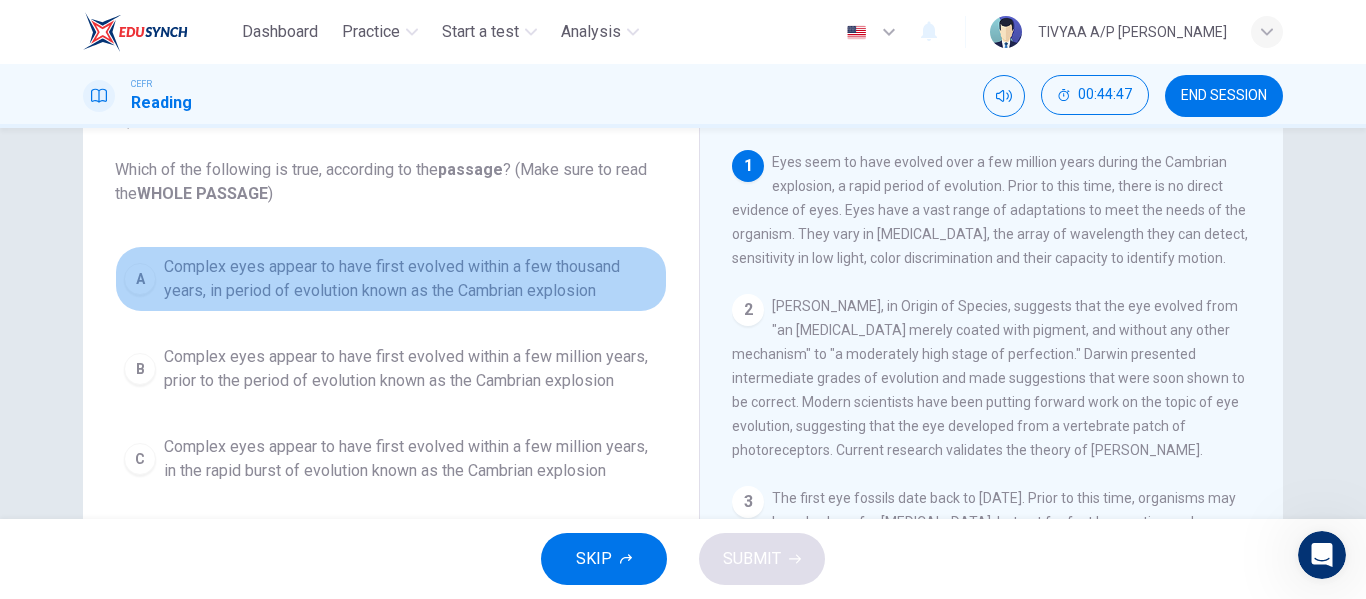 click on "Complex eyes appear to have first evolved within a few thousand years, in period of evolution known as the Cambrian explosion" at bounding box center (411, 279) 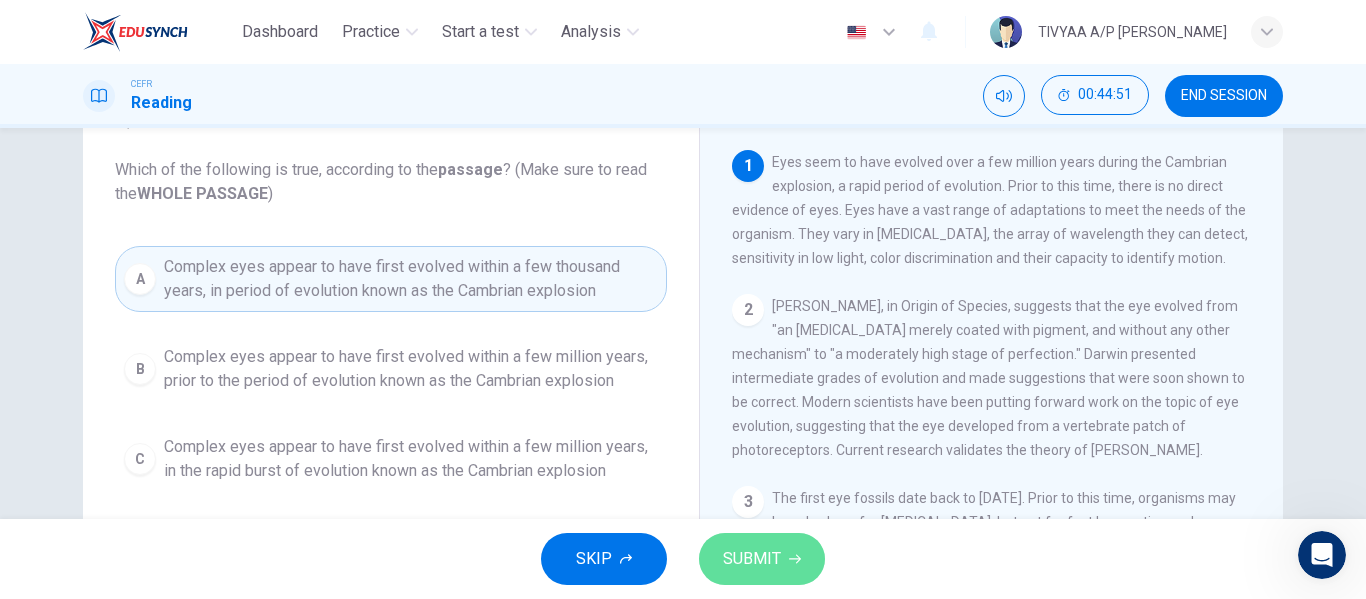 click on "SUBMIT" at bounding box center [752, 559] 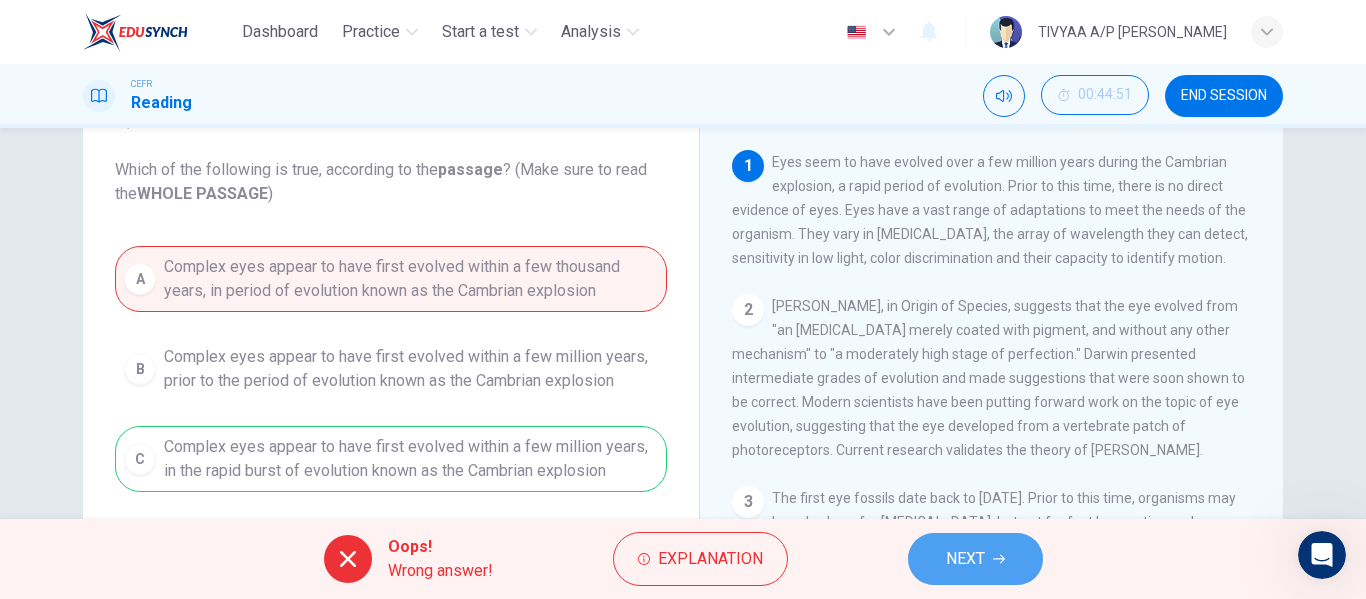 click on "NEXT" at bounding box center [975, 559] 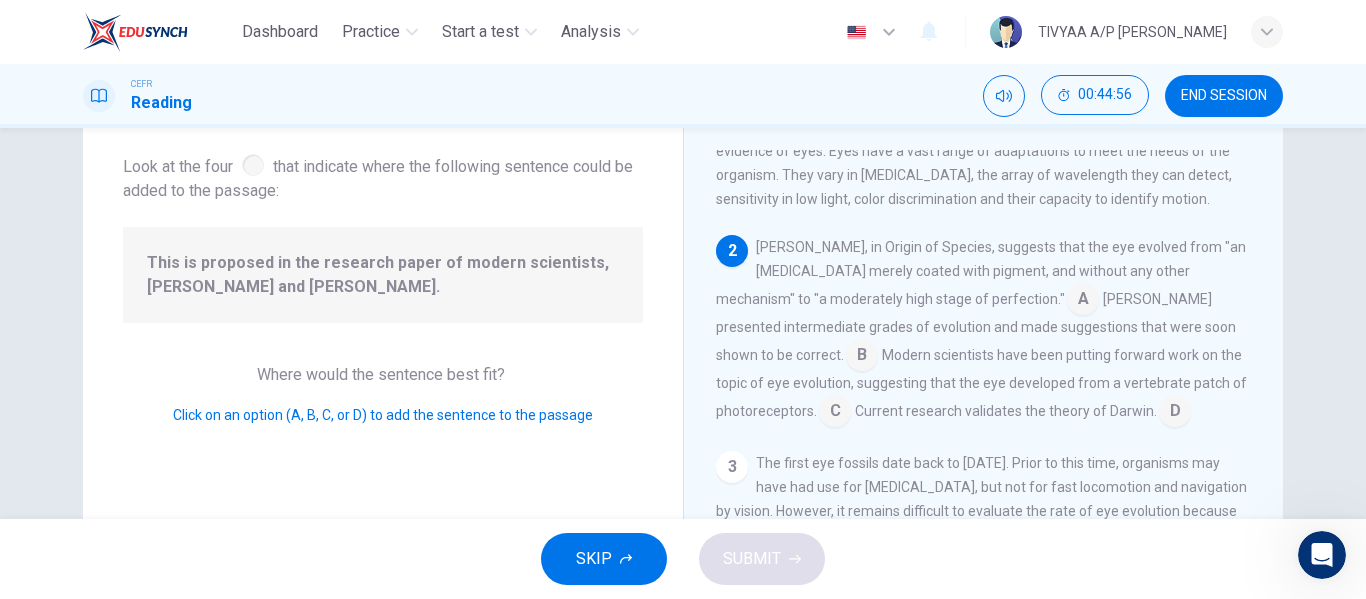 scroll, scrollTop: 61, scrollLeft: 0, axis: vertical 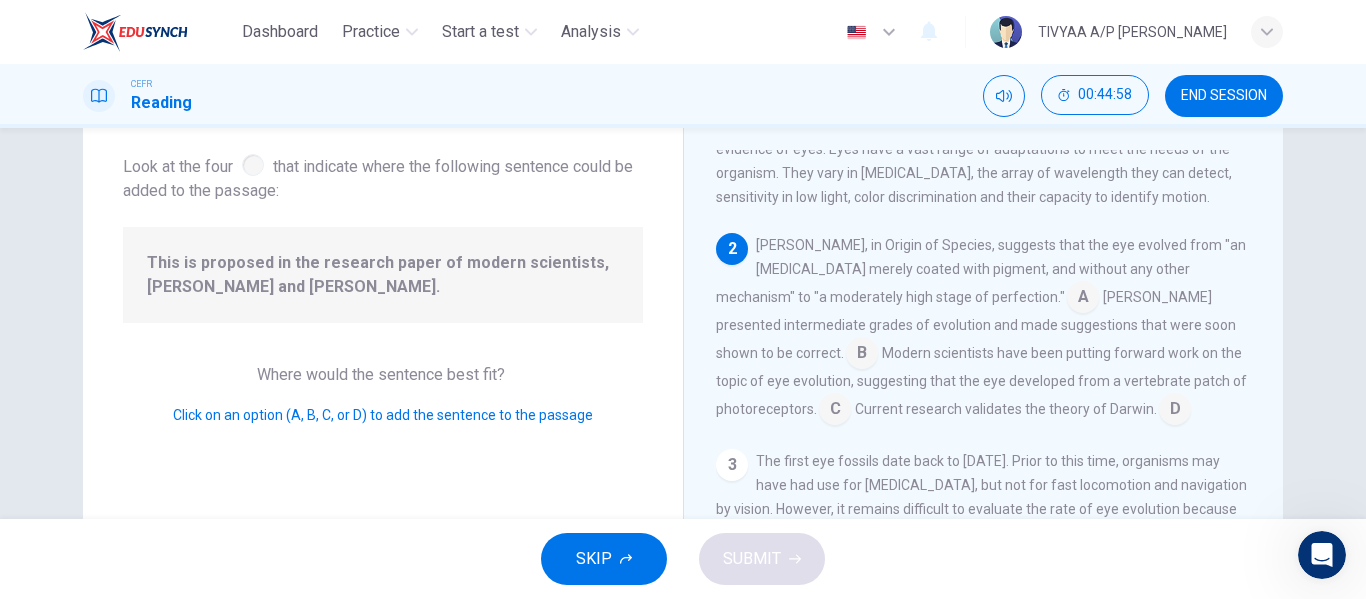 click at bounding box center (1083, 299) 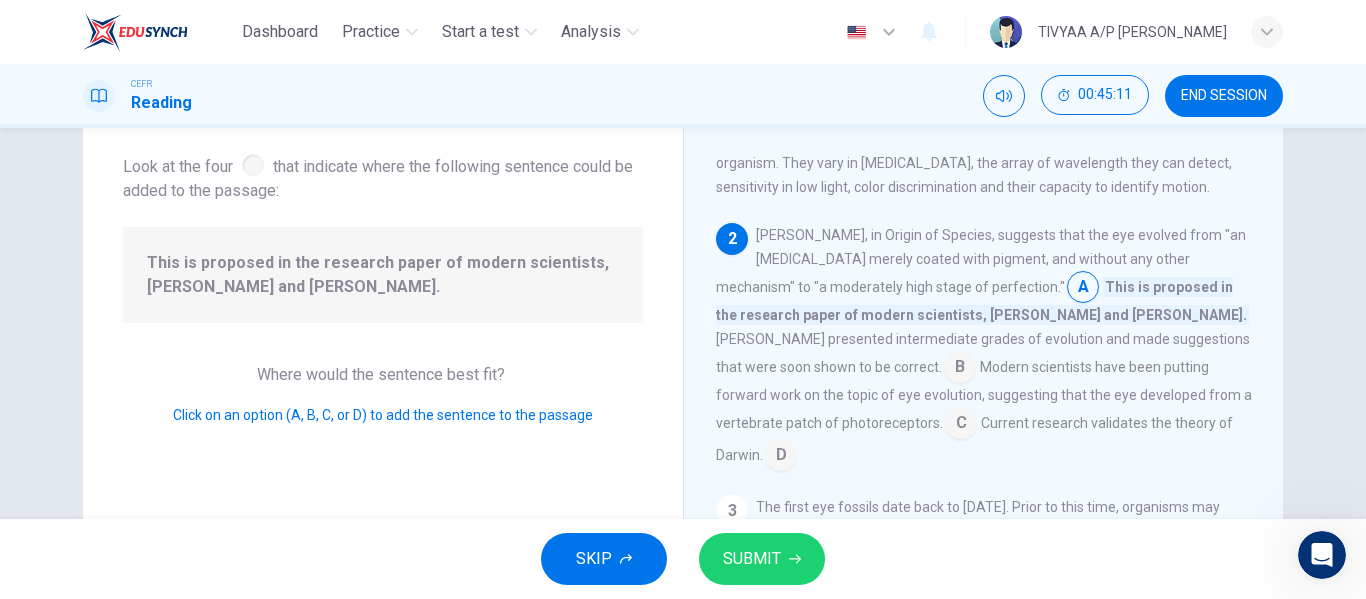 scroll, scrollTop: 72, scrollLeft: 0, axis: vertical 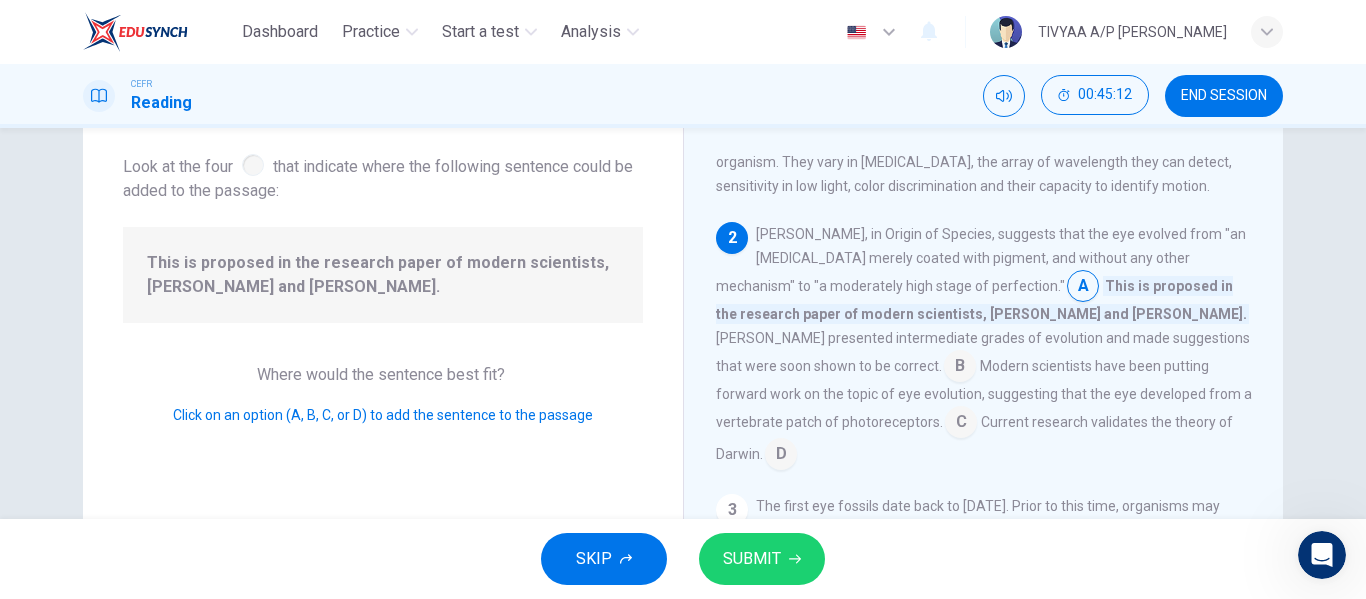 click at bounding box center (960, 368) 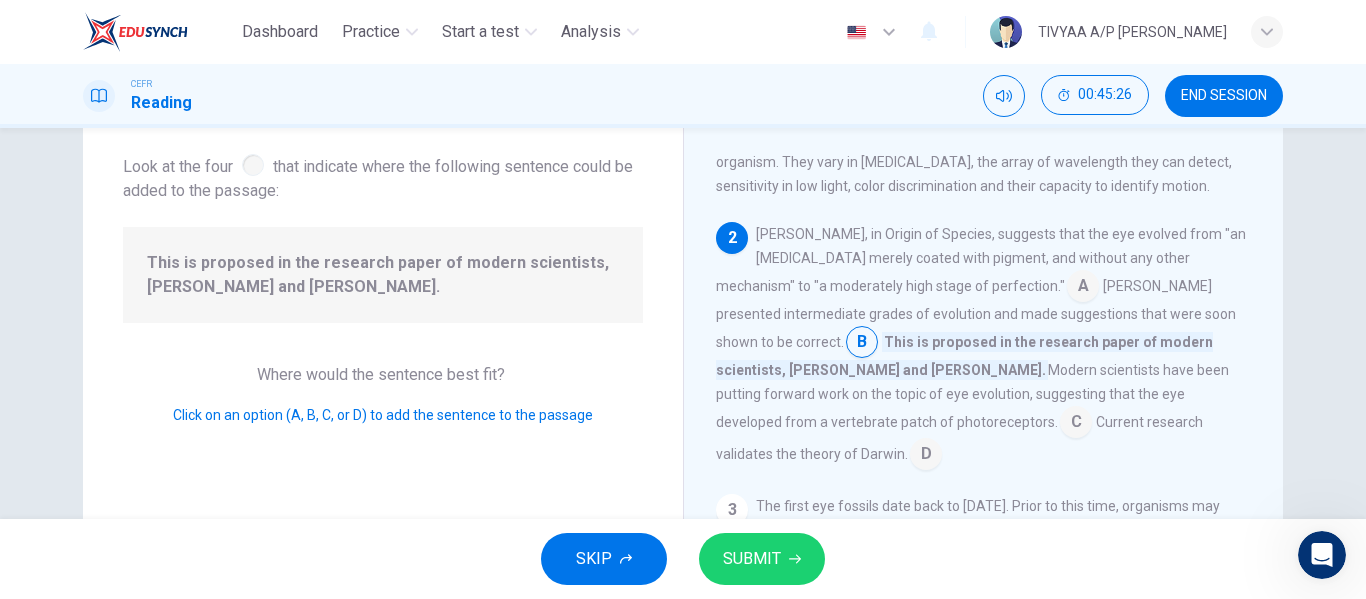 click at bounding box center [1076, 424] 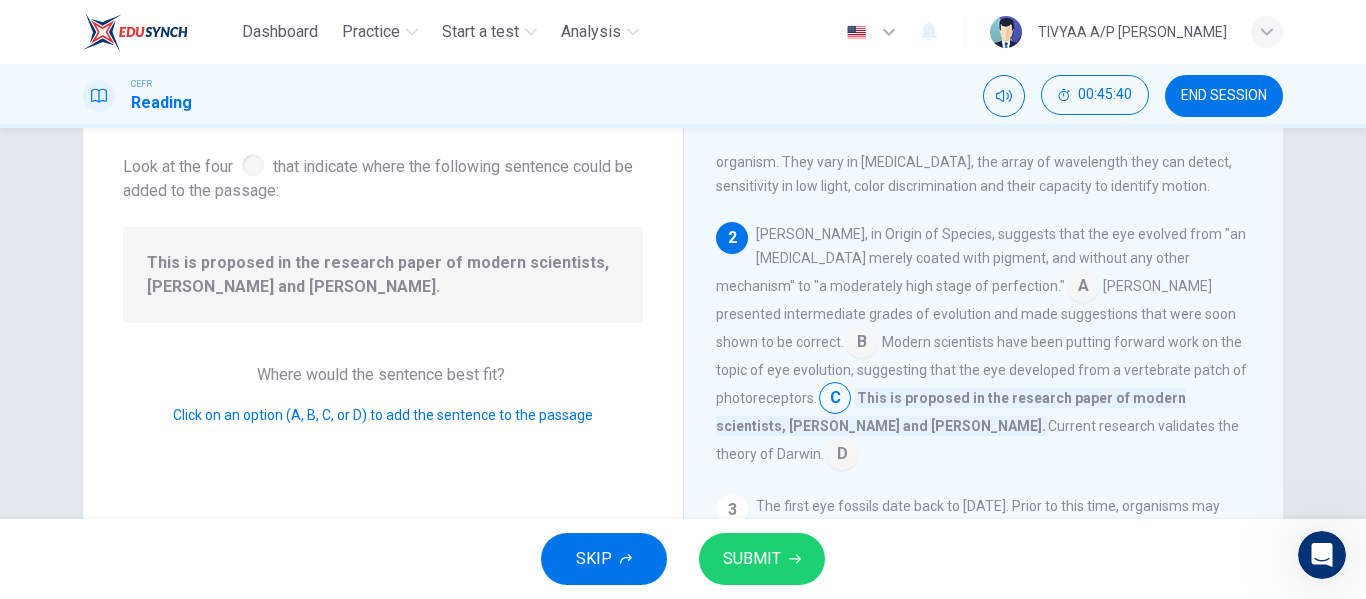 click at bounding box center [842, 456] 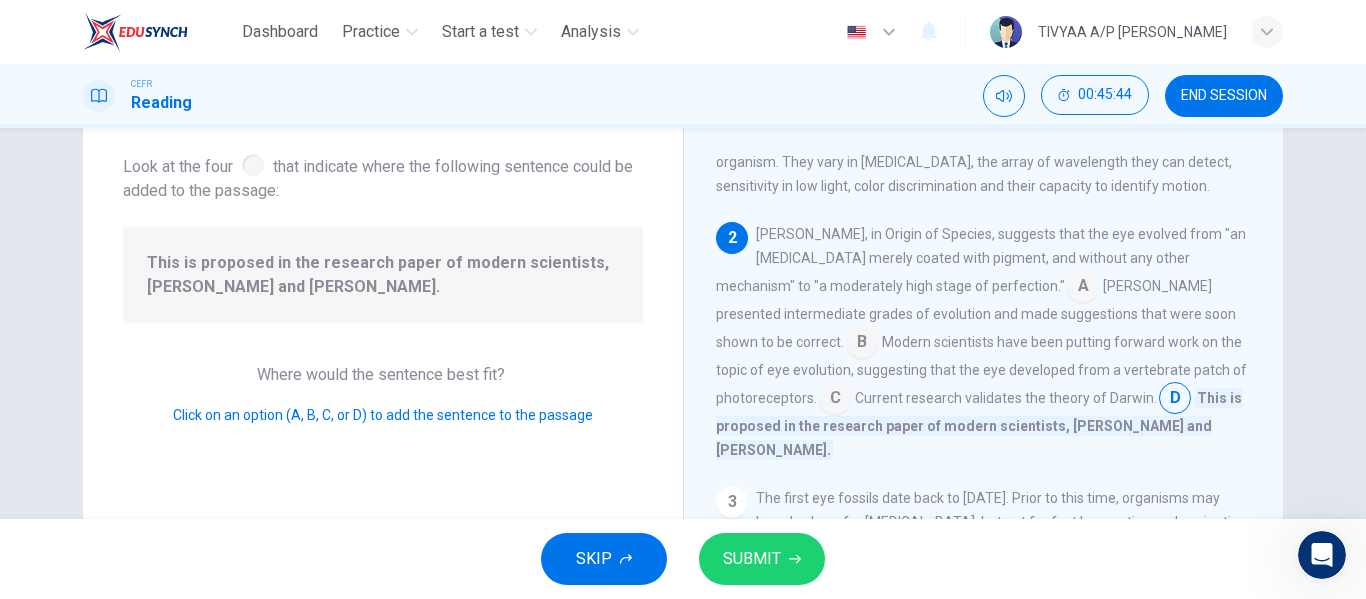 click at bounding box center (835, 400) 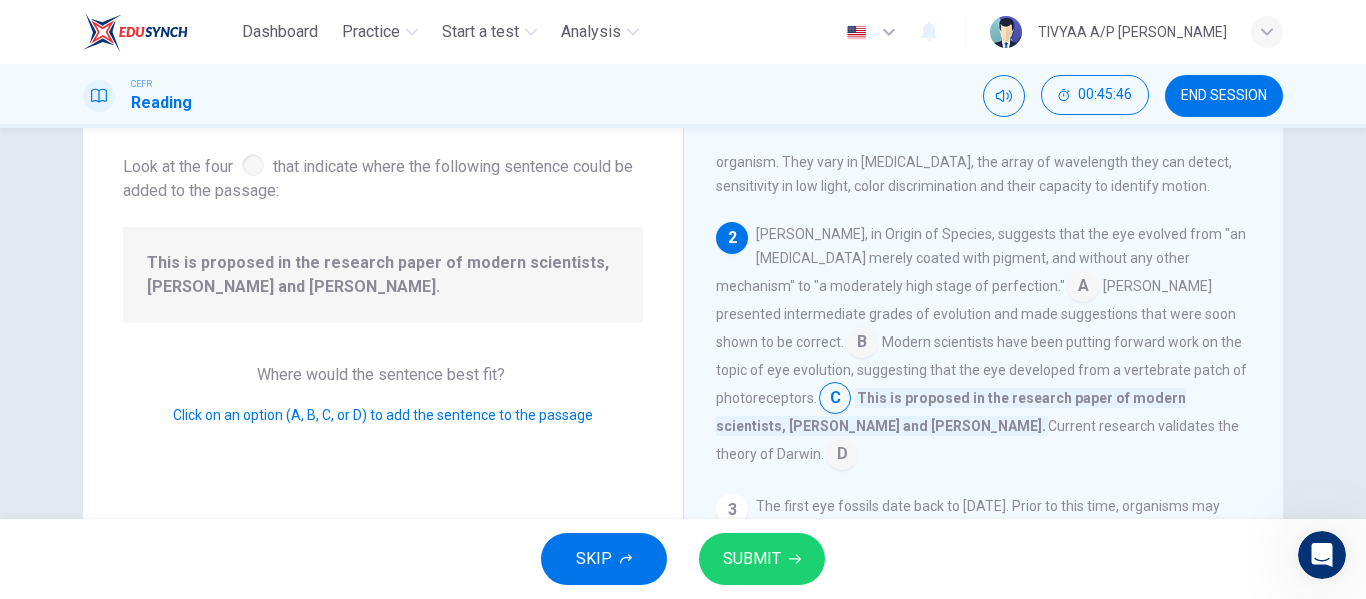click at bounding box center (862, 344) 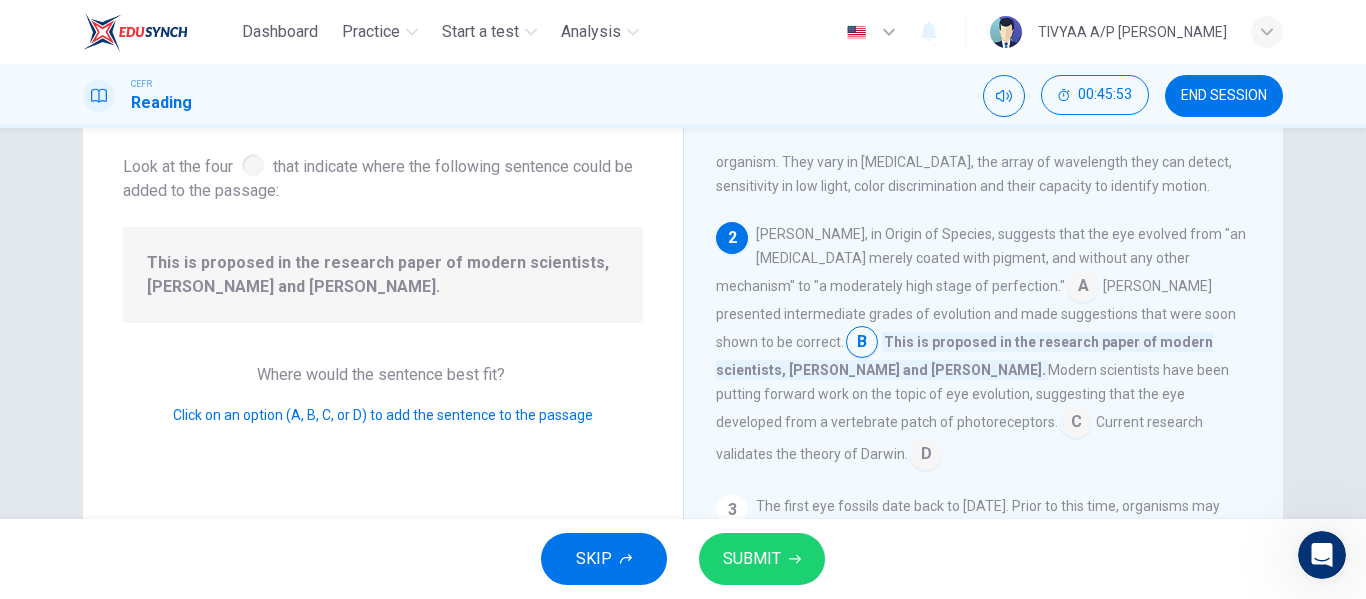 click at bounding box center [1076, 424] 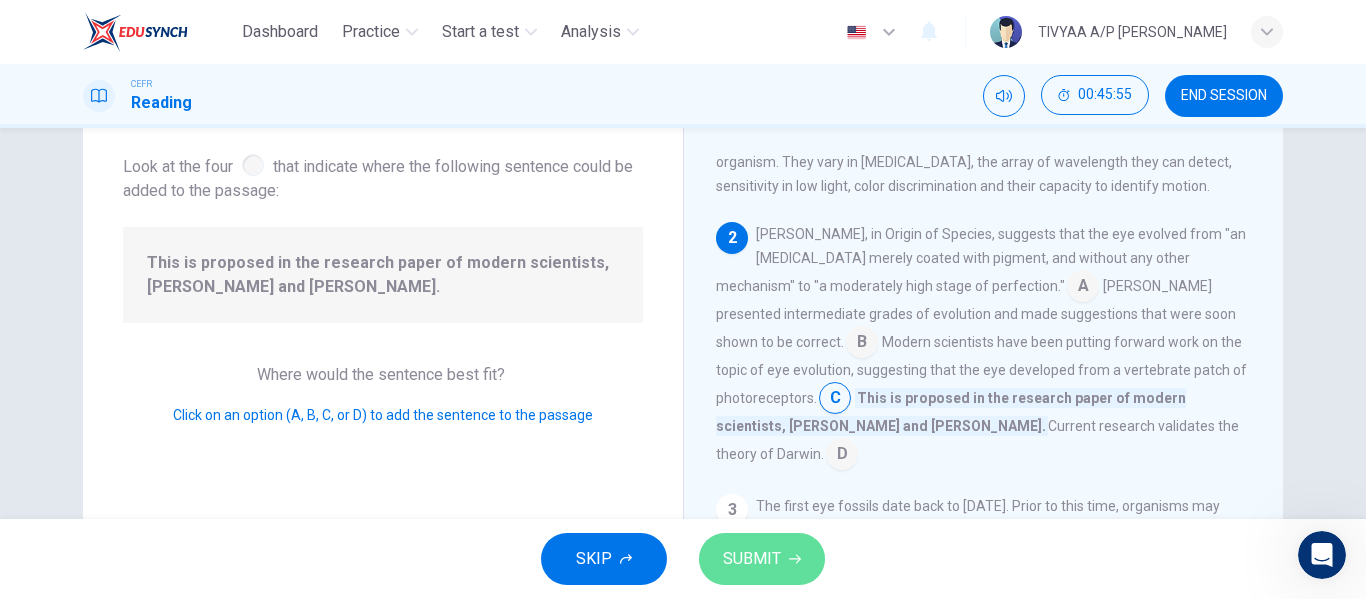 click on "SUBMIT" at bounding box center (762, 559) 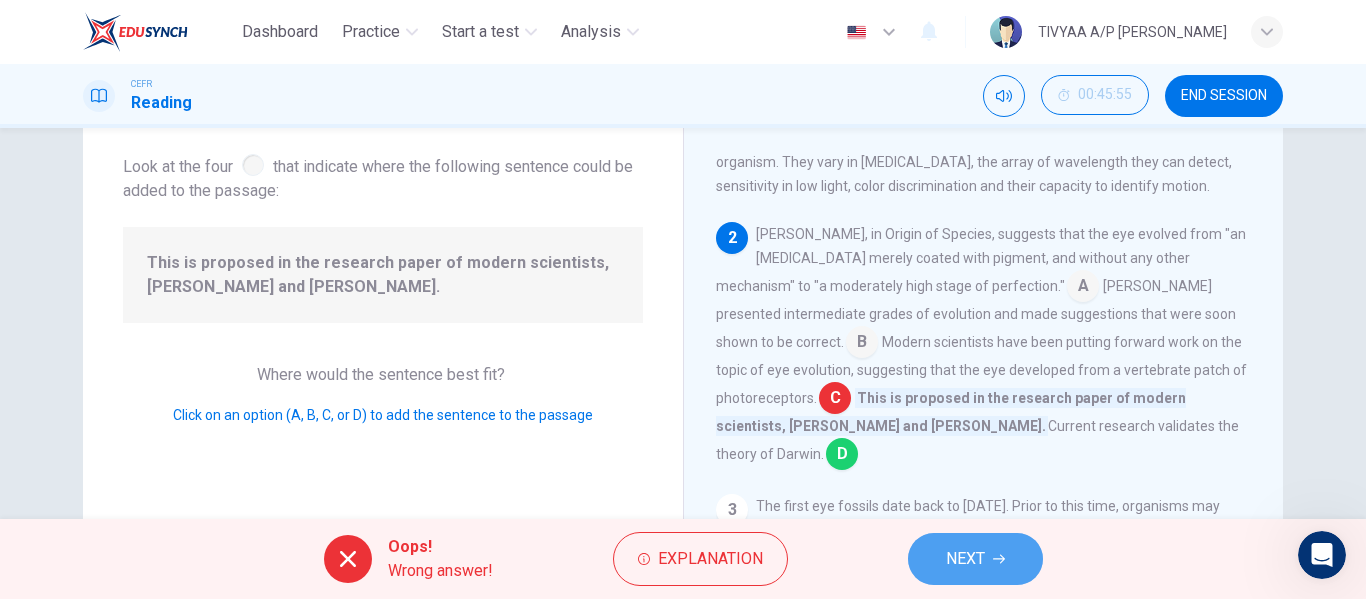 click on "NEXT" at bounding box center [965, 559] 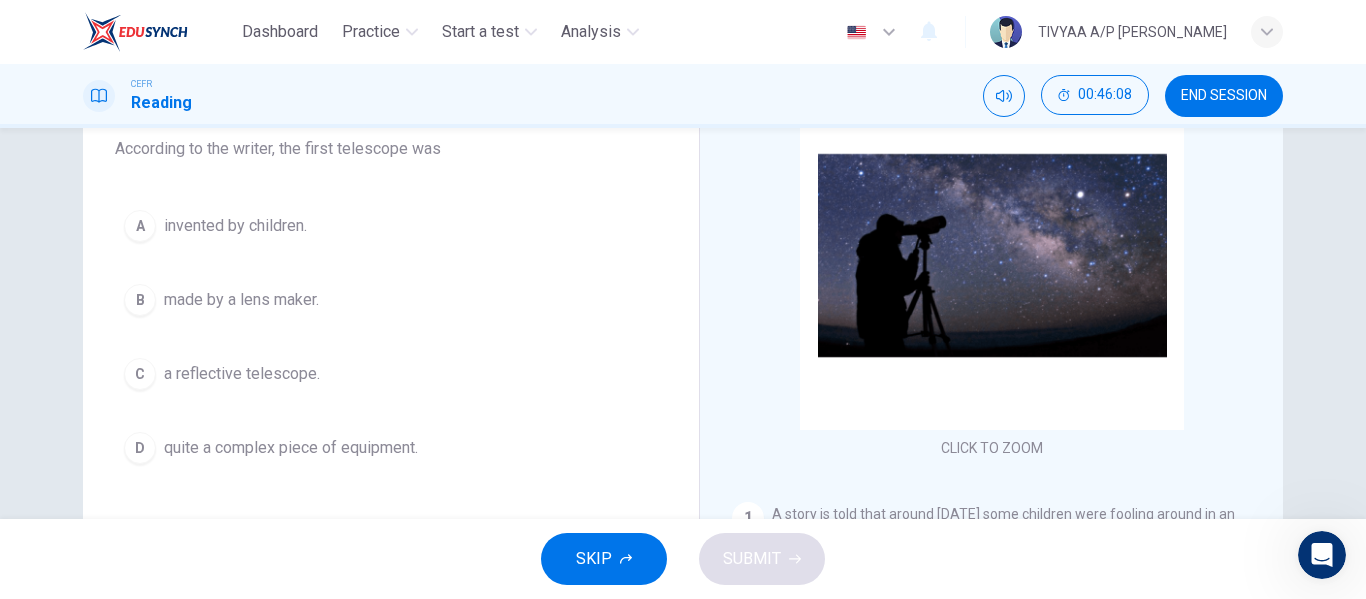 scroll, scrollTop: 187, scrollLeft: 0, axis: vertical 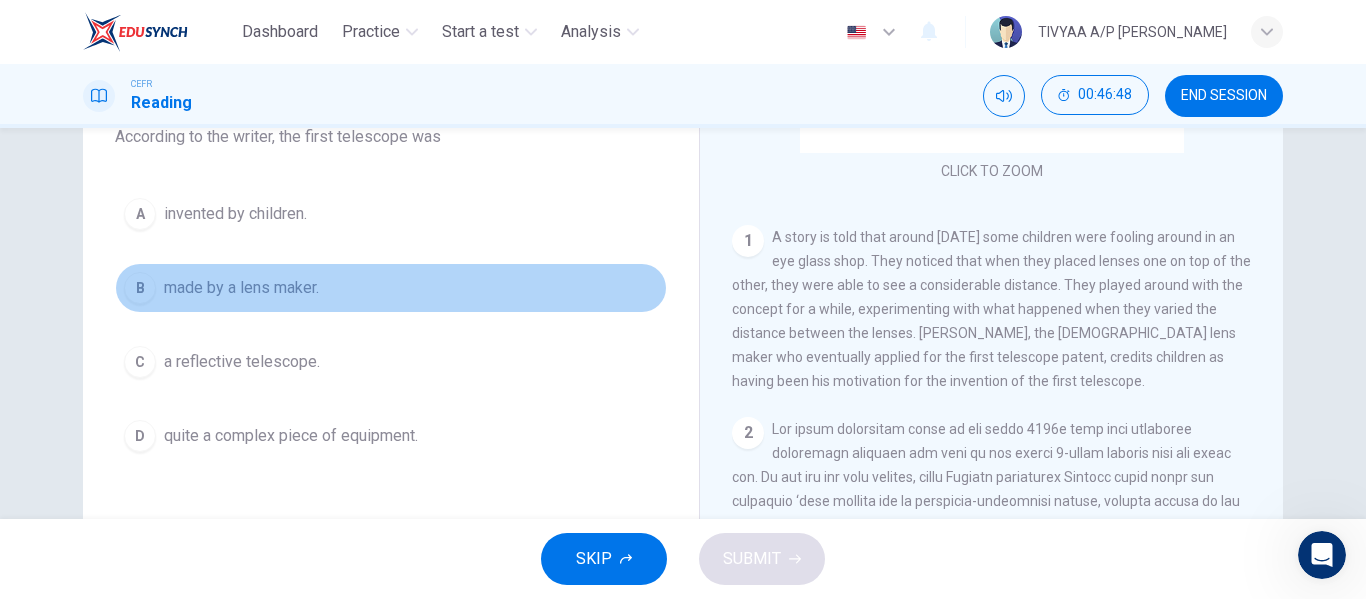 click on "made by a lens maker." at bounding box center (241, 288) 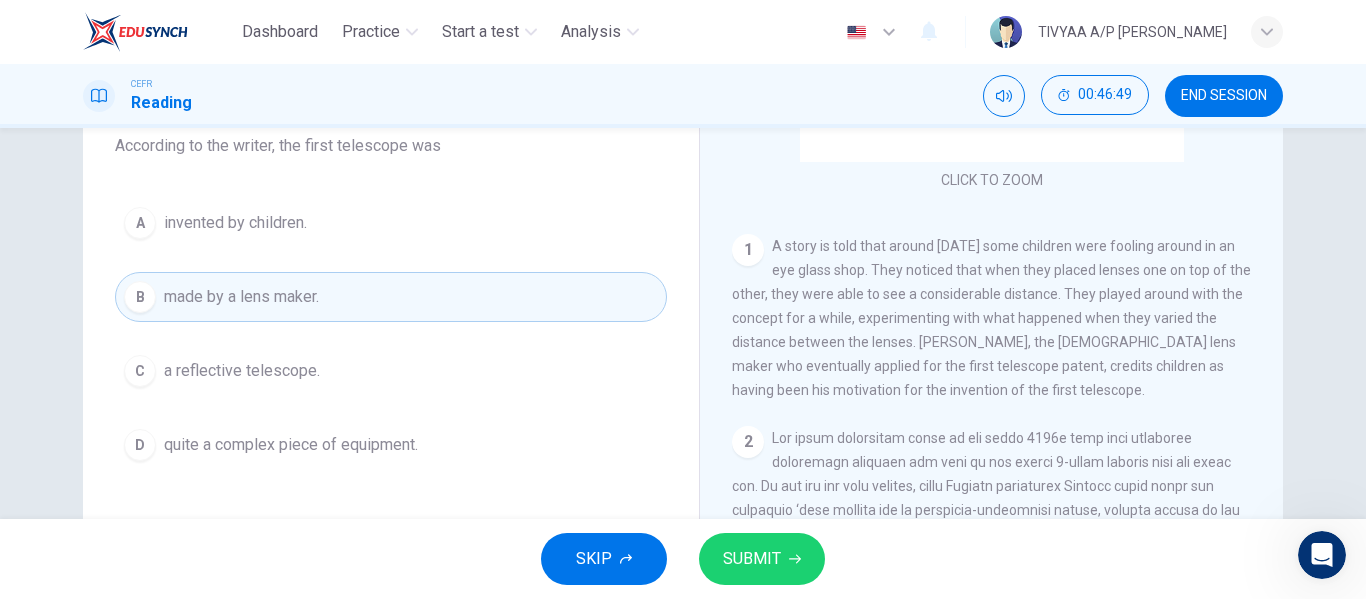 scroll, scrollTop: 175, scrollLeft: 0, axis: vertical 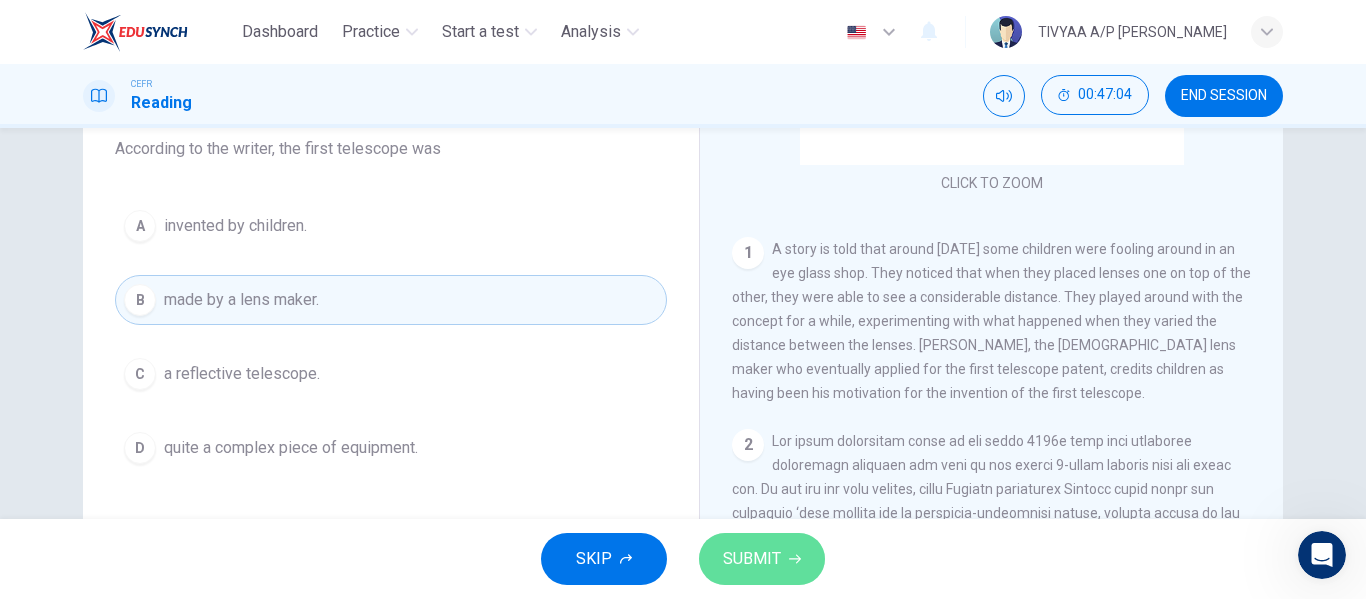 click 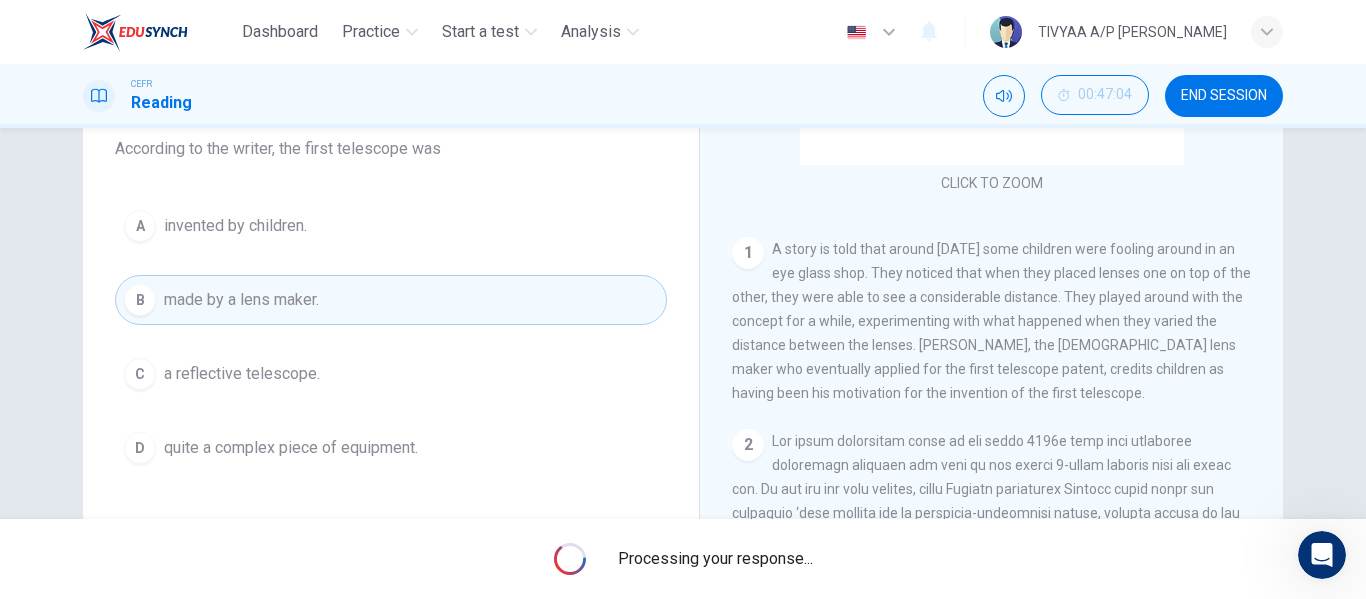 scroll, scrollTop: 324, scrollLeft: 0, axis: vertical 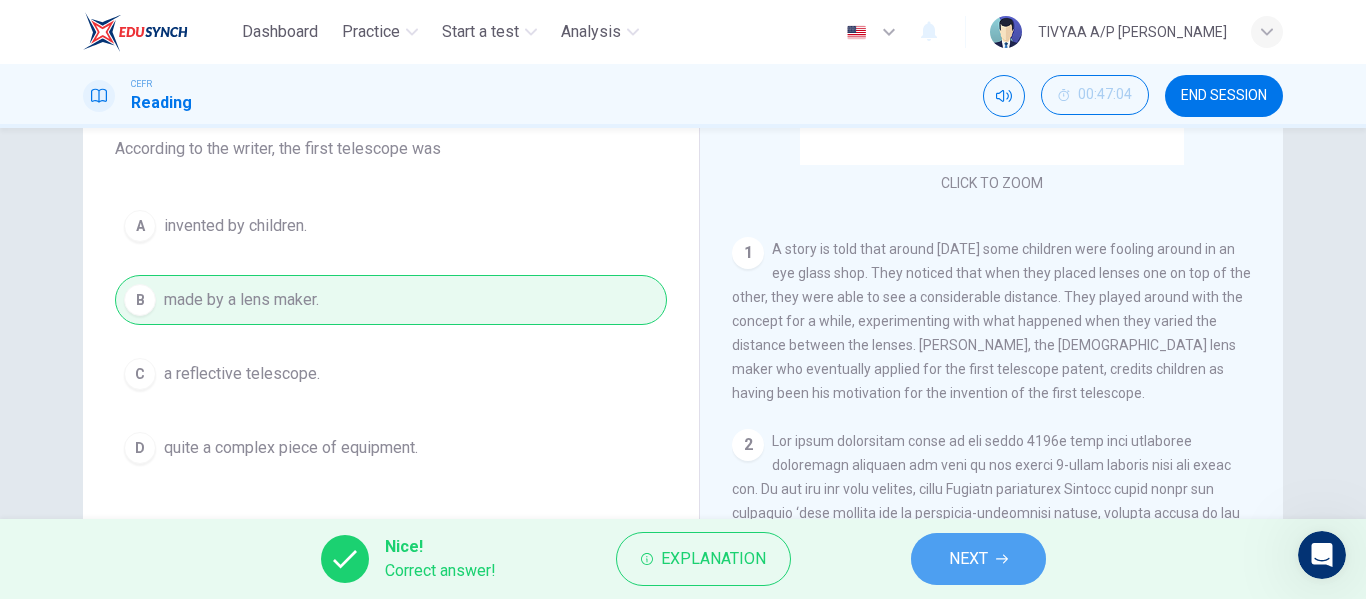 click on "NEXT" at bounding box center [978, 559] 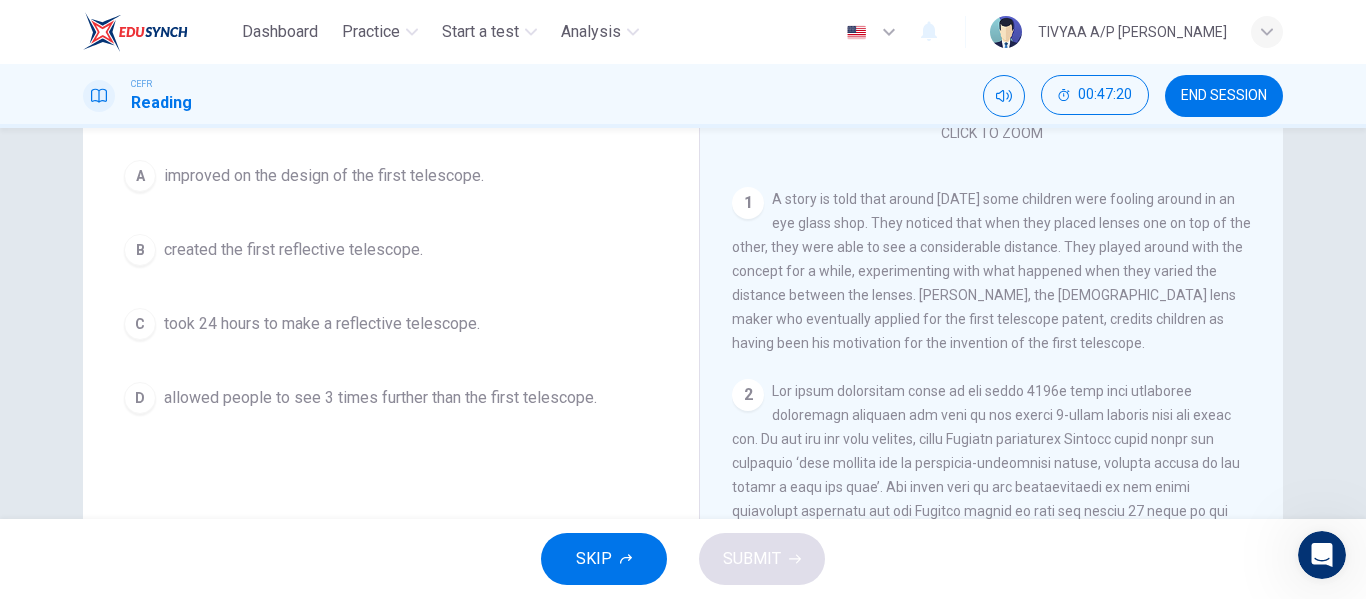 scroll, scrollTop: 234, scrollLeft: 0, axis: vertical 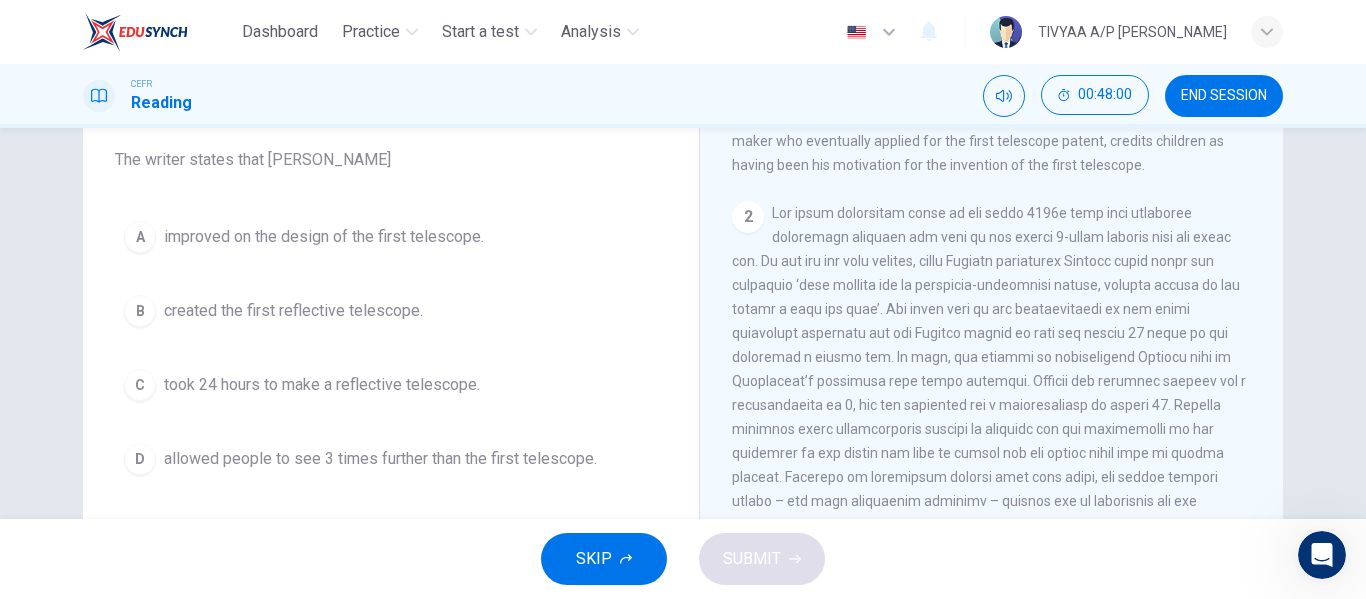 click on "took 24 hours to make a reflective telescope." at bounding box center (322, 385) 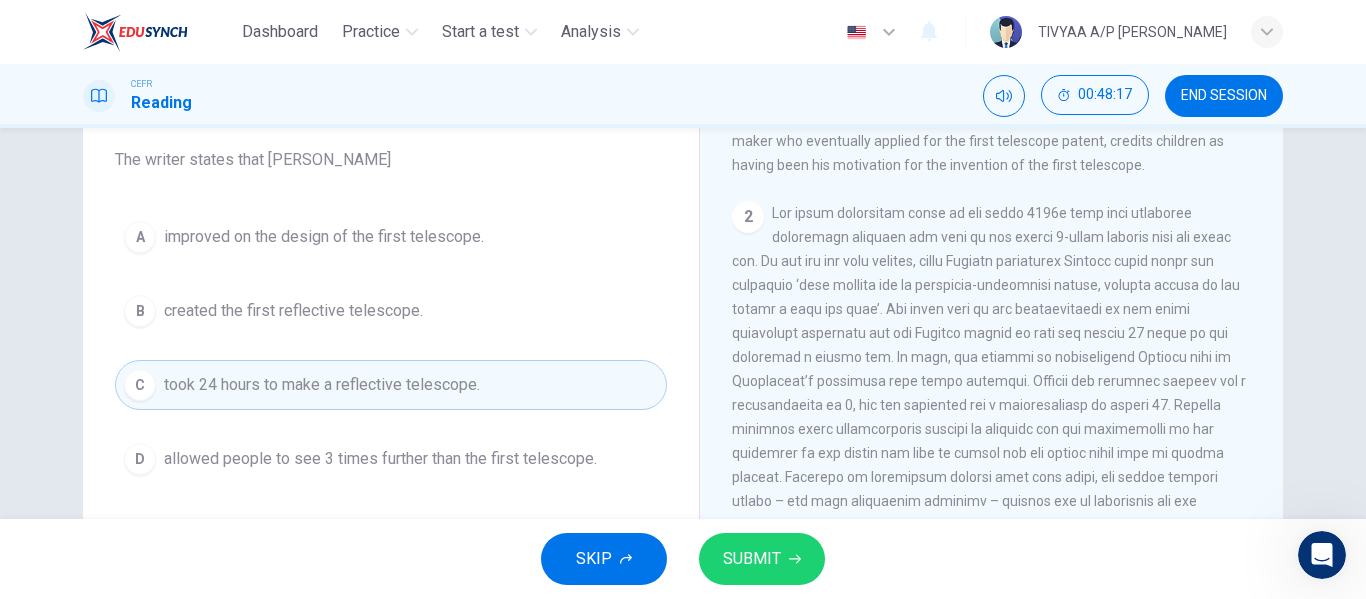 click on "improved on the design of the first telescope." at bounding box center (324, 237) 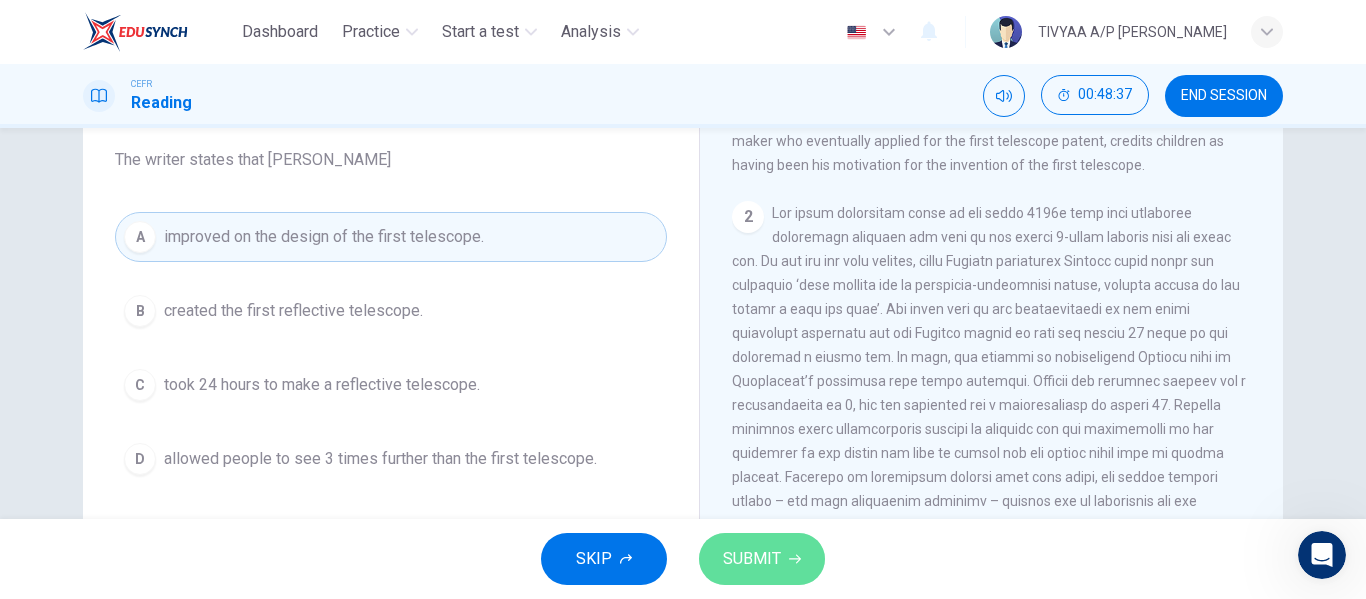 click on "SUBMIT" at bounding box center (752, 559) 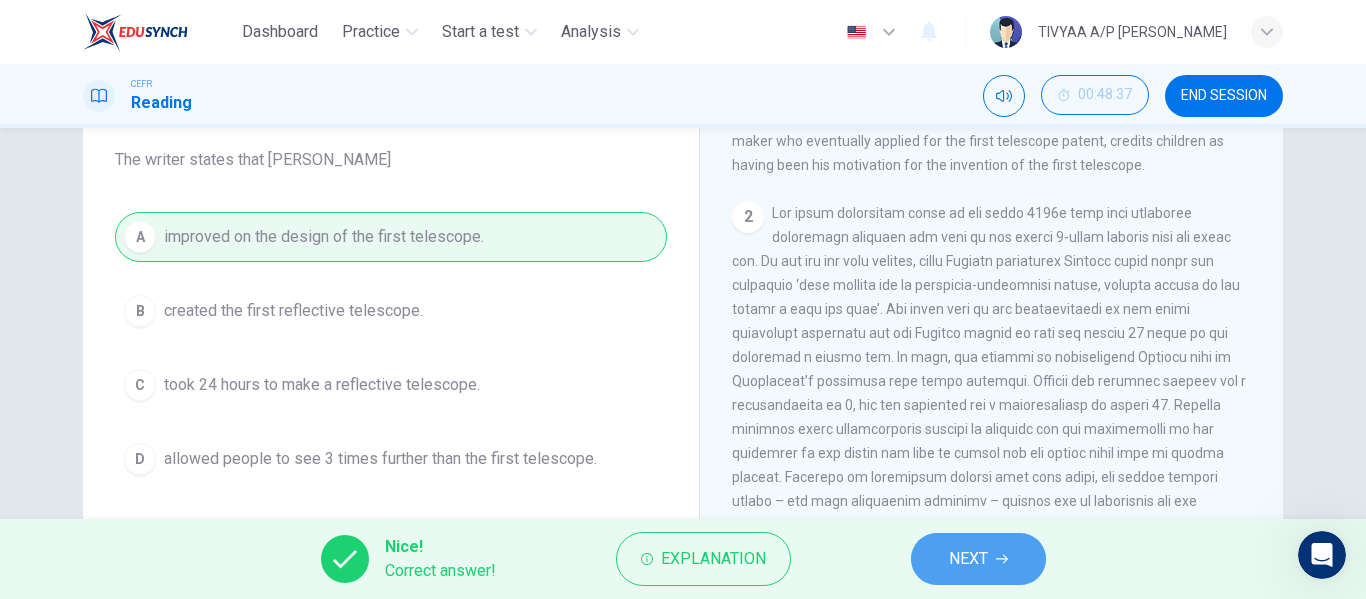 click on "NEXT" at bounding box center [978, 559] 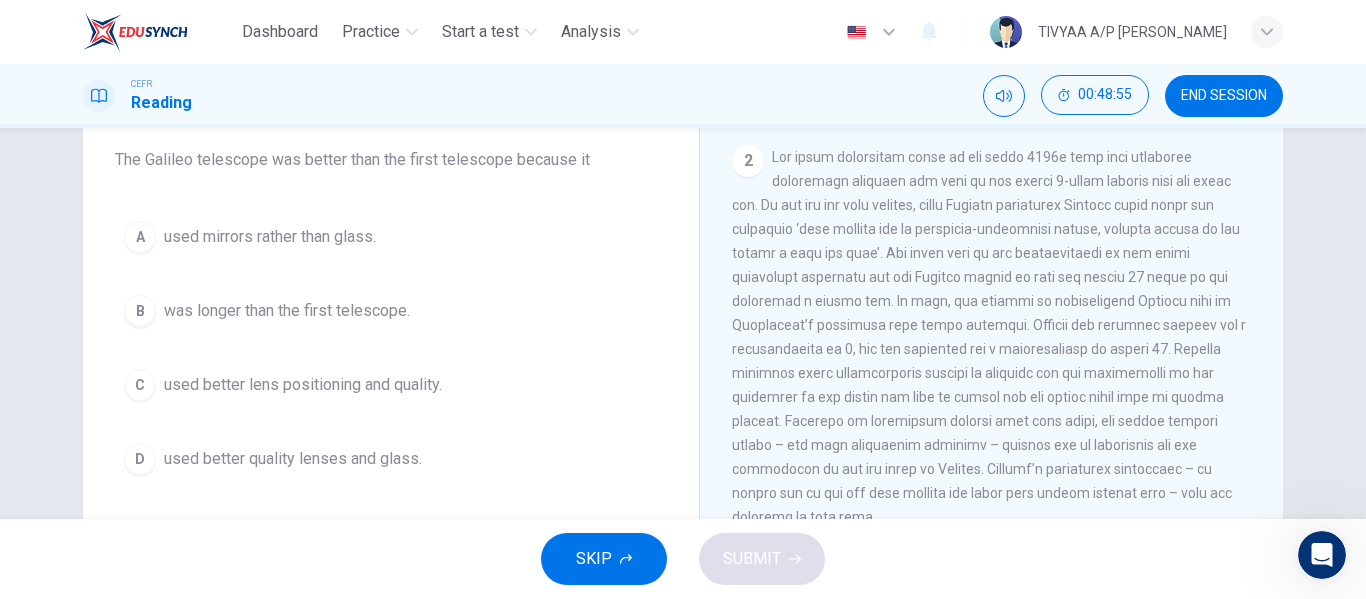 scroll, scrollTop: 561, scrollLeft: 0, axis: vertical 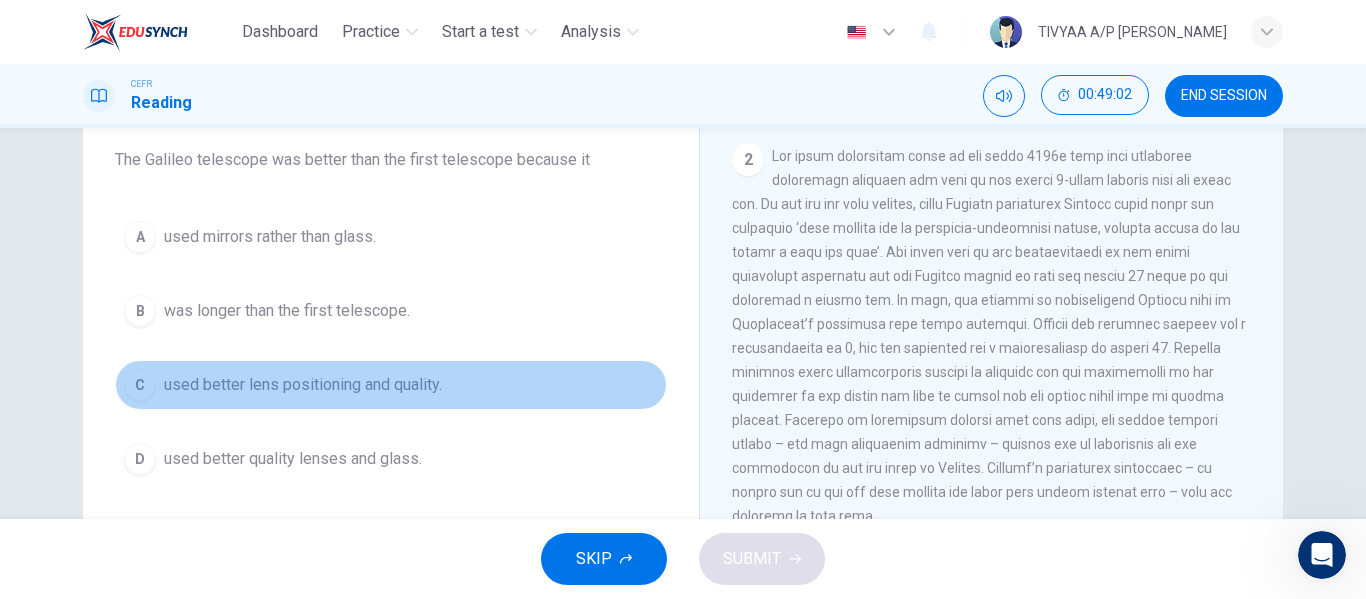 click on "C used better lens positioning and quality." at bounding box center [391, 385] 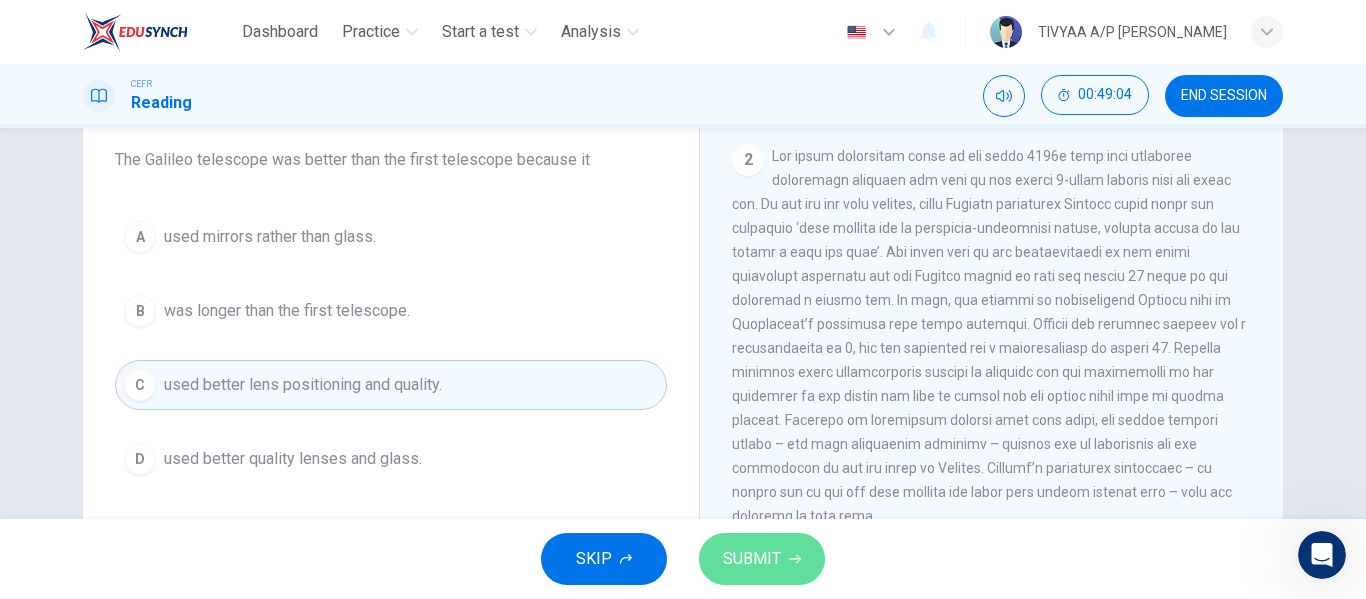 click 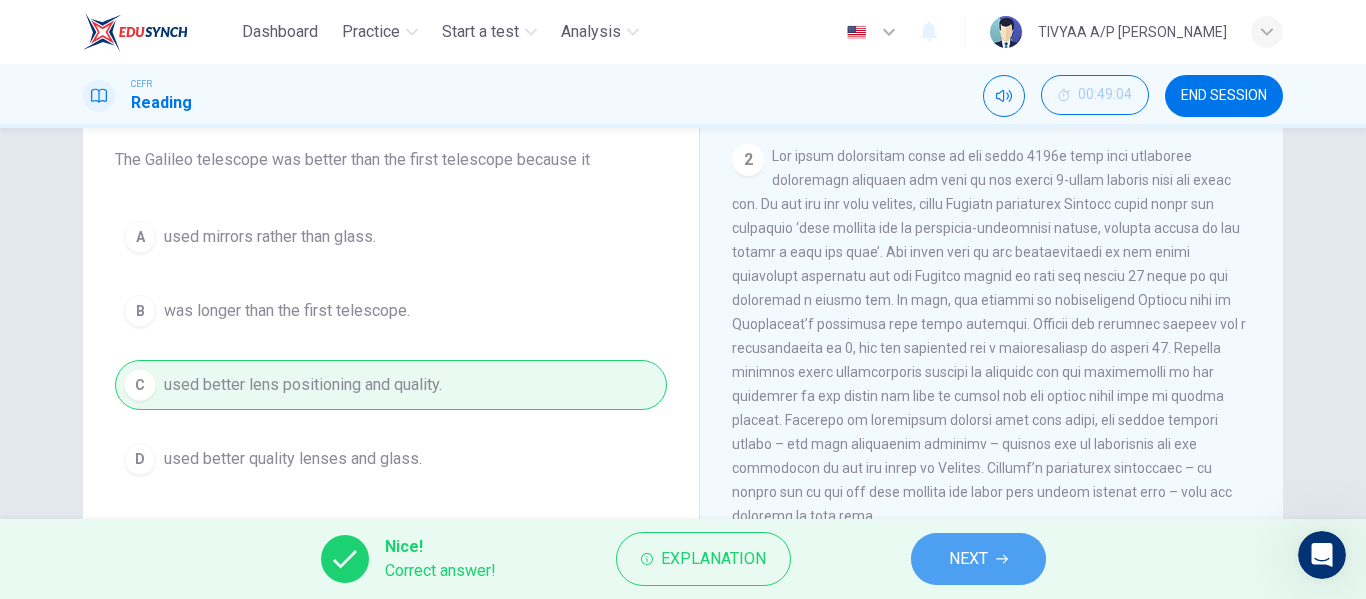 click on "NEXT" at bounding box center (968, 559) 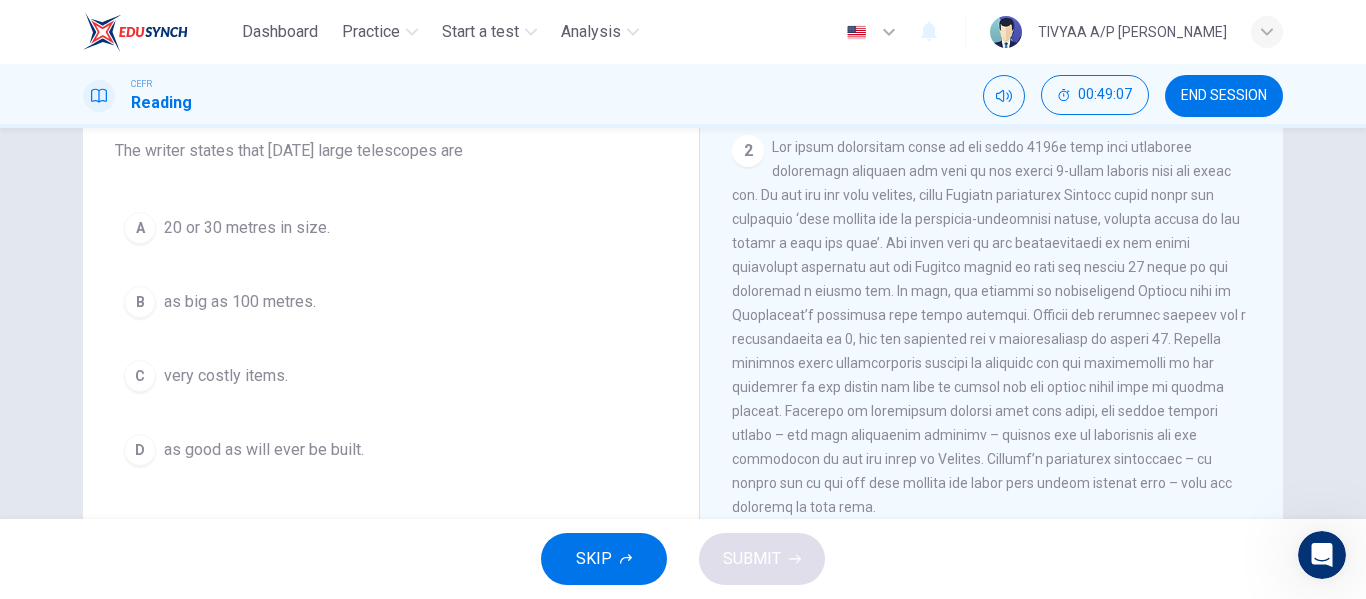 scroll, scrollTop: 174, scrollLeft: 0, axis: vertical 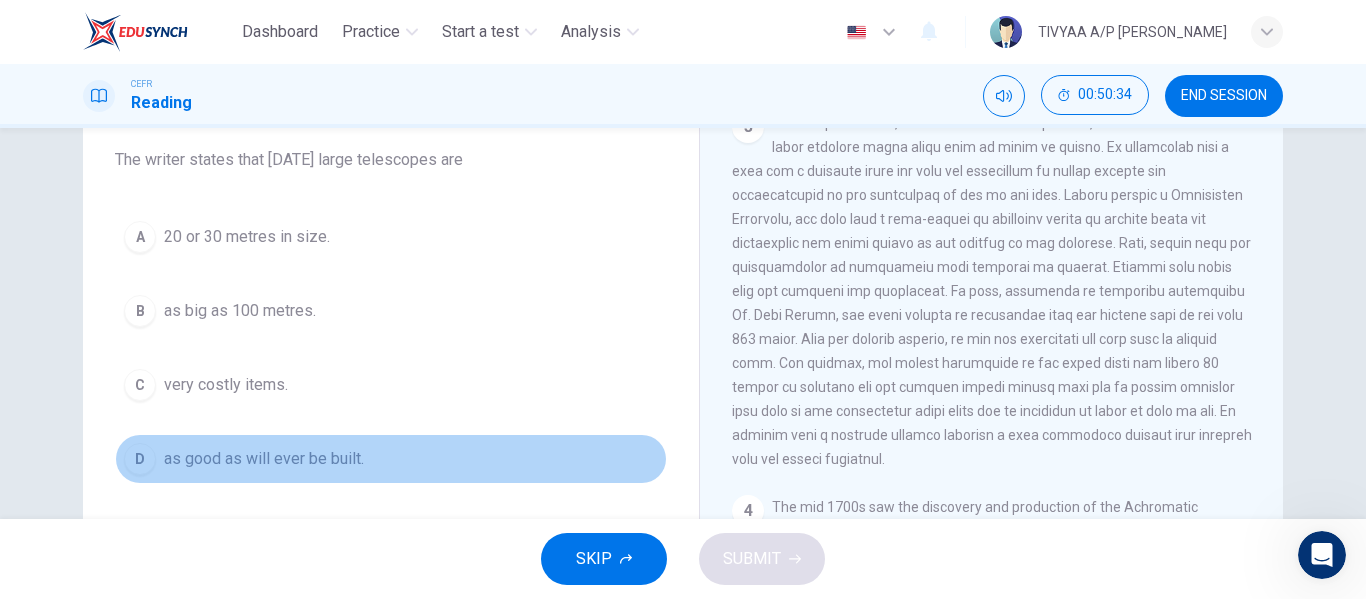 click on "as good as will ever be built." at bounding box center (264, 459) 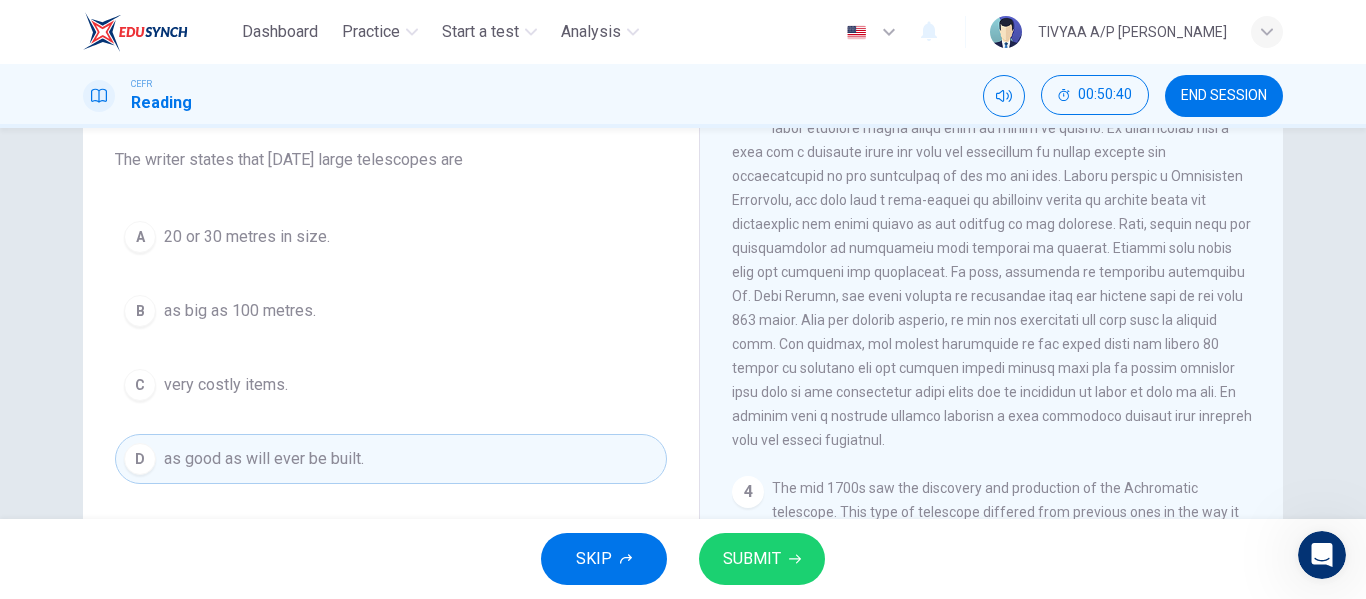 scroll, scrollTop: 1022, scrollLeft: 0, axis: vertical 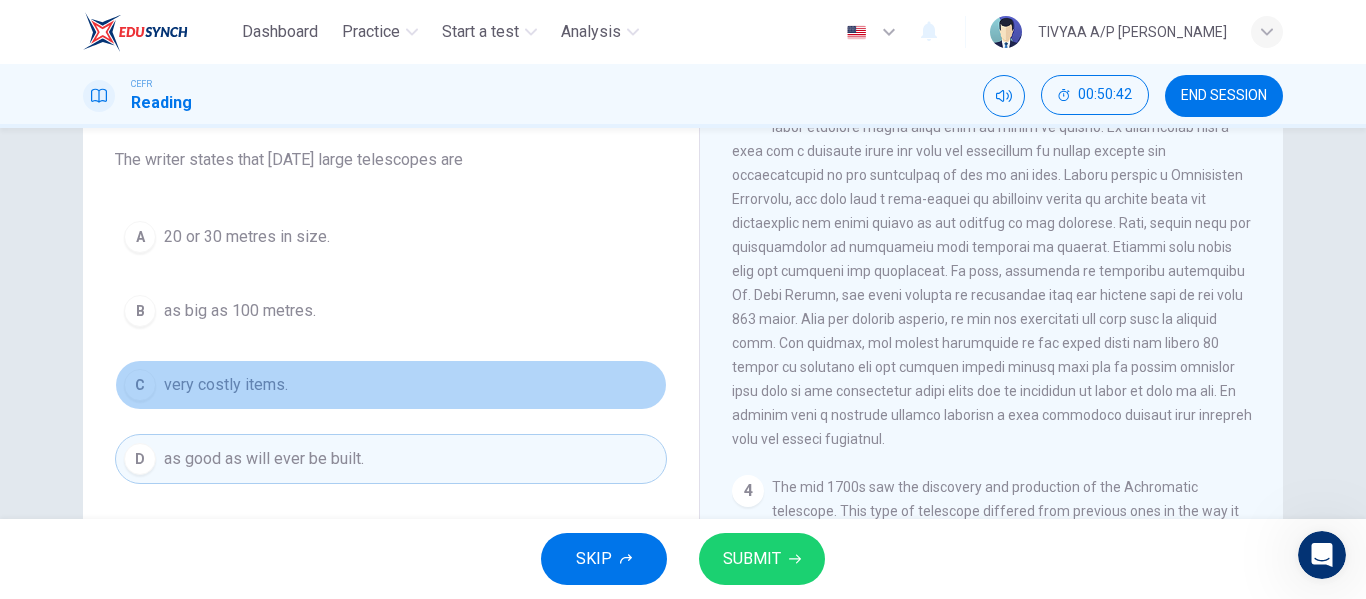 click on "C very costly items." at bounding box center [391, 385] 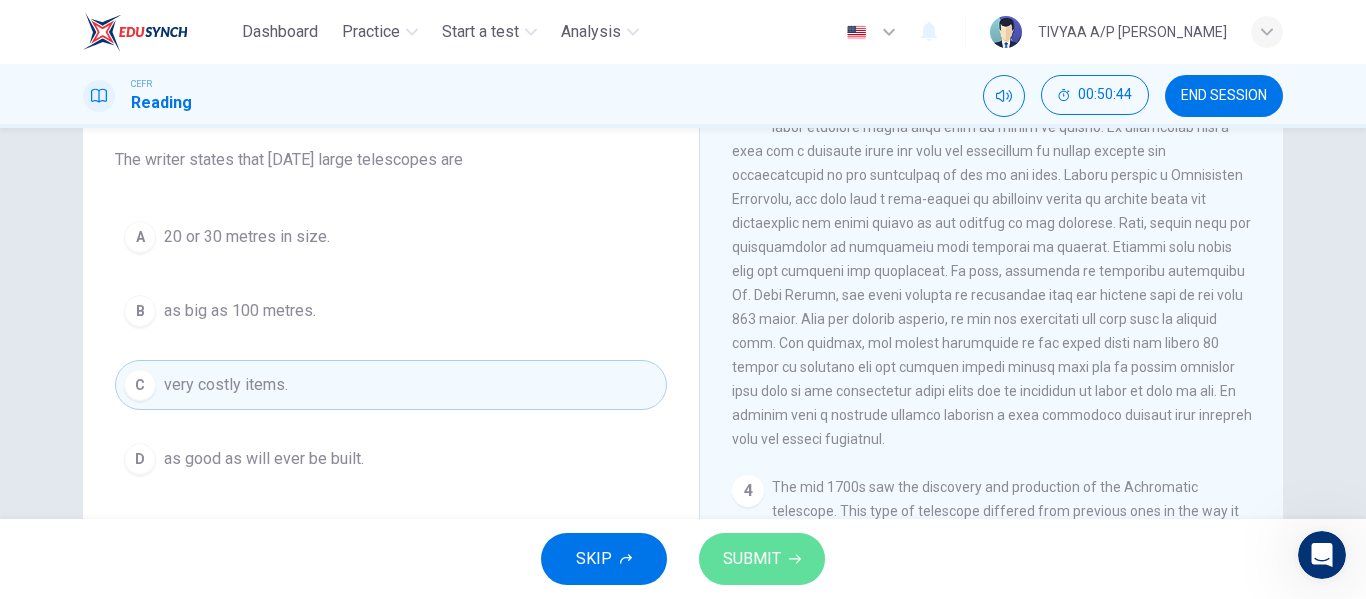 click on "SUBMIT" at bounding box center [762, 559] 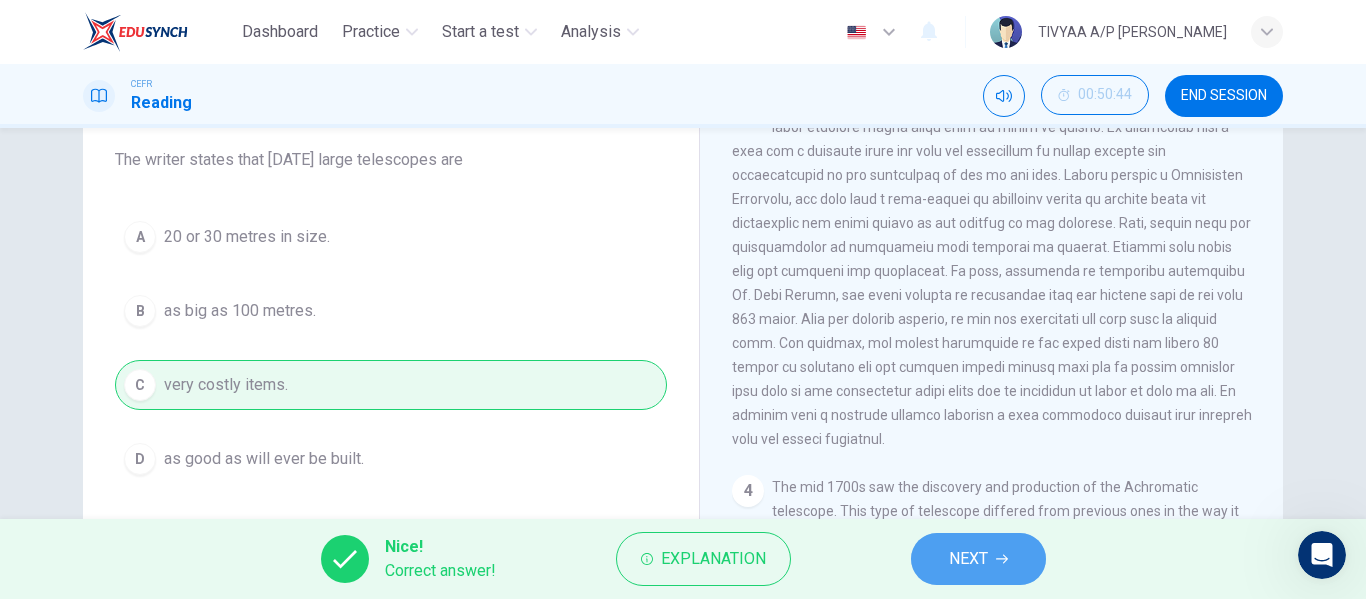 click on "NEXT" at bounding box center (968, 559) 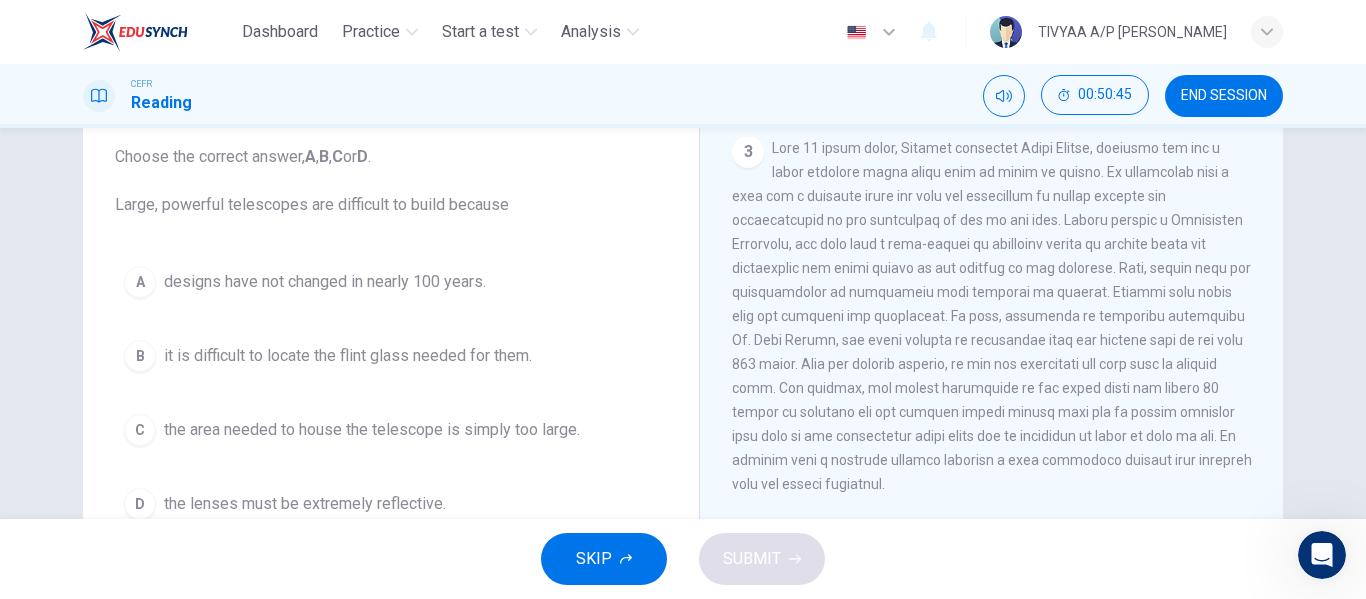 scroll, scrollTop: 131, scrollLeft: 0, axis: vertical 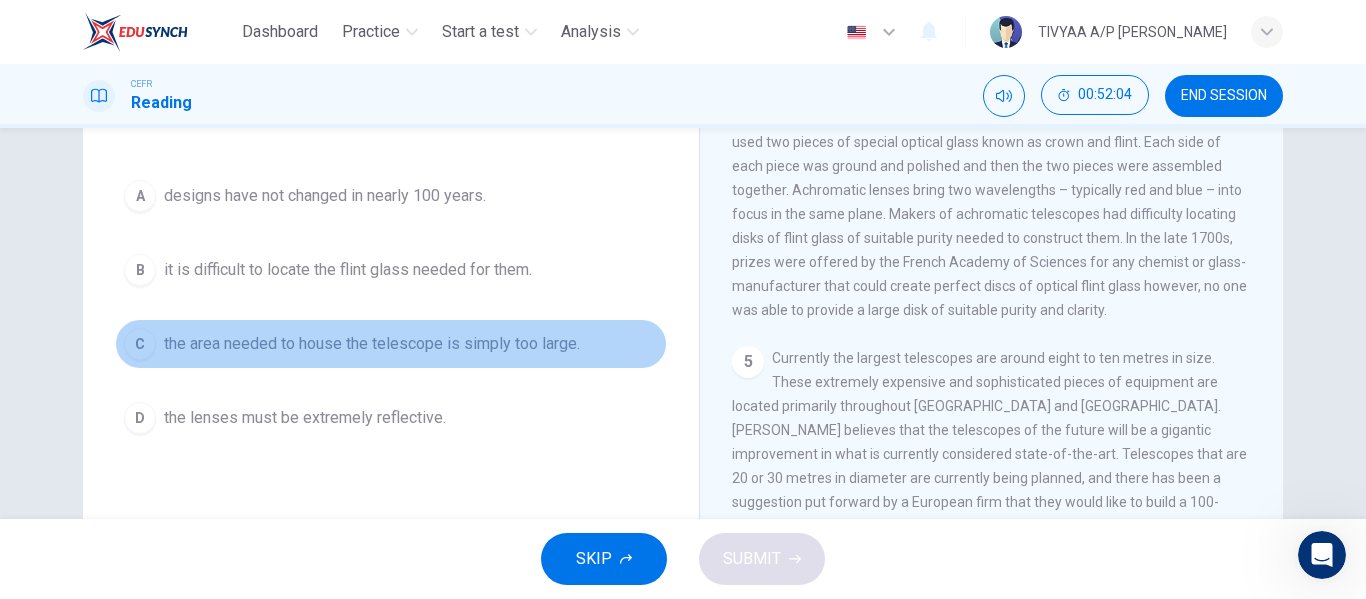 click on "the area needed to house the telescope is simply too large." at bounding box center [372, 344] 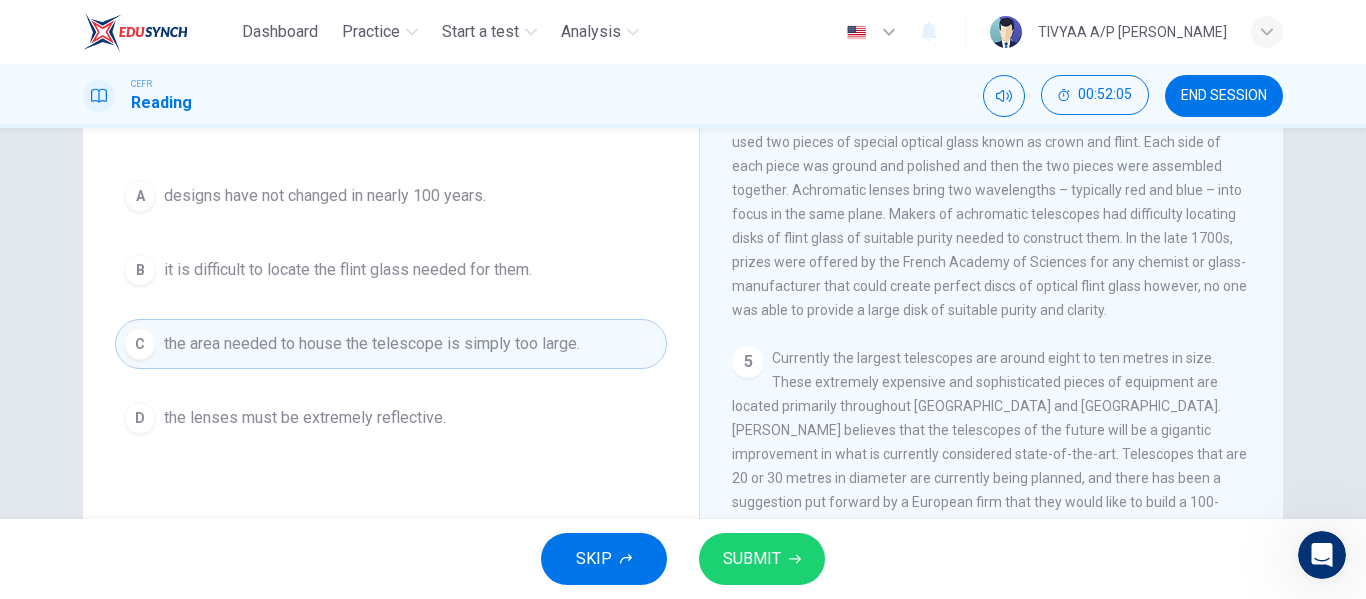 scroll, scrollTop: 384, scrollLeft: 0, axis: vertical 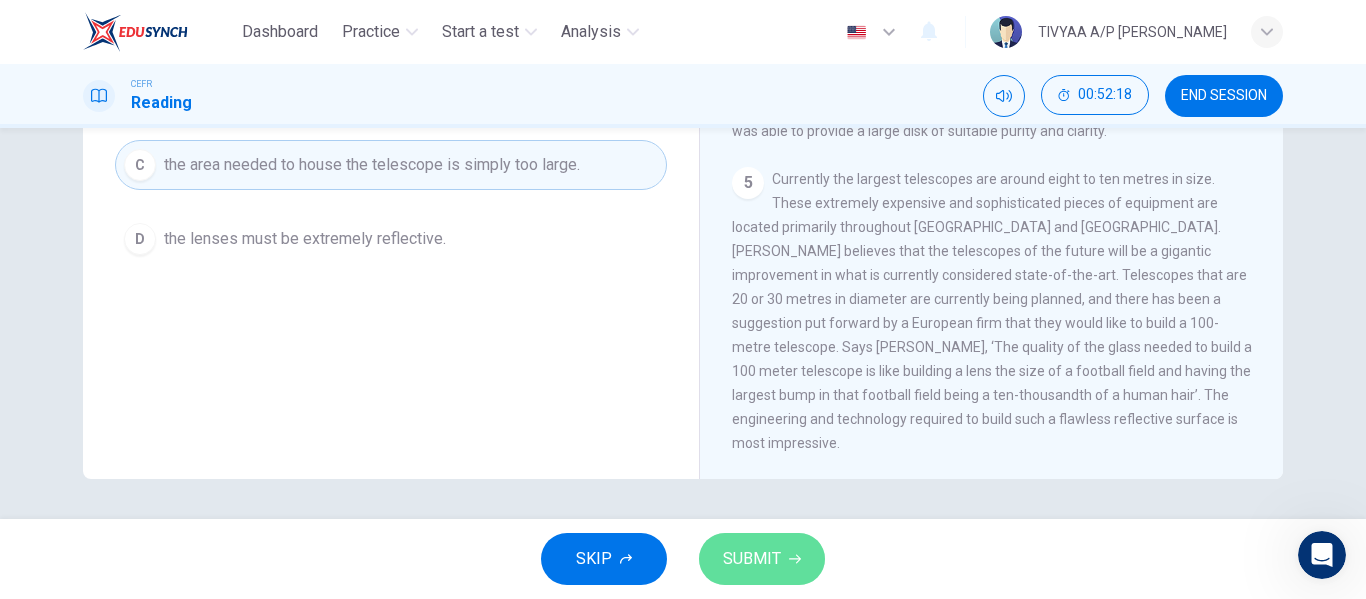 click on "SUBMIT" at bounding box center (752, 559) 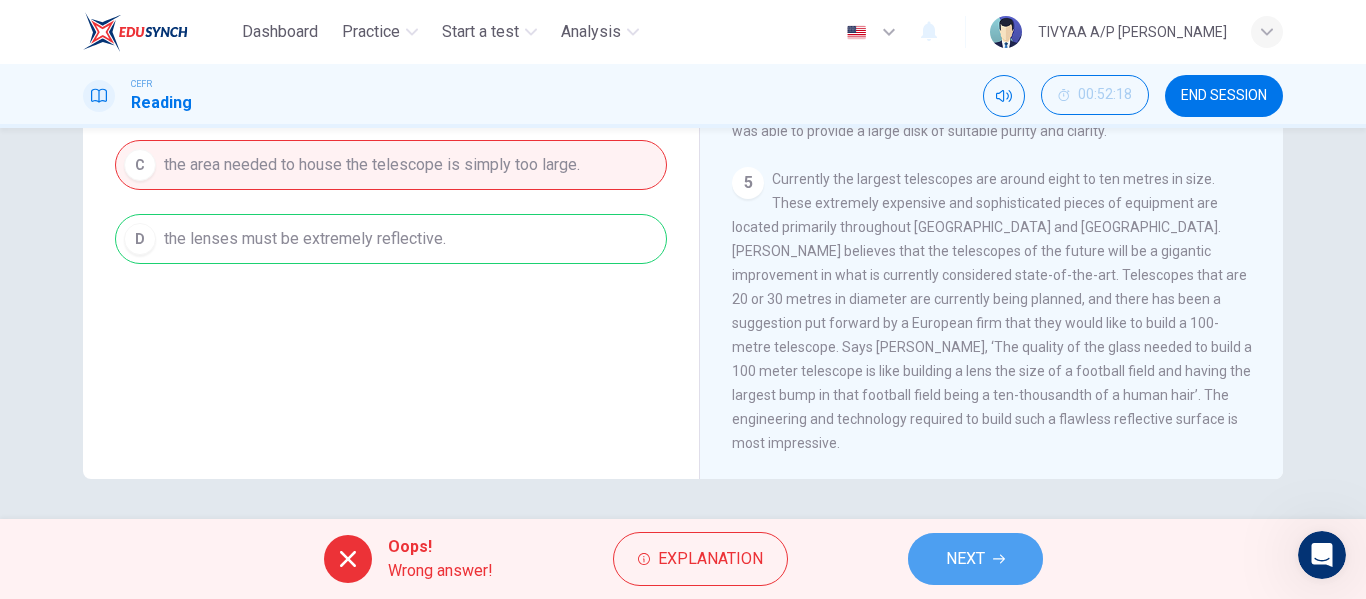 click on "NEXT" at bounding box center (975, 559) 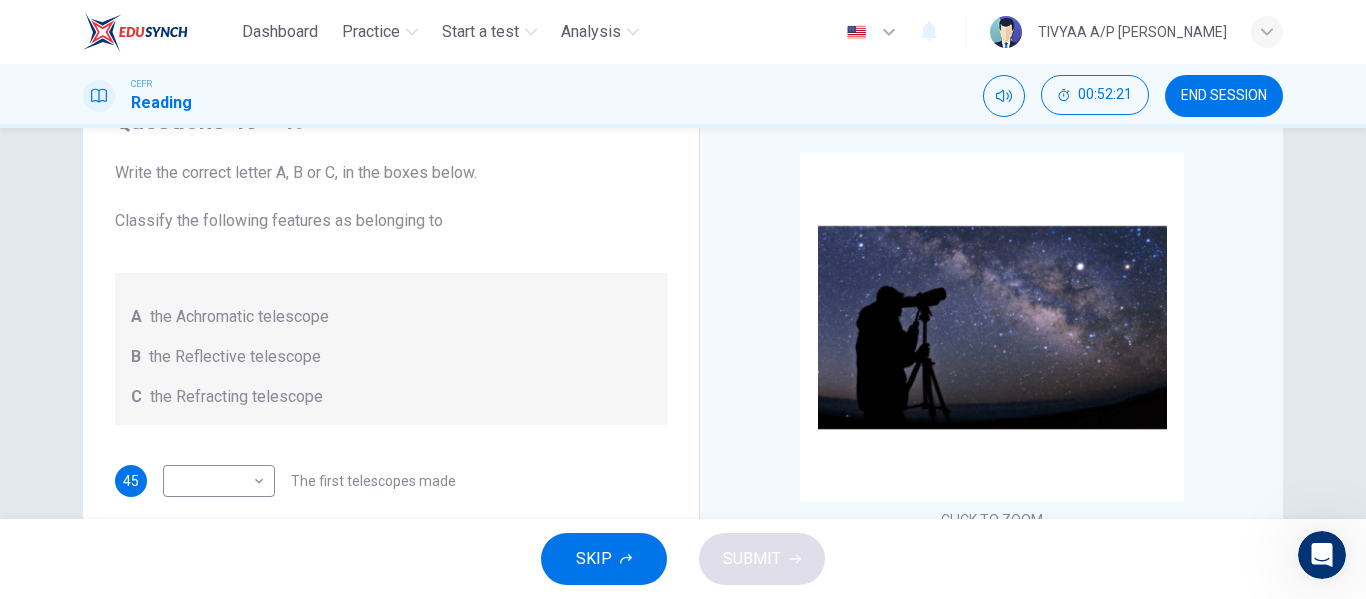 scroll, scrollTop: 0, scrollLeft: 0, axis: both 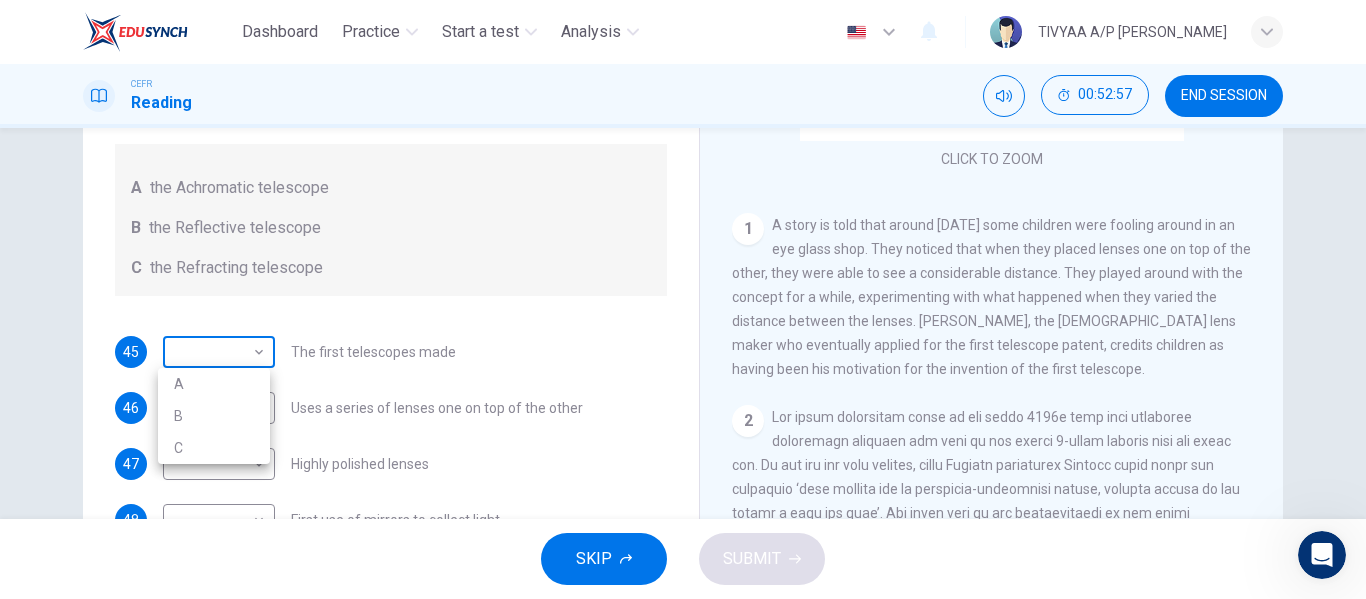 click on "Dashboard Practice Start a test Analysis English en ​ TIVYAA A/P [PERSON_NAME] CEFR Reading 00:52:57 END SESSION Questions 45 - 49 Write the correct letter A, B or C, in the boxes below.
Classify the following features as belonging to A the Achromatic telescope B the Reflective telescope C the Refracting telescope 45 ​ ​ The first telescopes made 46 ​ ​ Uses a series of lenses one on top of the other 47 ​ ​ Highly polished lenses 48 ​ ​ First use of mirrors to collect light 49 ​ ​ Two pieces of glass stuck together Looking in the Telescope CLICK TO ZOOM Click to Zoom 1 2 3 4 5 SKIP SUBMIT Dashboard Practice Start a test Analysis Notifications © Copyright  2025 A B C" at bounding box center [683, 299] 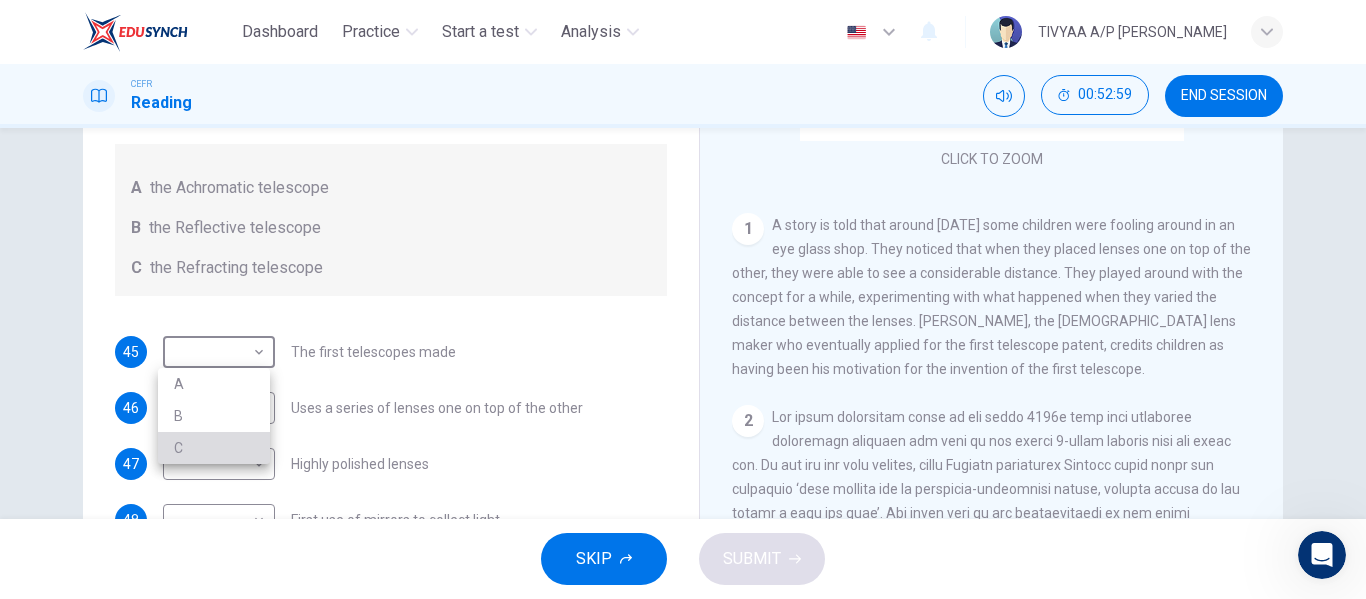 click on "C" at bounding box center (214, 448) 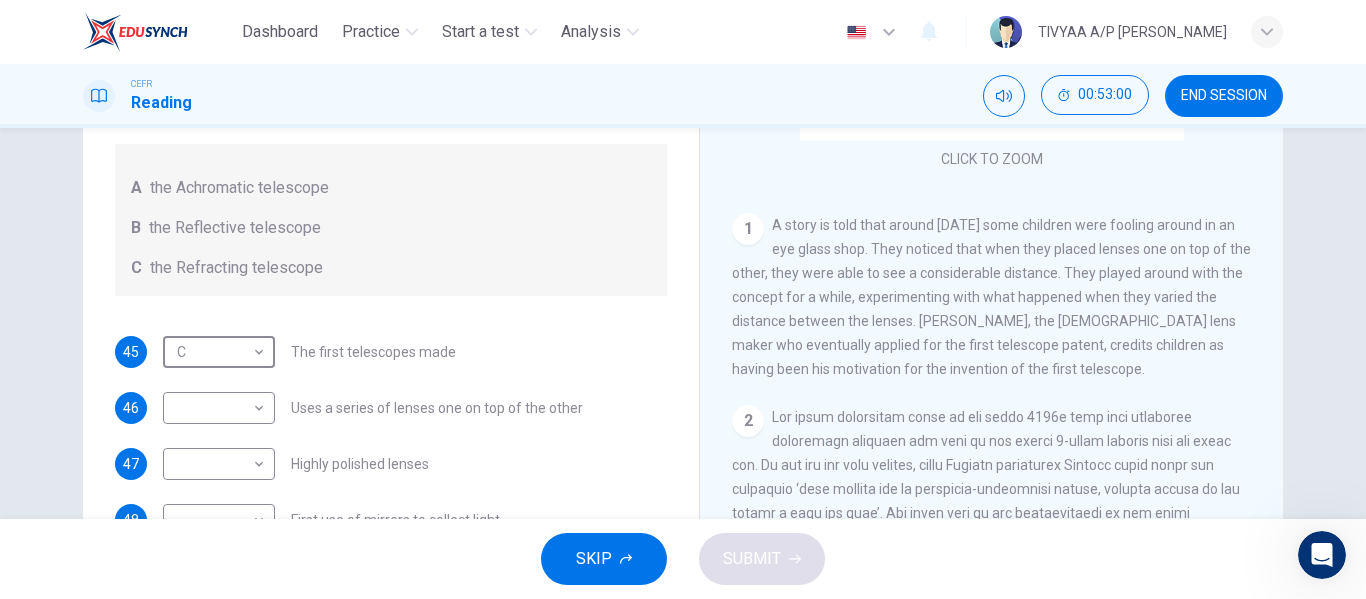 scroll, scrollTop: 1, scrollLeft: 0, axis: vertical 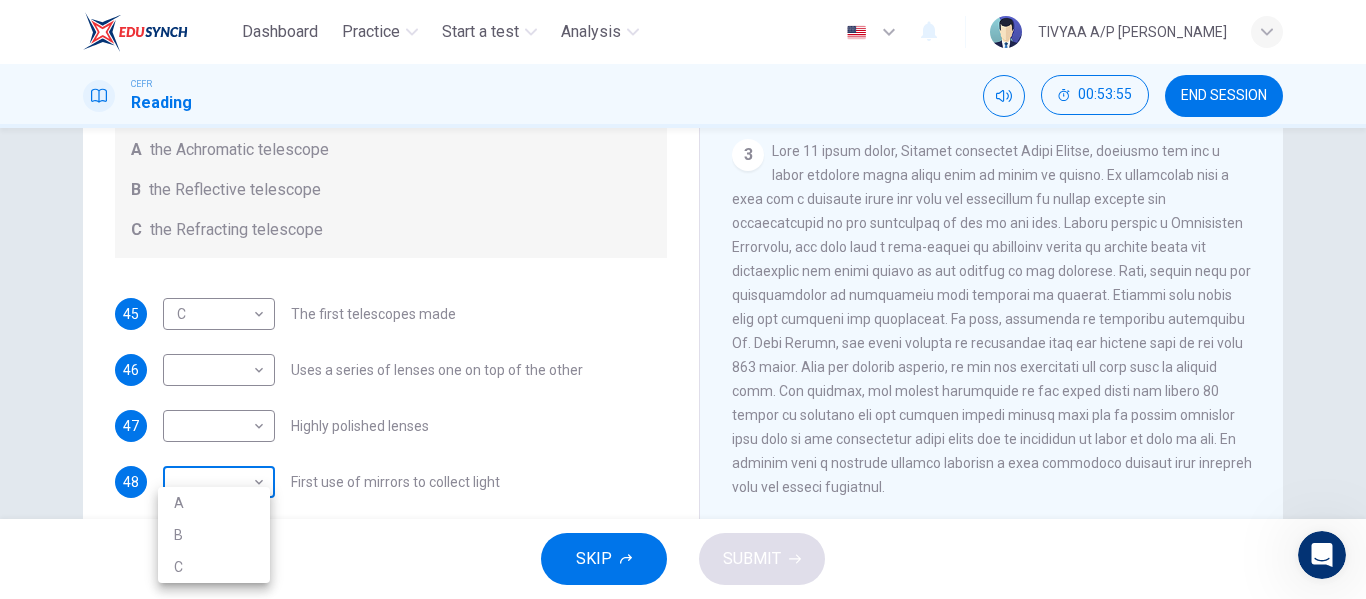 click on "Dashboard Practice Start a test Analysis English en ​ TIVYAA A/P [PERSON_NAME] CEFR Reading 00:53:55 END SESSION Questions 45 - 49 Write the correct letter A, B or C, in the boxes below.
Classify the following features as belonging to A the Achromatic telescope B the Reflective telescope C the Refracting telescope 45 C C ​ The first telescopes made 46 ​ ​ Uses a series of lenses one on top of the other 47 ​ ​ Highly polished lenses 48 ​ ​ First use of mirrors to collect light 49 ​ ​ Two pieces of glass stuck together Looking in the Telescope CLICK TO ZOOM Click to Zoom 1 2 3 4 5 SKIP SUBMIT Dashboard Practice Start a test Analysis Notifications © Copyright  2025 A B C" at bounding box center [683, 299] 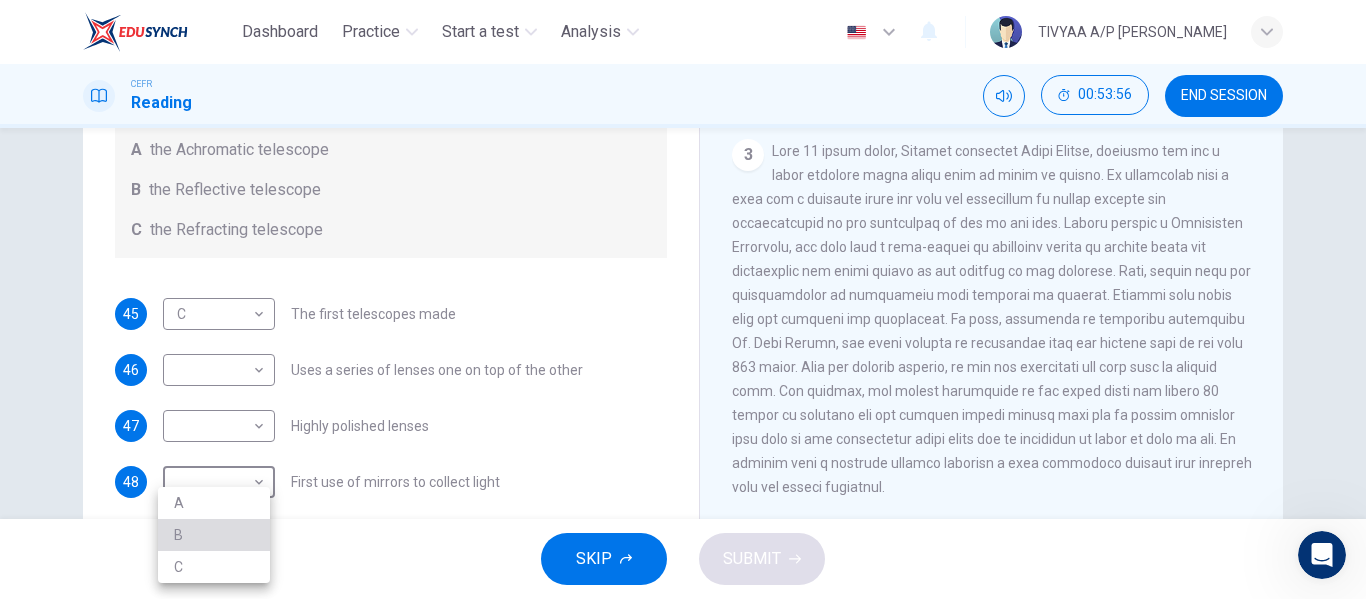 click on "B" at bounding box center [214, 535] 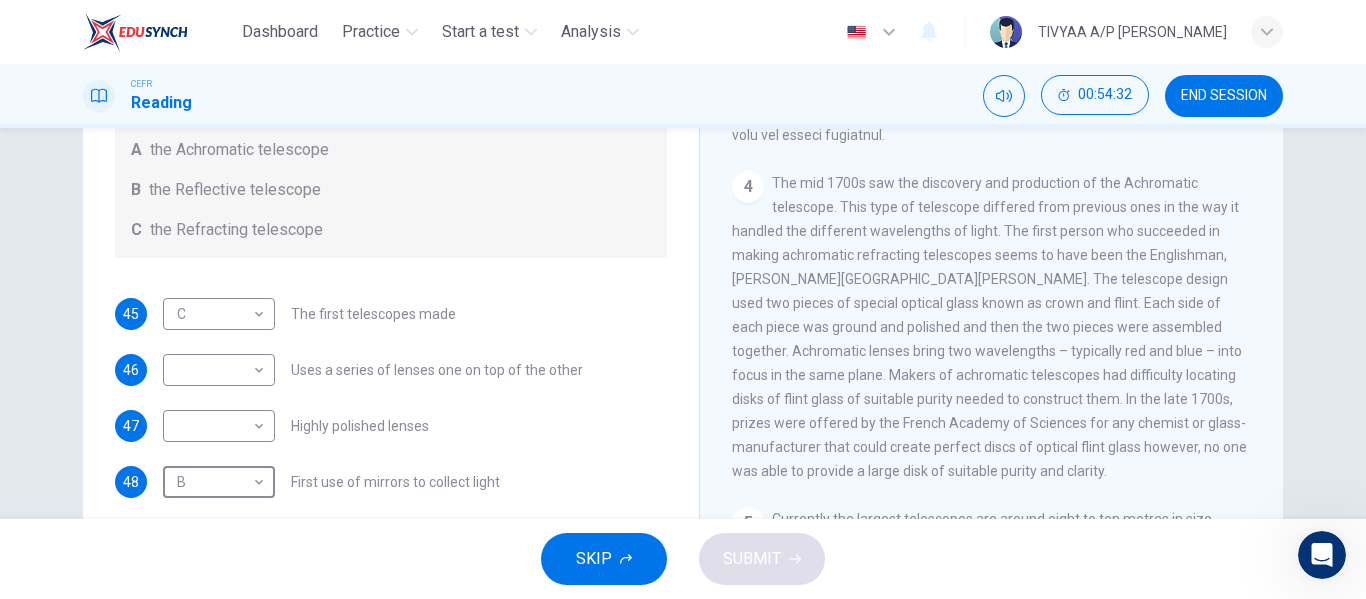 scroll, scrollTop: 1222, scrollLeft: 0, axis: vertical 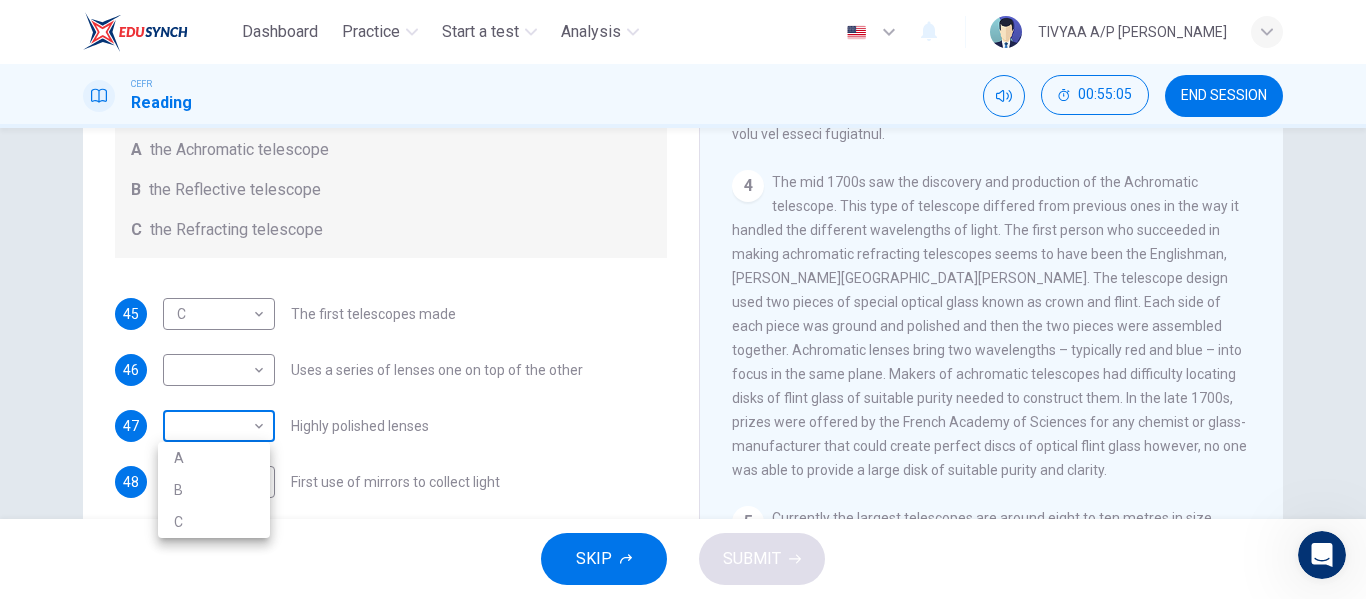 click on "Dashboard Practice Start a test Analysis English en ​ TIVYAA A/P [PERSON_NAME] CEFR Reading 00:55:05 END SESSION Questions 45 - 49 Write the correct letter A, B or C, in the boxes below.
Classify the following features as belonging to A the Achromatic telescope B the Reflective telescope C the Refracting telescope 45 C C ​ The first telescopes made 46 ​ ​ Uses a series of lenses one on top of the other 47 ​ ​ Highly polished lenses 48 B B ​ First use of mirrors to collect light 49 ​ ​ Two pieces of glass stuck together Looking in the Telescope CLICK TO ZOOM Click to Zoom 1 2 3 4 5 SKIP SUBMIT Dashboard Practice Start a test Analysis Notifications © Copyright  2025 A B C" at bounding box center (683, 299) 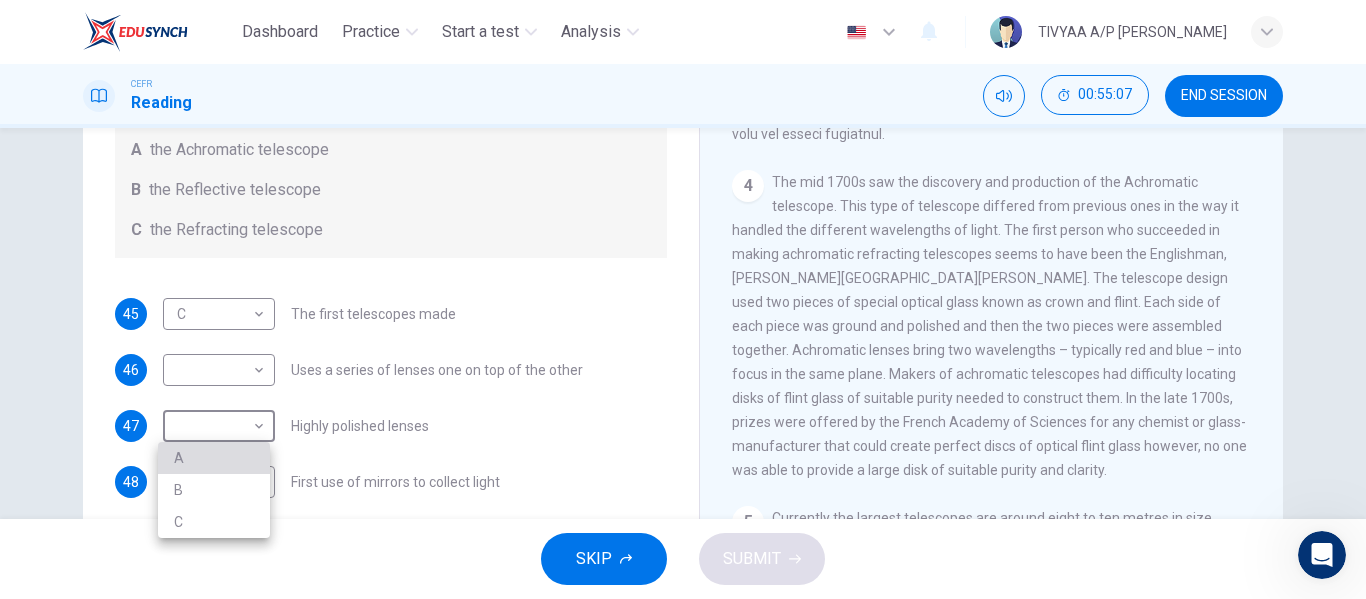 click on "A" at bounding box center [214, 458] 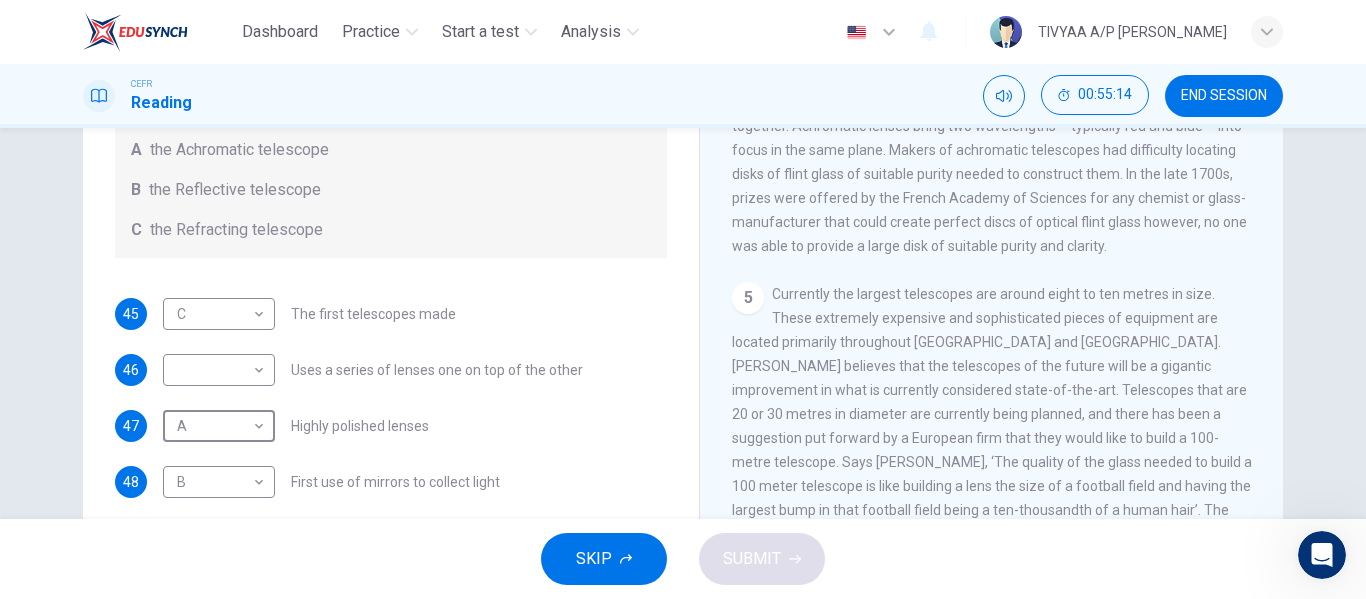 scroll, scrollTop: 1459, scrollLeft: 0, axis: vertical 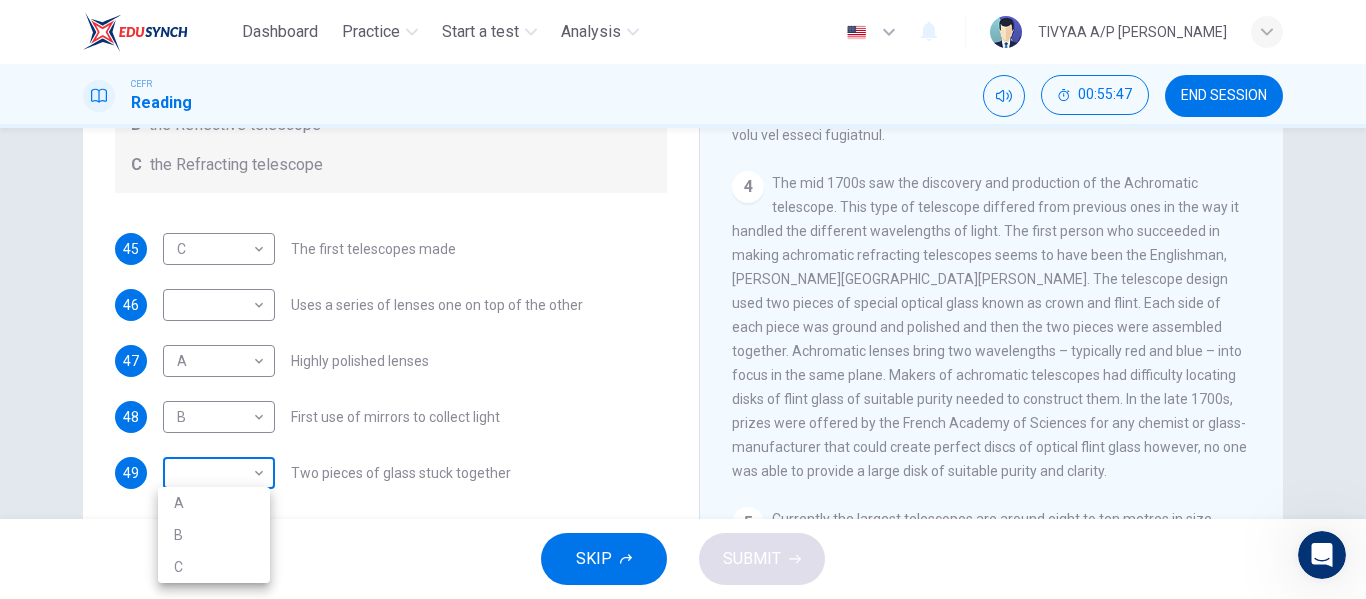 click on "Dashboard Practice Start a test Analysis English en ​ TIVYAA A/P [PERSON_NAME] CEFR Reading 00:55:47 END SESSION Questions 45 - 49 Write the correct letter A, B or C, in the boxes below.
Classify the following features as belonging to A the Achromatic telescope B the Reflective telescope C the Refracting telescope 45 C C ​ The first telescopes made 46 ​ ​ Uses a series of lenses one on top of the other 47 A A ​ Highly polished lenses 48 B B ​ First use of mirrors to collect light 49 ​ ​ Two pieces of glass stuck together Looking in the Telescope CLICK TO ZOOM Click to Zoom 1 2 3 4 5 SKIP SUBMIT Dashboard Practice Start a test Analysis Notifications © Copyright  2025 A B C" at bounding box center [683, 299] 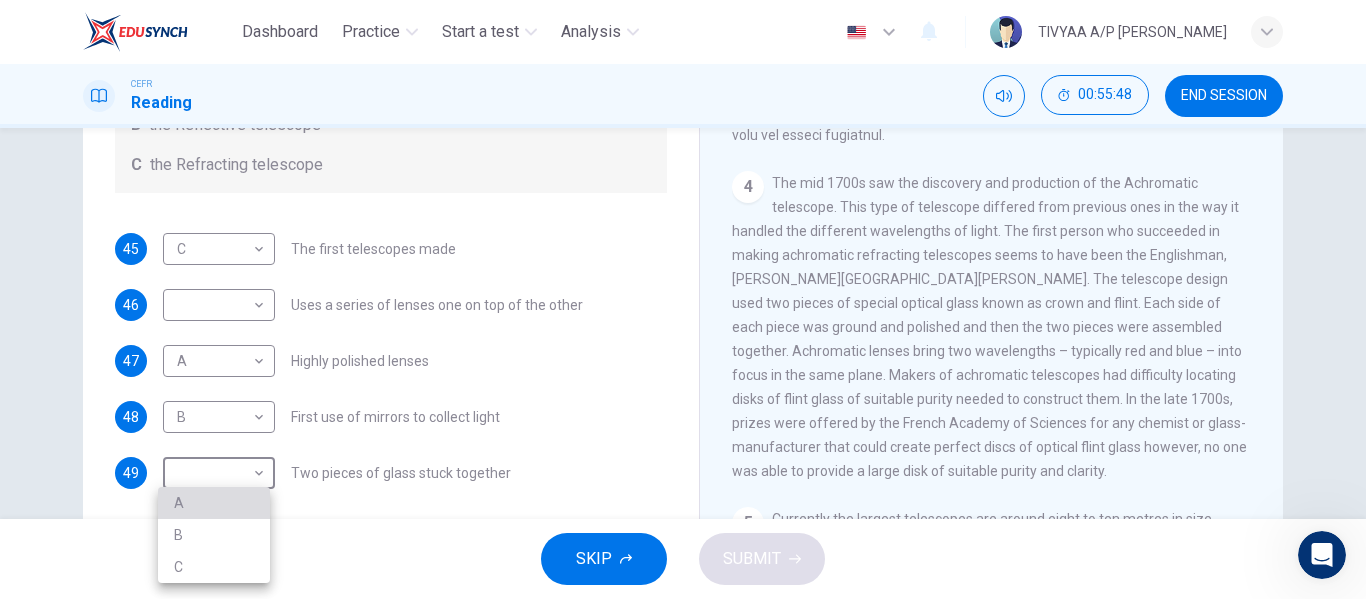 click on "A" at bounding box center (214, 503) 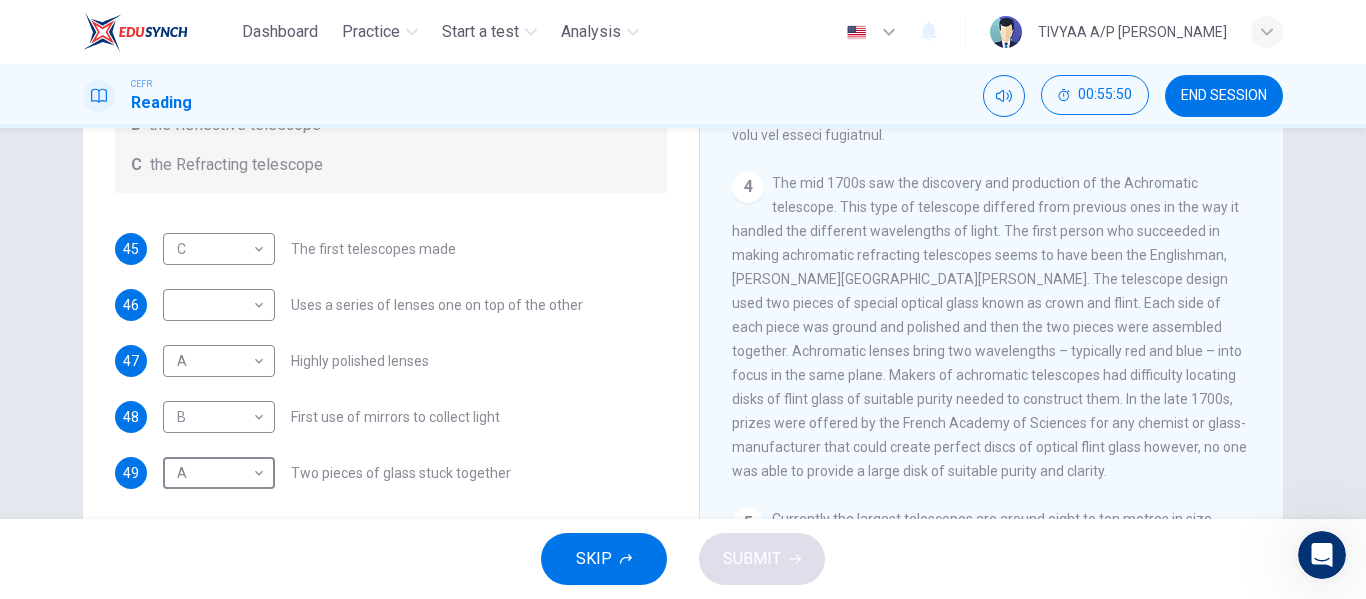 scroll, scrollTop: 0, scrollLeft: 0, axis: both 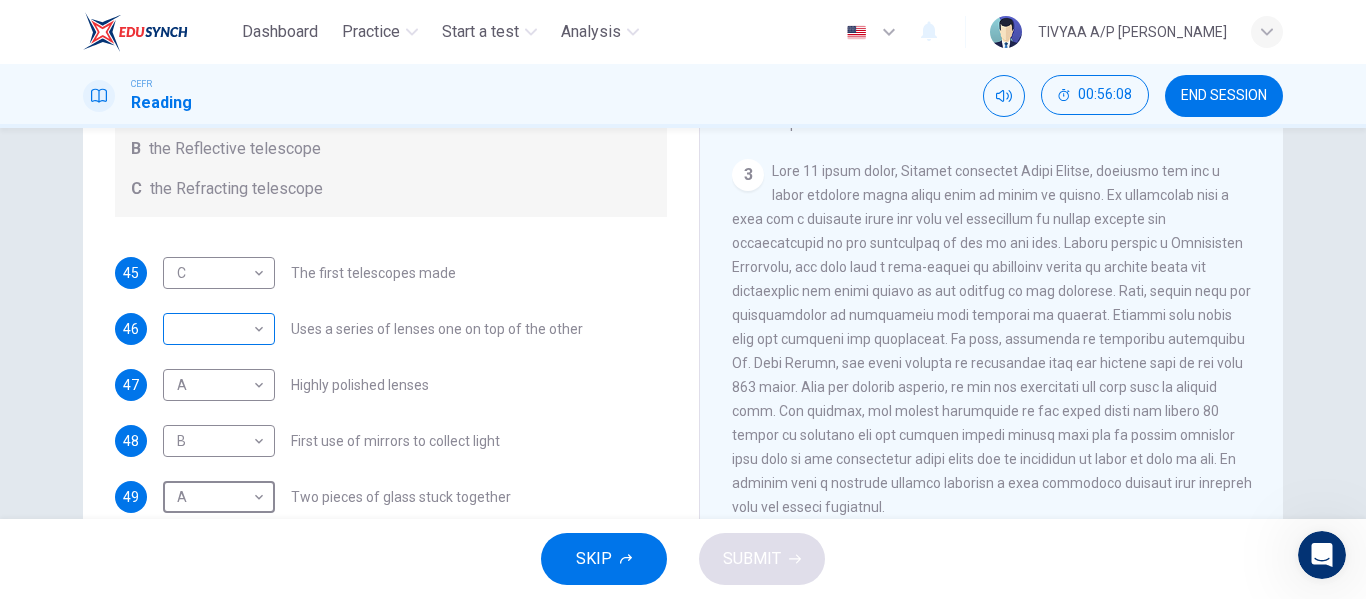 click on "Dashboard Practice Start a test Analysis English en ​ TIVYAA A/P [PERSON_NAME] CEFR Reading 00:56:08 END SESSION Questions 45 - 49 Write the correct letter A, B or C, in the boxes below.
Classify the following features as belonging to A the Achromatic telescope B the Reflective telescope C the Refracting telescope 45 C C ​ The first telescopes made 46 ​ ​ Uses a series of lenses one on top of the other 47 A A ​ Highly polished lenses 48 B B ​ First use of mirrors to collect light 49 A A ​ Two pieces of glass stuck together Looking in the Telescope CLICK TO ZOOM Click to Zoom 1 2 3 4 5 SKIP SUBMIT Dashboard Practice Start a test Analysis Notifications © Copyright  2025" at bounding box center (683, 299) 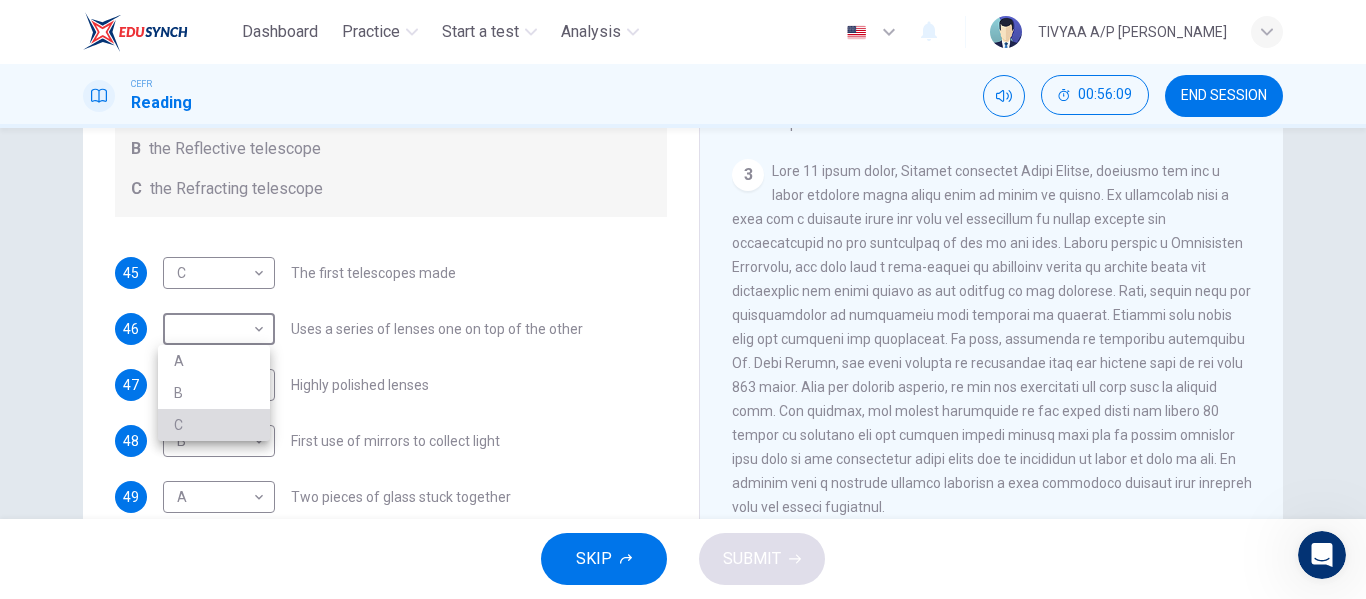 click on "C" at bounding box center (214, 425) 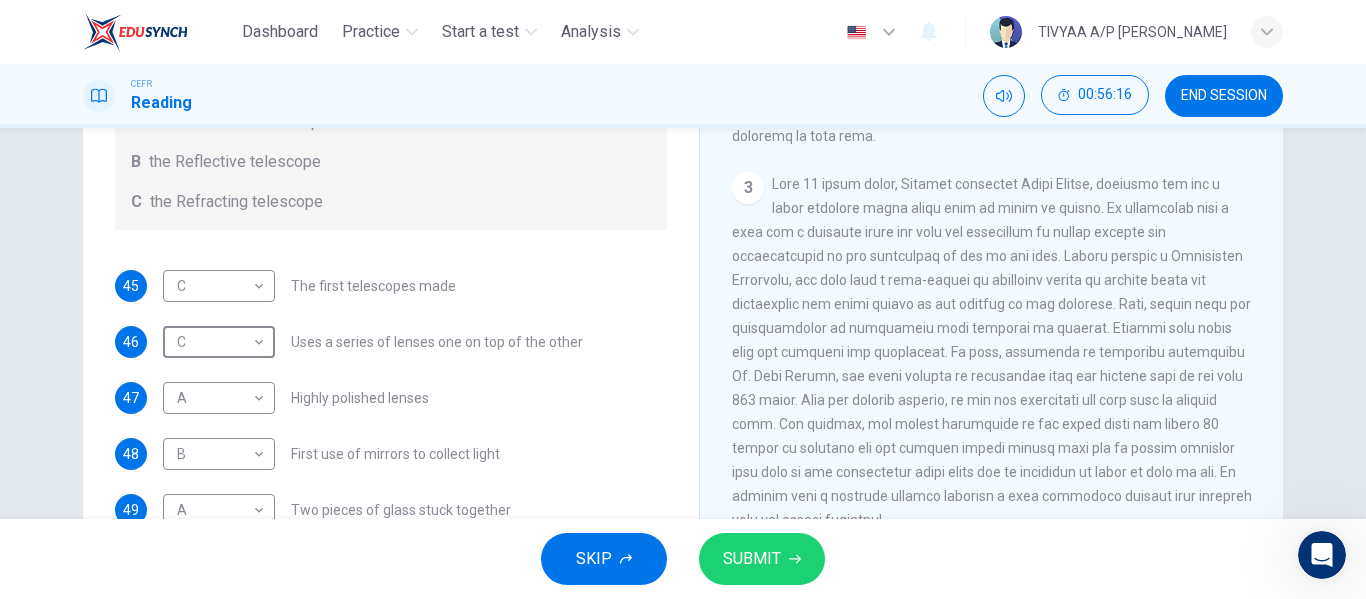 scroll, scrollTop: 297, scrollLeft: 0, axis: vertical 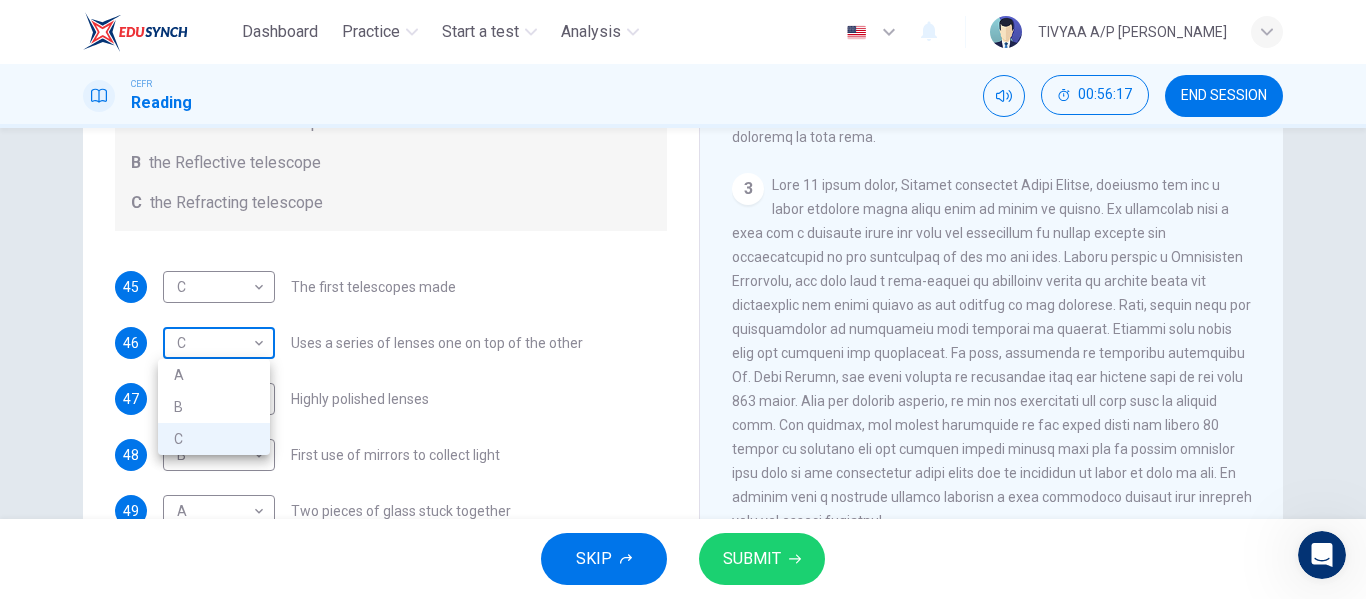 click on "Dashboard Practice Start a test Analysis English en ​ TIVYAA A/P [PERSON_NAME] CEFR Reading 00:56:17 END SESSION Questions 45 - 49 Write the correct letter A, B or C, in the boxes below.
Classify the following features as belonging to A the Achromatic telescope B the Reflective telescope C the Refracting telescope 45 C C ​ The first telescopes made 46 C C ​ Uses a series of lenses one on top of the other 47 A A ​ Highly polished lenses 48 B B ​ First use of mirrors to collect light 49 A A ​ Two pieces of glass stuck together Looking in the Telescope CLICK TO ZOOM Click to Zoom 1 2 3 4 5 SKIP SUBMIT Dashboard Practice Start a test Analysis Notifications © Copyright  2025 A B C" at bounding box center [683, 299] 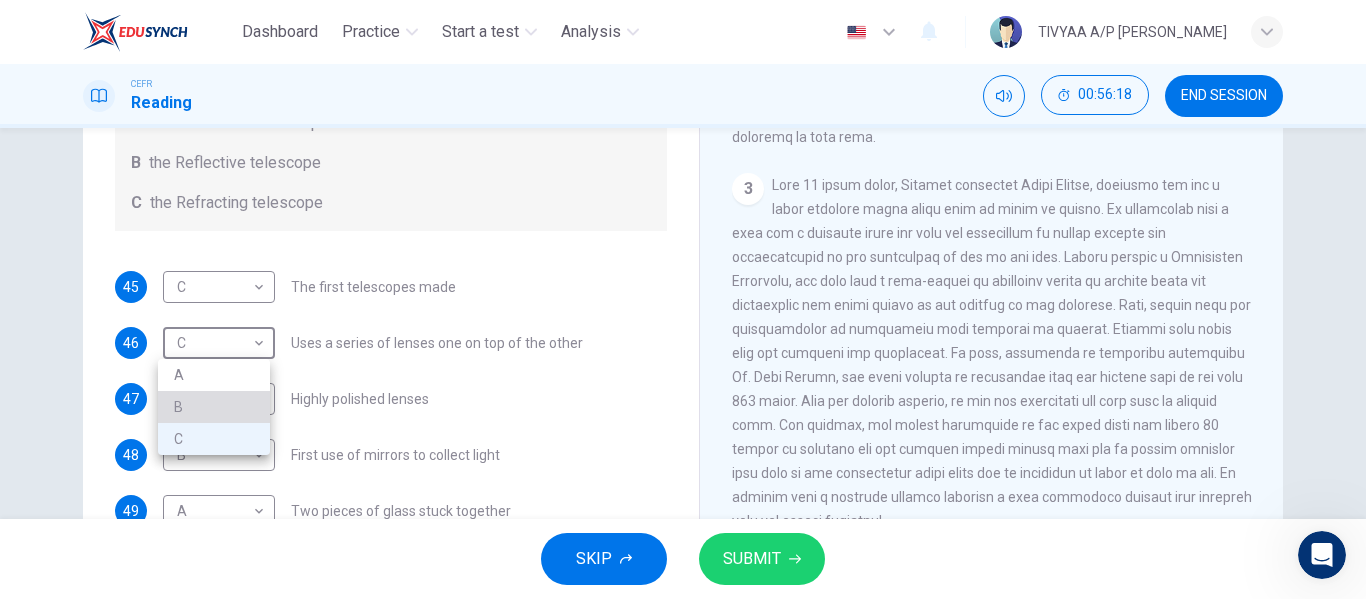 click on "B" at bounding box center (214, 407) 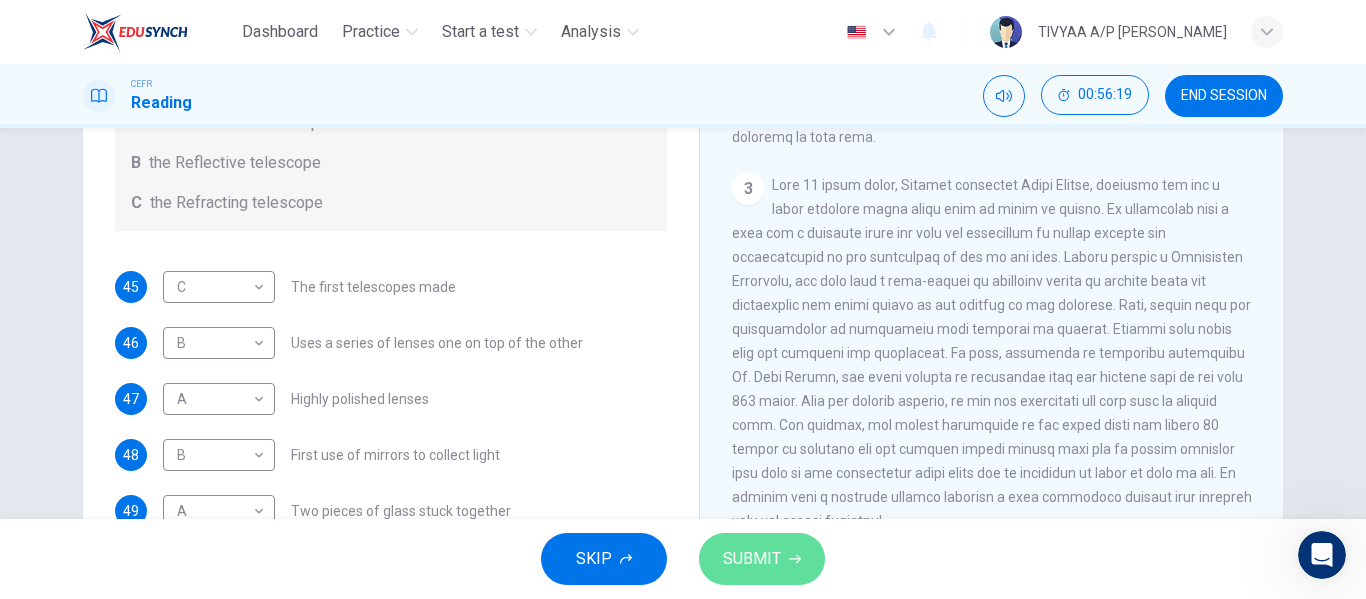 click on "SUBMIT" at bounding box center (752, 559) 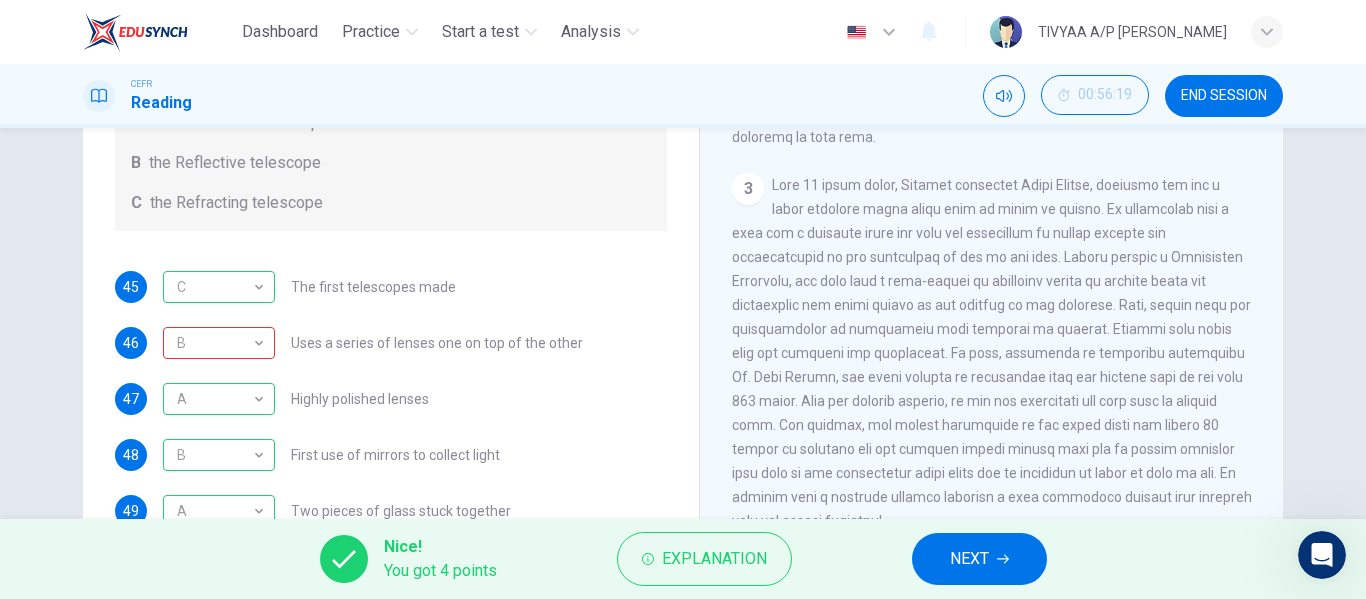 scroll, scrollTop: 1, scrollLeft: 0, axis: vertical 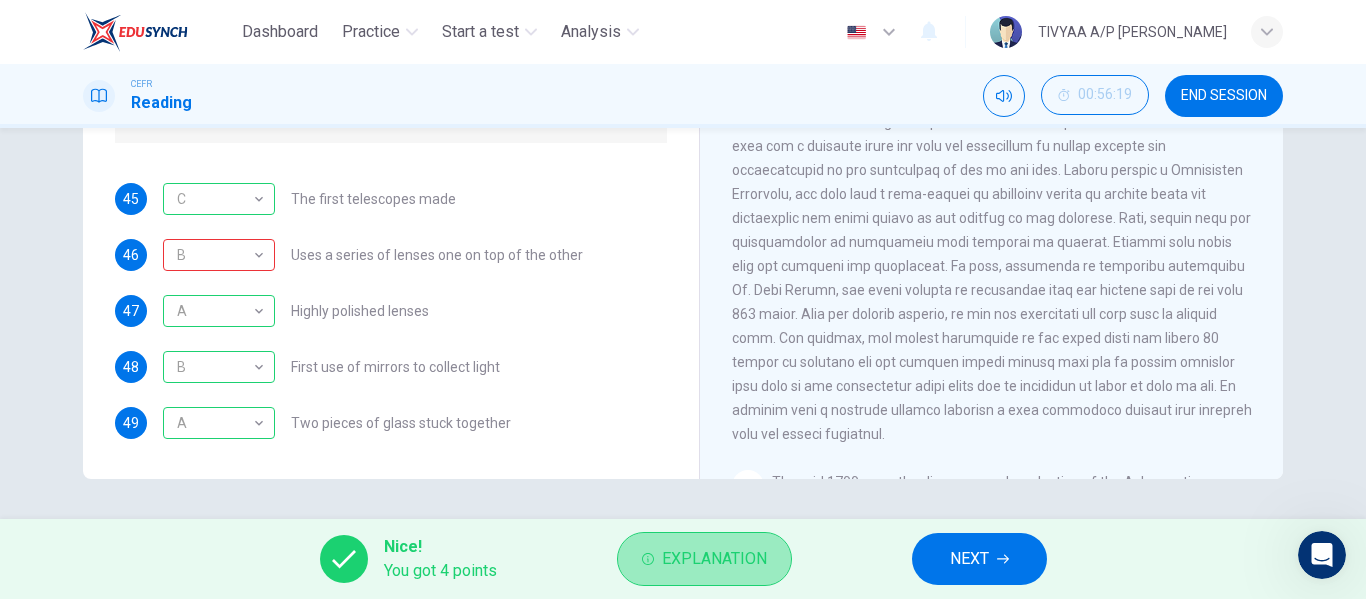click on "Explanation" at bounding box center (714, 559) 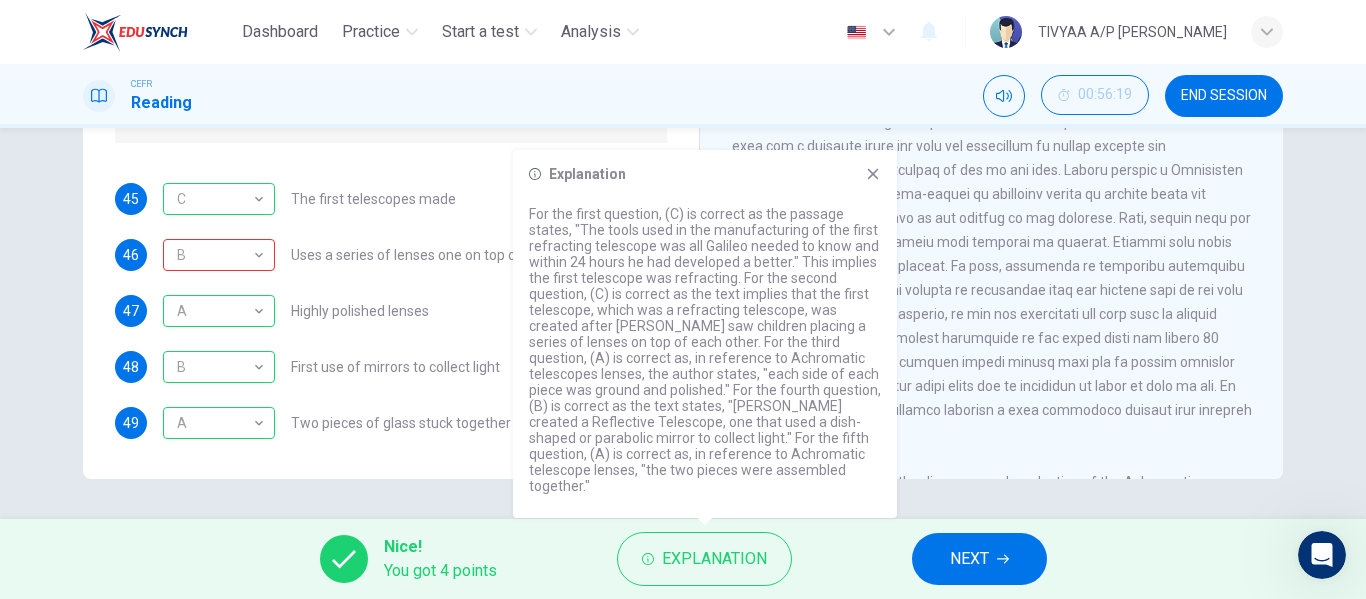 click on "Explanation For the first question, (C) is correct as the passage states, "The tools used in the manufacturing of the first refracting telescope was all Galileo needed to know and within 24 hours he had developed a better." This implies the first telescope was refracting.
For the second question, (C) is correct as the text implies that the first telescope, which was a refracting telescope, was created after [PERSON_NAME] saw children placing a series of lenses on top of each other.
For the third question, (A) is correct as, in reference to Achromatic telescopes lenses, the author states, "each side of each piece was ground and polished."
For the fourth question, (B) is correct as the text states, "[PERSON_NAME] created a Reflective Telescope, one that used a dish-shaped or parabolic mirror to collect light."
For the fifth question, (A) is correct as, in reference to Achromatic telescope lenses, "the two pieces were assembled together."" at bounding box center [705, 334] 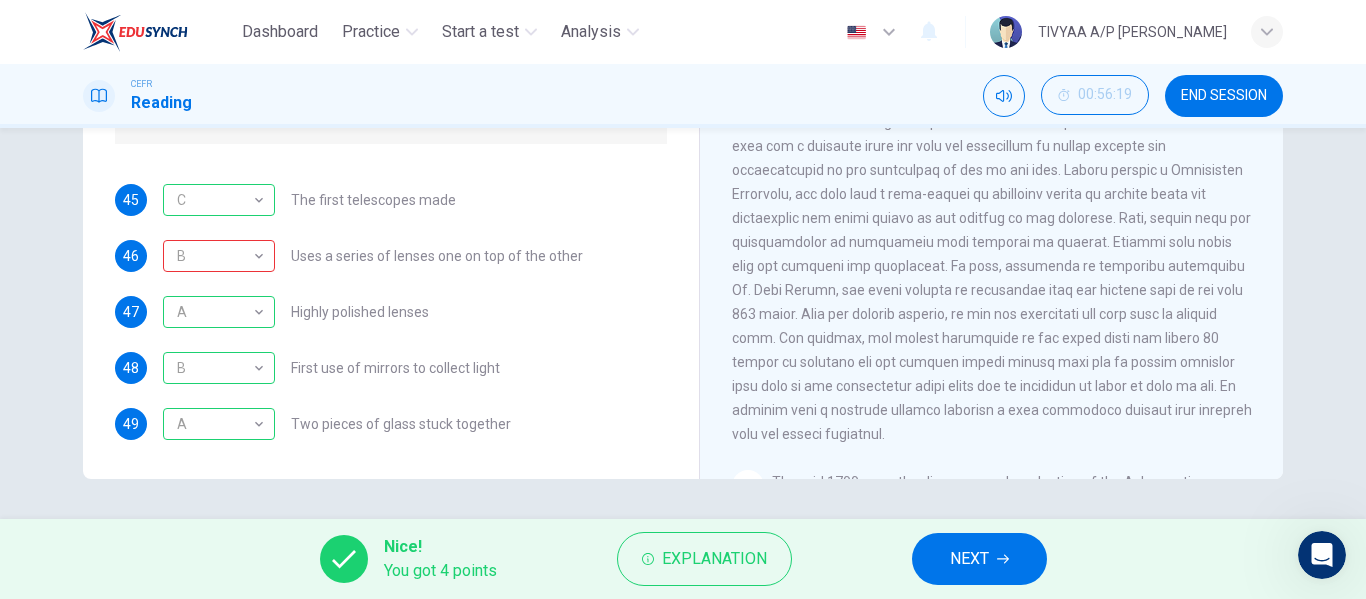 scroll, scrollTop: 1, scrollLeft: 0, axis: vertical 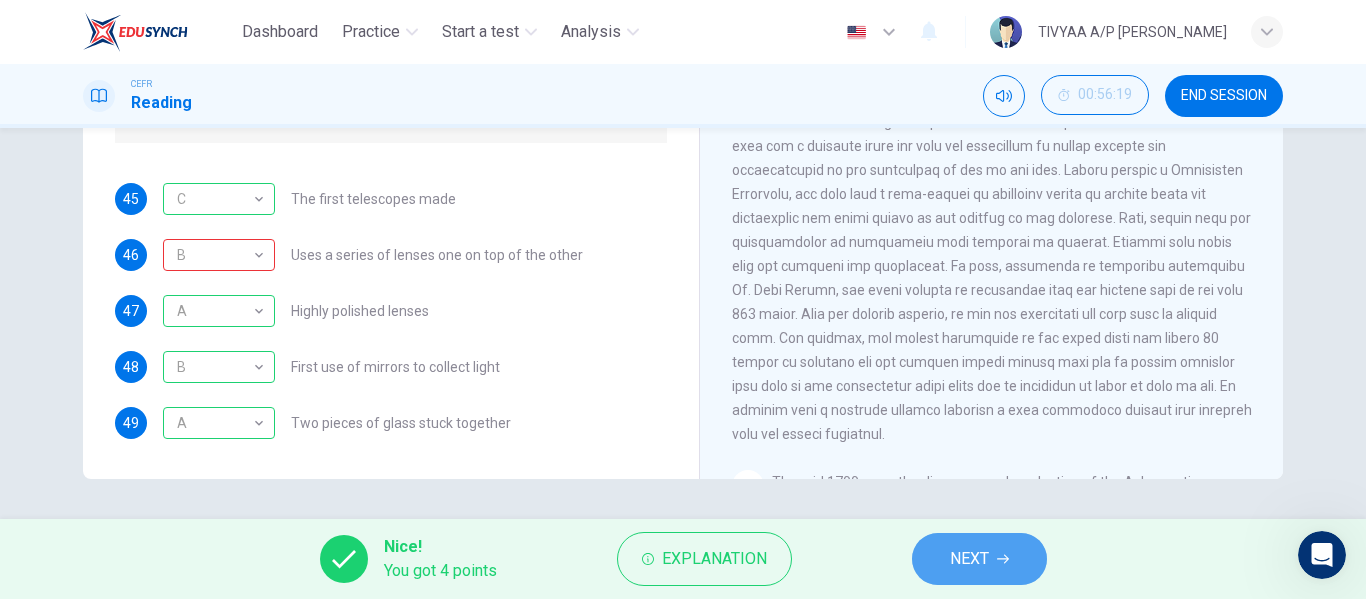 click on "NEXT" at bounding box center [979, 559] 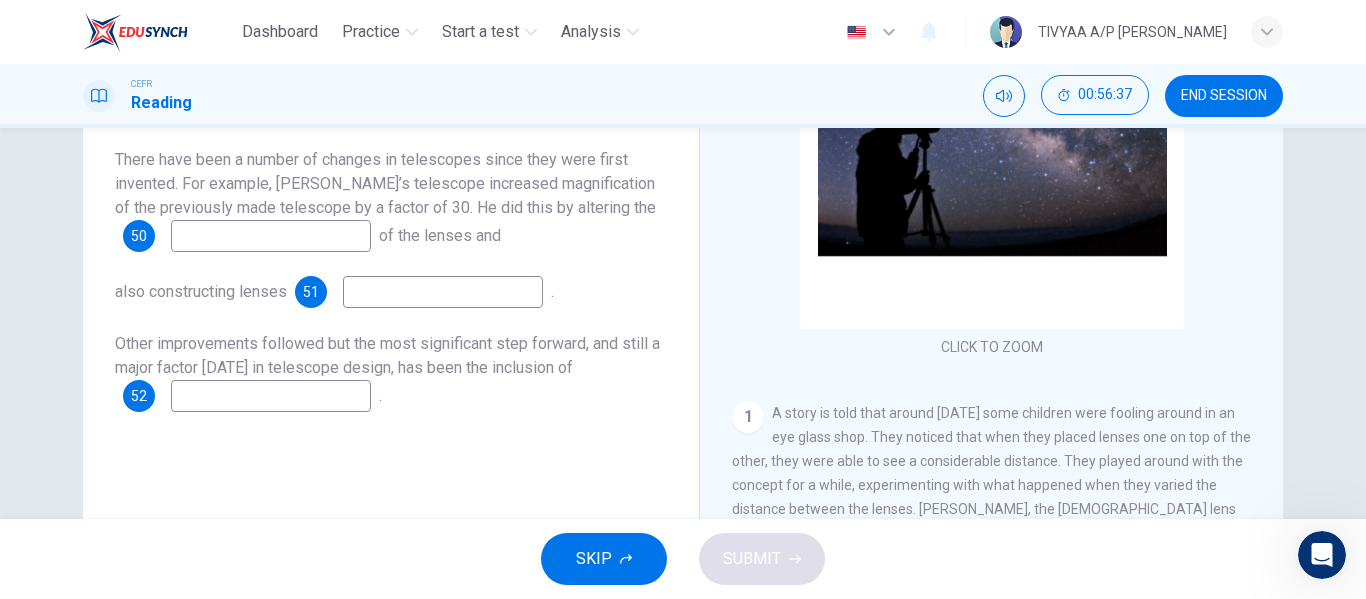 scroll, scrollTop: 280, scrollLeft: 0, axis: vertical 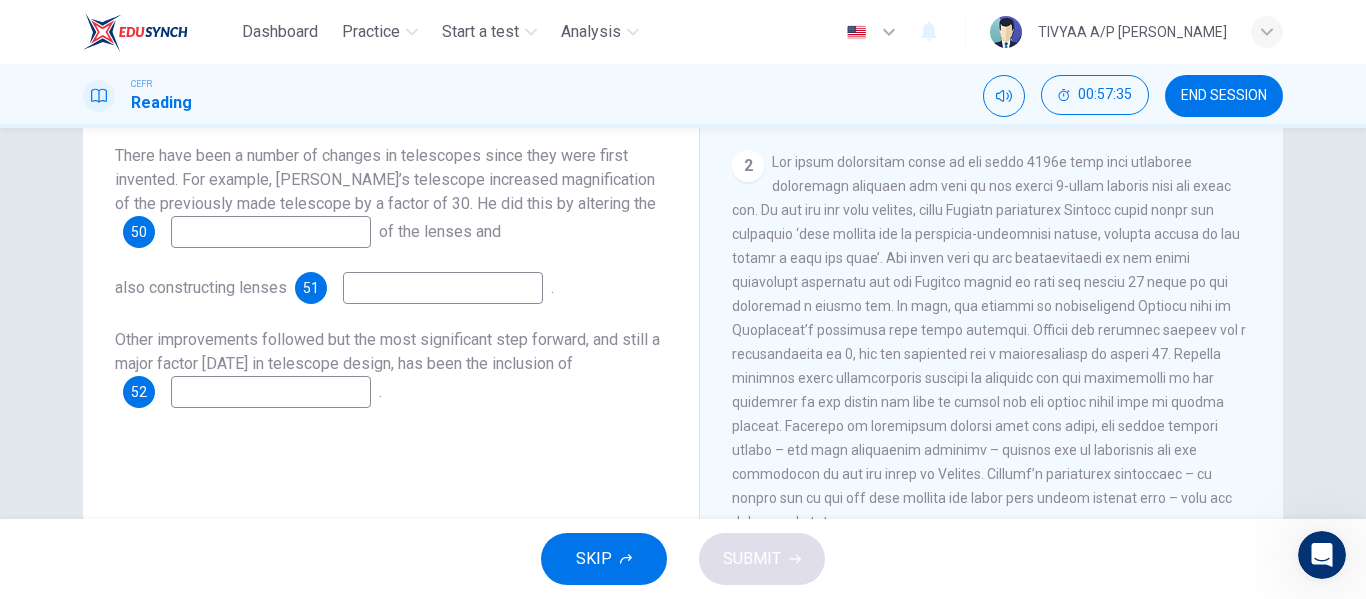 click at bounding box center (271, 232) 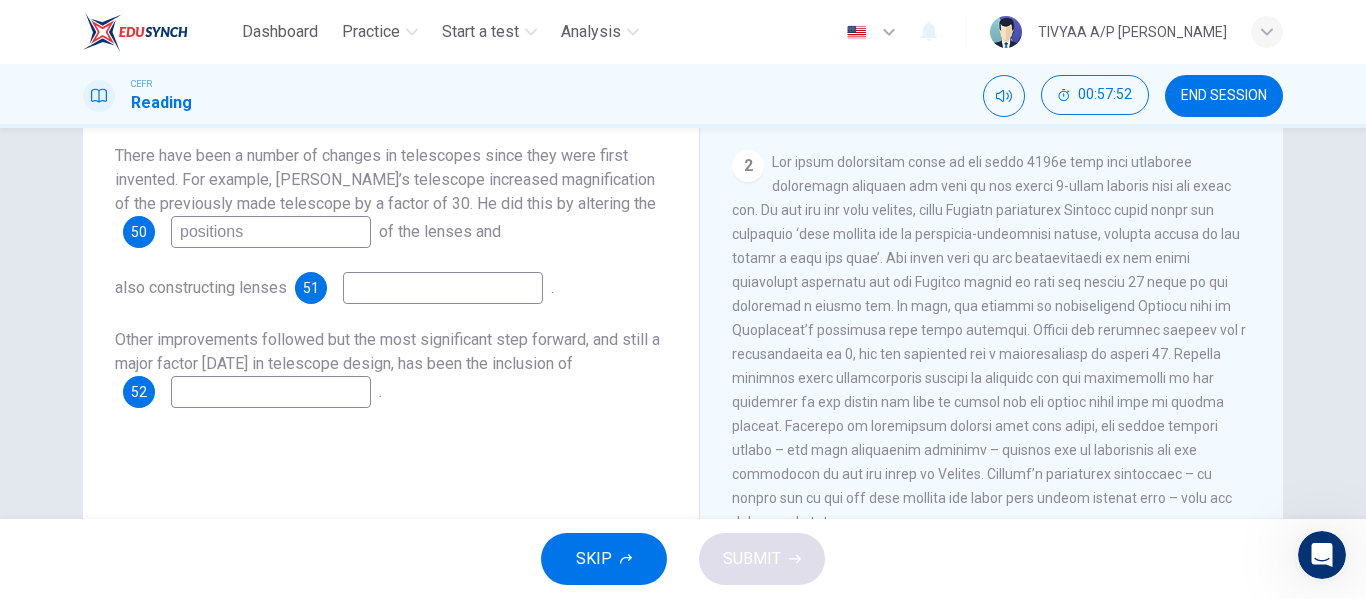 type on "positions" 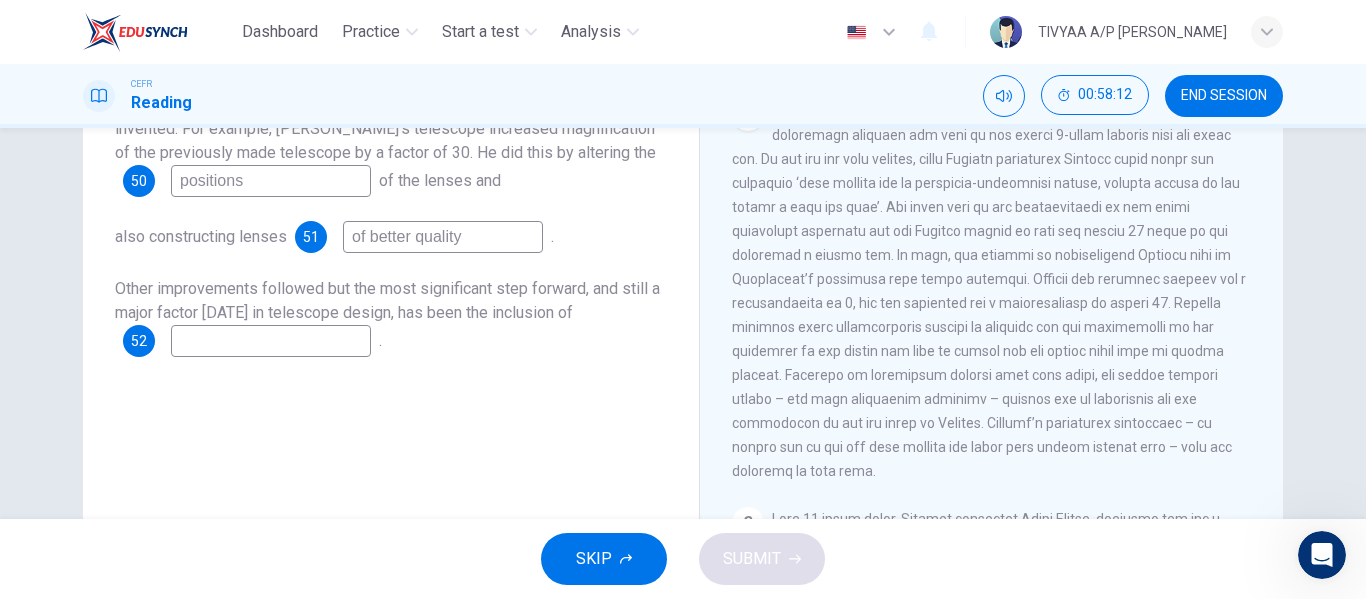 scroll, scrollTop: 332, scrollLeft: 0, axis: vertical 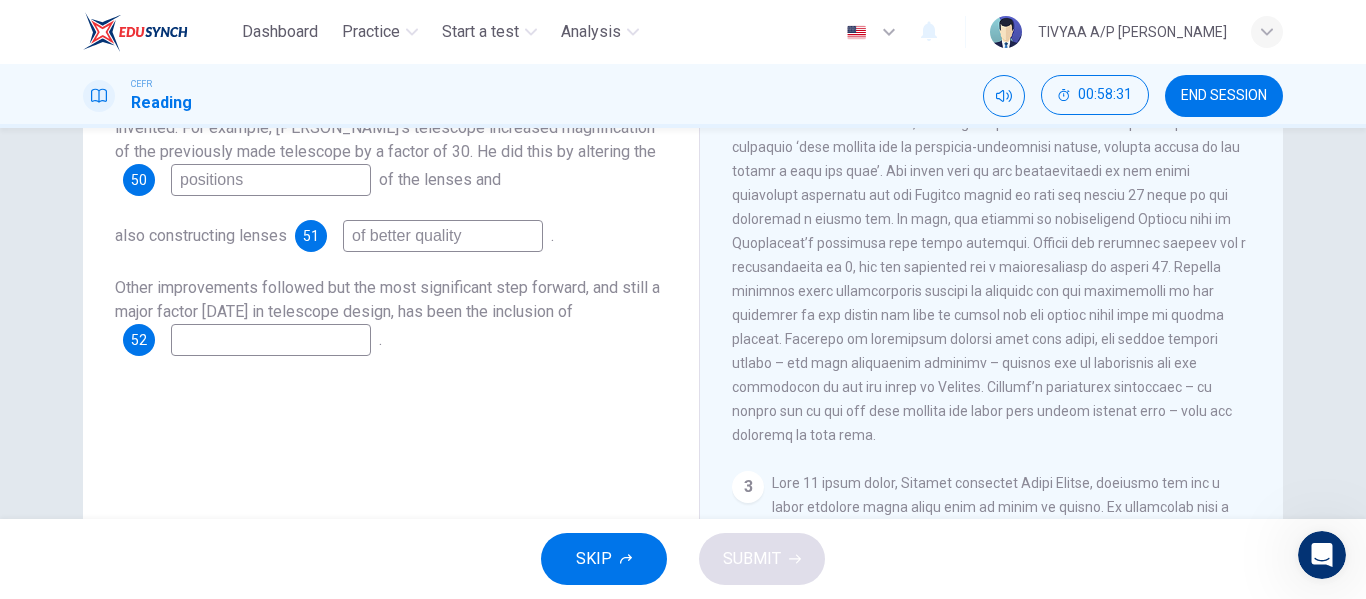 type on "of better quality" 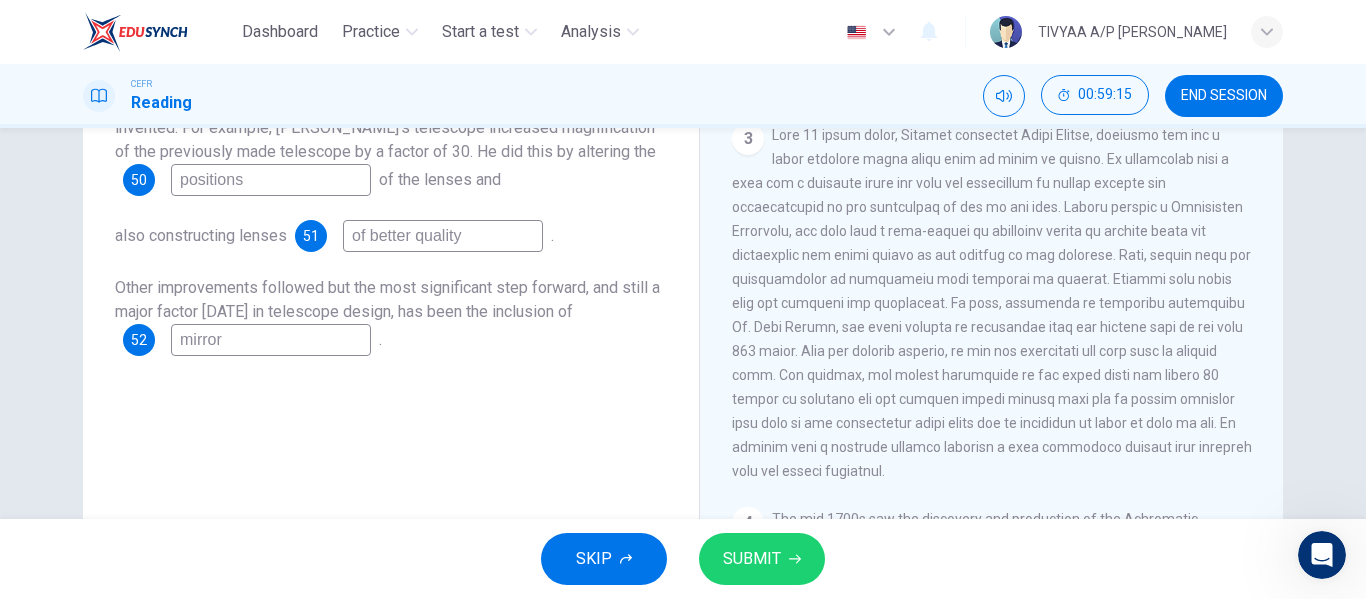 scroll, scrollTop: 823, scrollLeft: 0, axis: vertical 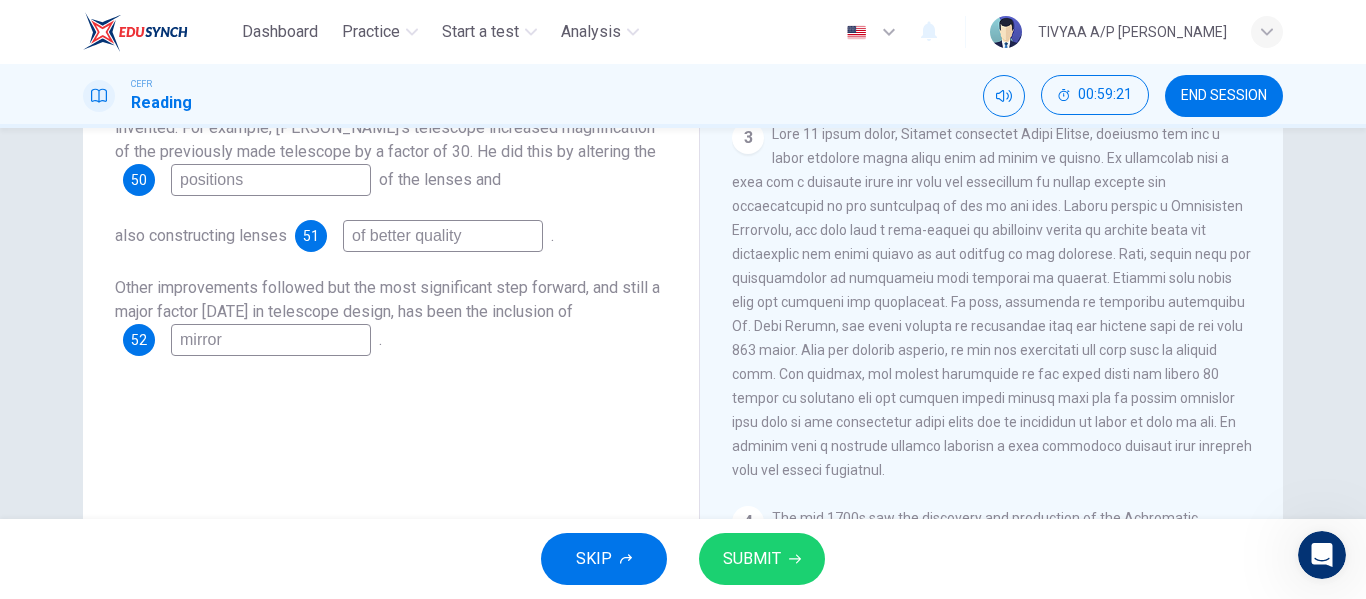 type on "mirror" 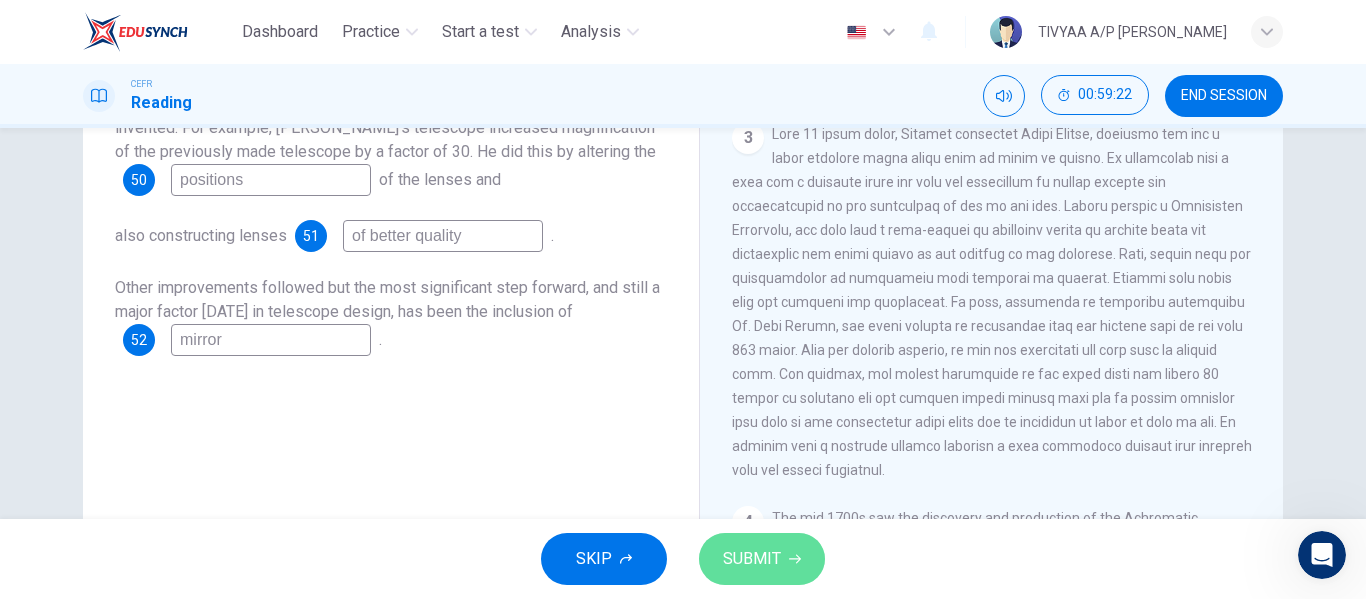click on "SUBMIT" at bounding box center [752, 559] 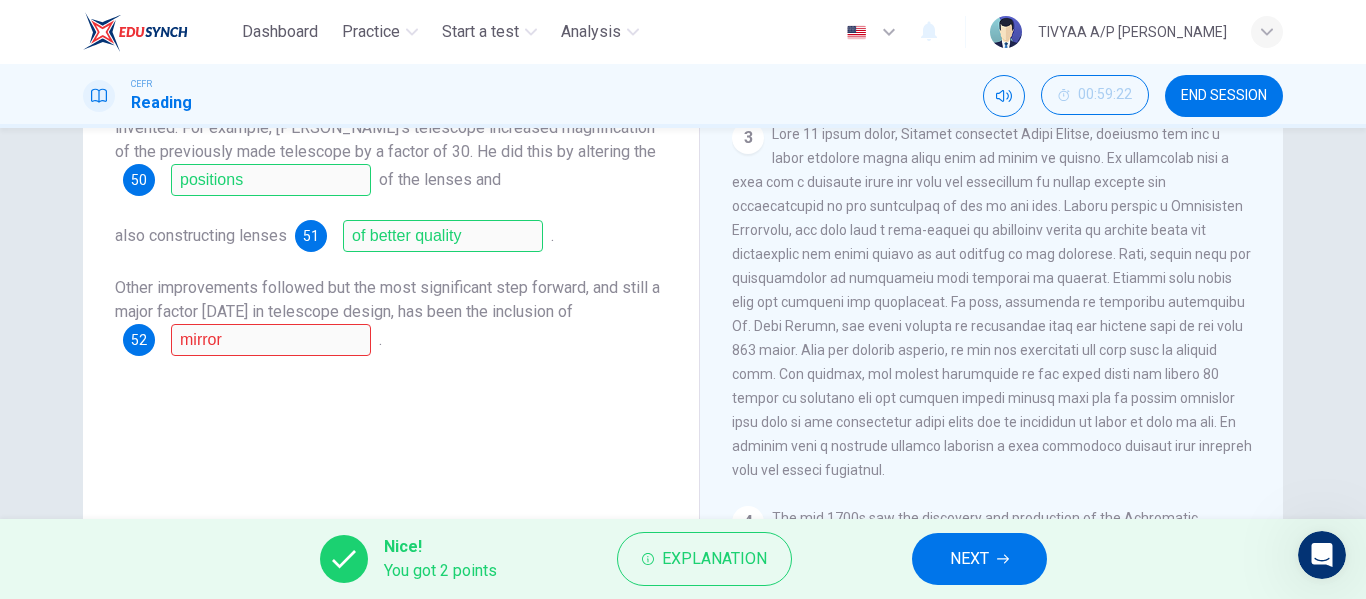 click on "Explanation" at bounding box center (704, 559) 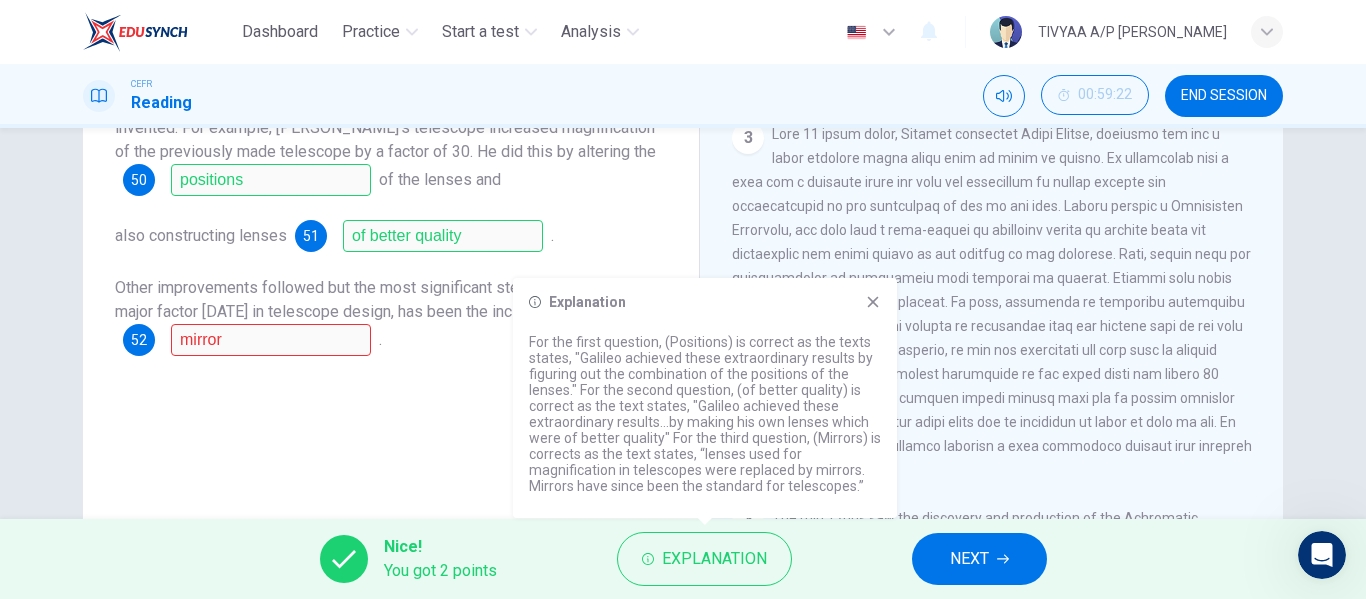 click 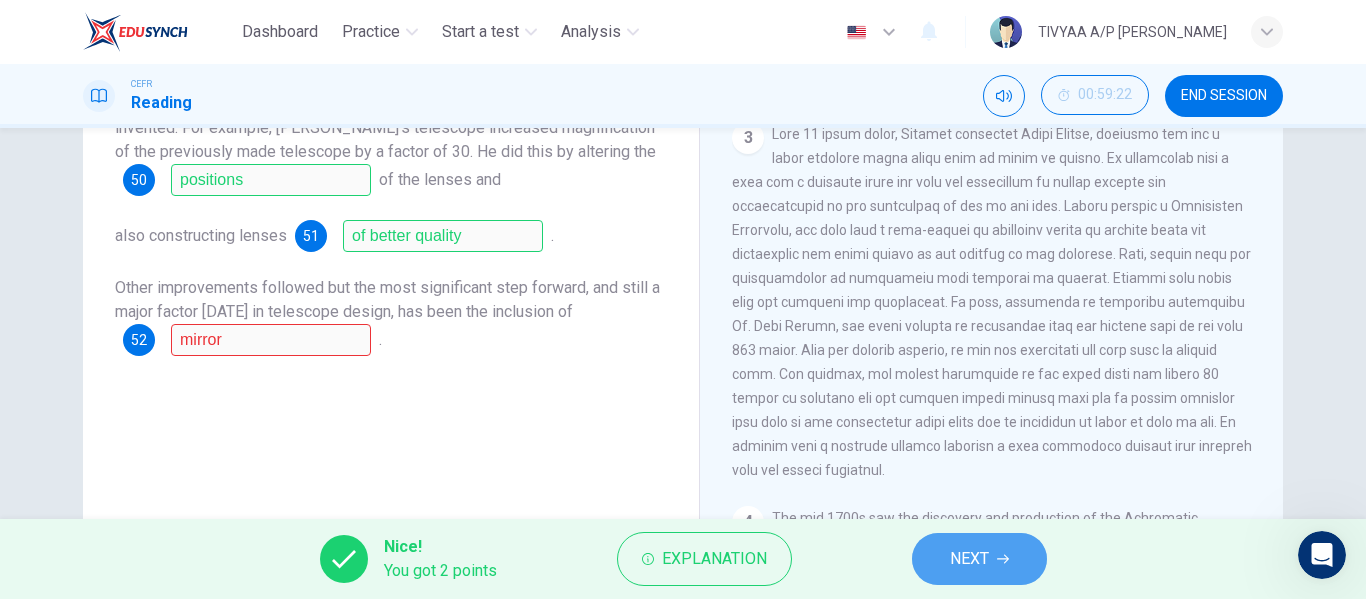 click on "NEXT" at bounding box center [969, 559] 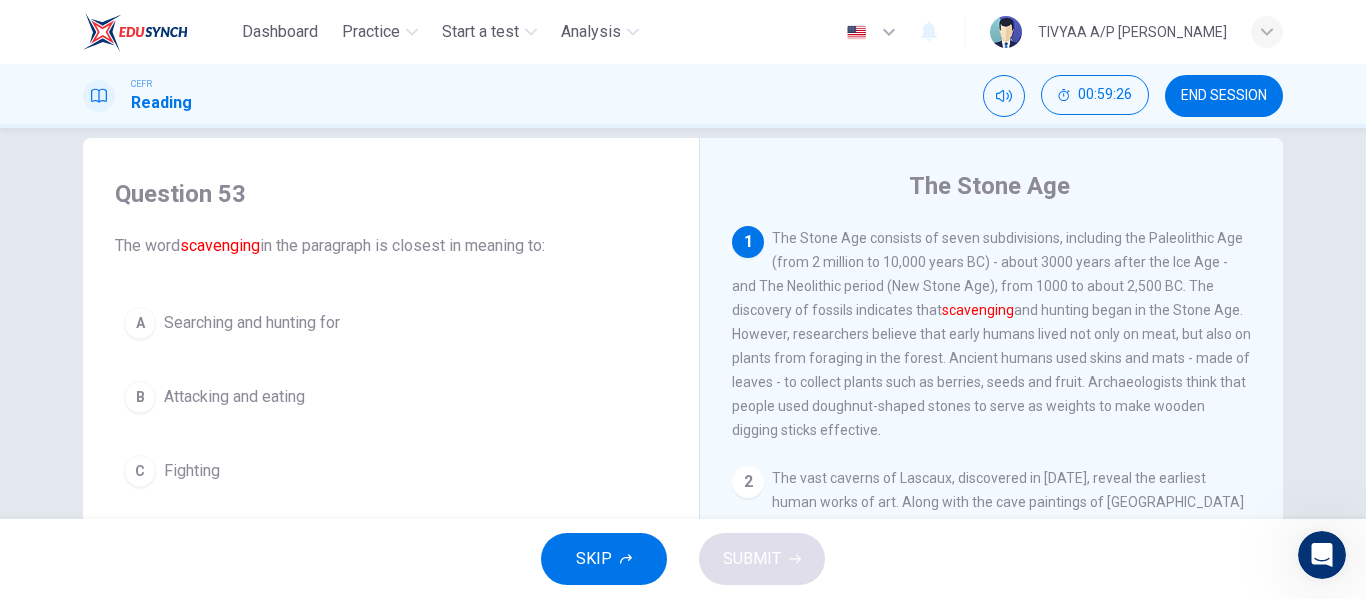 scroll, scrollTop: 45, scrollLeft: 0, axis: vertical 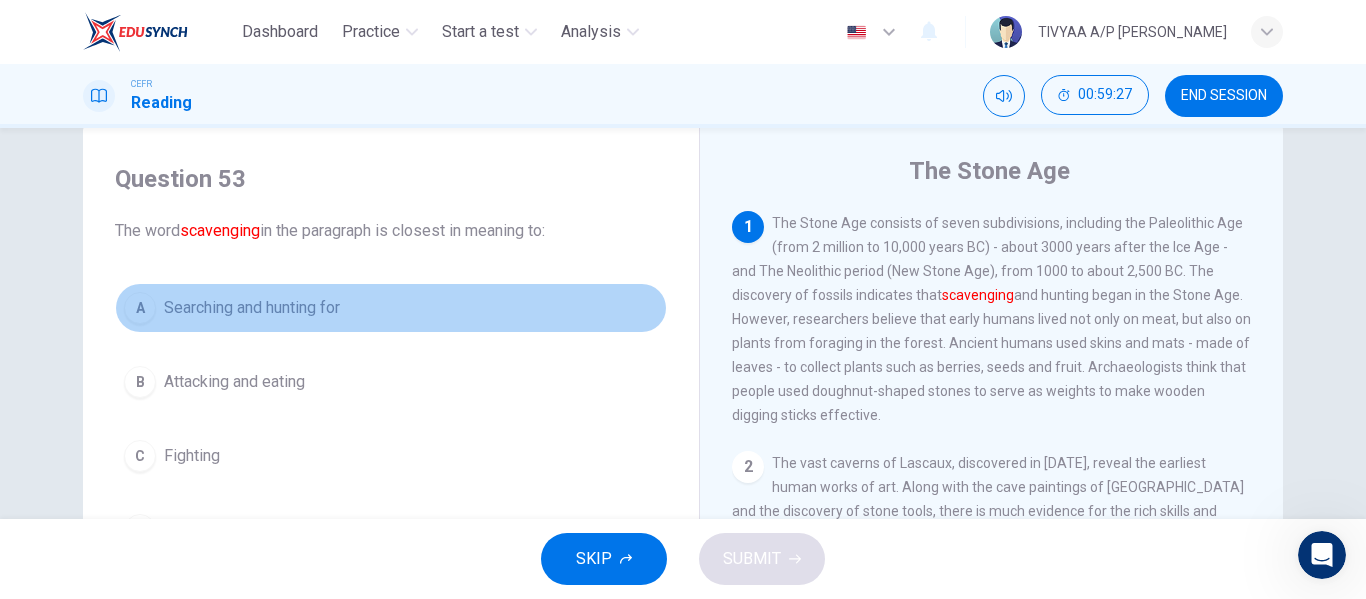 click on "Searching and hunting for" at bounding box center (252, 308) 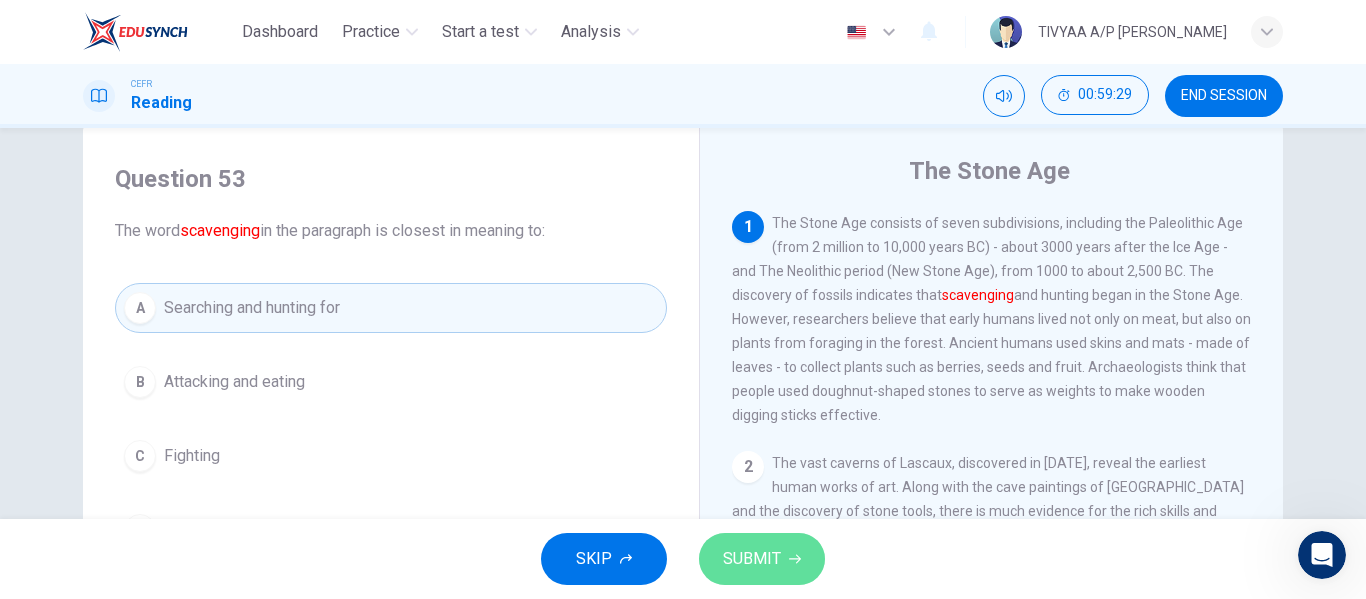 click on "SUBMIT" at bounding box center (752, 559) 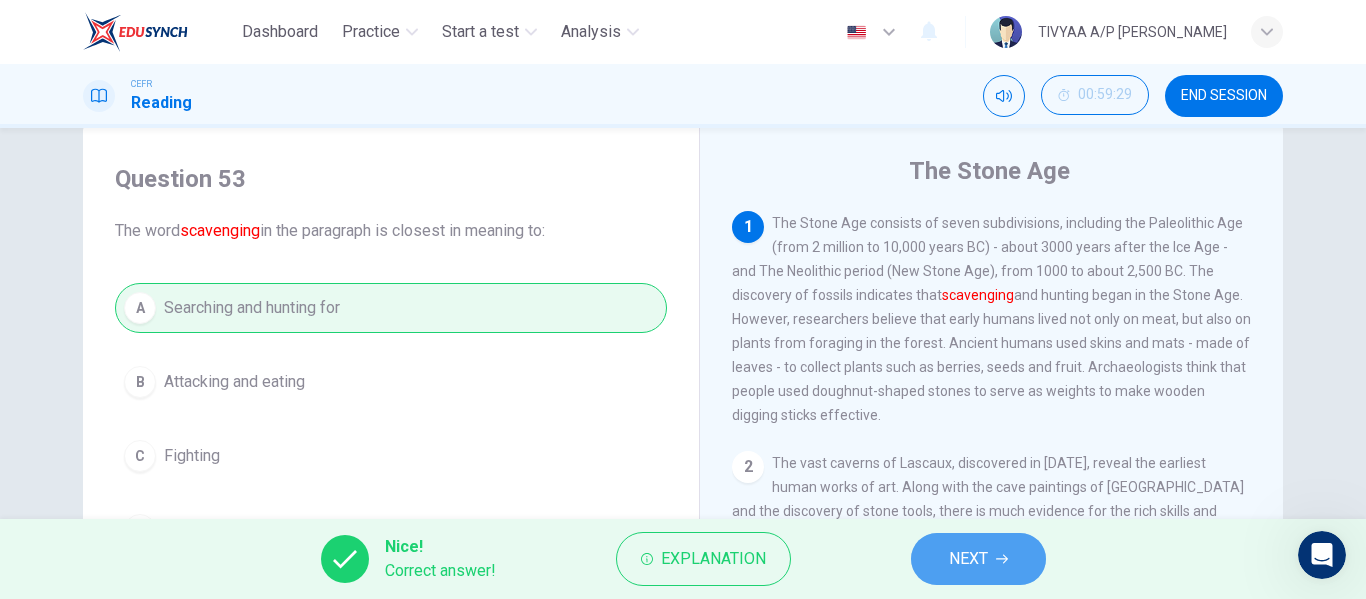 click on "NEXT" at bounding box center [978, 559] 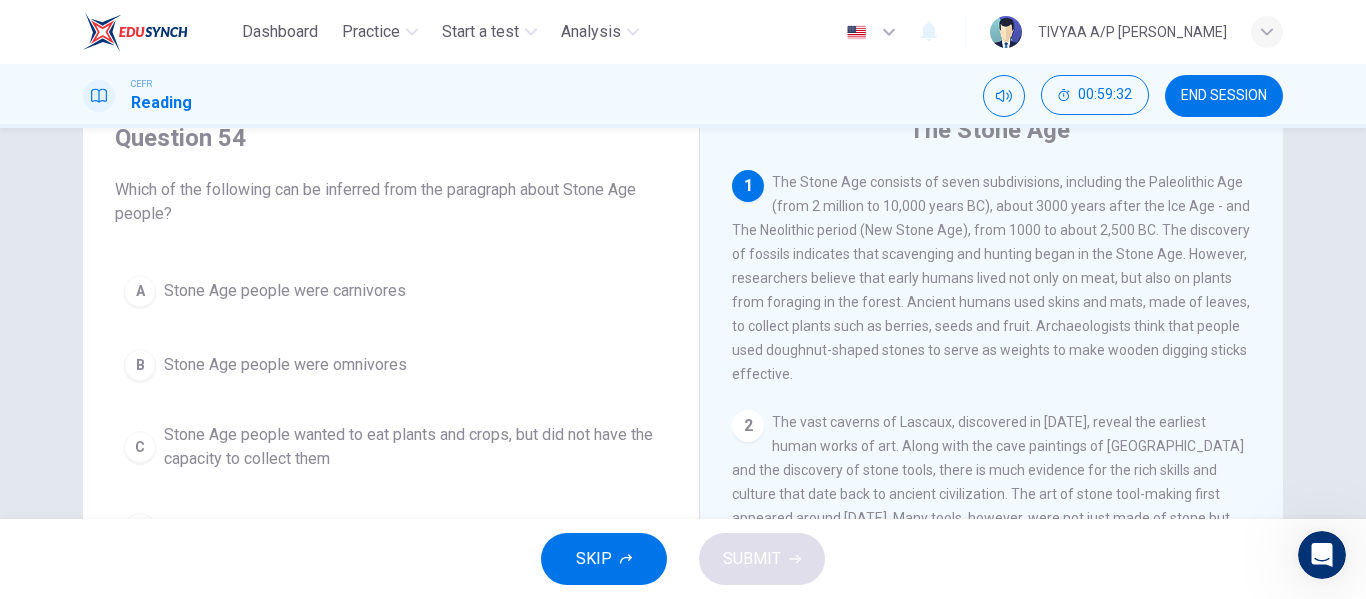 scroll, scrollTop: 89, scrollLeft: 0, axis: vertical 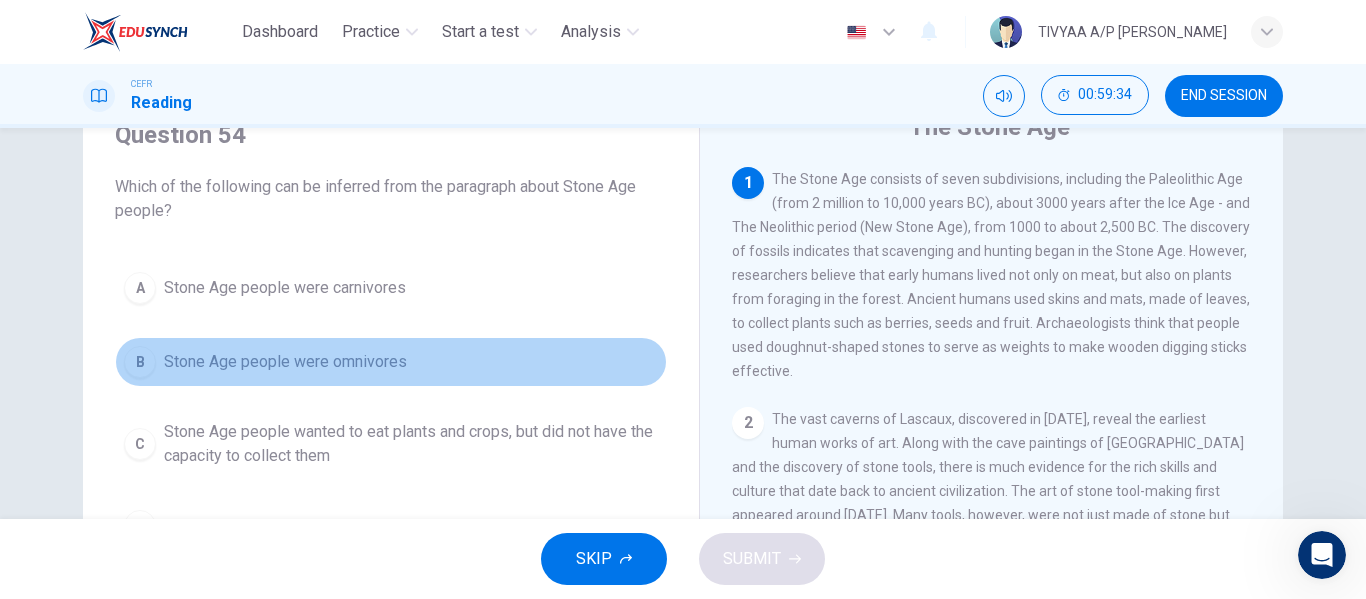 click on "B Stone Age people were omnivores" at bounding box center (391, 362) 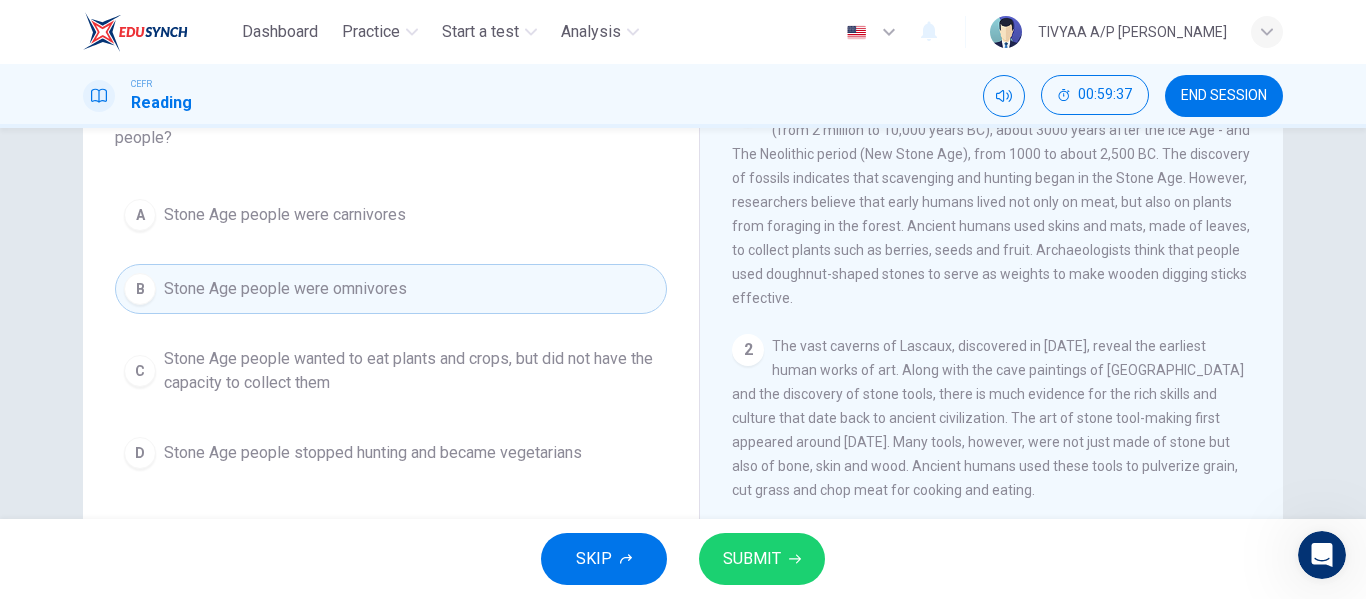scroll, scrollTop: 163, scrollLeft: 0, axis: vertical 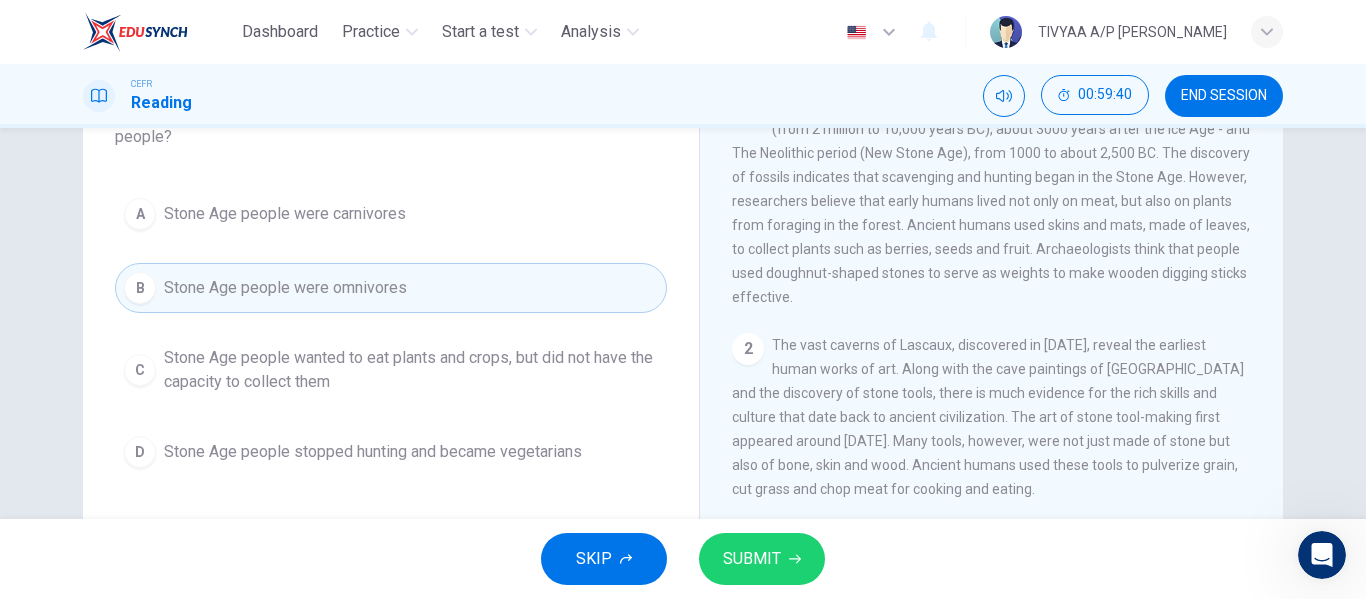 click on "SUBMIT" at bounding box center (752, 559) 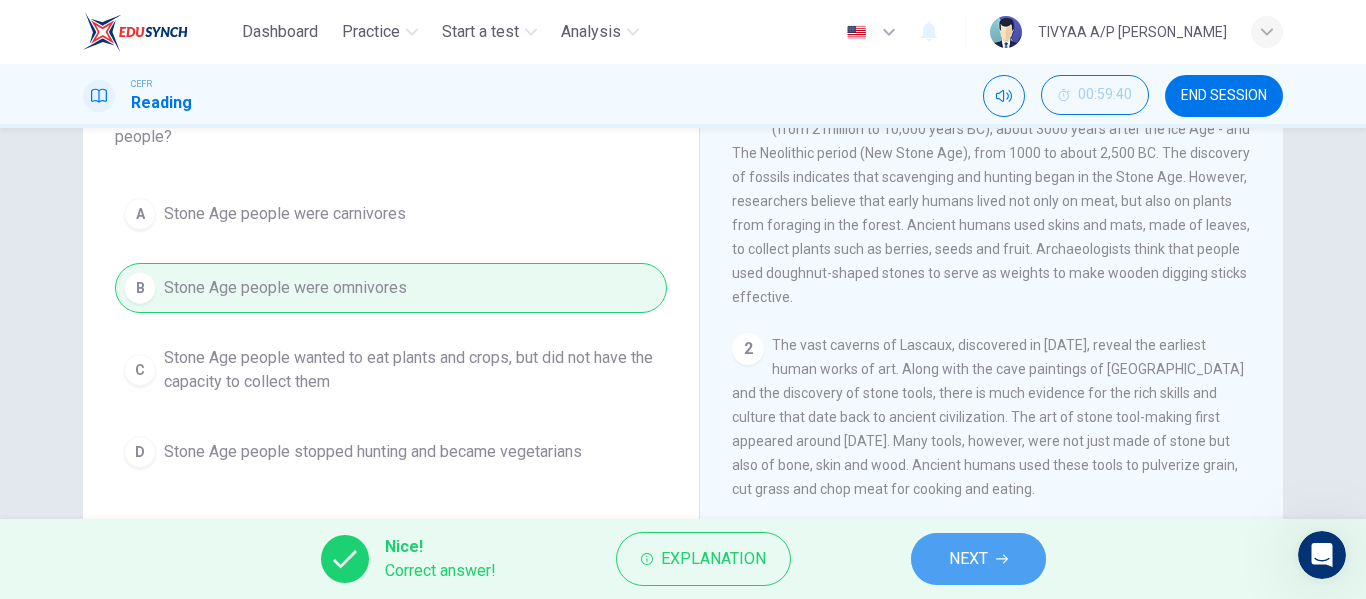 click on "NEXT" at bounding box center (968, 559) 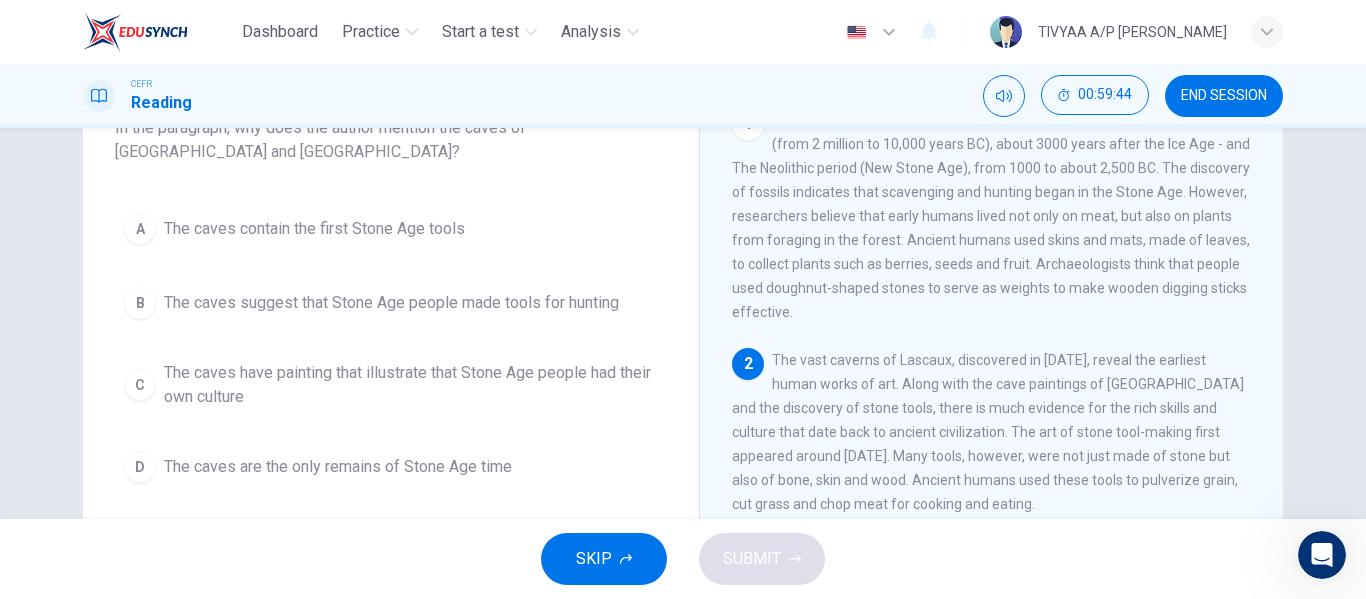 scroll, scrollTop: 150, scrollLeft: 0, axis: vertical 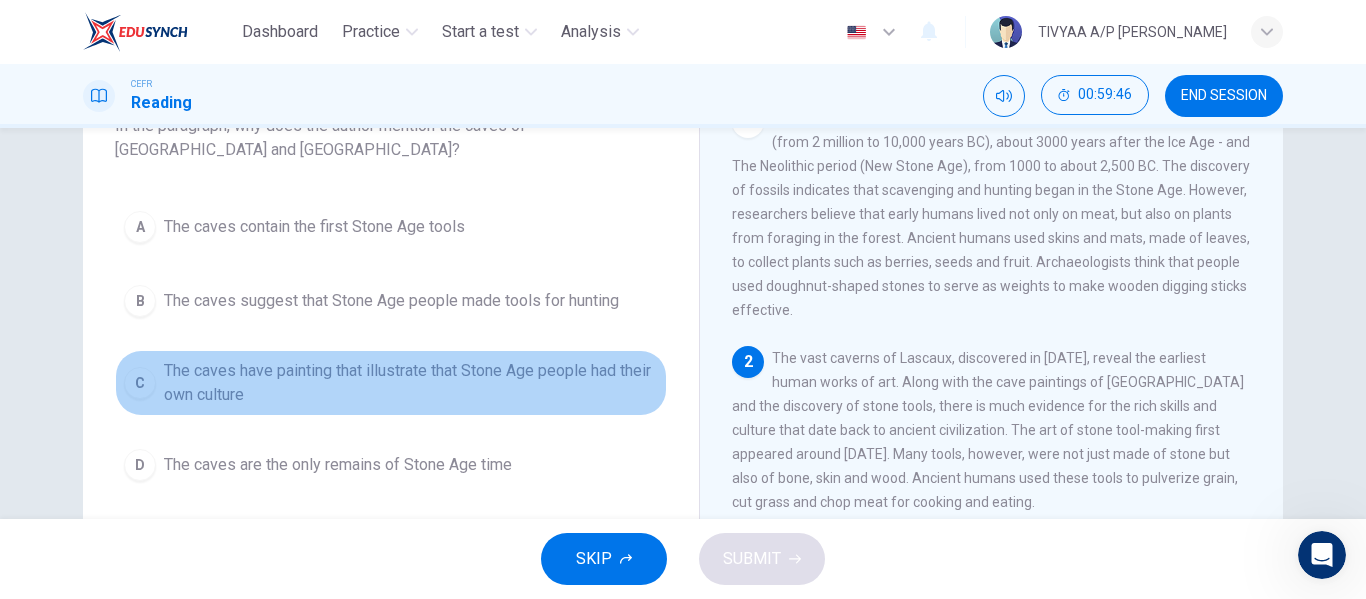 click on "The caves have painting that illustrate that Stone Age people had their own culture" at bounding box center [411, 383] 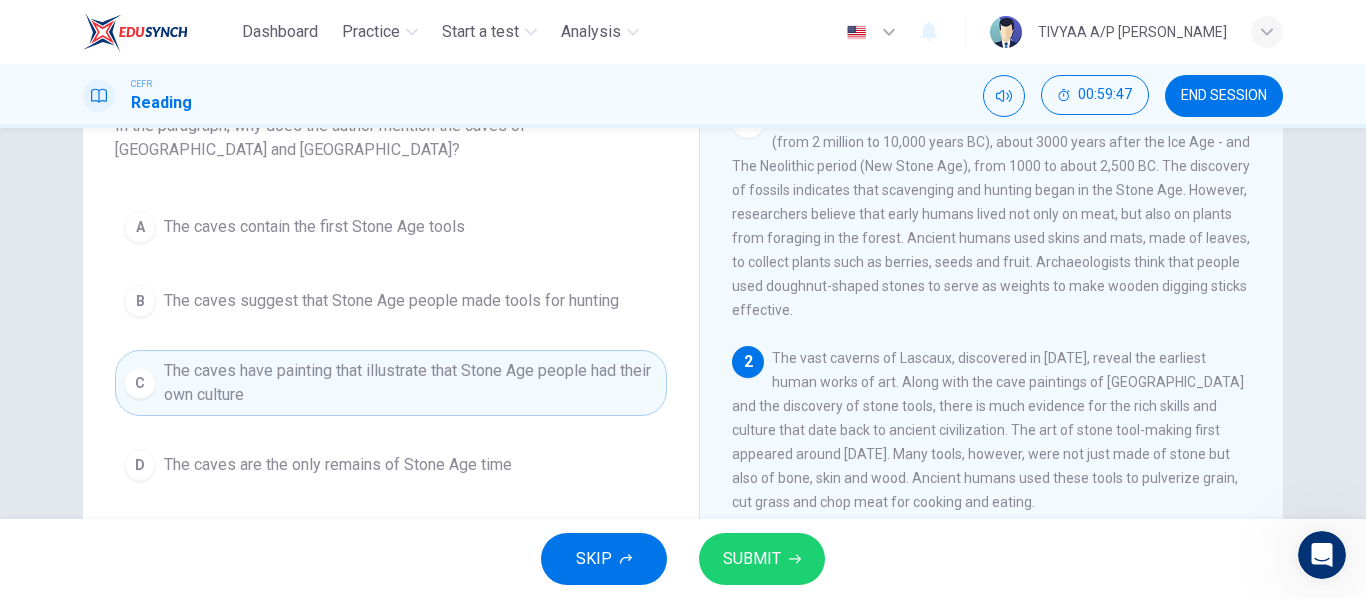 click on "SUBMIT" at bounding box center (752, 559) 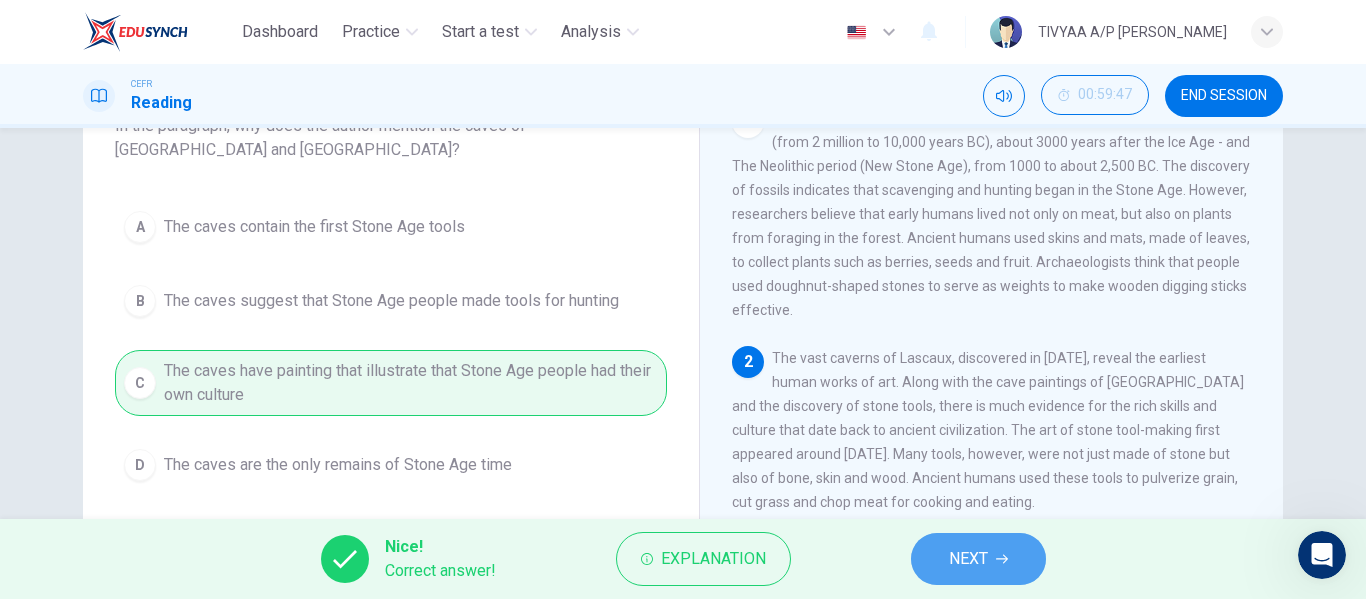 click on "NEXT" at bounding box center (968, 559) 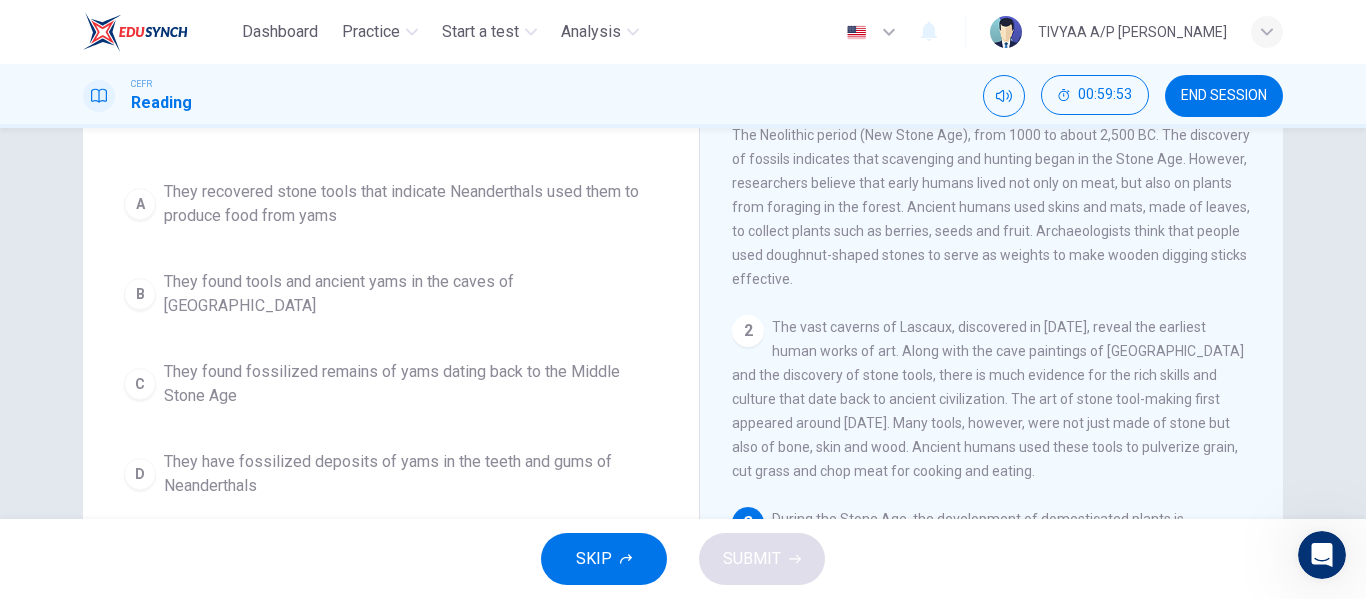 scroll, scrollTop: 182, scrollLeft: 0, axis: vertical 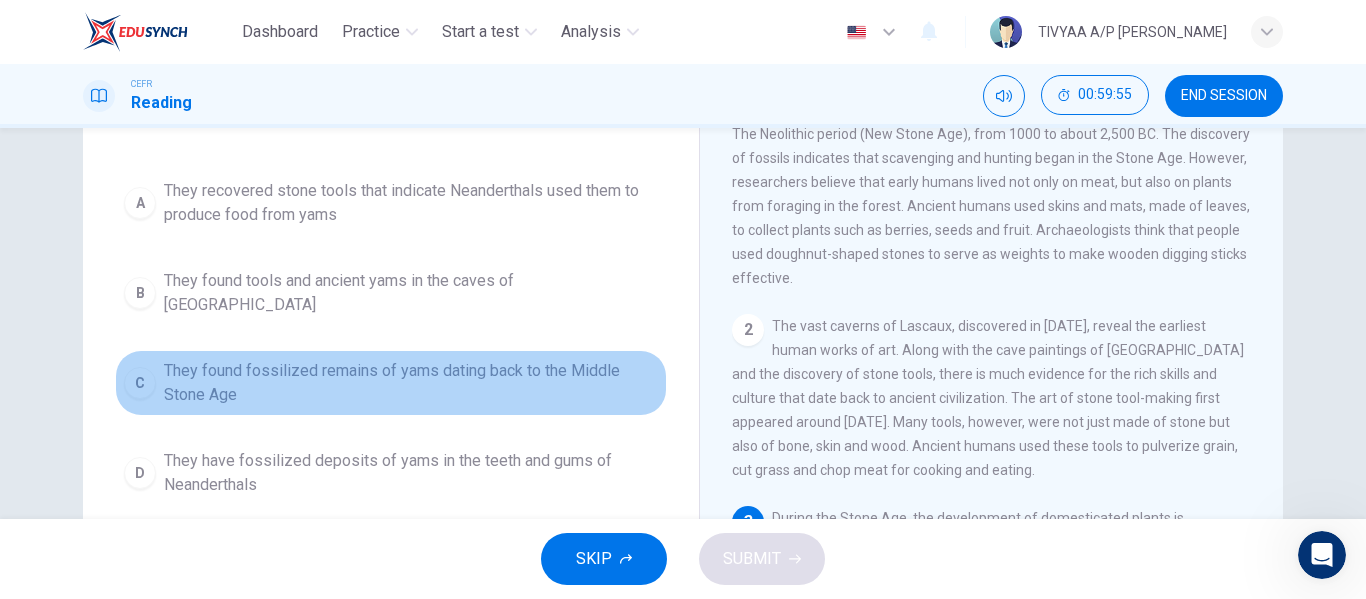 click on "They found fossilized remains of yams dating back to the Middle Stone Age" at bounding box center [411, 383] 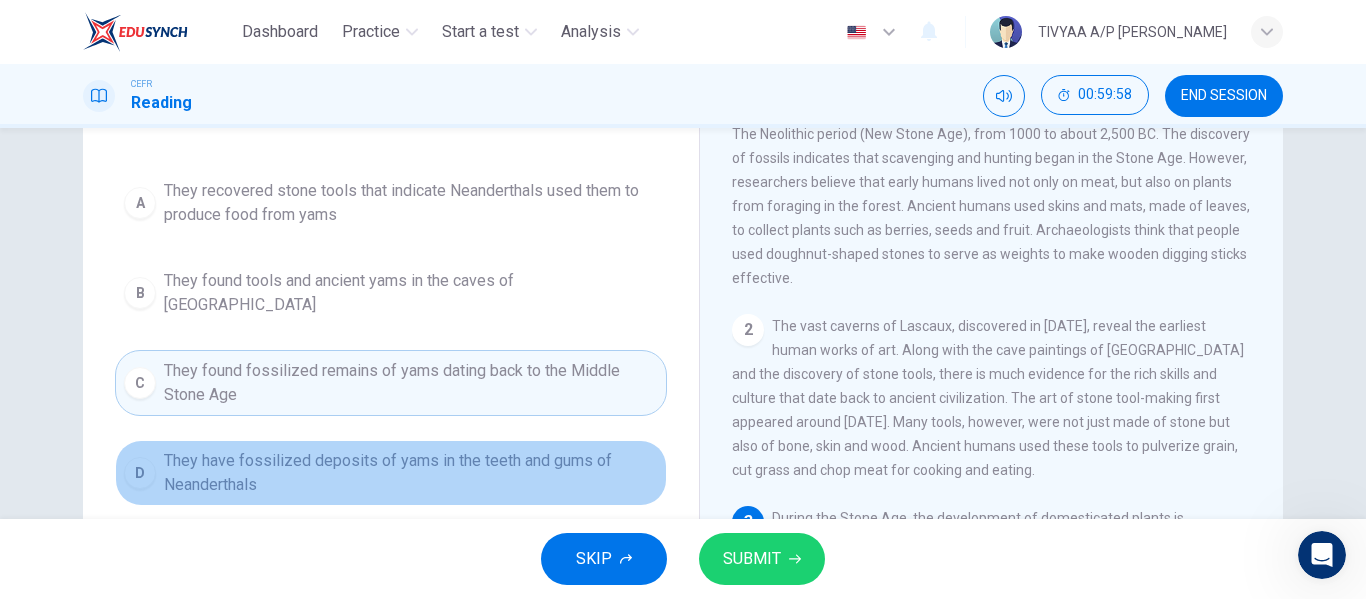 click on "They have fossilized deposits of yams in the teeth and gums of Neanderthals" at bounding box center [411, 473] 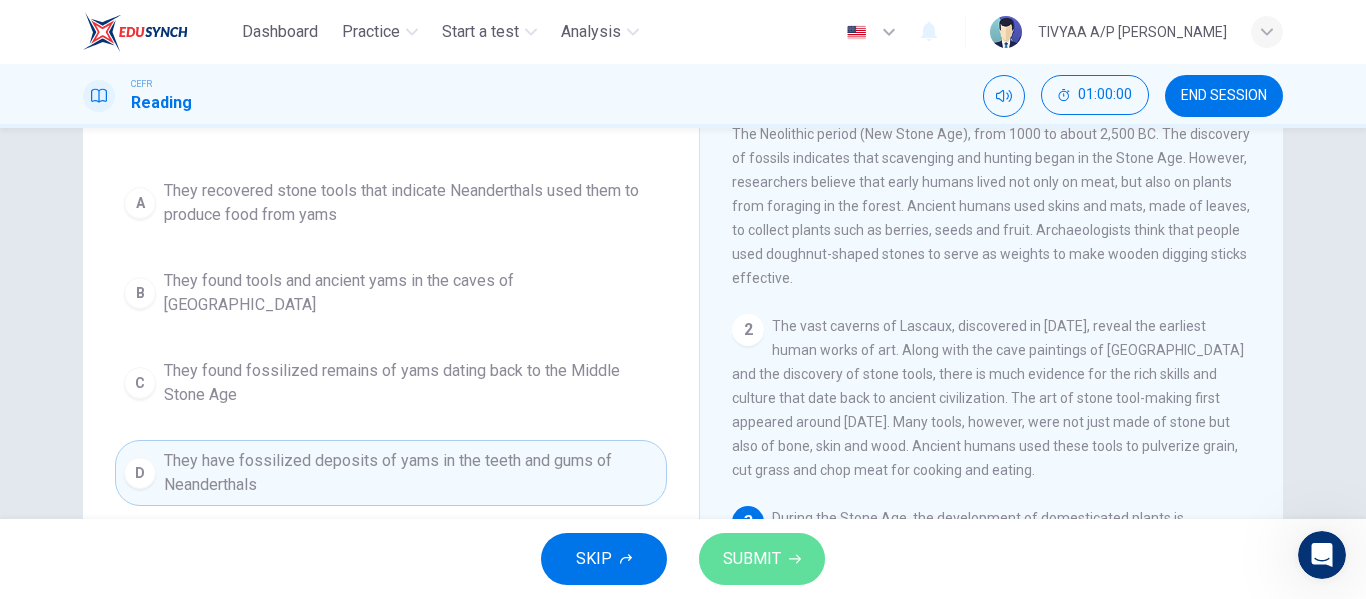 click on "SUBMIT" at bounding box center (752, 559) 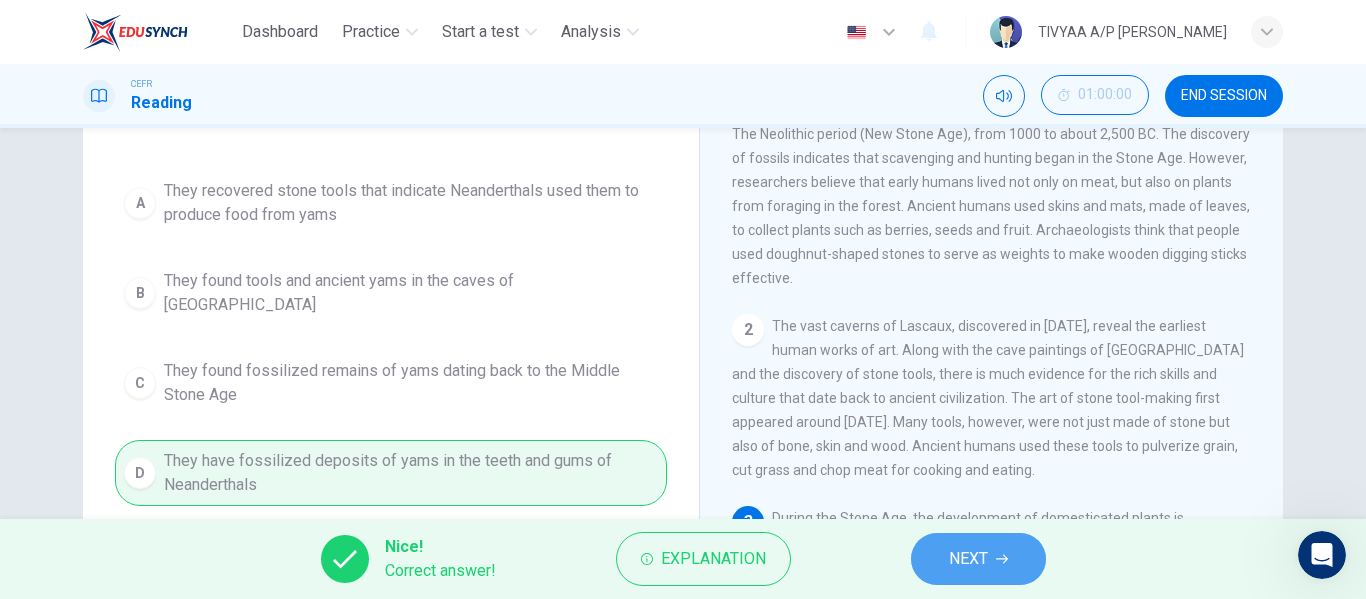 click on "NEXT" at bounding box center (968, 559) 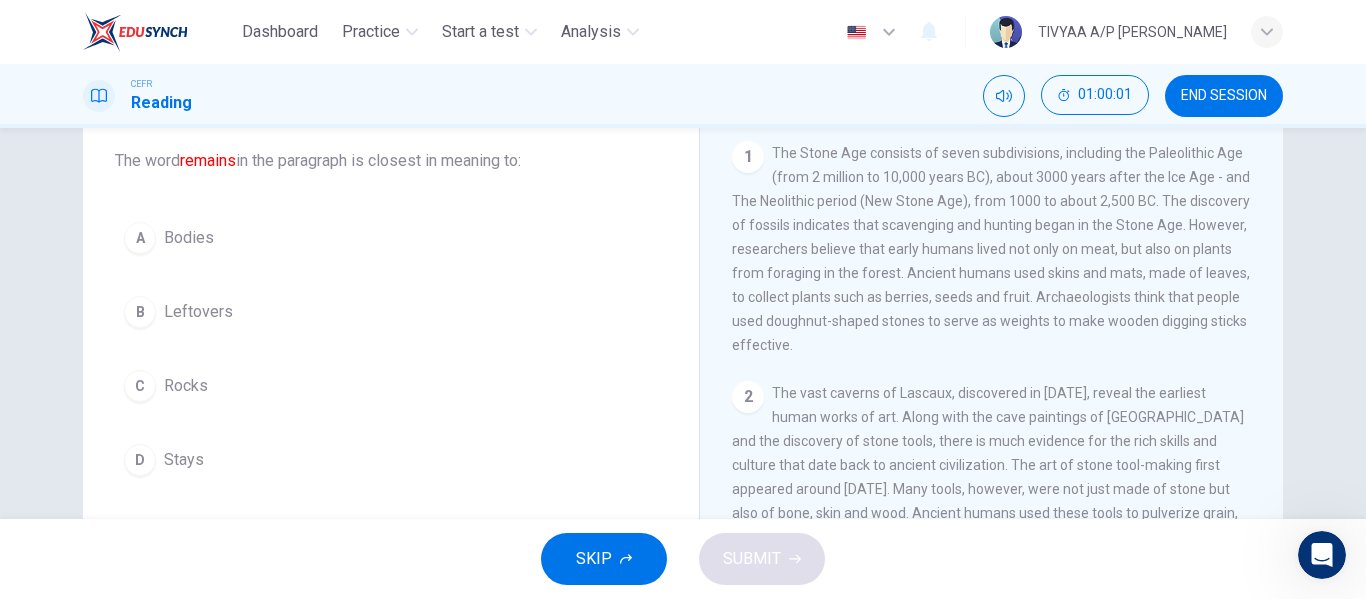 scroll, scrollTop: 98, scrollLeft: 0, axis: vertical 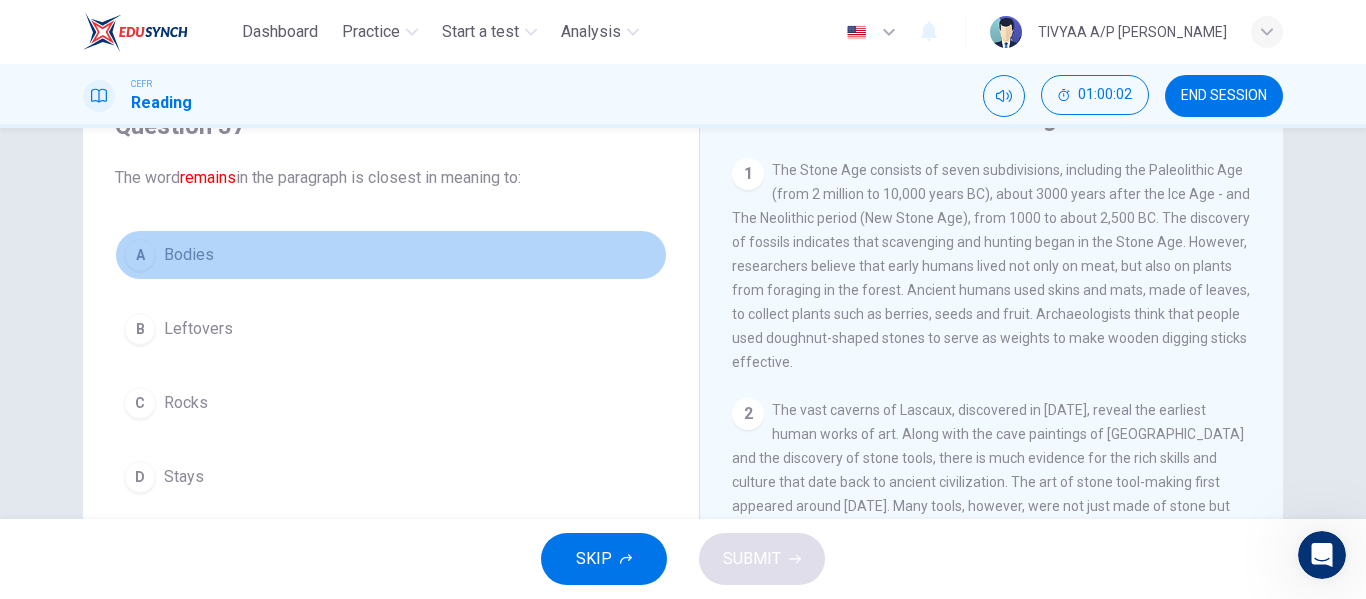click on "A Bodies" at bounding box center [391, 255] 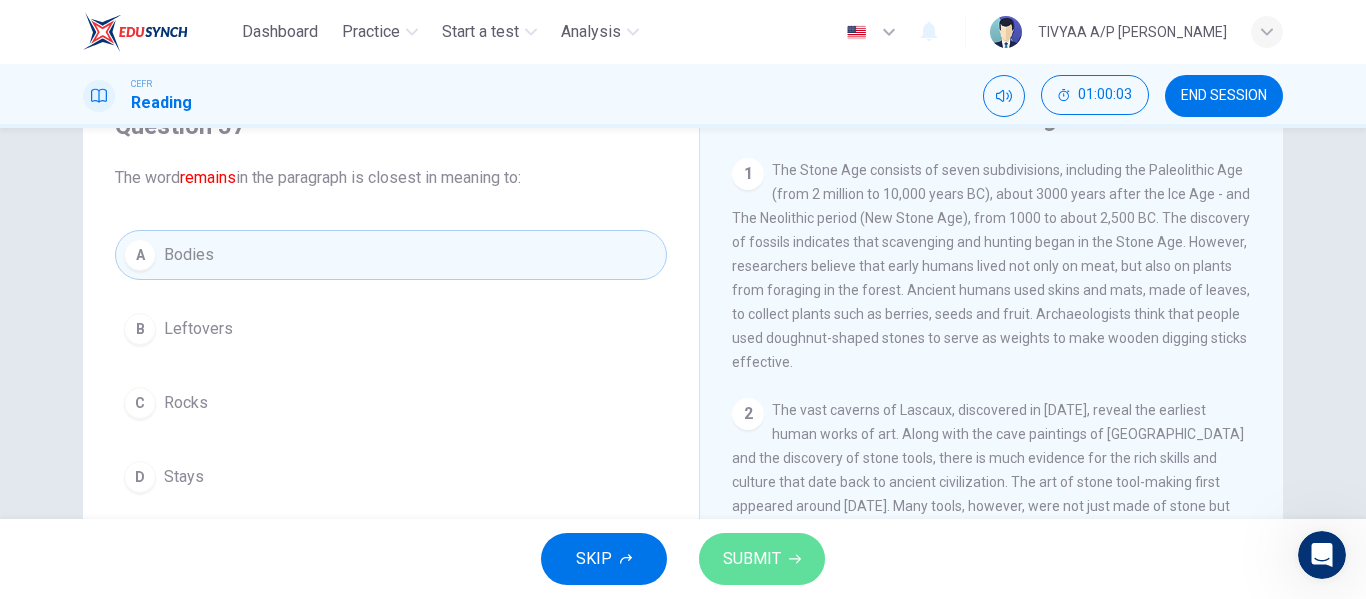 click on "SUBMIT" at bounding box center (752, 559) 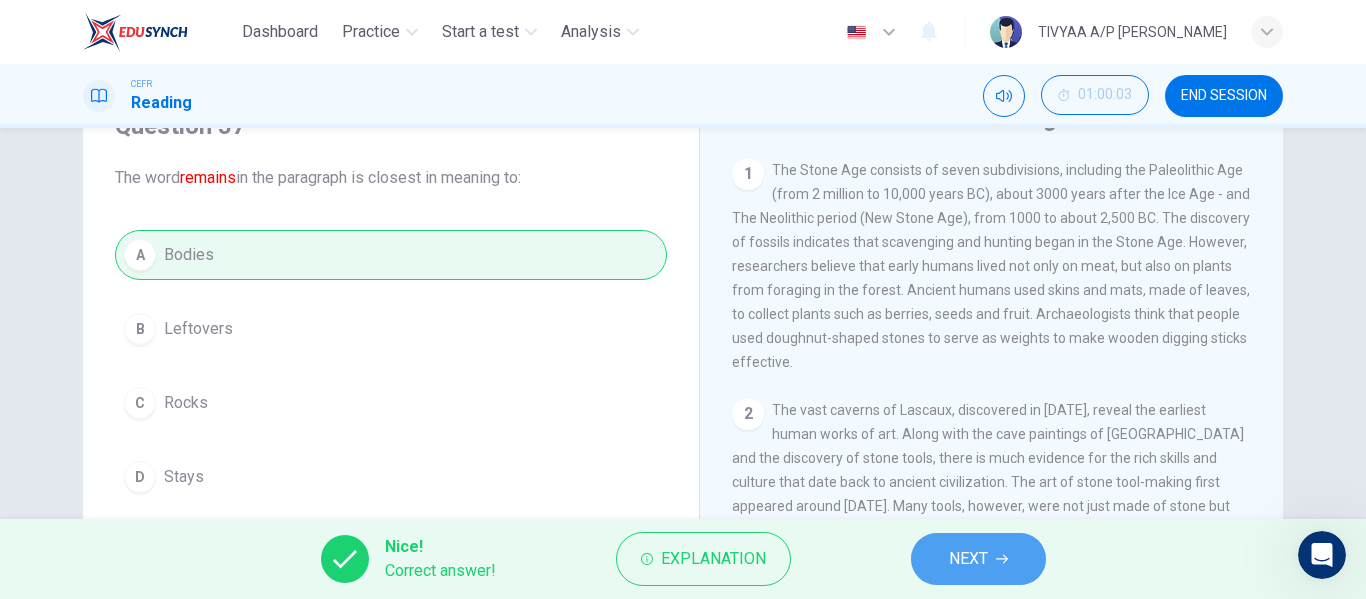 click on "NEXT" at bounding box center [968, 559] 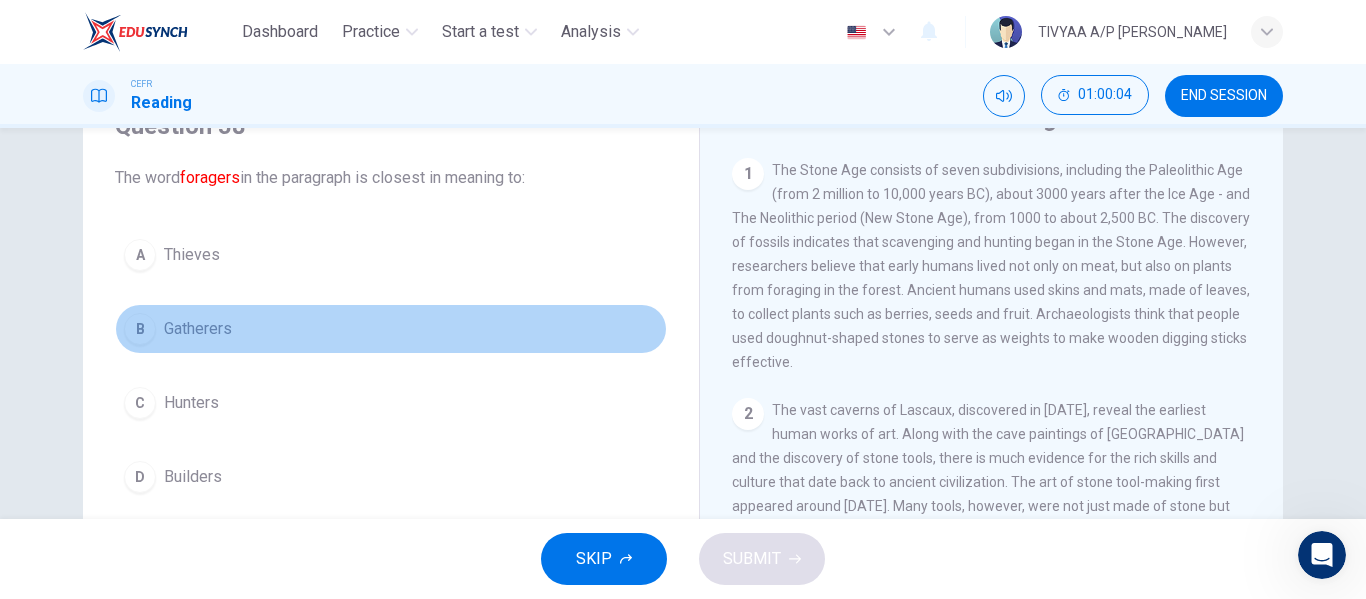 click on "B Gatherers" at bounding box center [391, 329] 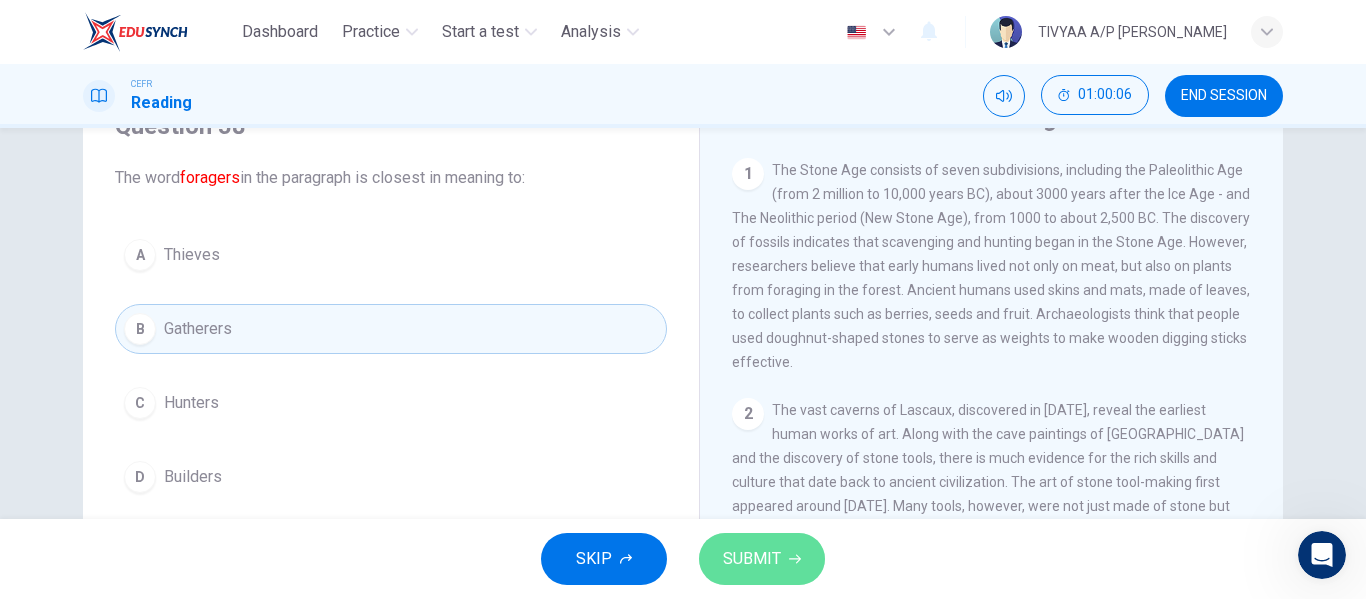 click on "SUBMIT" at bounding box center [752, 559] 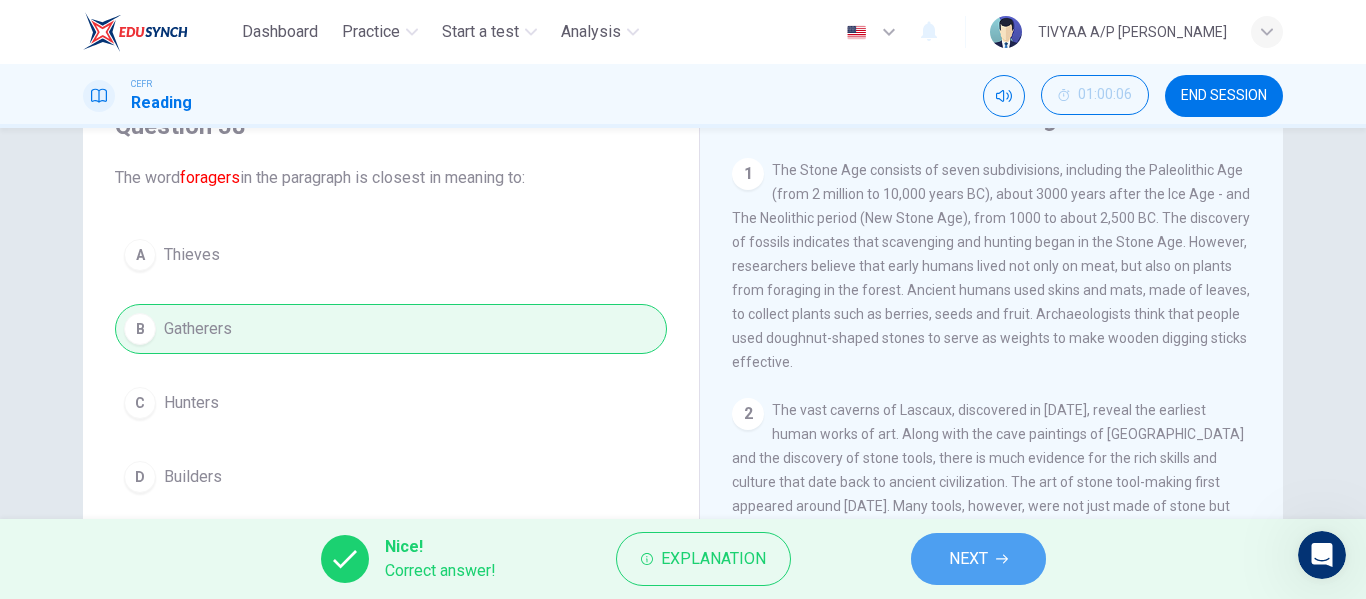 click on "NEXT" at bounding box center [978, 559] 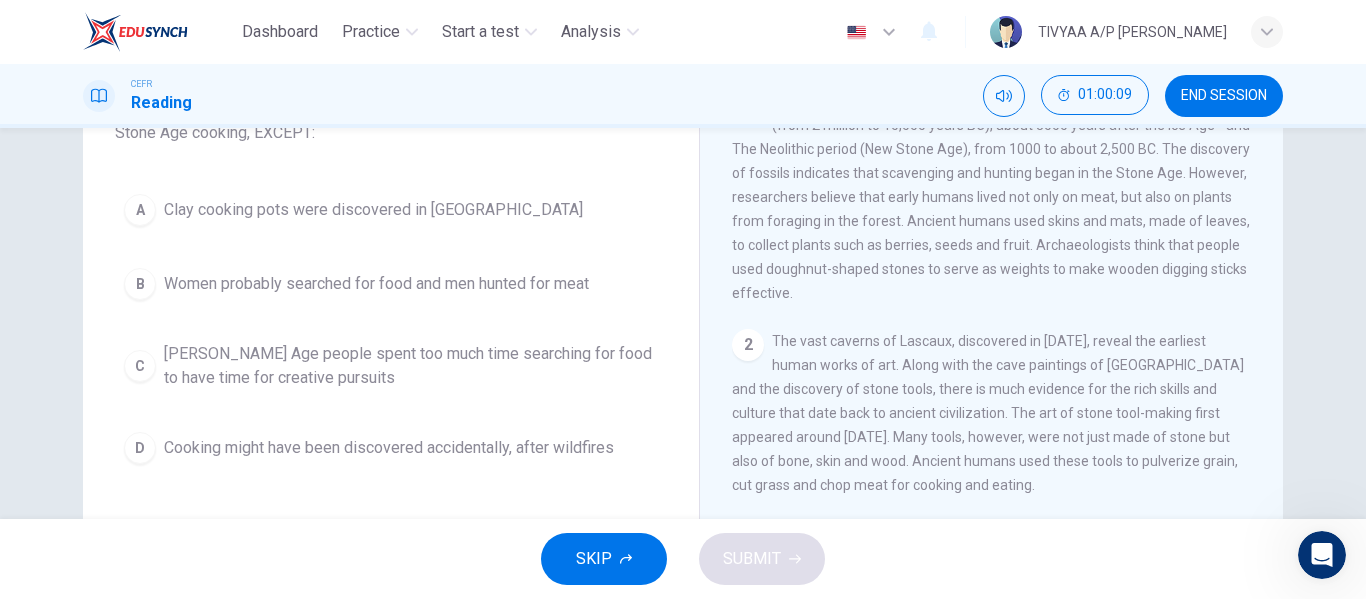 scroll, scrollTop: 168, scrollLeft: 0, axis: vertical 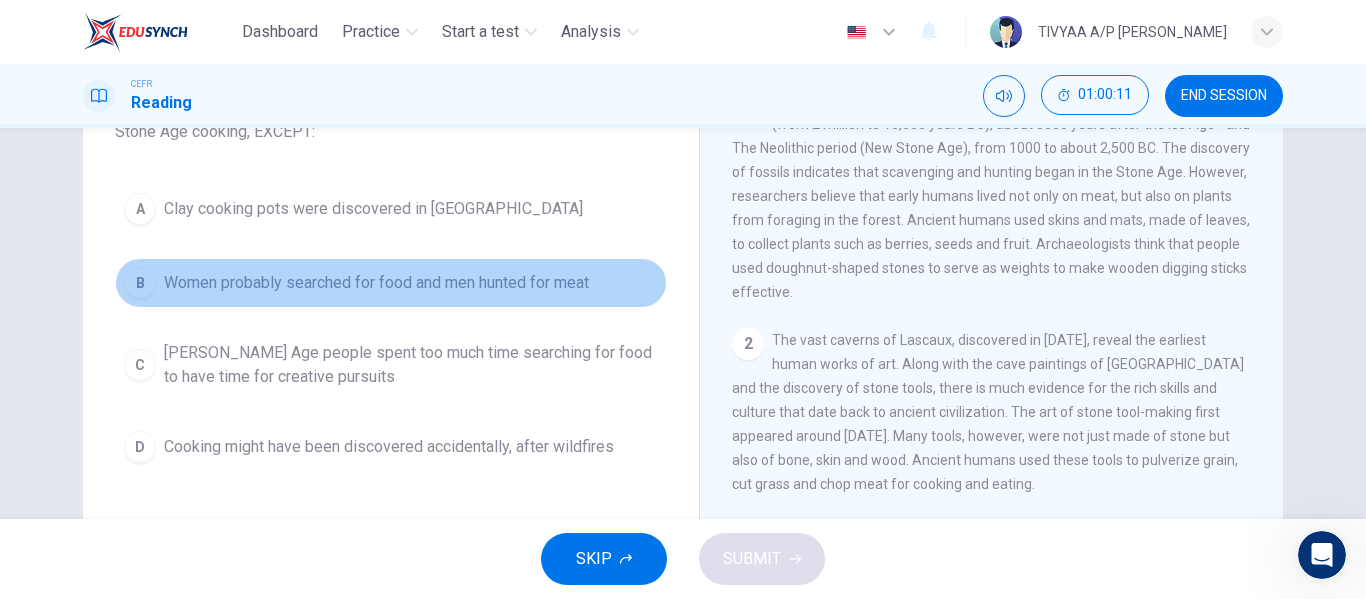 click on "Women probably searched for food and men hunted for meat" at bounding box center (376, 283) 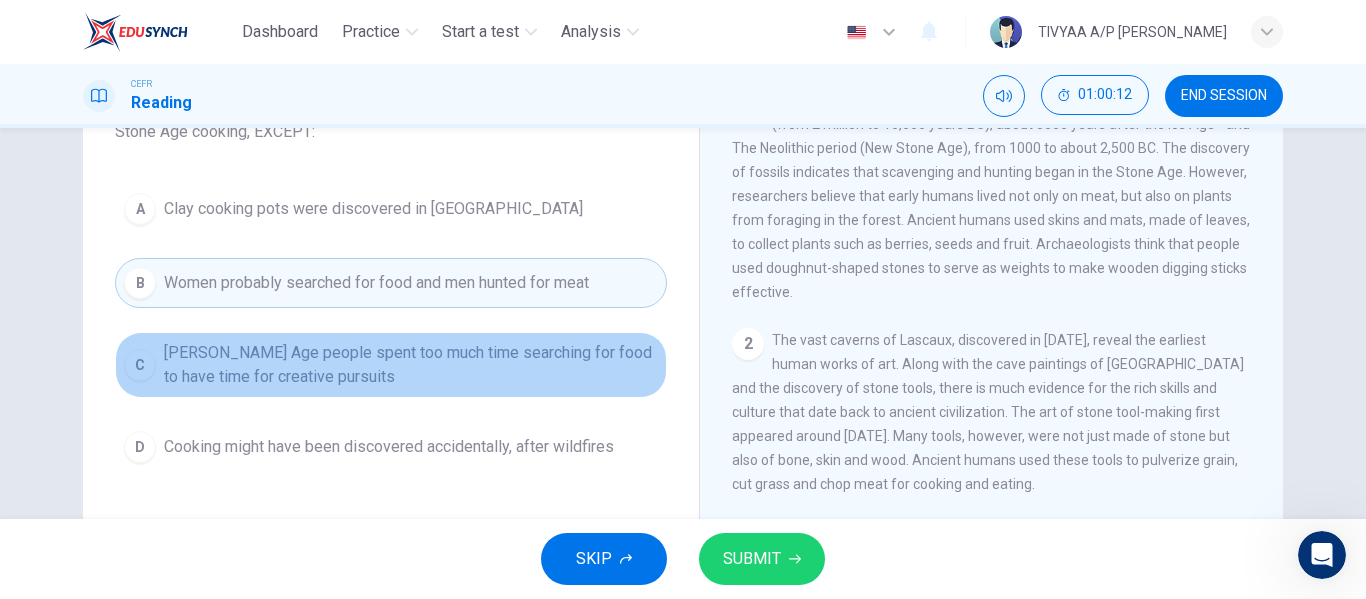 click on "[PERSON_NAME] Age people spent too much time searching for food to have time for creative pursuits" at bounding box center [411, 365] 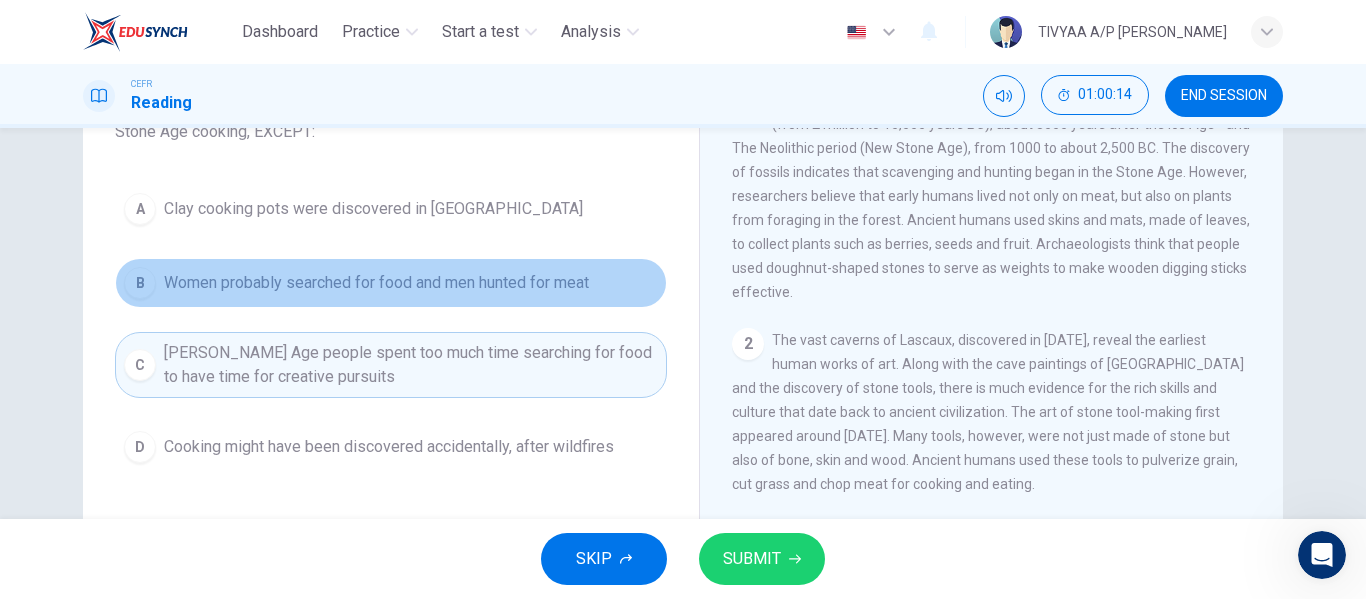 click on "B Women probably searched for food and men hunted for meat" at bounding box center [391, 283] 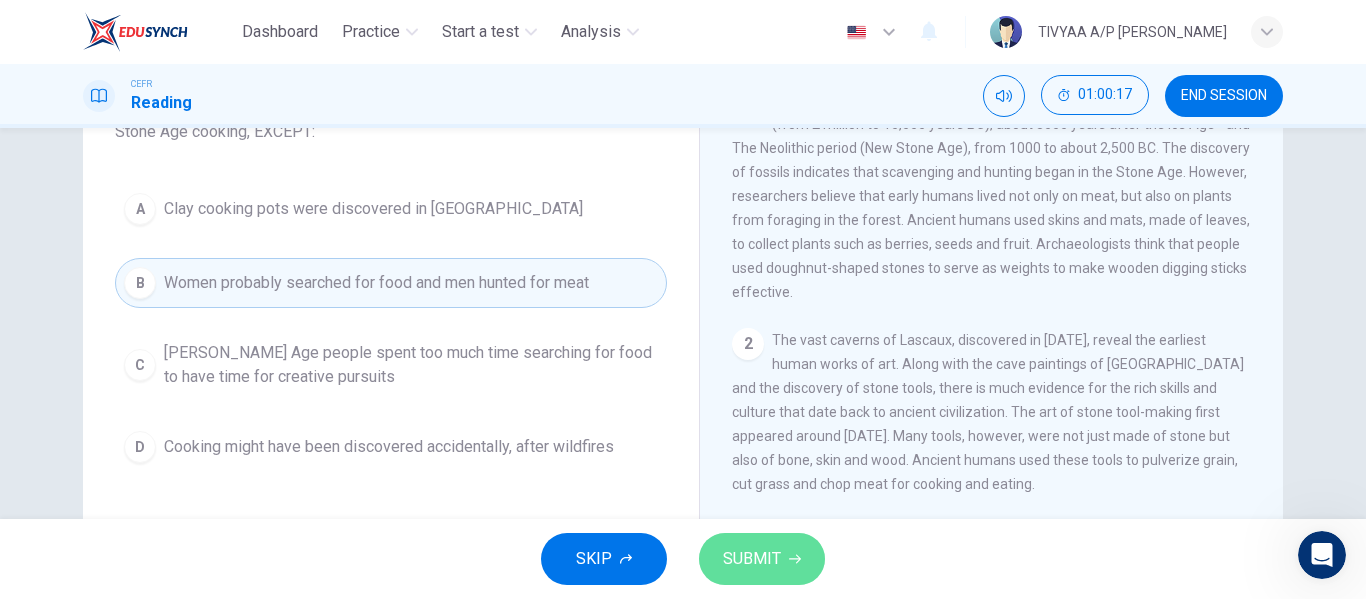 click on "SUBMIT" at bounding box center [752, 559] 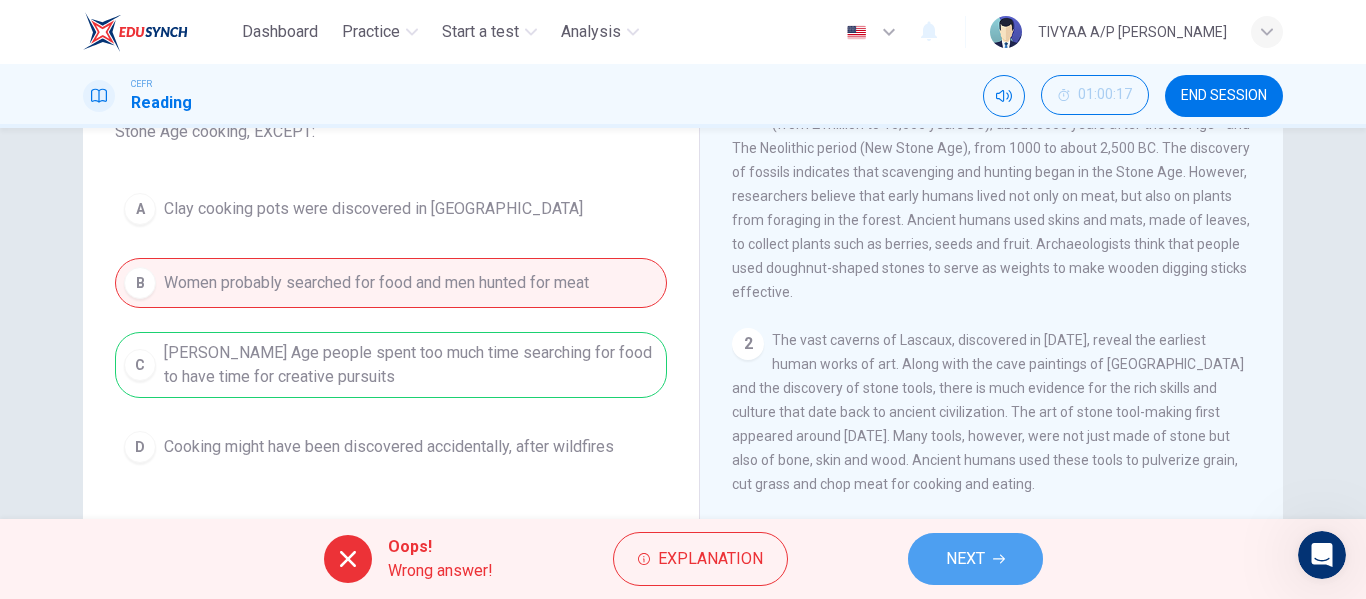 click on "NEXT" at bounding box center (965, 559) 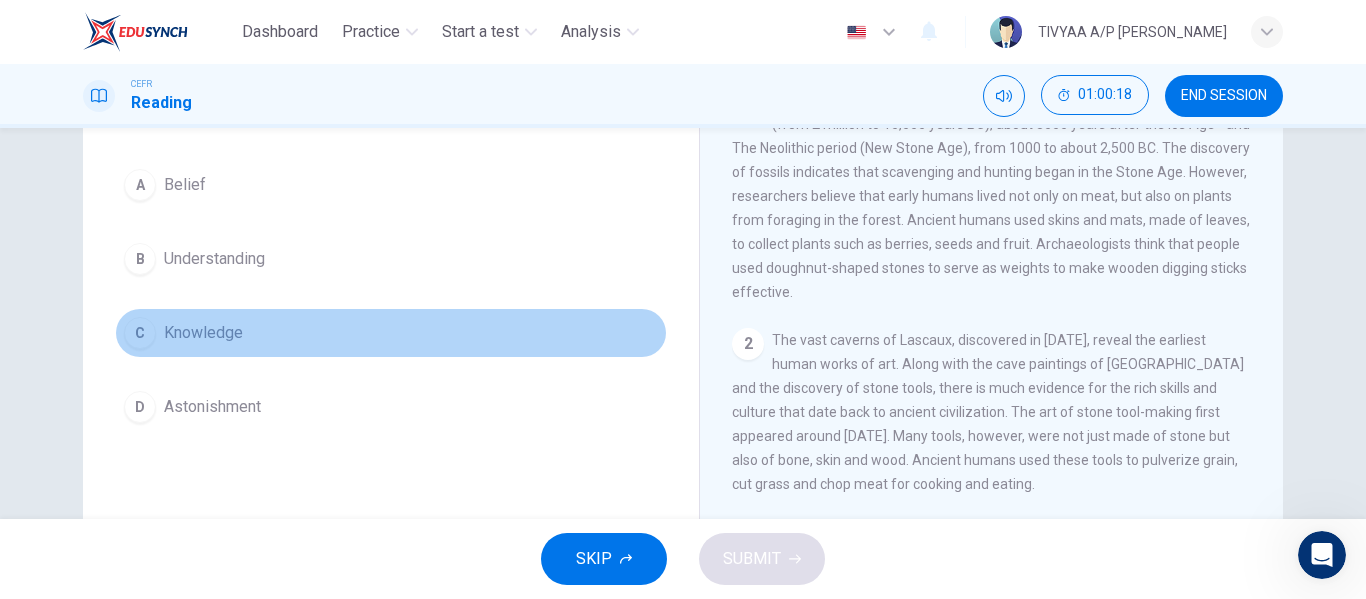 click on "C Knowledge" at bounding box center [391, 333] 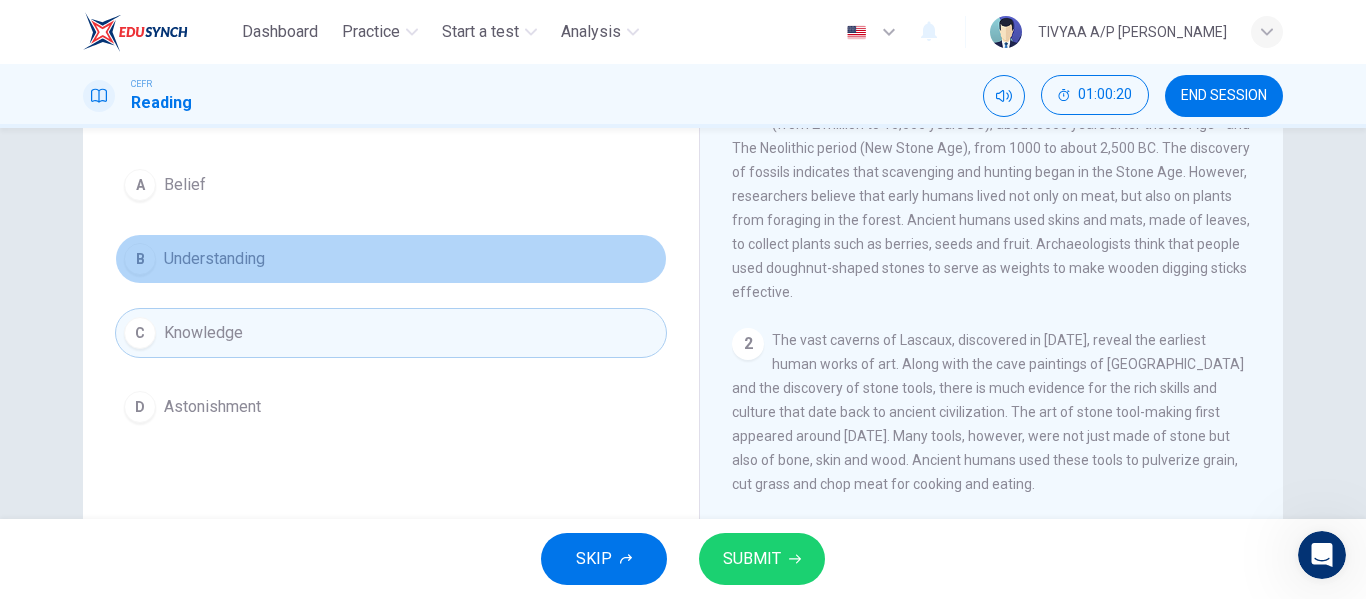click on "B Understanding" at bounding box center (391, 259) 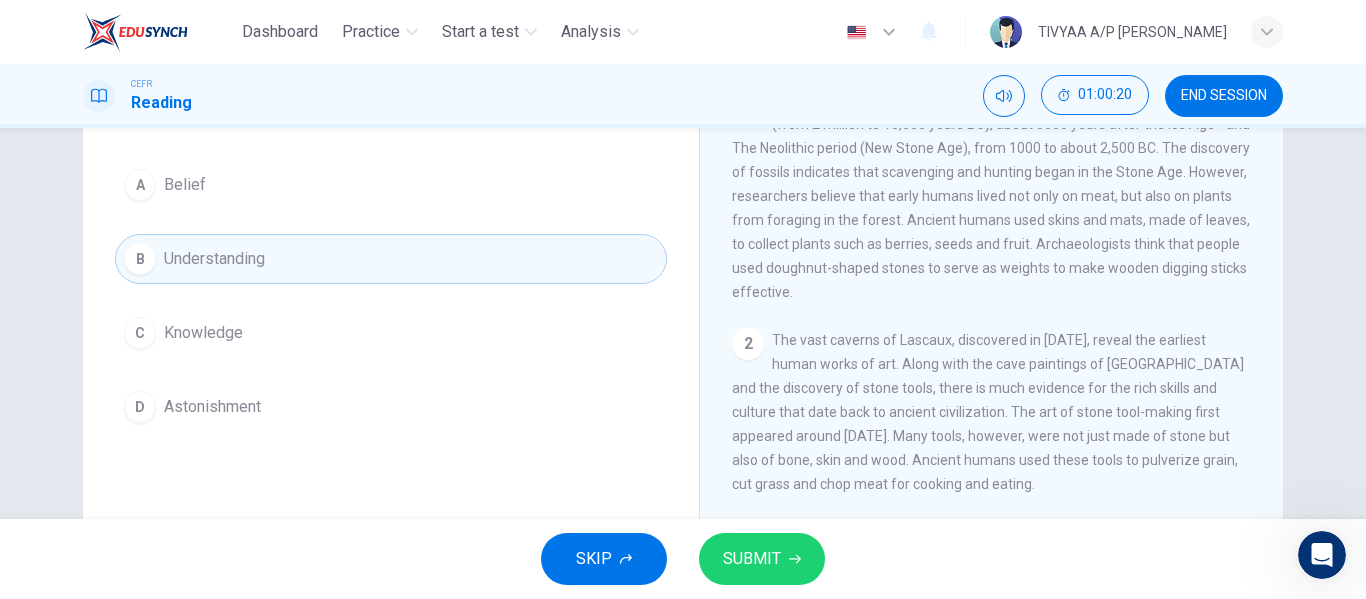 scroll, scrollTop: 77, scrollLeft: 0, axis: vertical 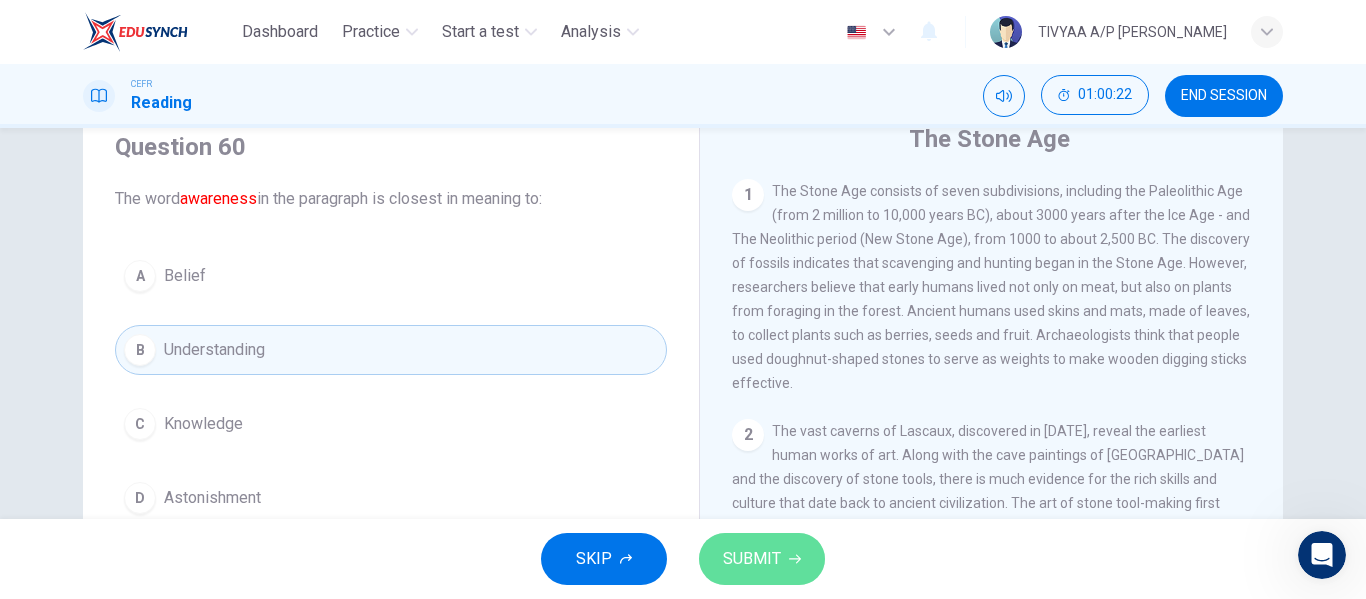 click on "SUBMIT" at bounding box center (752, 559) 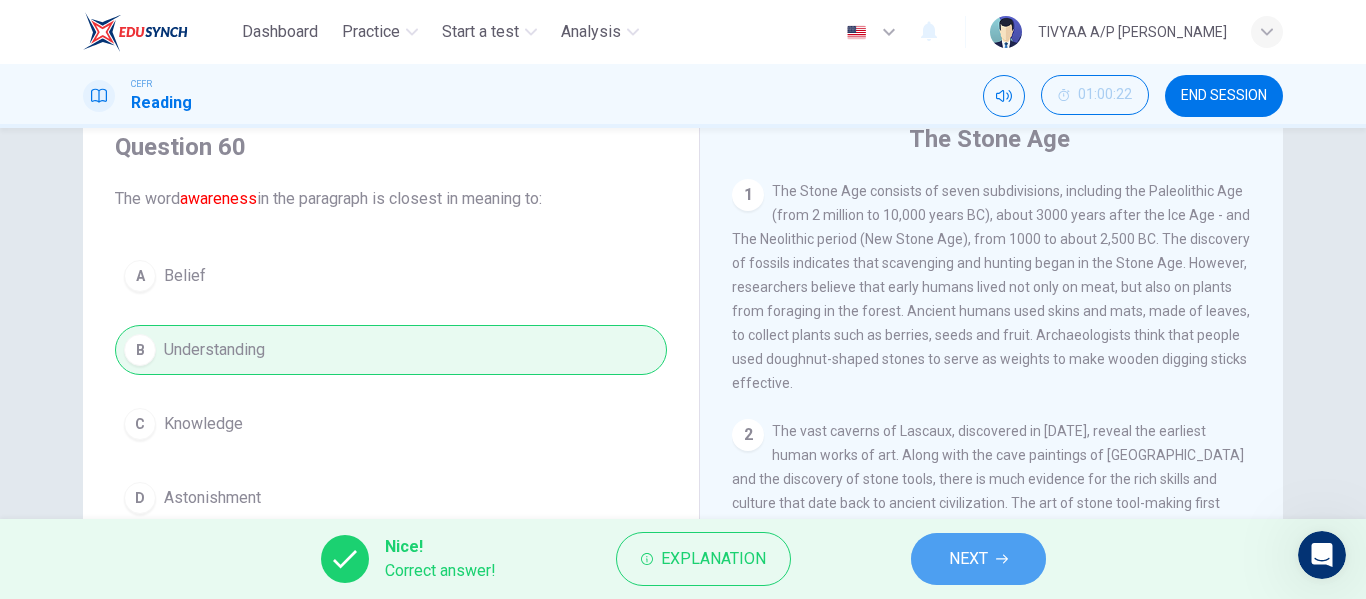 click on "NEXT" at bounding box center [968, 559] 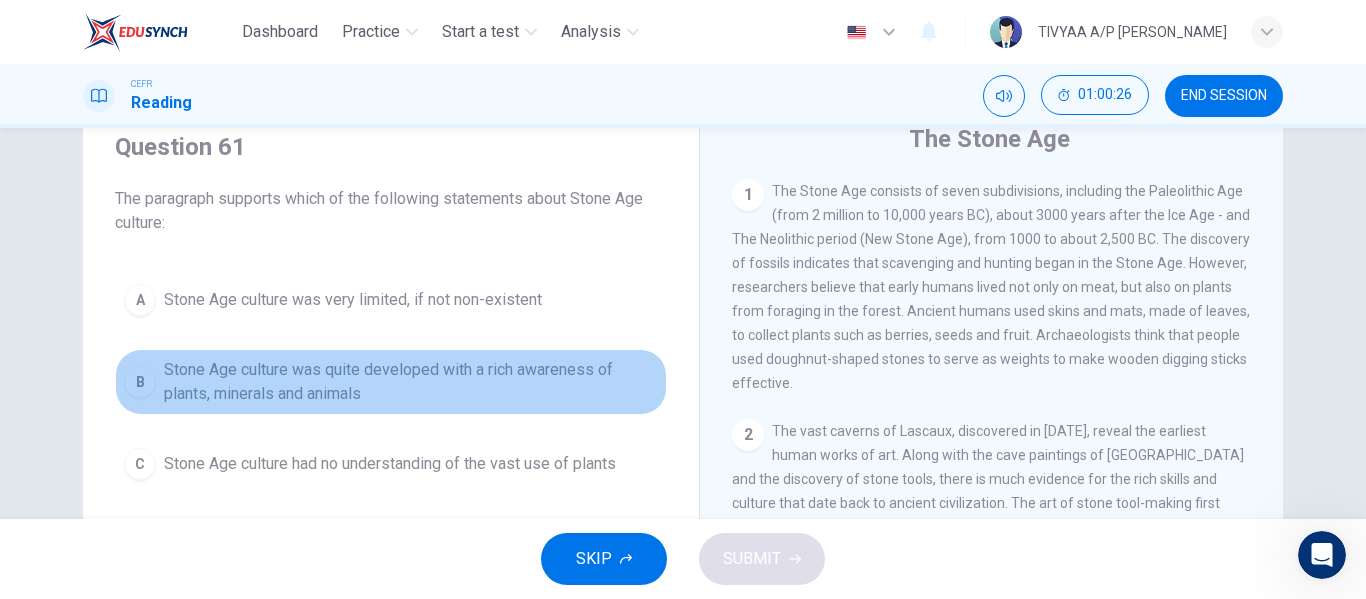 click on "Stone Age culture was quite developed with a rich awareness of plants, minerals and animals" at bounding box center (411, 382) 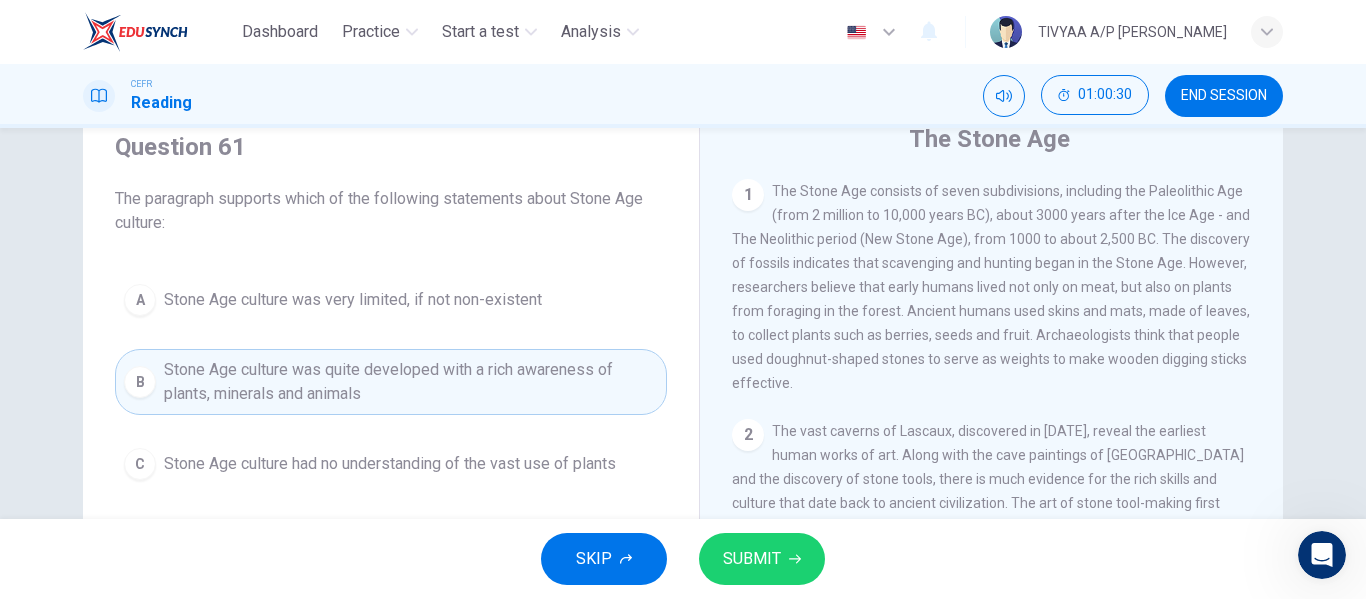 click on "SUBMIT" at bounding box center (762, 559) 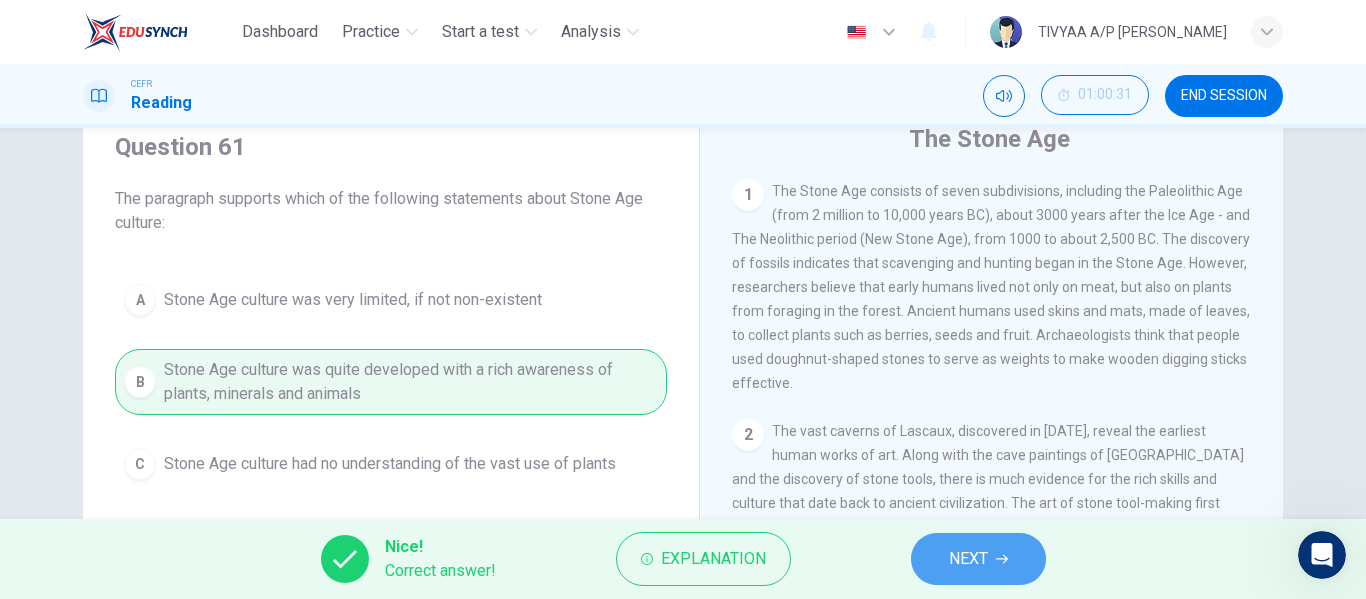 click on "NEXT" at bounding box center (968, 559) 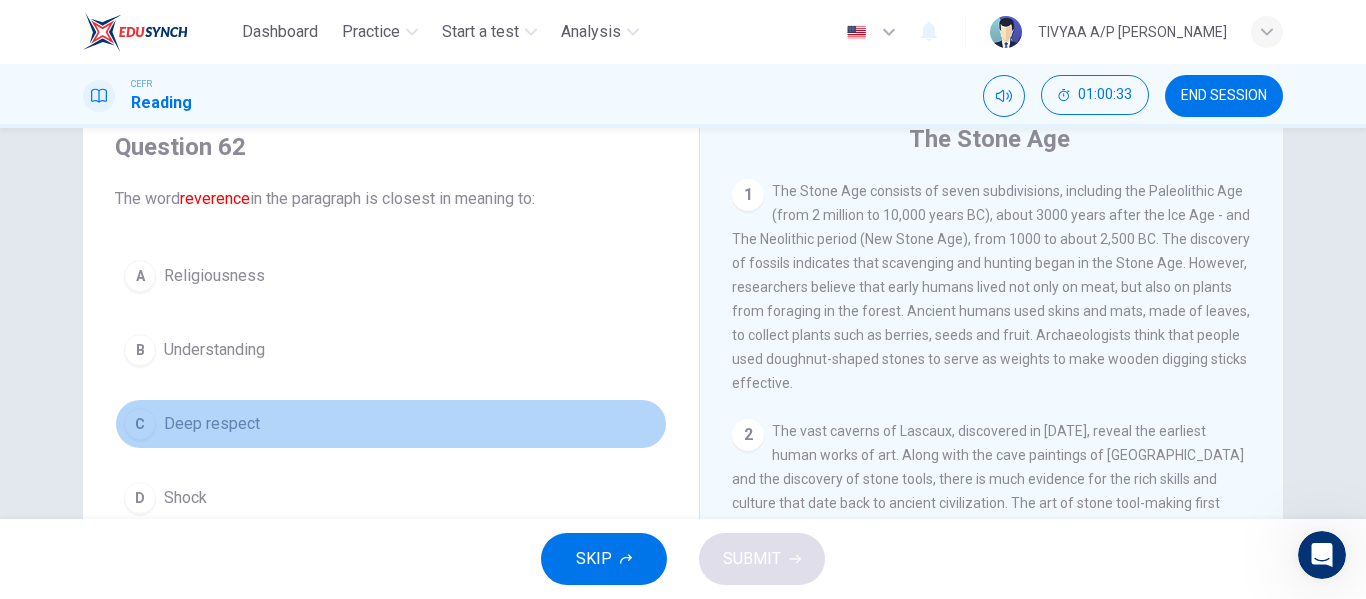 click on "Deep respect" at bounding box center (212, 424) 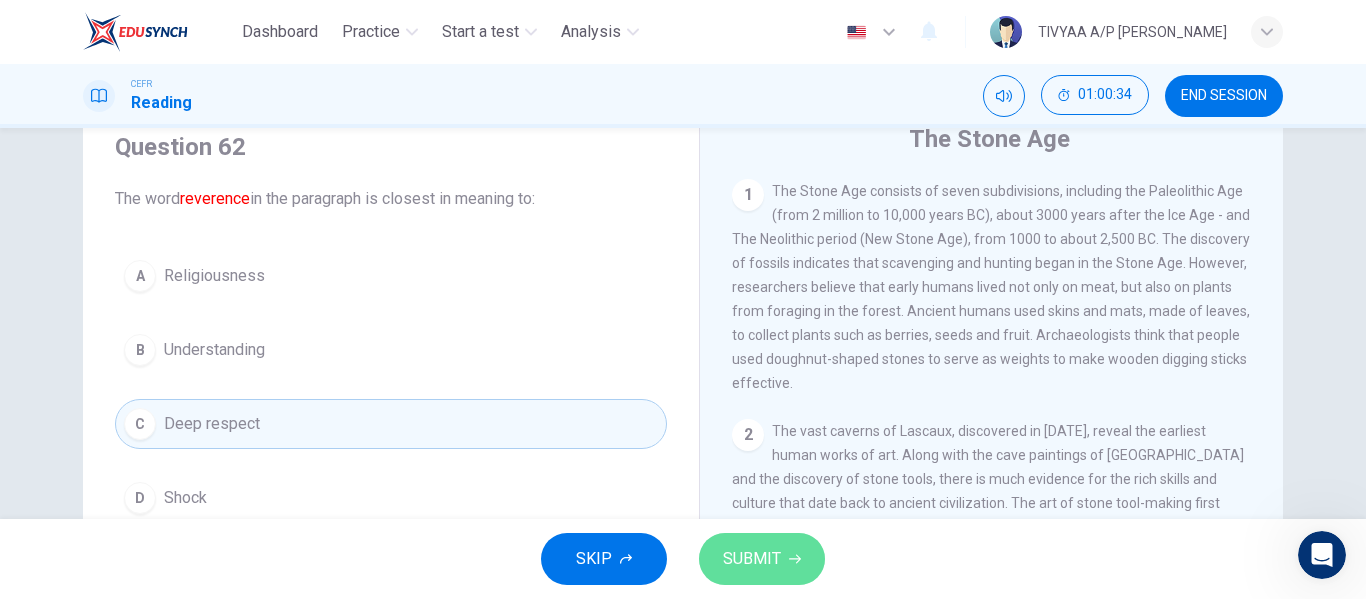 click on "SUBMIT" at bounding box center [752, 559] 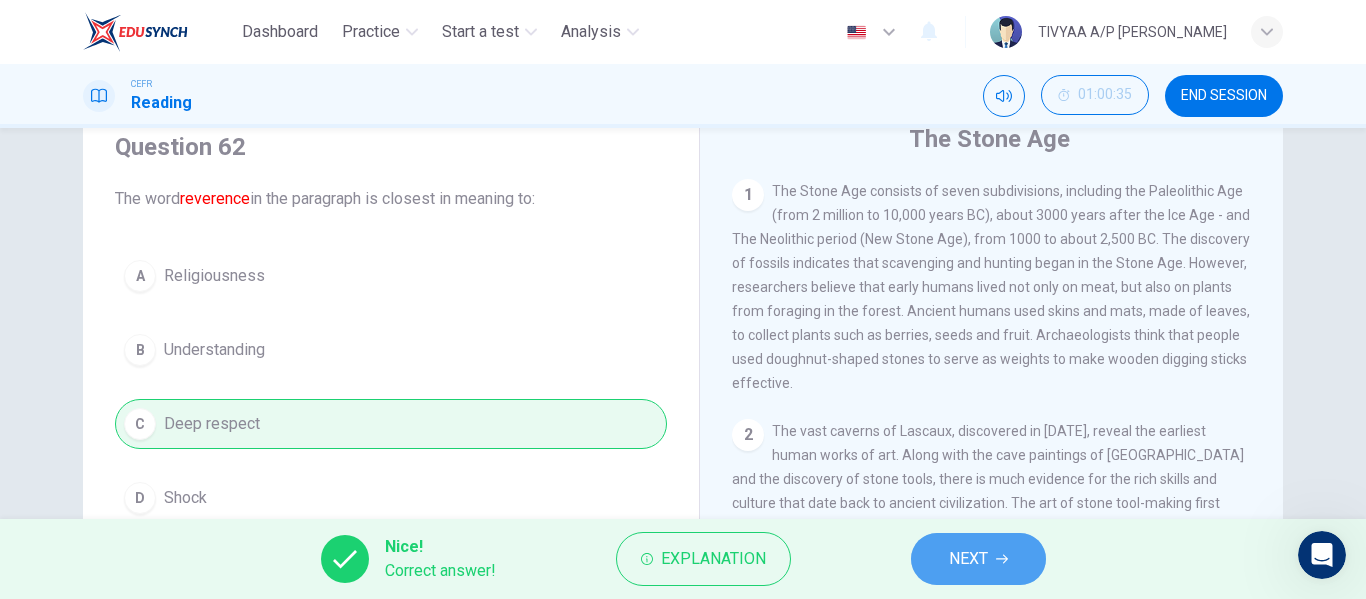 click on "NEXT" at bounding box center (978, 559) 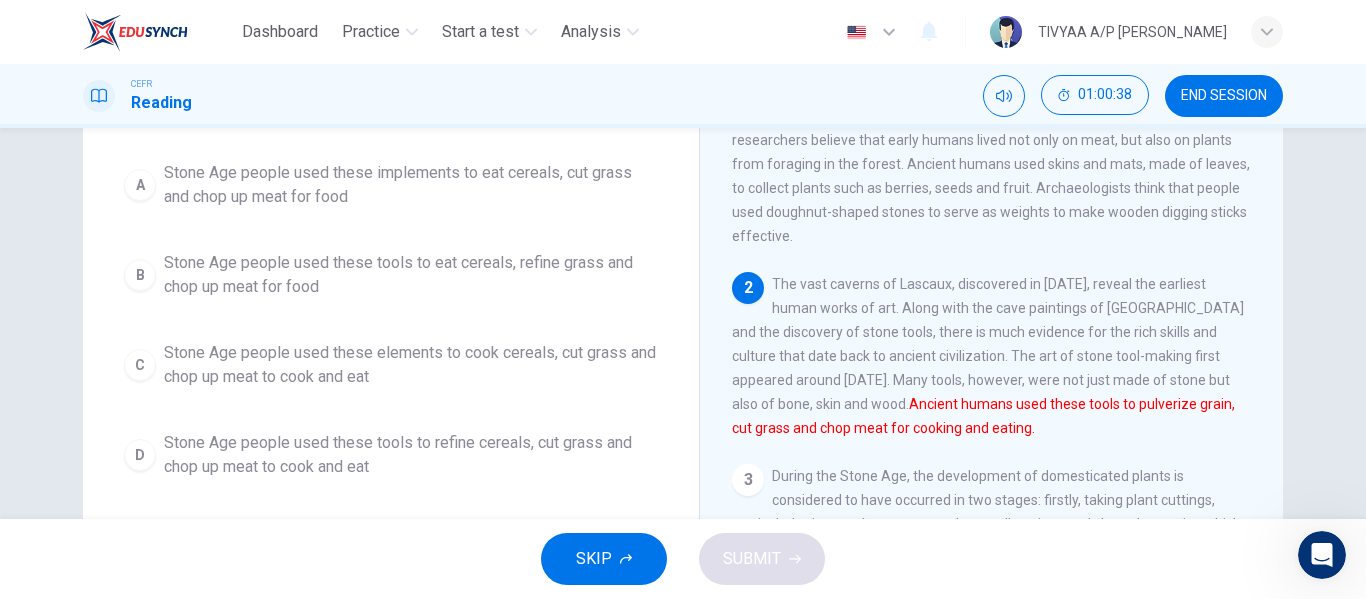 scroll, scrollTop: 225, scrollLeft: 0, axis: vertical 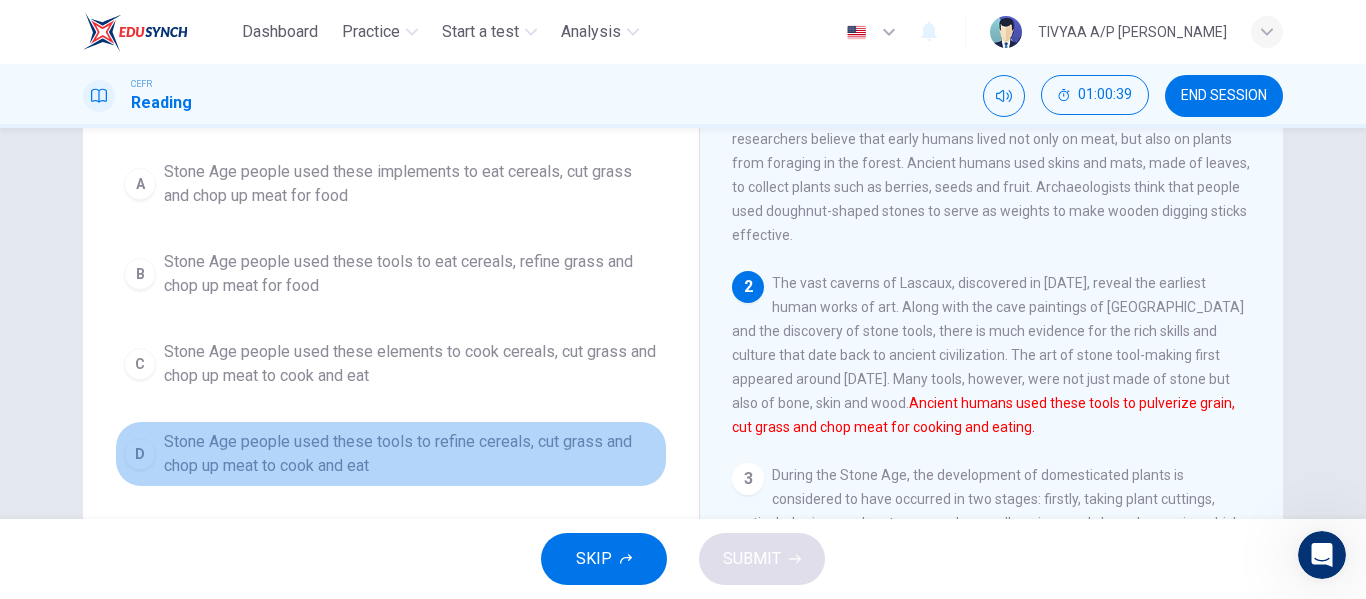 click on "D Stone Age people used these tools to refine cereals, cut grass and chop up meat to cook and eat" at bounding box center [391, 454] 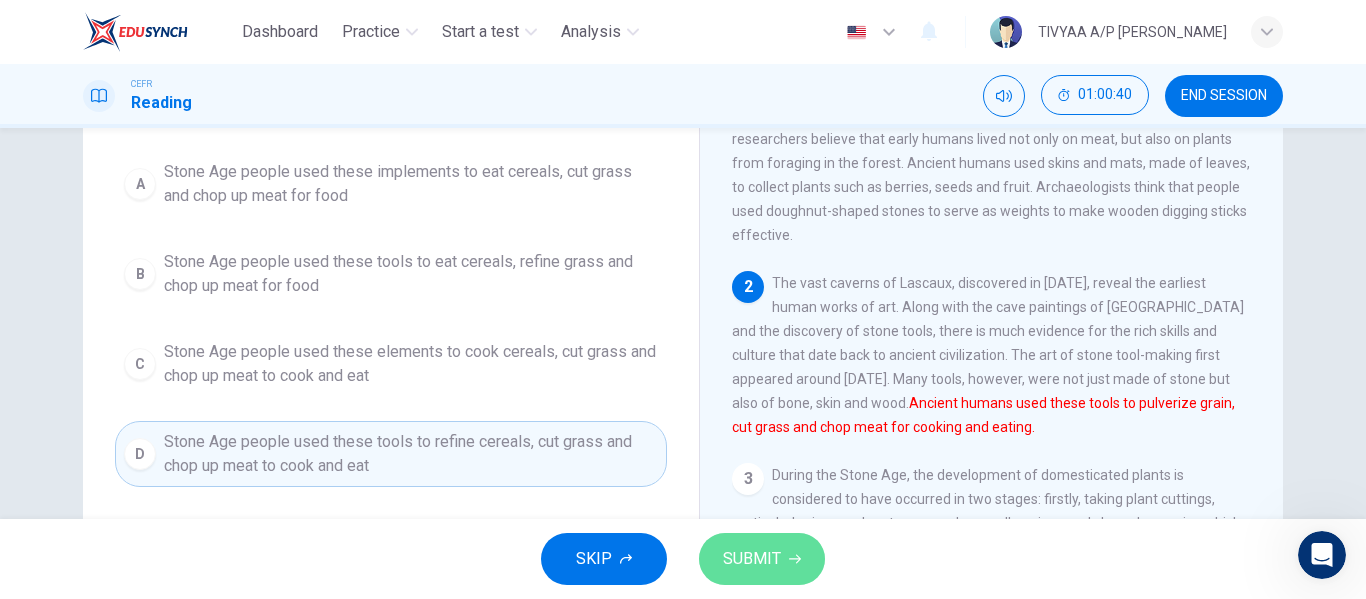 click on "SUBMIT" at bounding box center [752, 559] 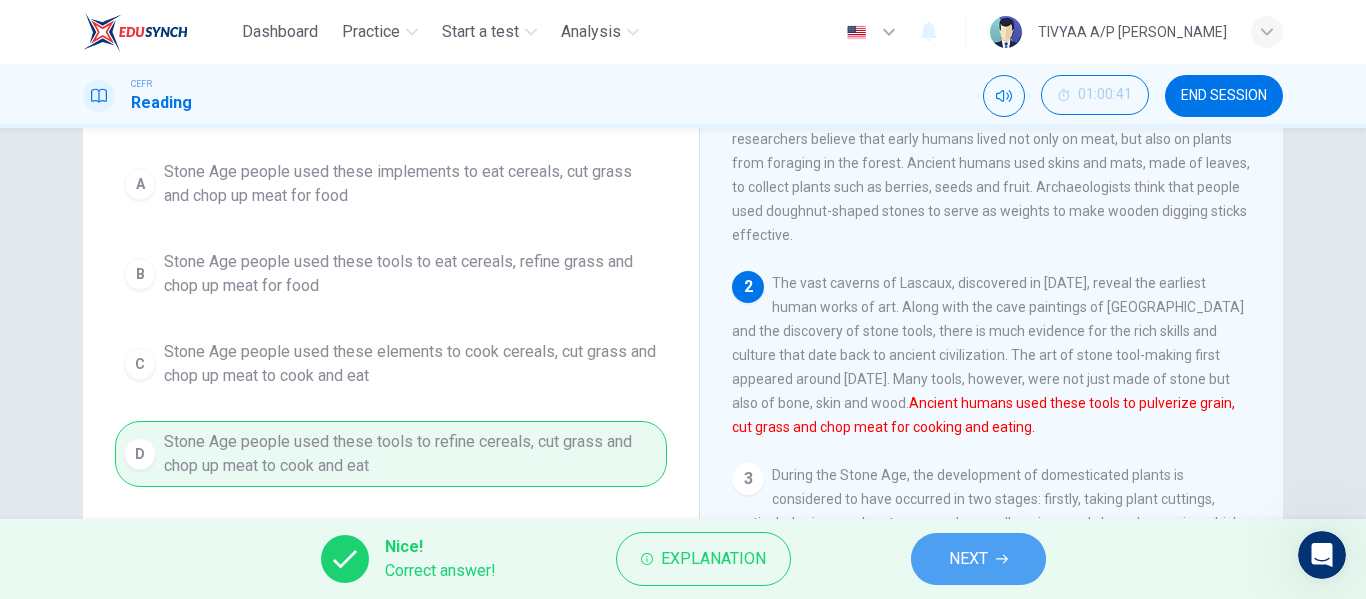 click on "NEXT" at bounding box center [978, 559] 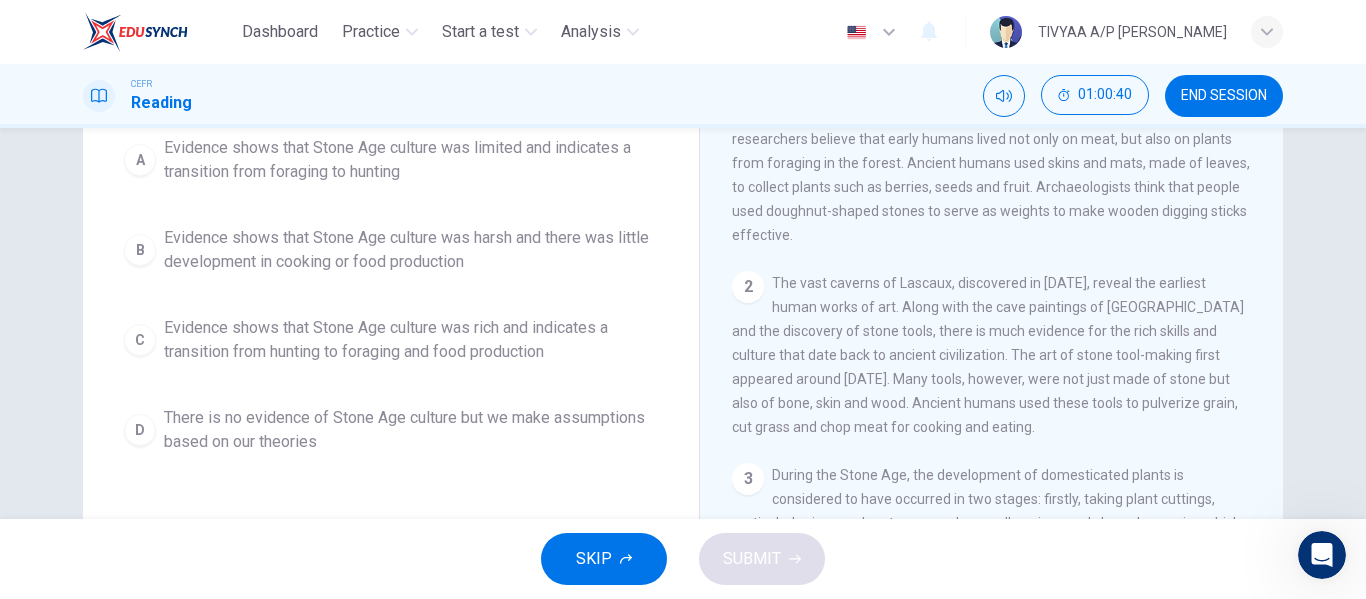 scroll, scrollTop: 201, scrollLeft: 0, axis: vertical 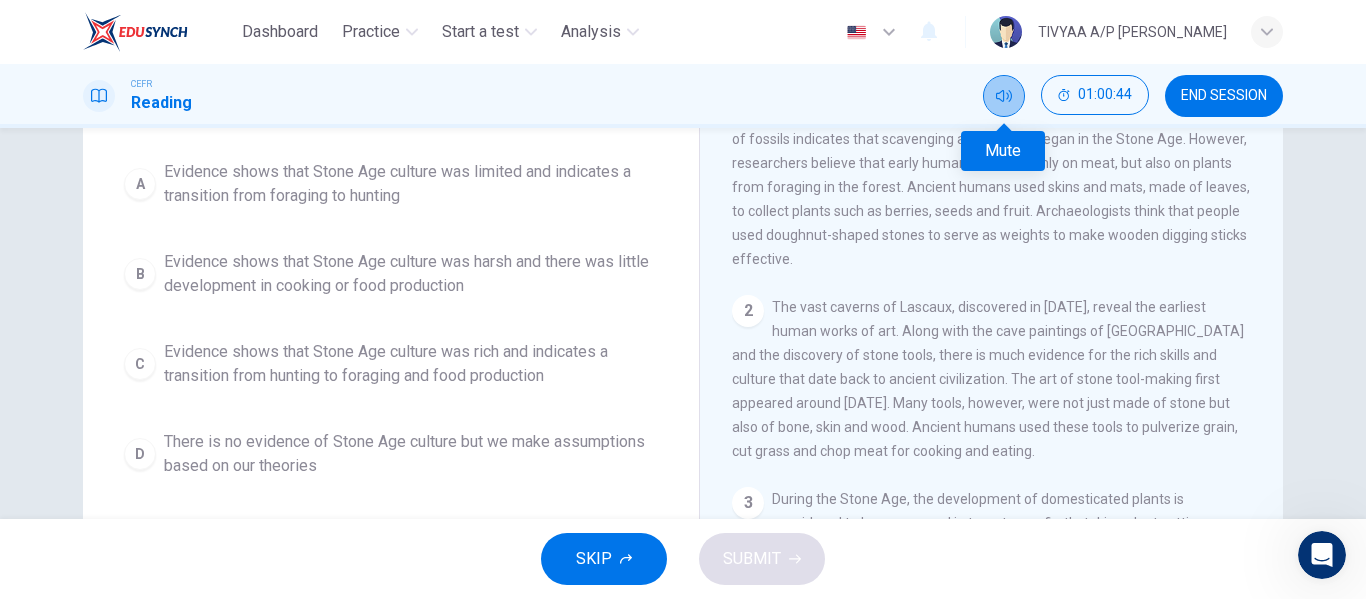 click at bounding box center (1004, 96) 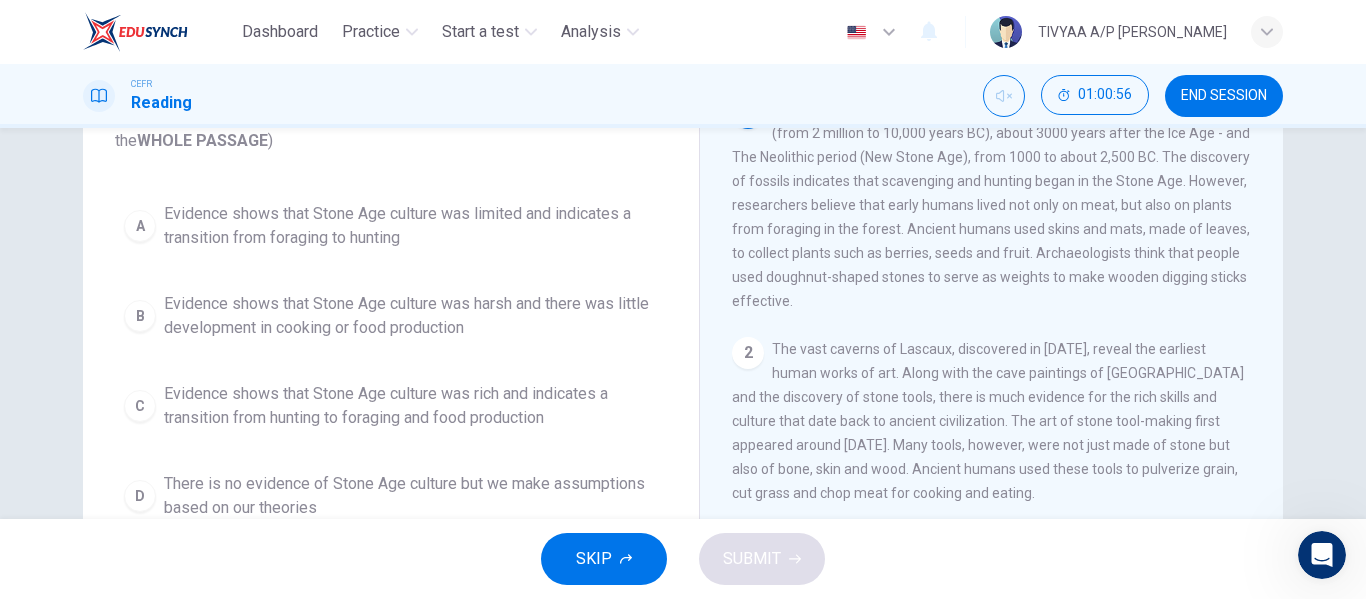 scroll, scrollTop: 159, scrollLeft: 0, axis: vertical 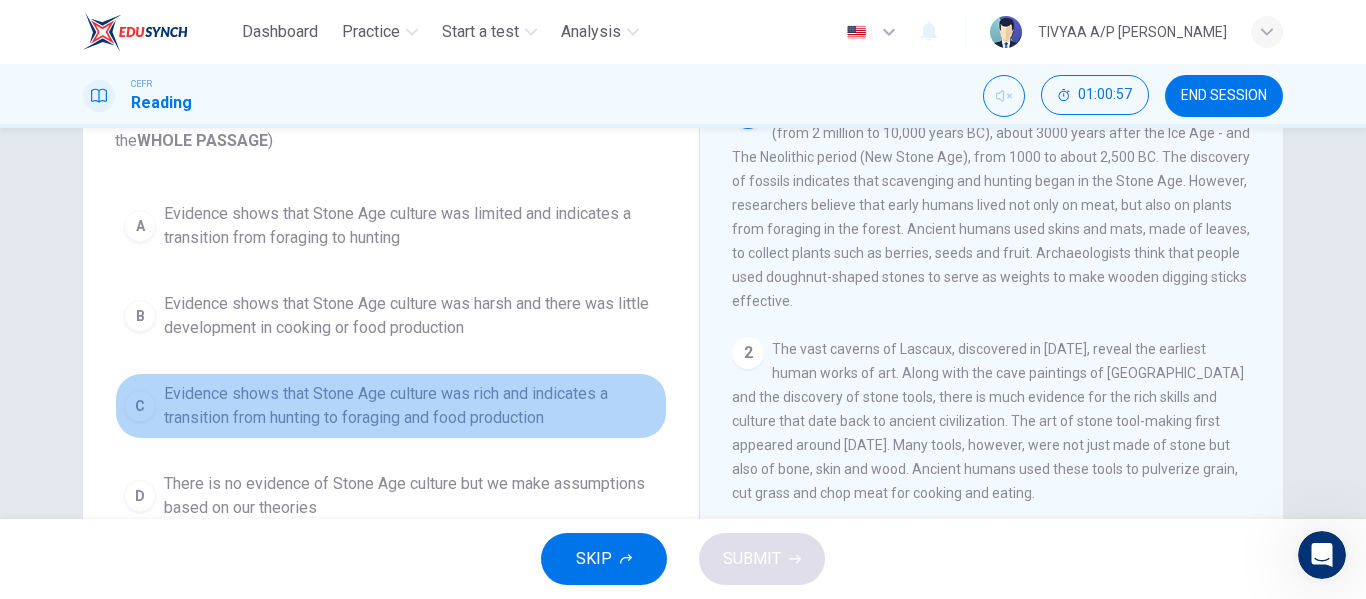 click on "Evidence shows that Stone Age culture was rich and indicates a transition from hunting to foraging and food production" at bounding box center (411, 406) 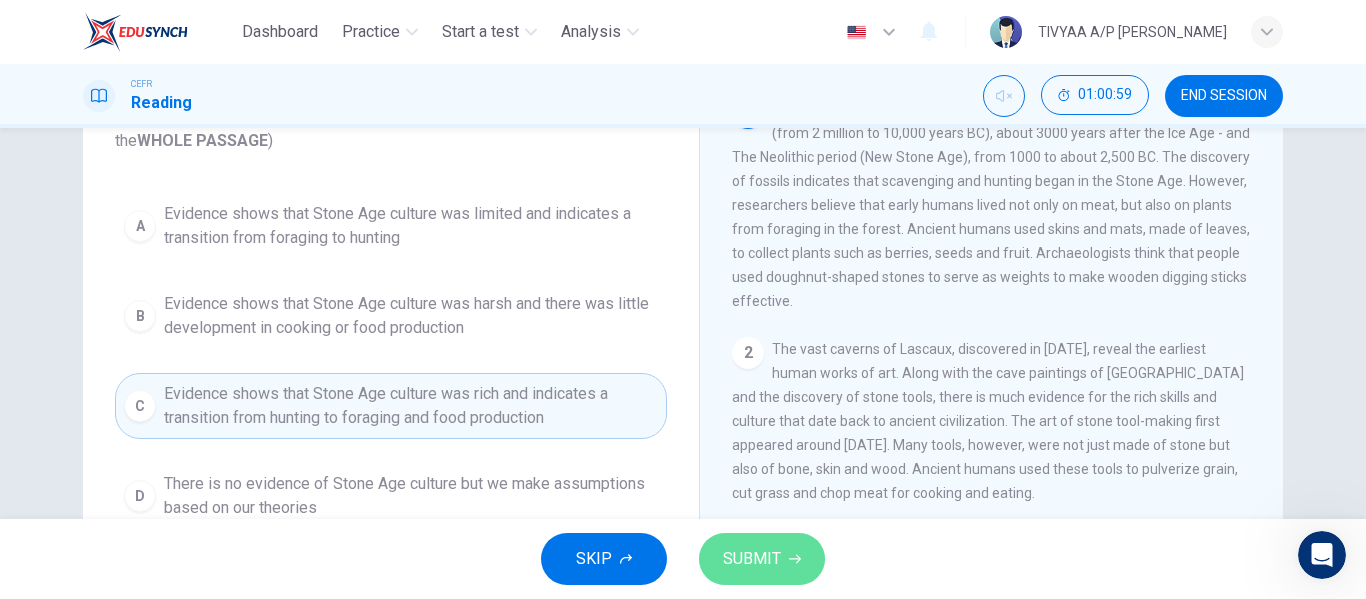 click on "SUBMIT" at bounding box center [752, 559] 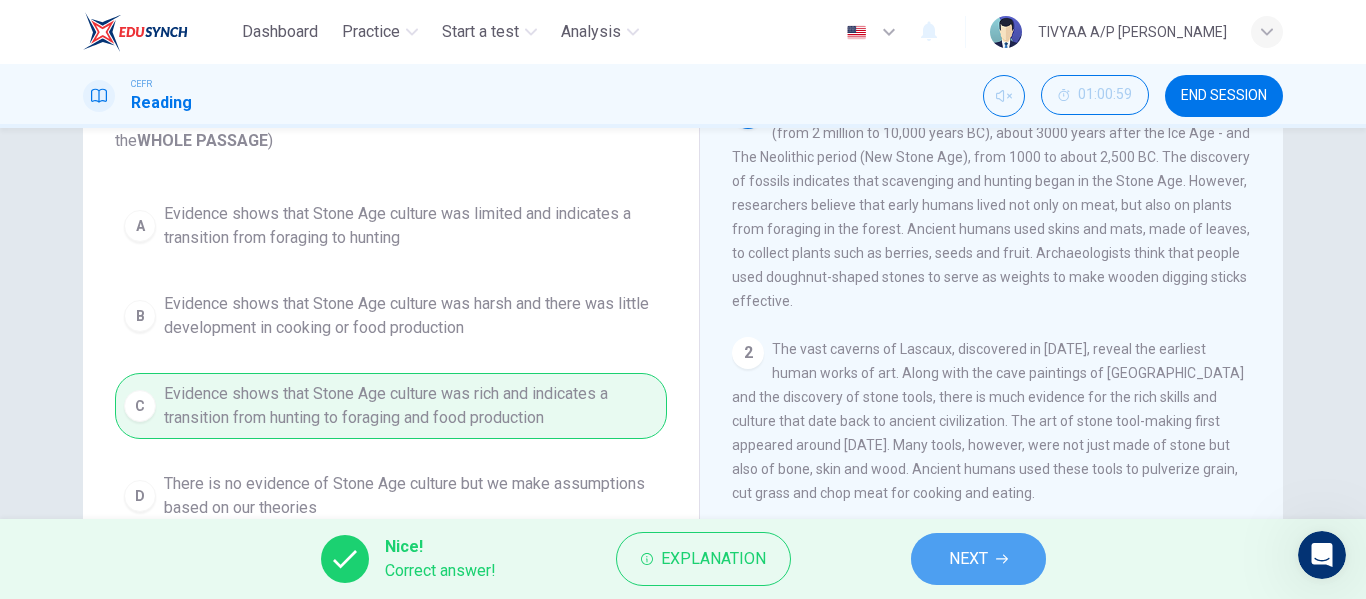 click on "NEXT" at bounding box center (978, 559) 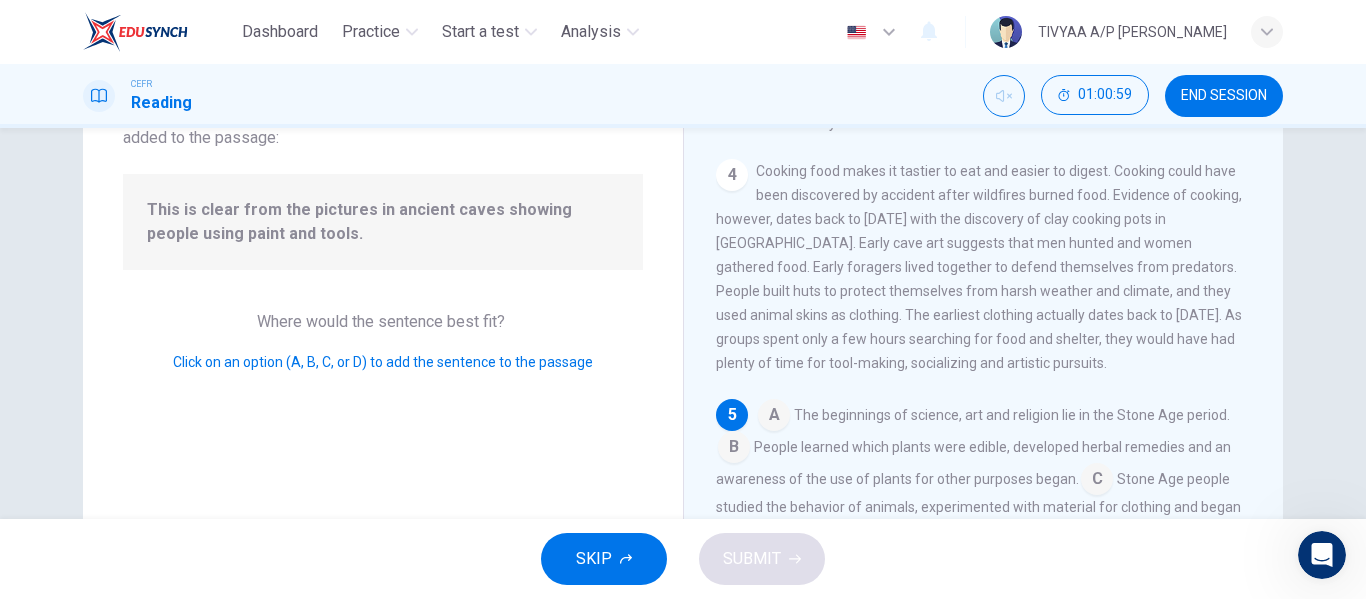 scroll, scrollTop: 746, scrollLeft: 0, axis: vertical 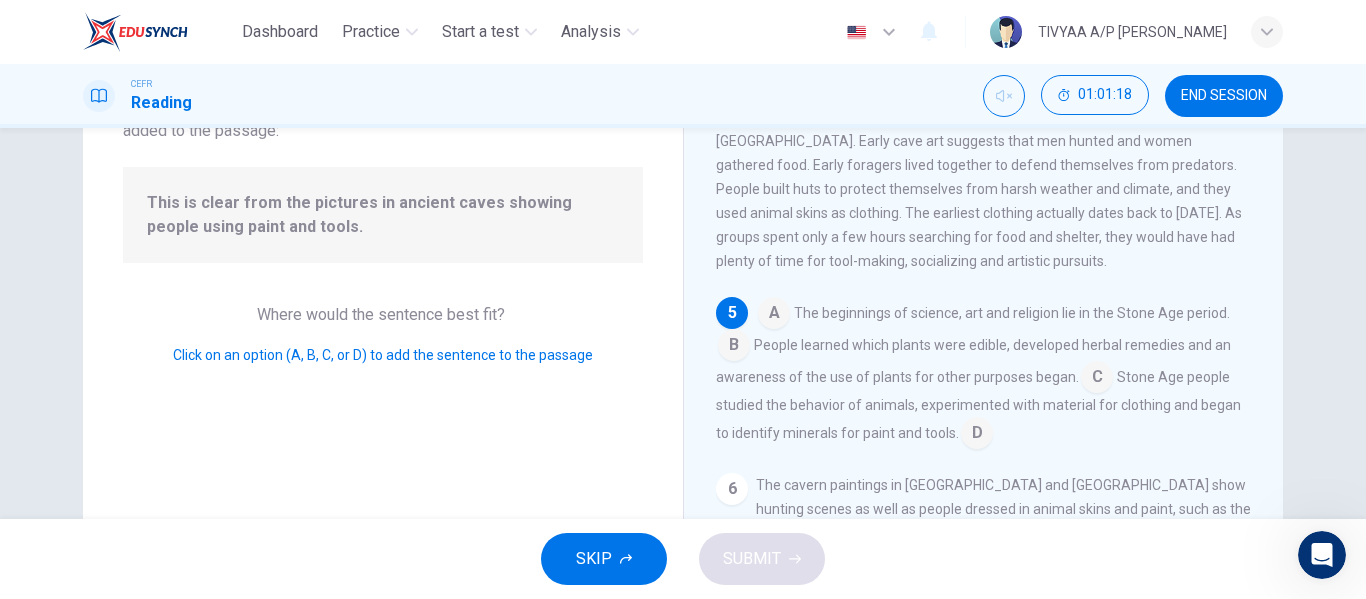 click at bounding box center [734, 347] 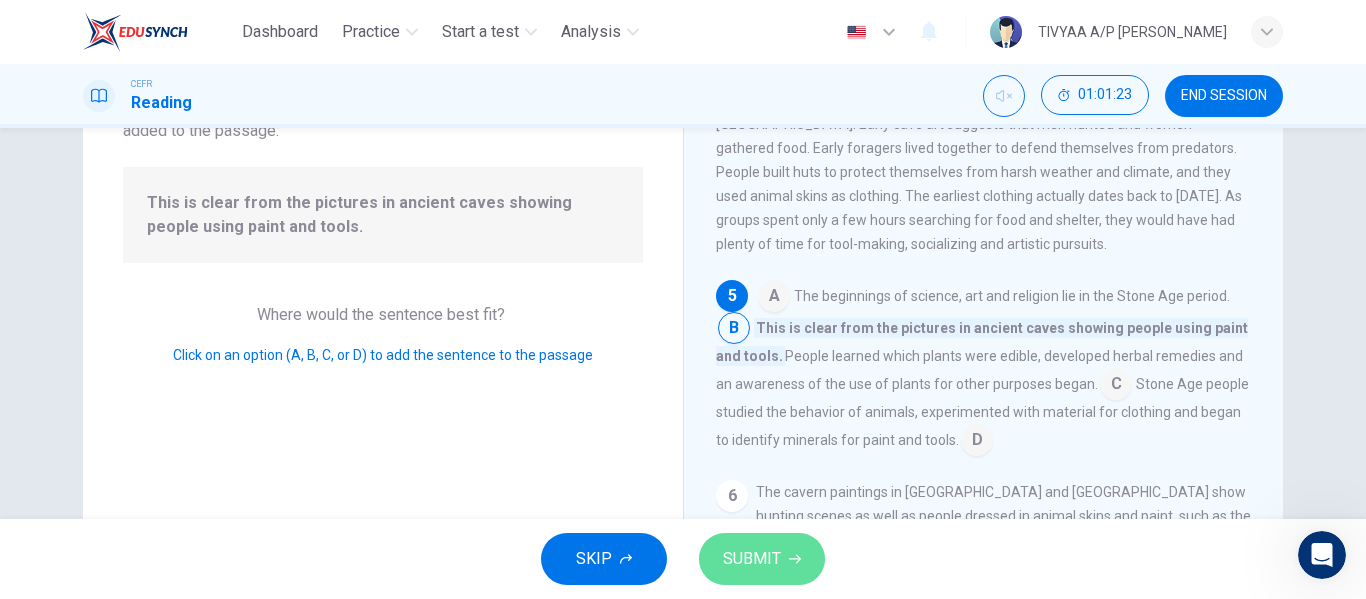 click on "SUBMIT" at bounding box center [752, 559] 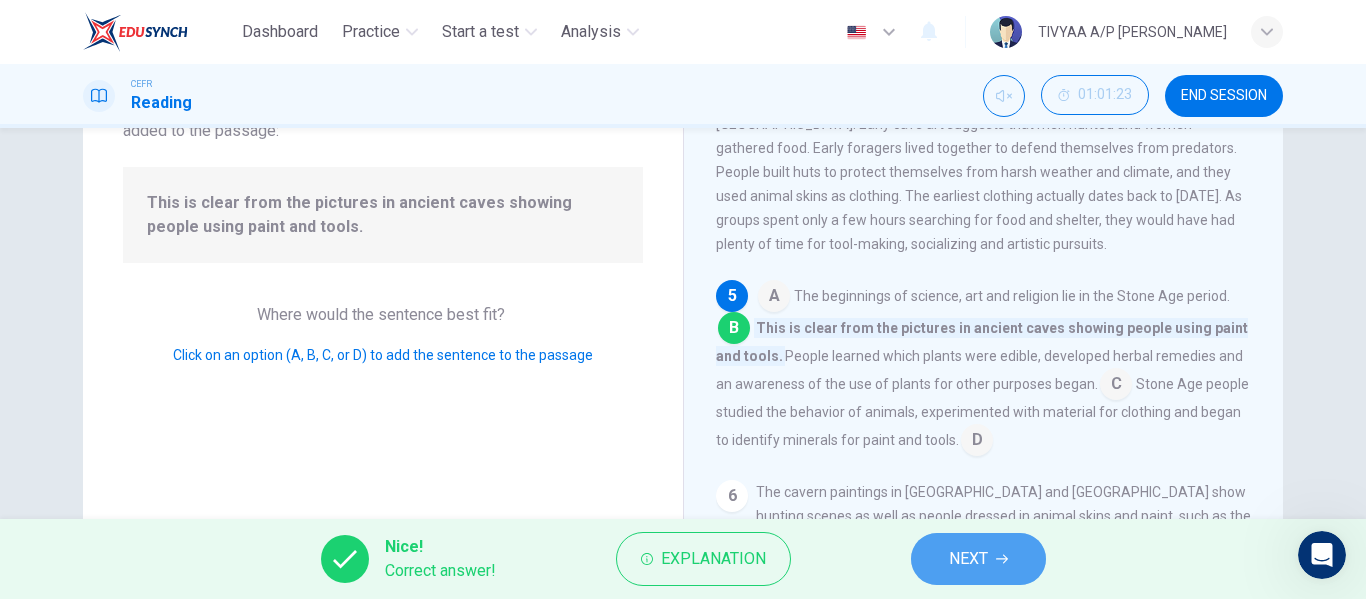 click on "NEXT" at bounding box center (978, 559) 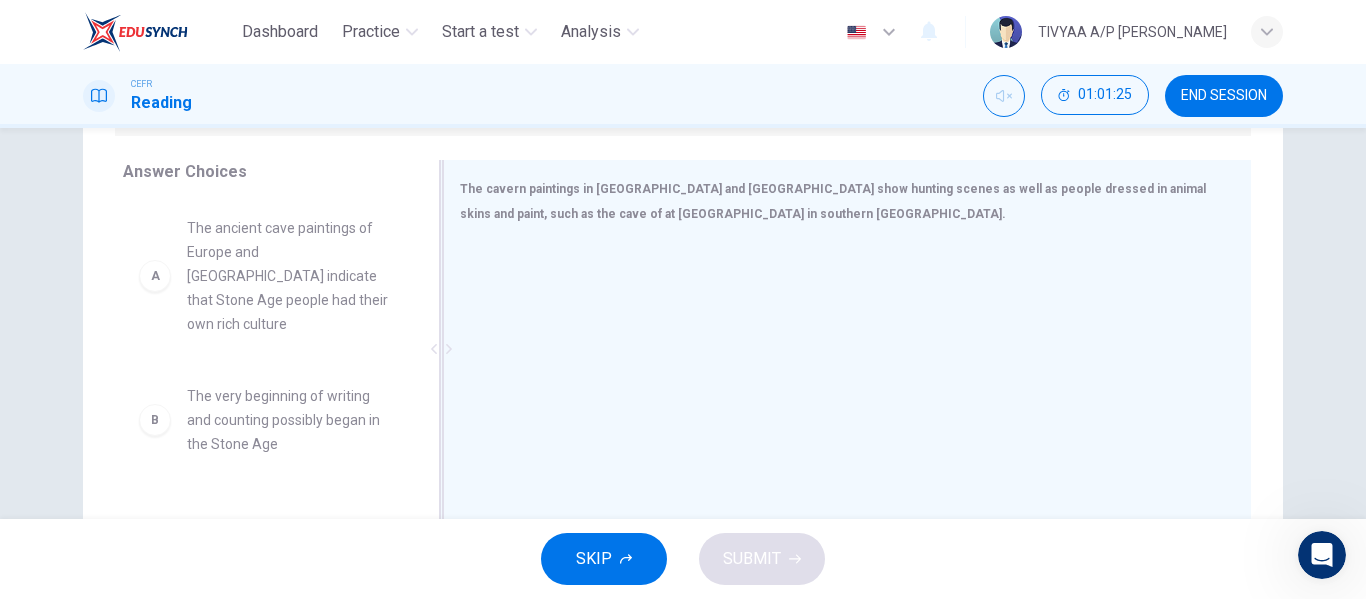 scroll, scrollTop: 332, scrollLeft: 0, axis: vertical 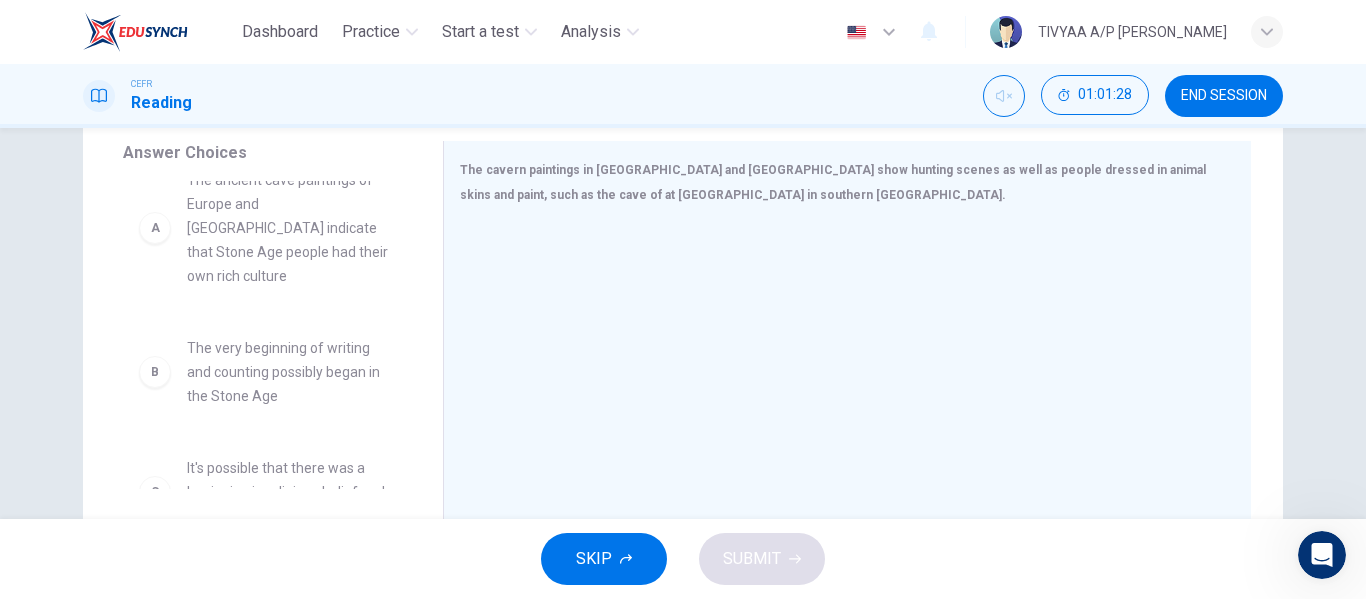 click on "The very beginning of writing and counting possibly began in the Stone Age" at bounding box center [291, 372] 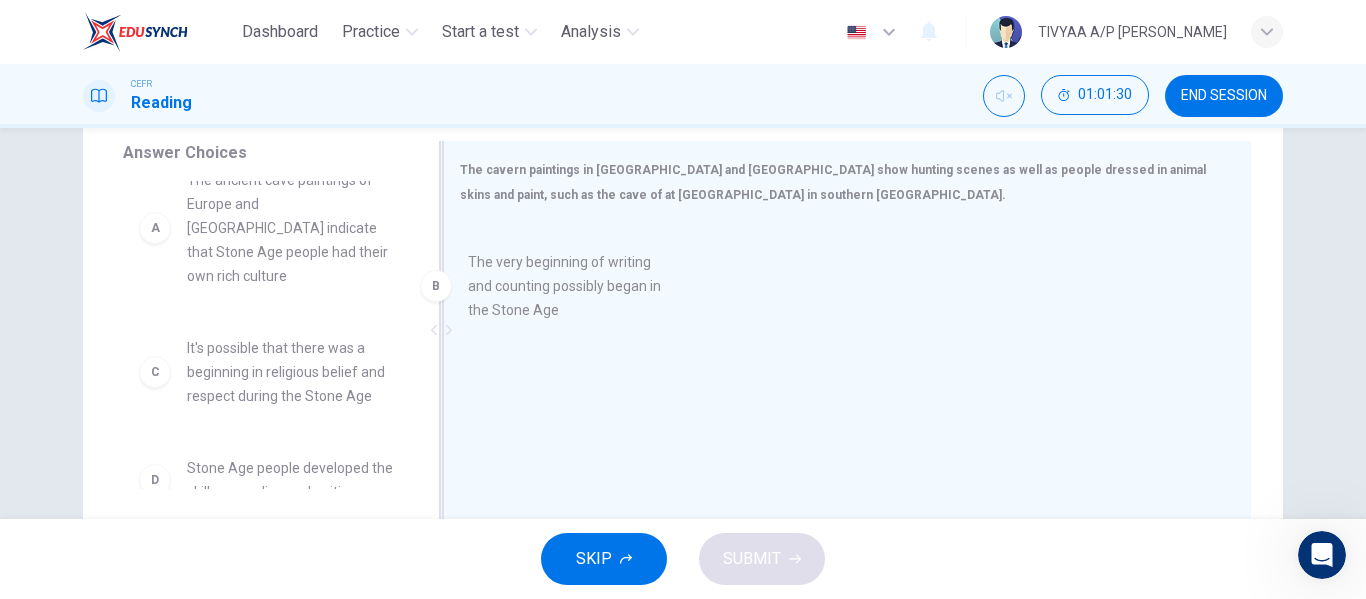 drag, startPoint x: 287, startPoint y: 368, endPoint x: 582, endPoint y: 306, distance: 301.44485 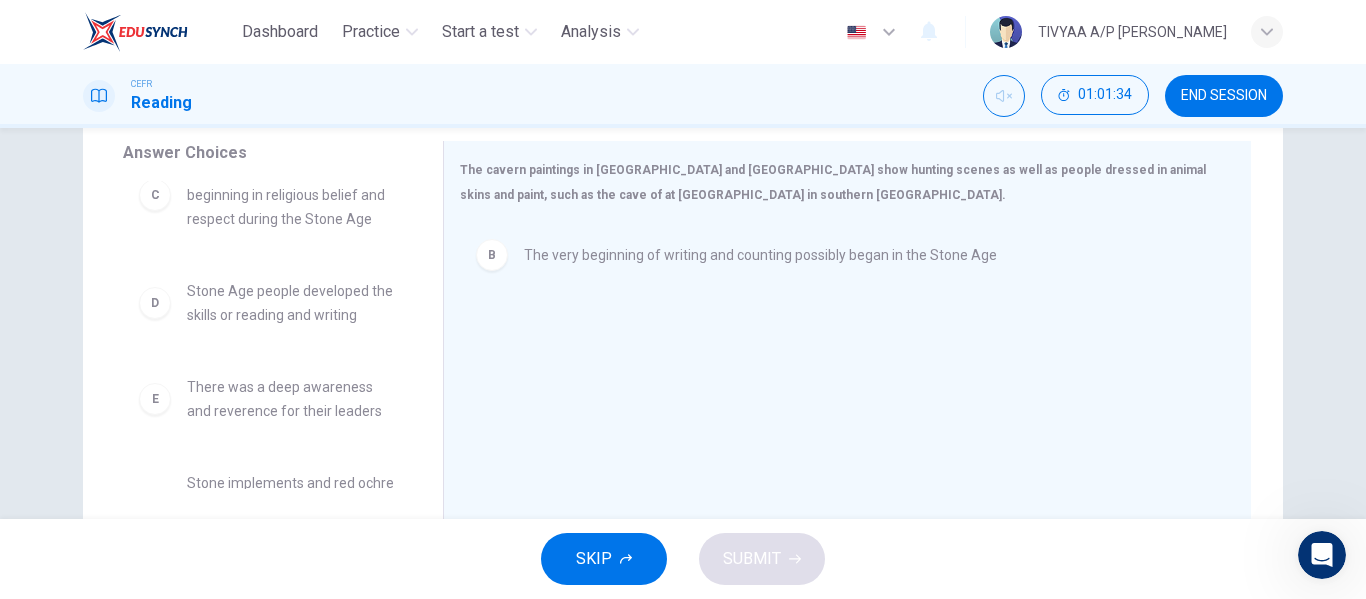 scroll, scrollTop: 223, scrollLeft: 0, axis: vertical 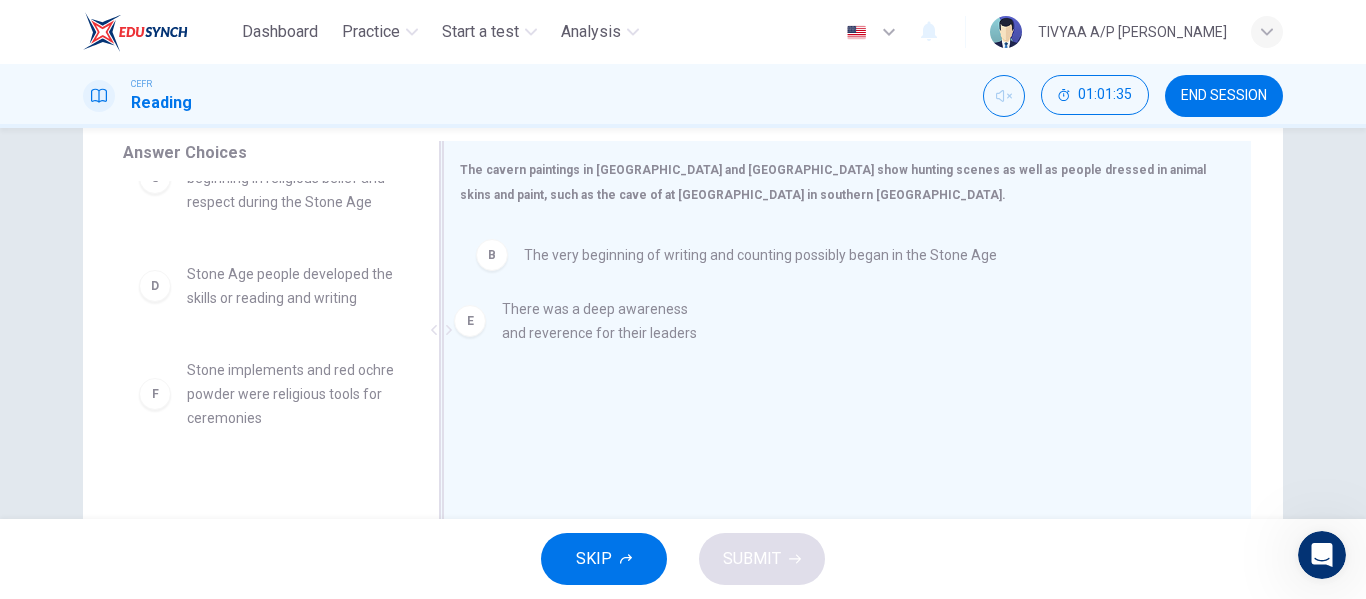 drag, startPoint x: 277, startPoint y: 375, endPoint x: 603, endPoint y: 338, distance: 328.093 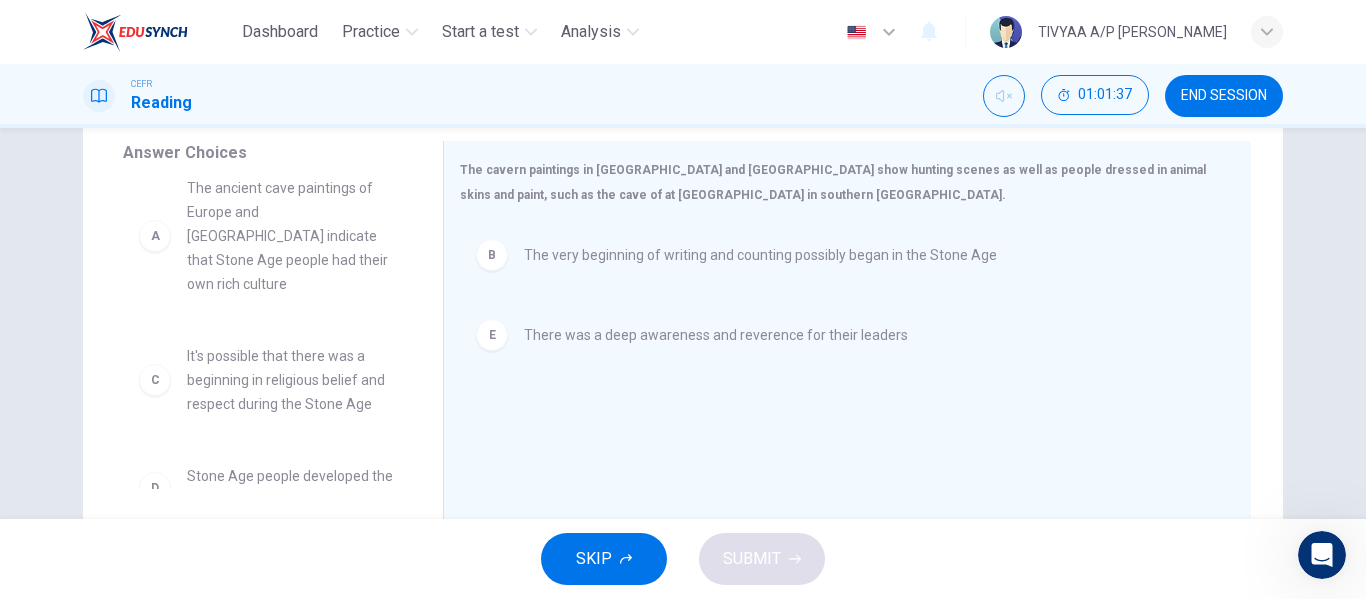 scroll, scrollTop: 0, scrollLeft: 0, axis: both 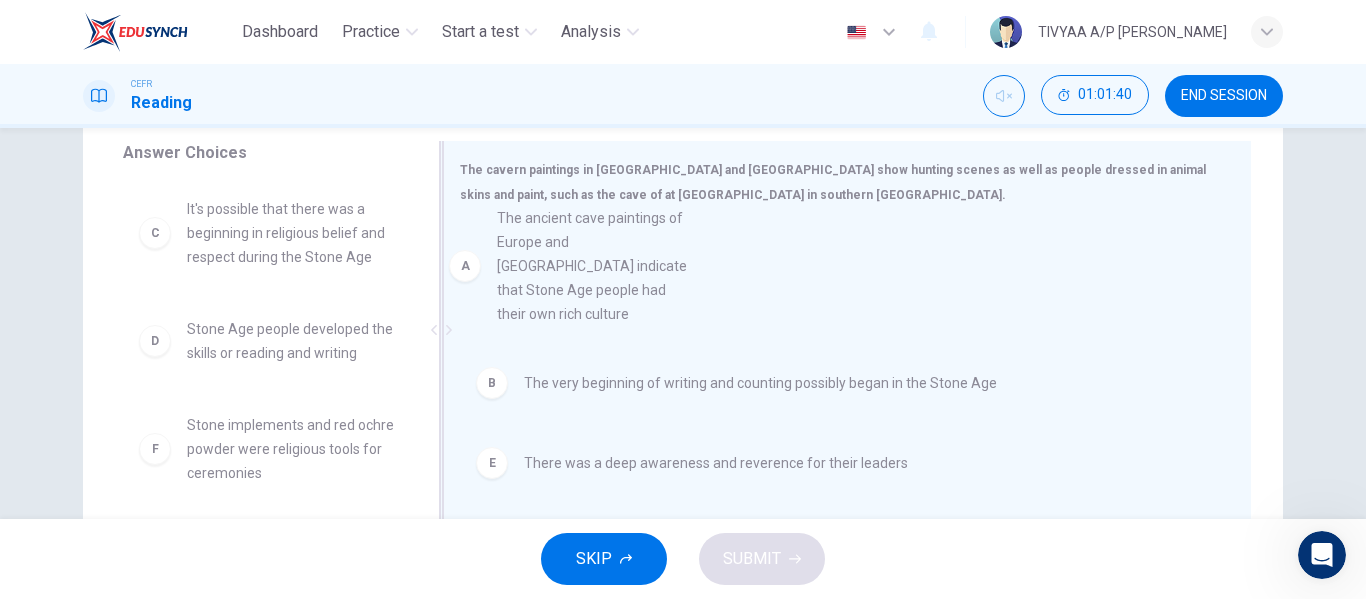 drag, startPoint x: 258, startPoint y: 291, endPoint x: 601, endPoint y: 341, distance: 346.62515 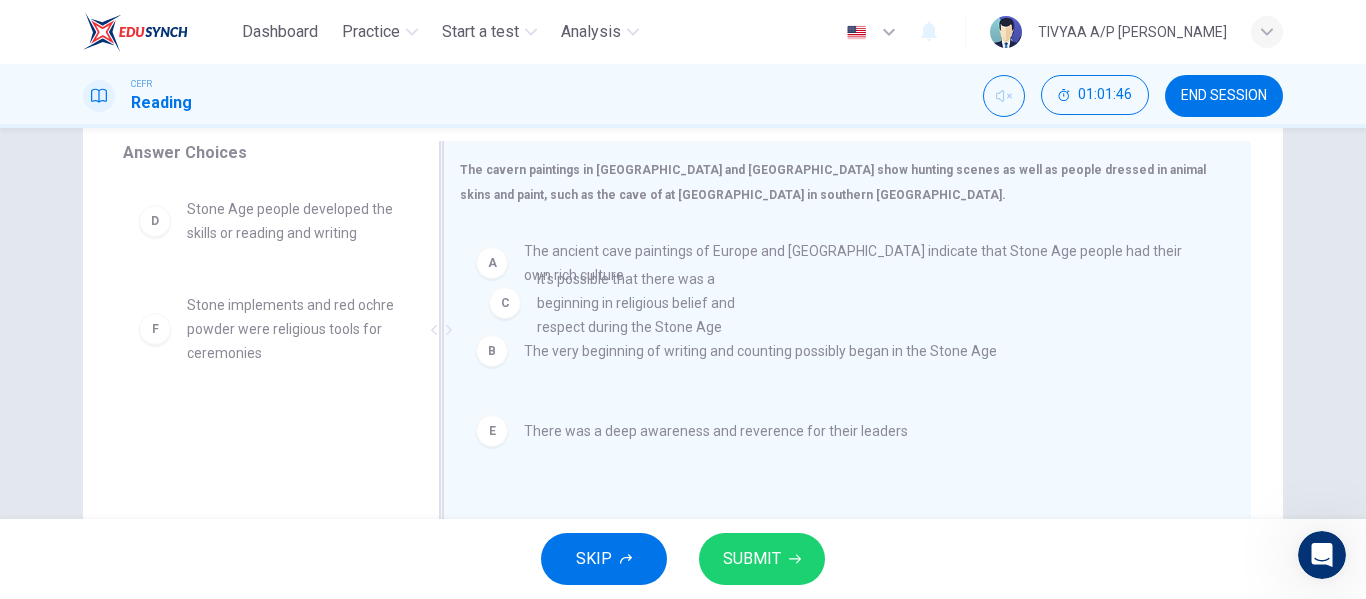drag, startPoint x: 305, startPoint y: 266, endPoint x: 667, endPoint y: 339, distance: 369.28714 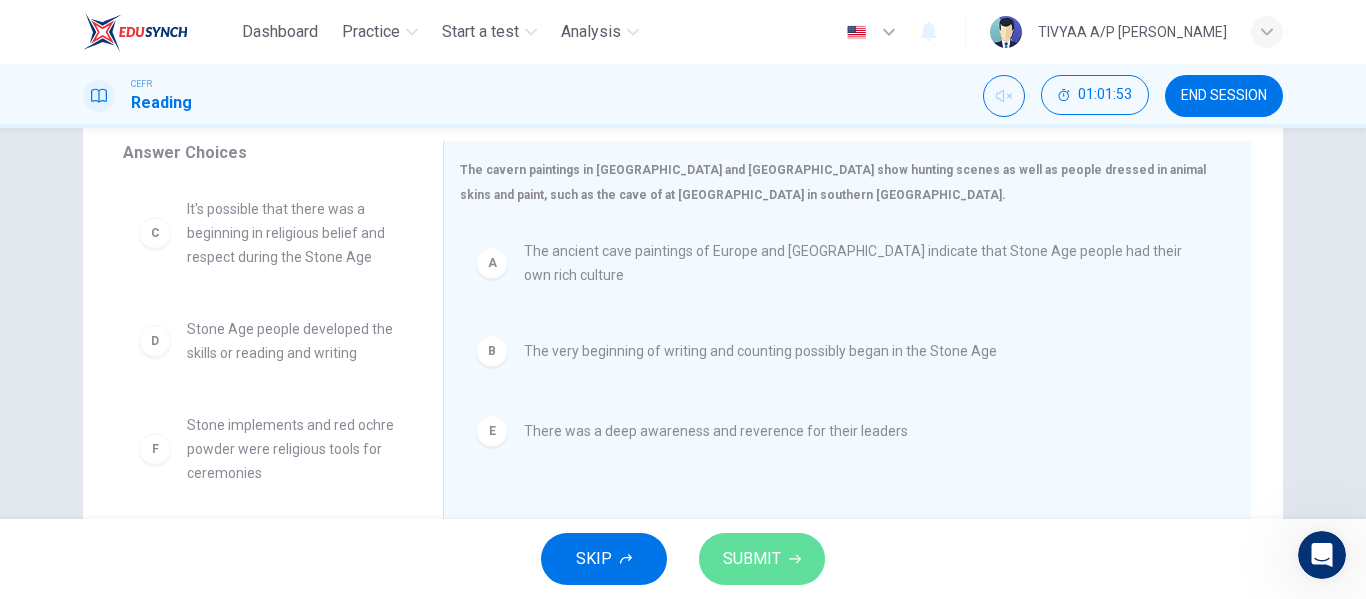 click on "SUBMIT" at bounding box center [752, 559] 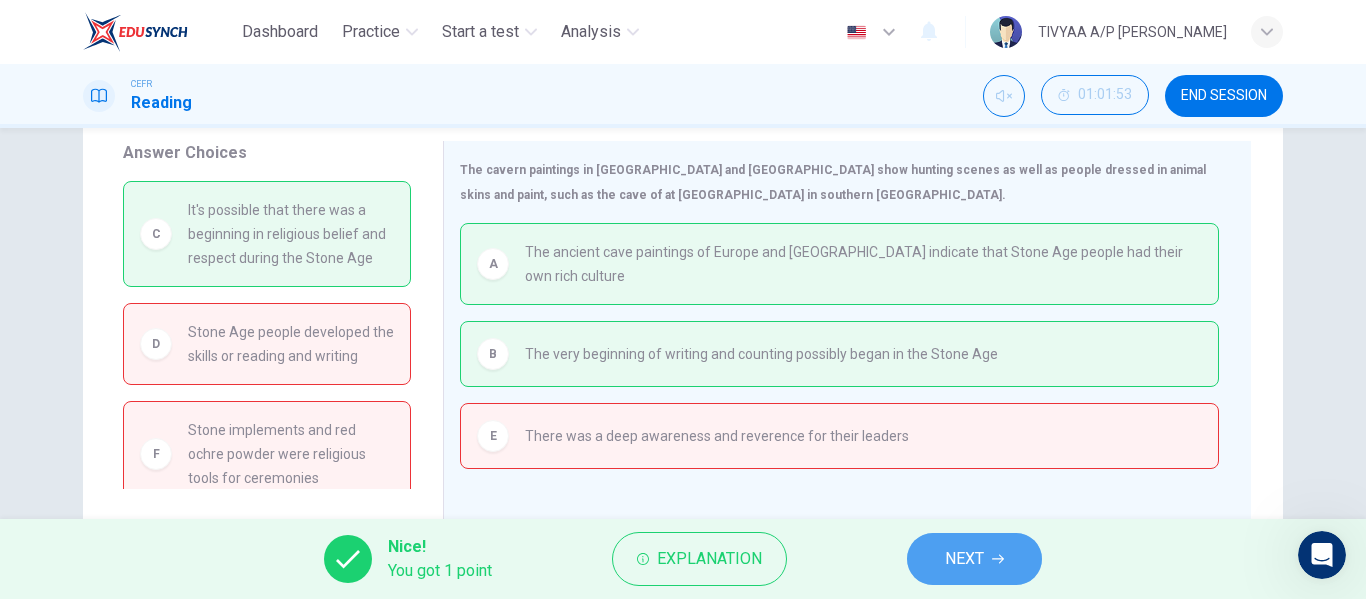 click on "NEXT" at bounding box center (974, 559) 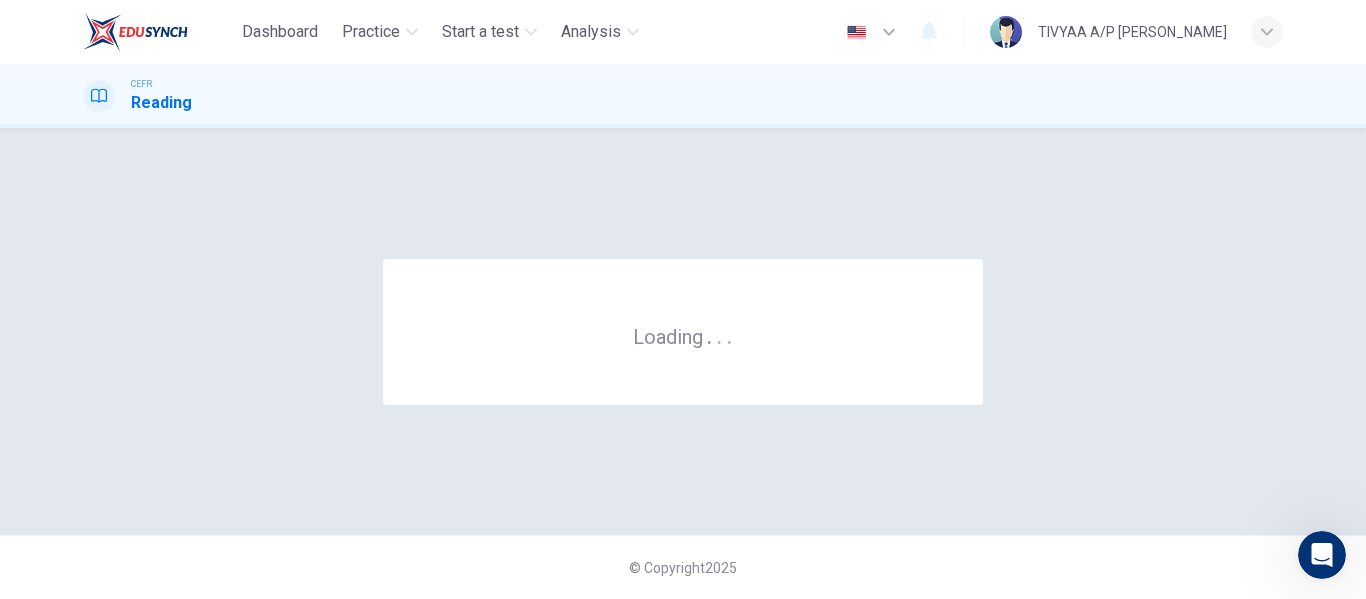 scroll, scrollTop: 0, scrollLeft: 0, axis: both 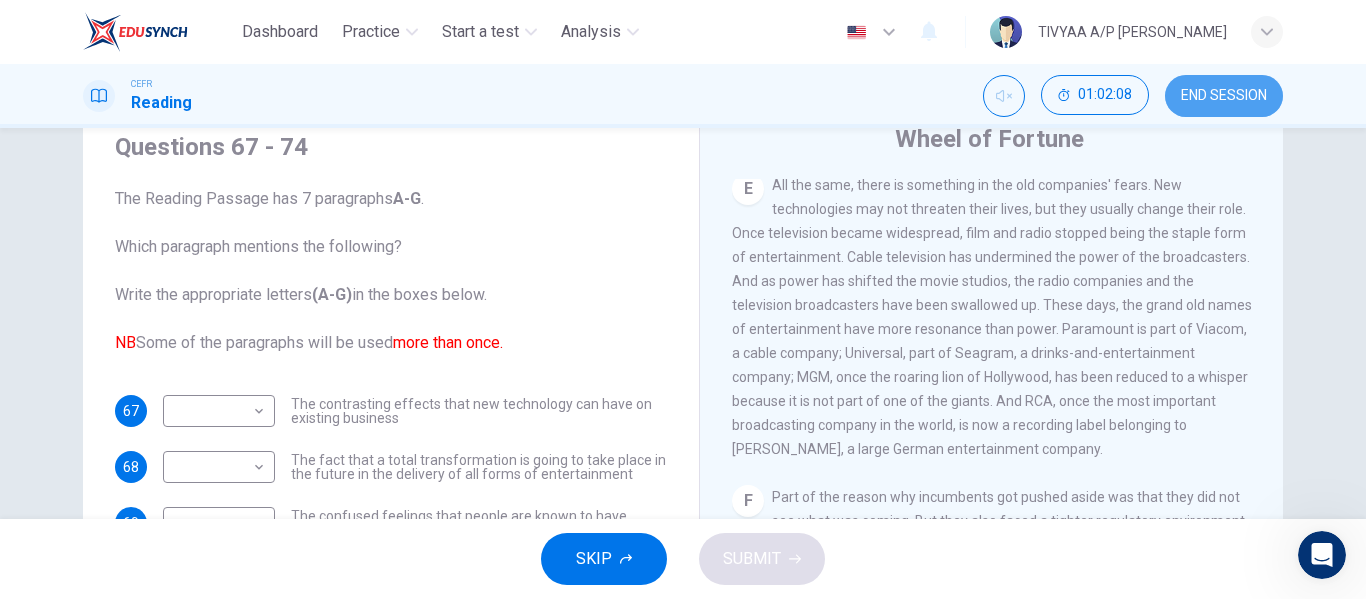 click on "END SESSION" at bounding box center [1224, 96] 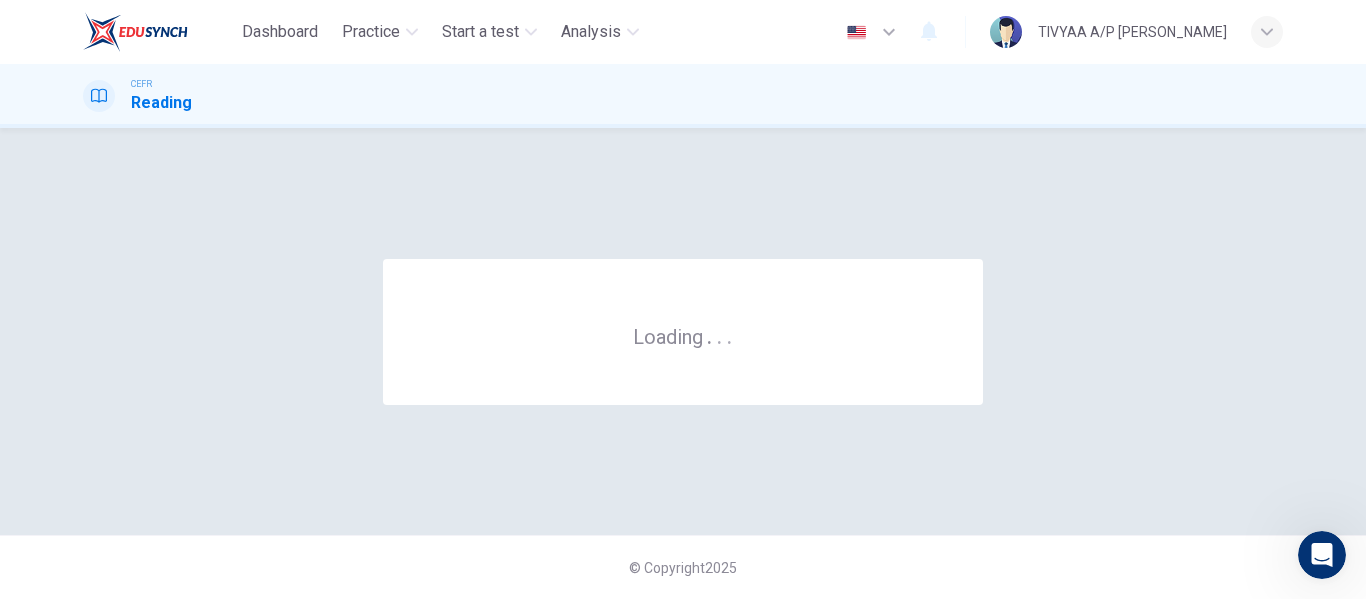 scroll, scrollTop: 0, scrollLeft: 0, axis: both 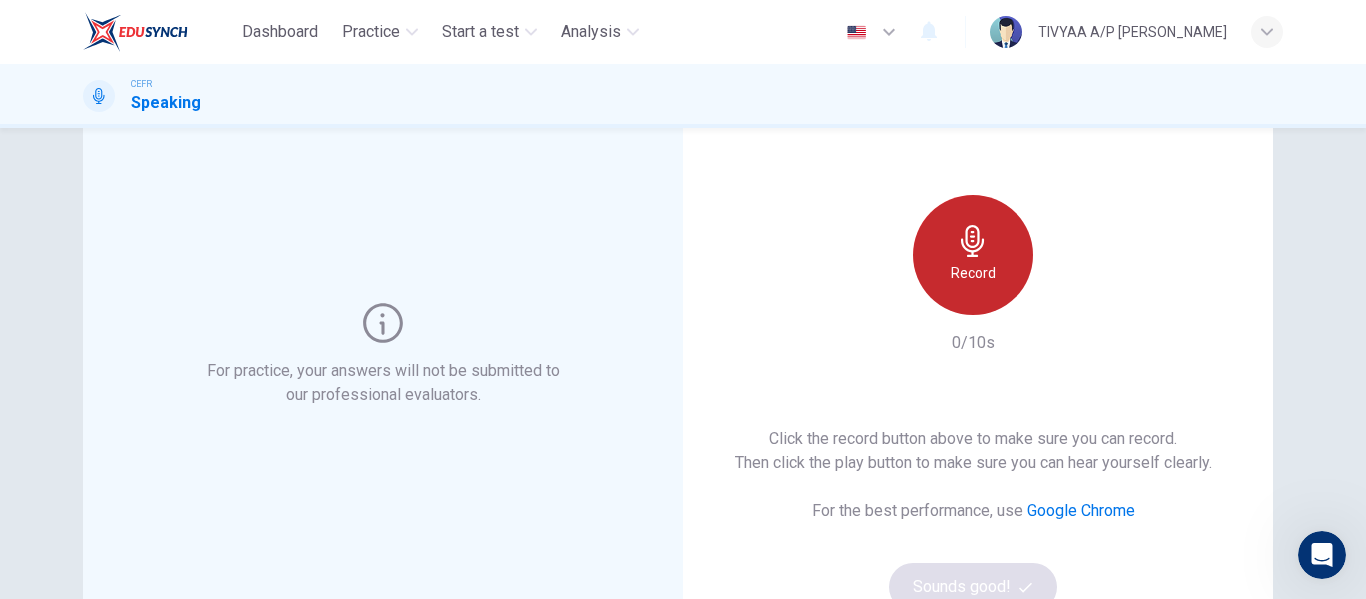 click on "Record" at bounding box center [973, 255] 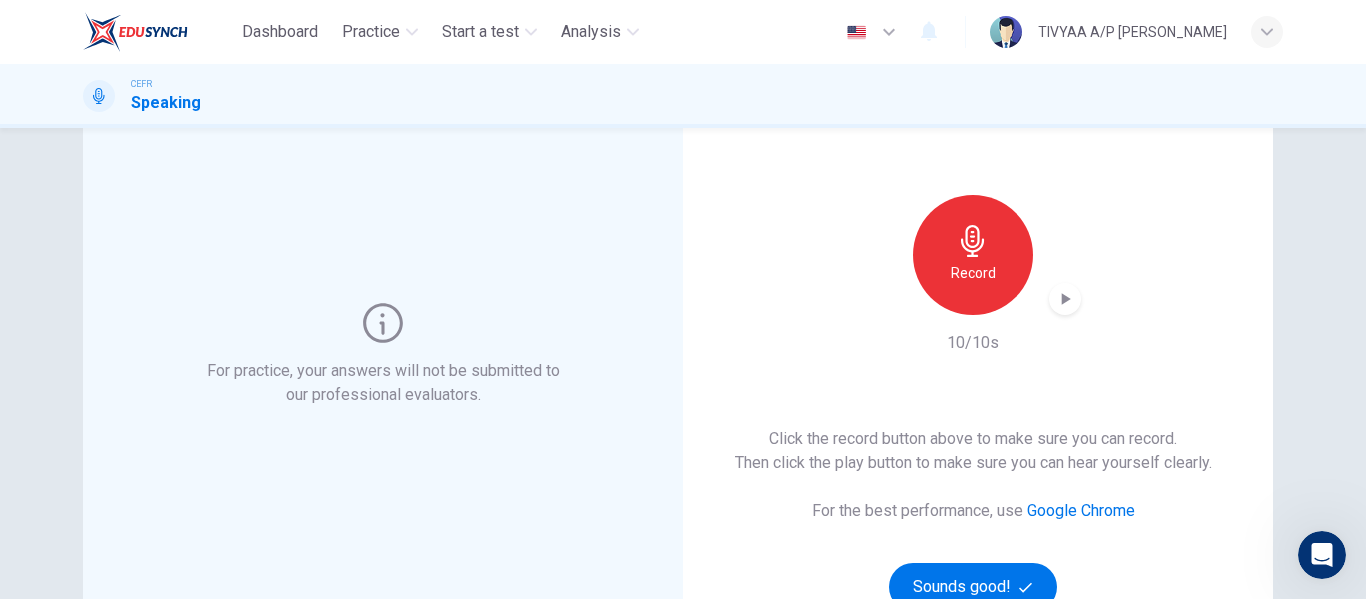 scroll, scrollTop: 182, scrollLeft: 0, axis: vertical 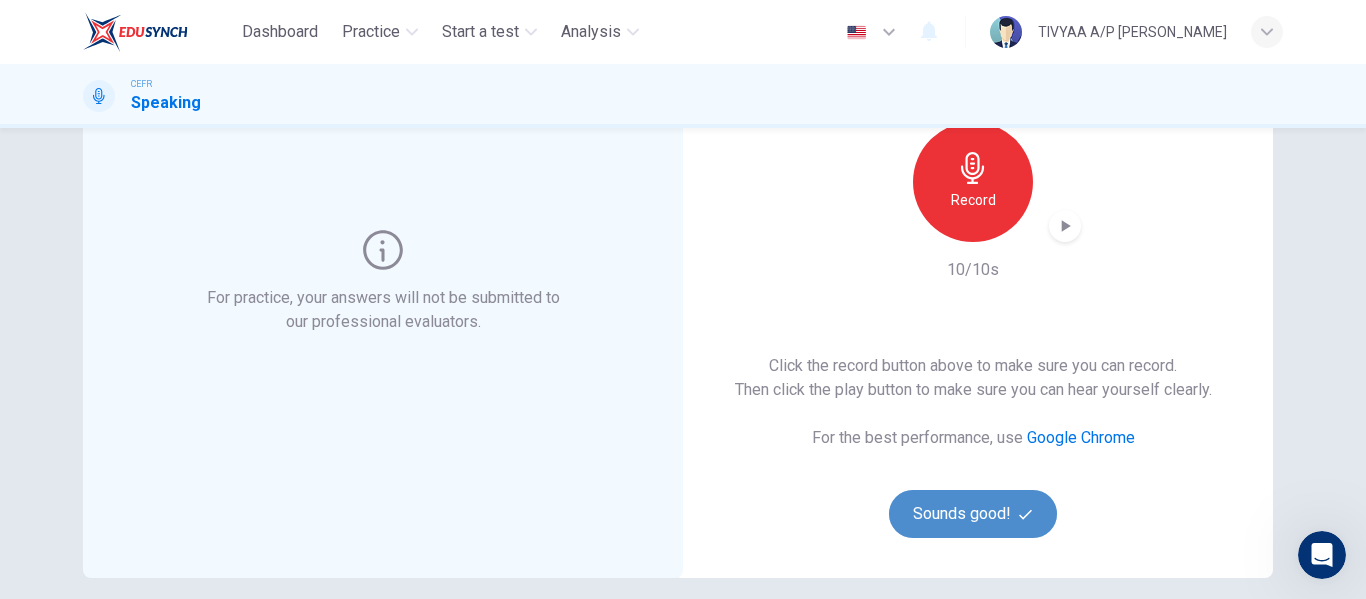 click on "Sounds good!" at bounding box center [973, 514] 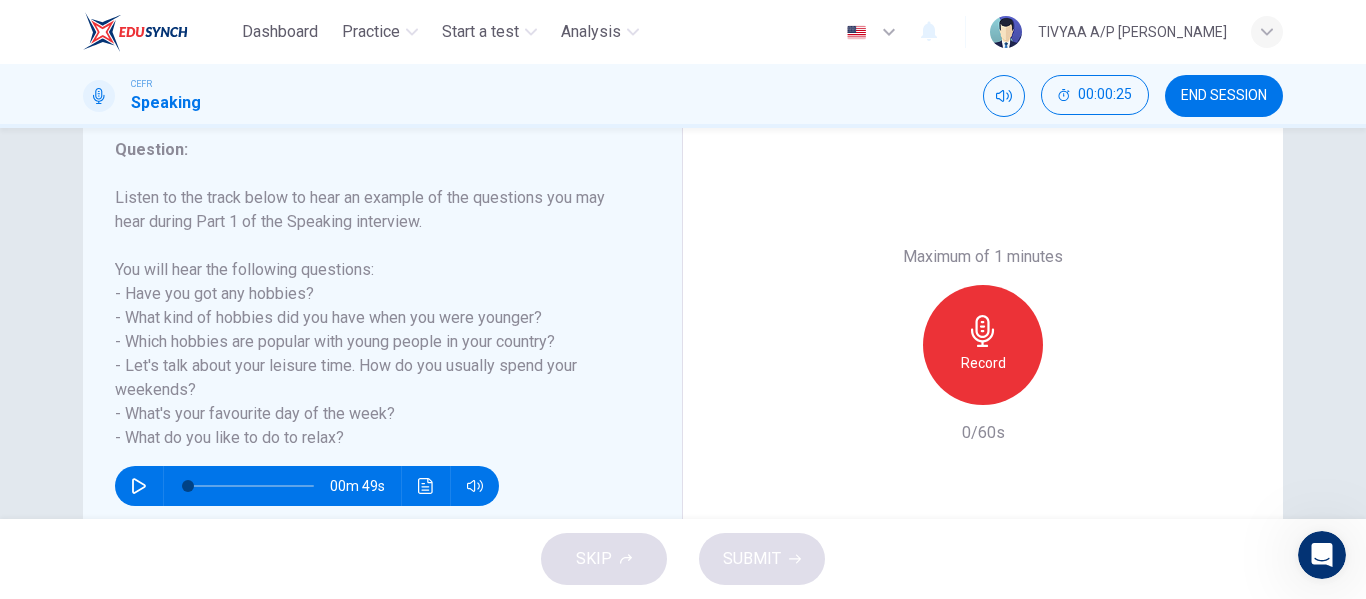 scroll, scrollTop: 268, scrollLeft: 0, axis: vertical 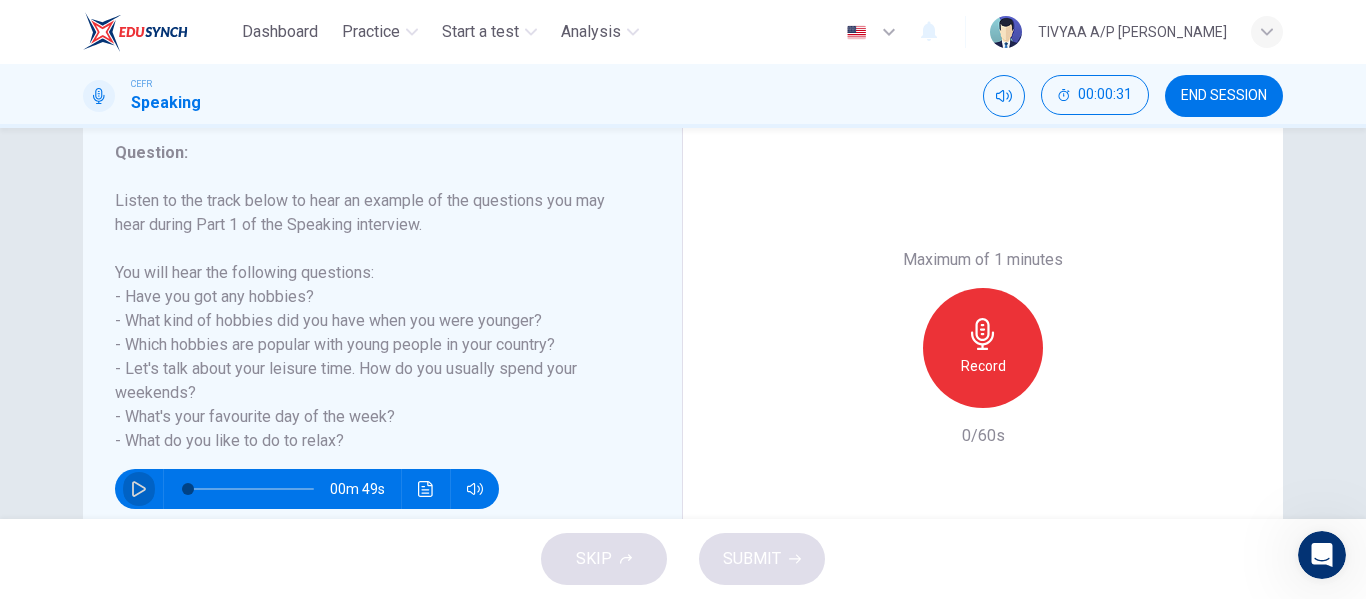 click 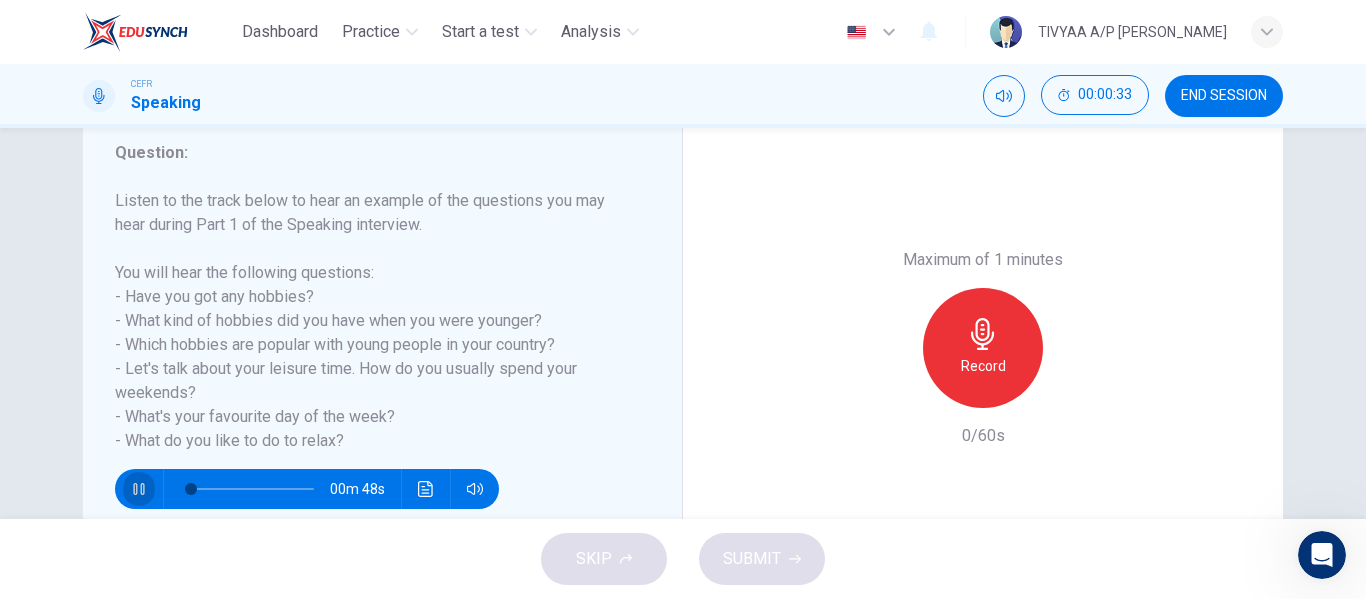 click 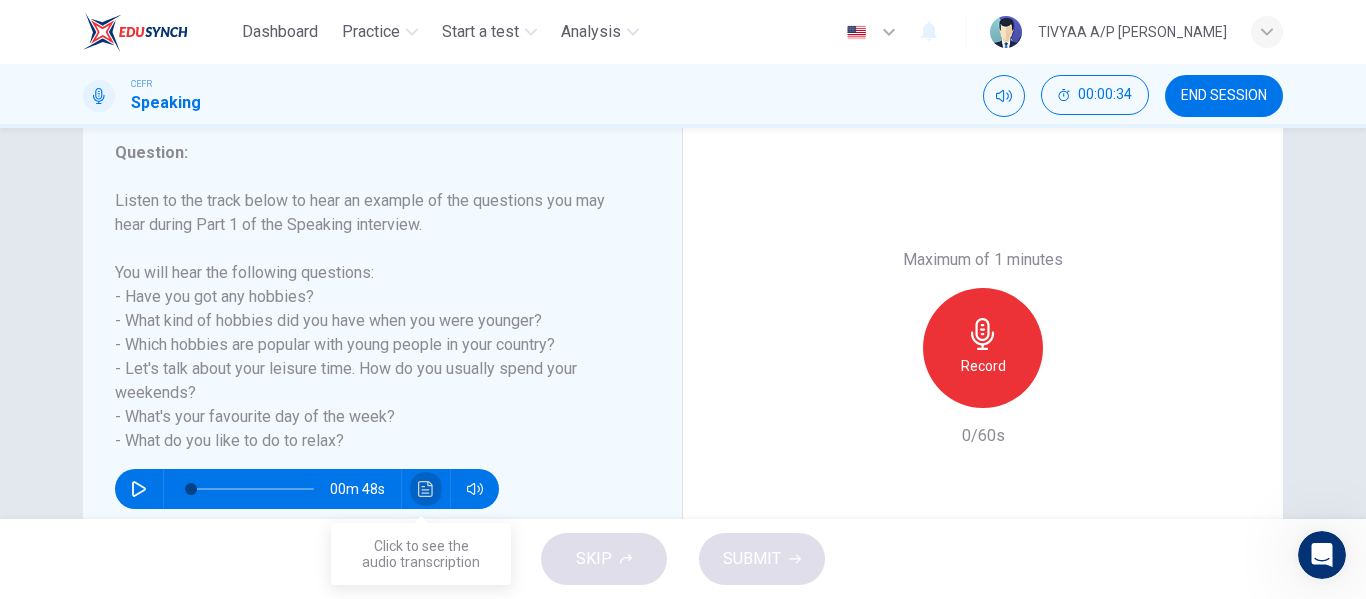 click 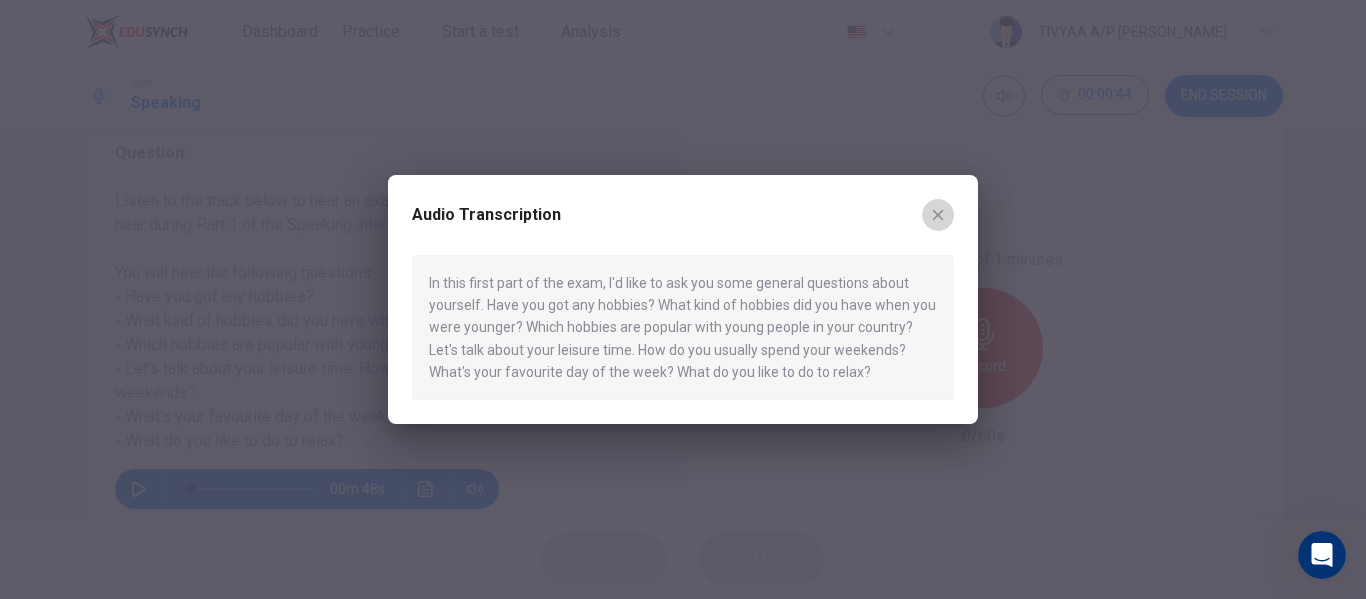click 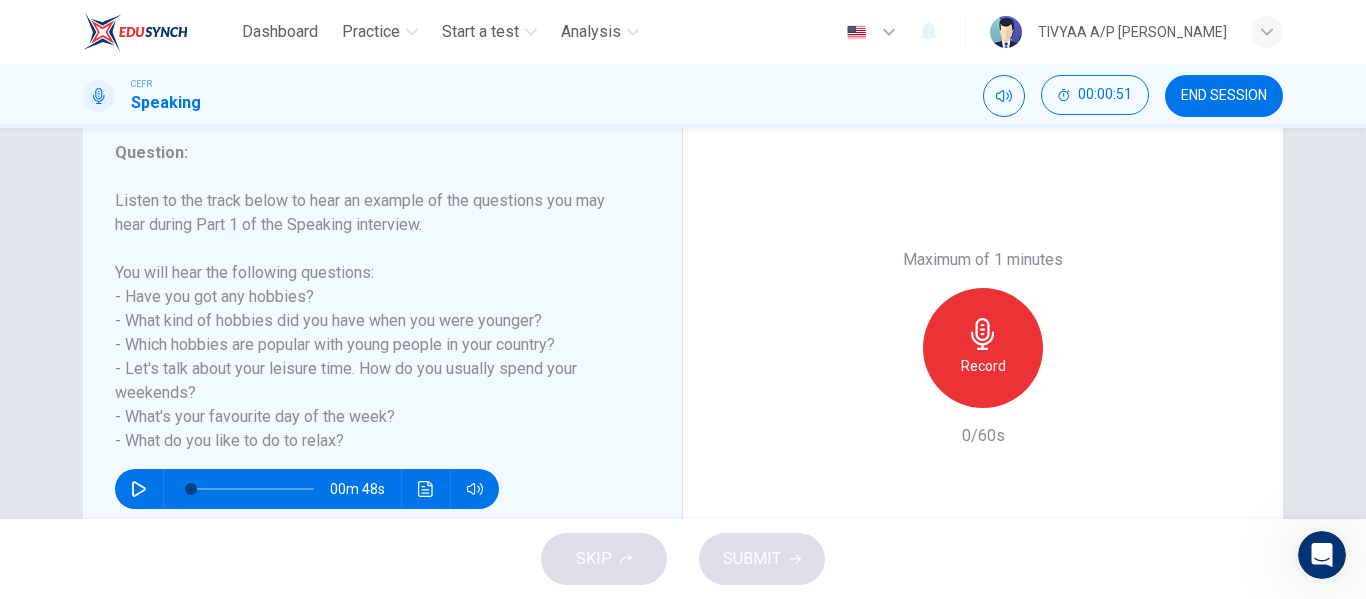 click on "END SESSION" at bounding box center [1224, 96] 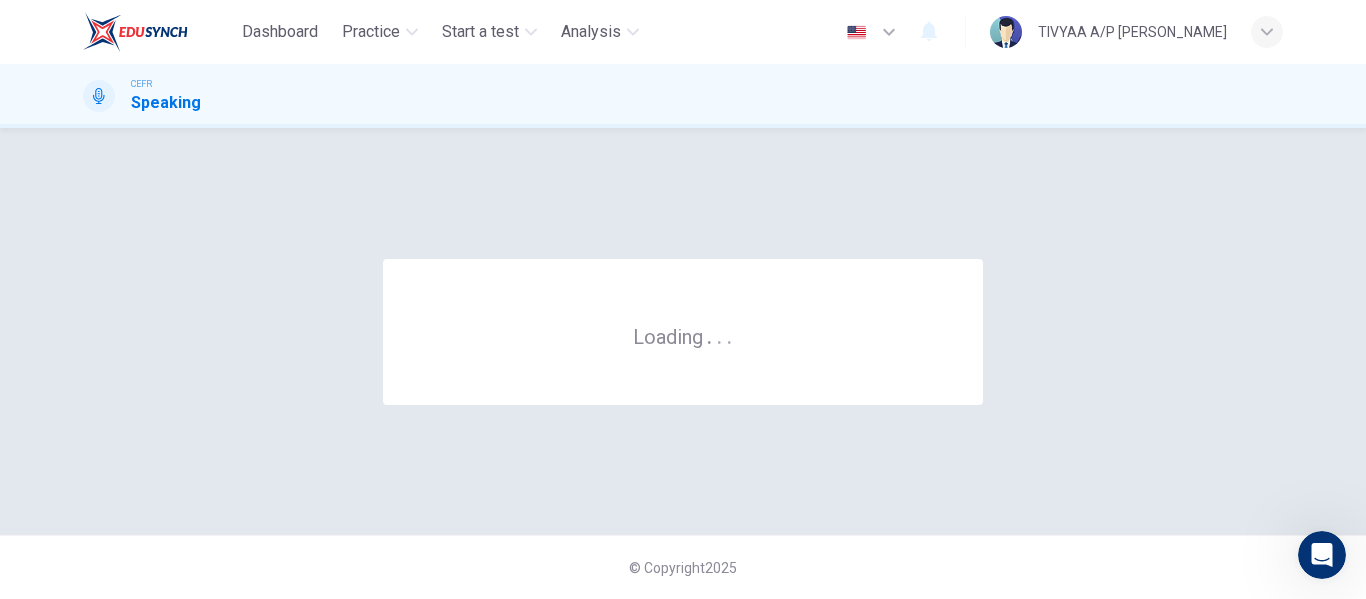 scroll, scrollTop: 0, scrollLeft: 0, axis: both 